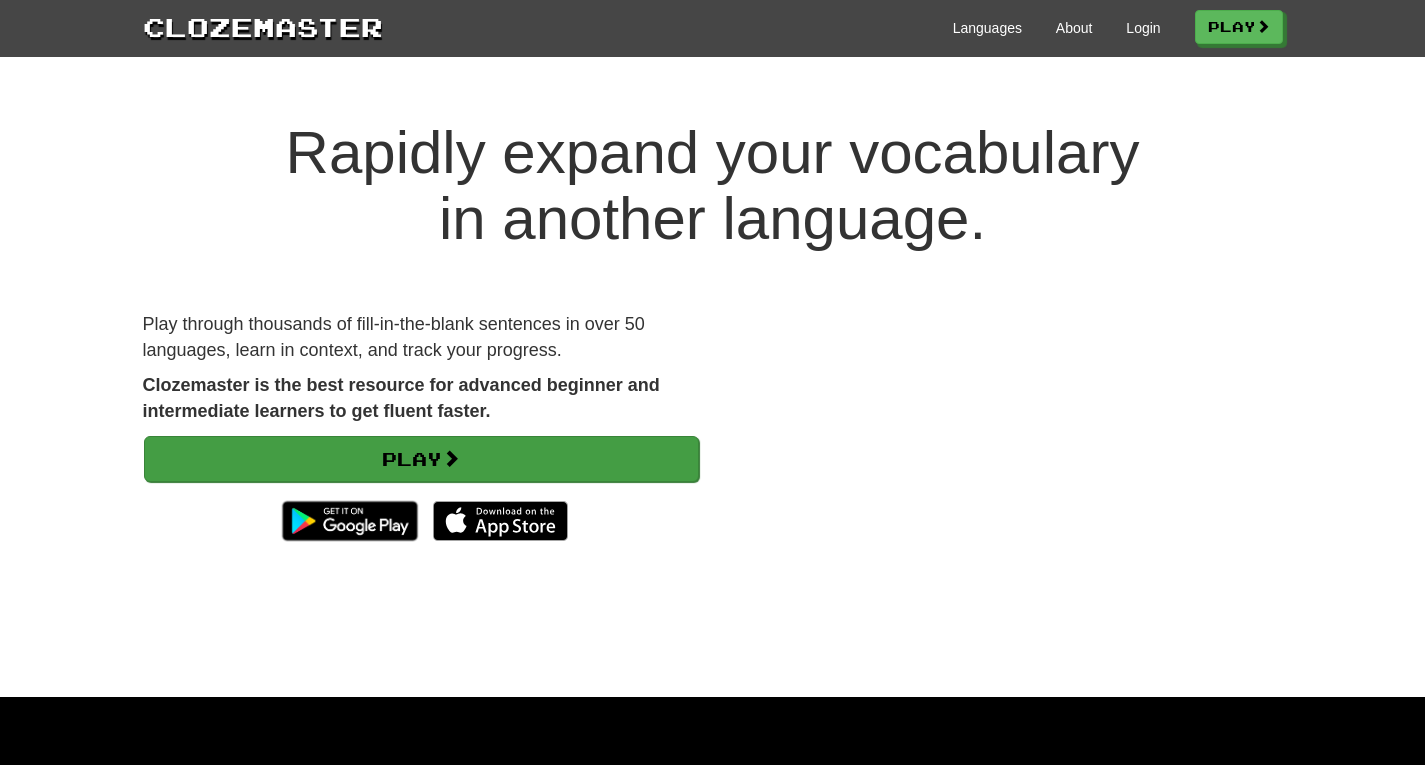 scroll, scrollTop: 0, scrollLeft: 0, axis: both 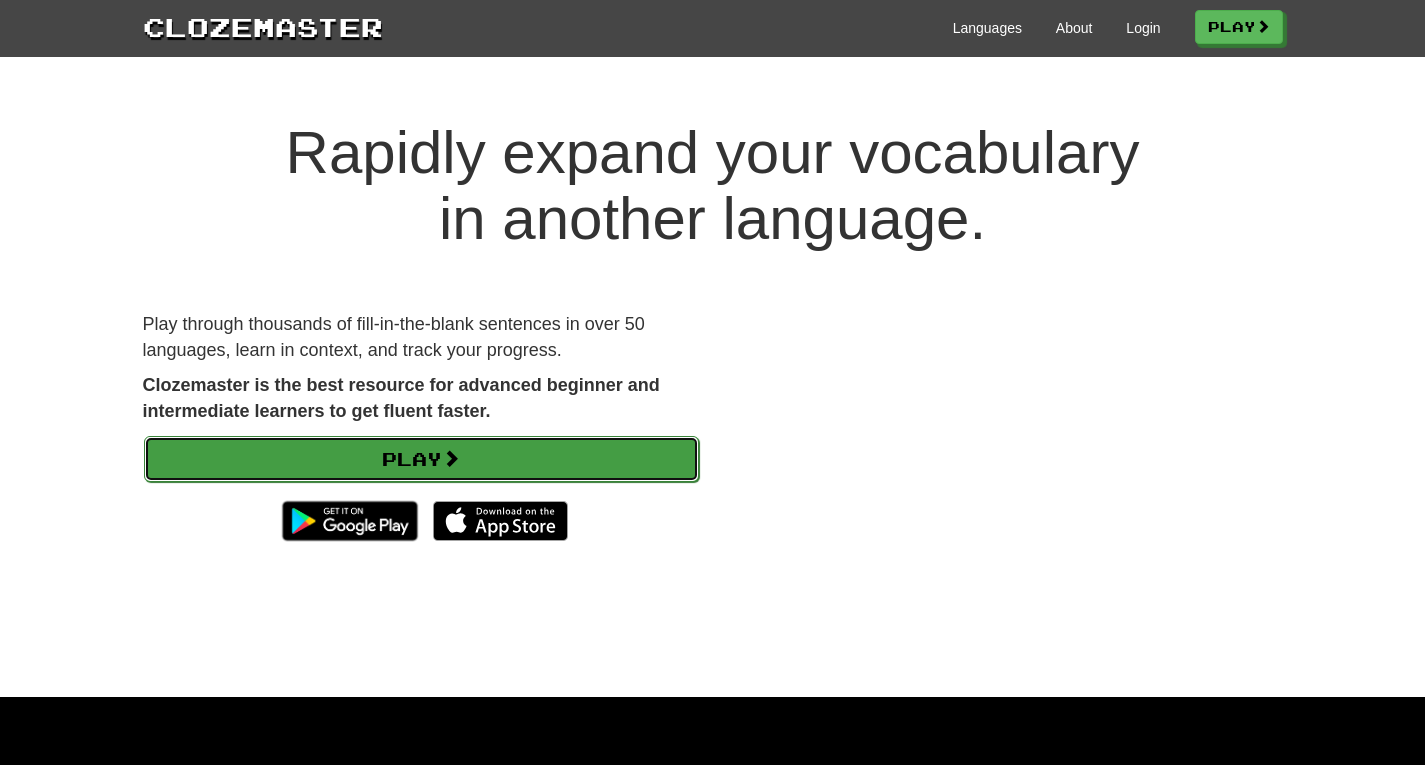 click on "Play" at bounding box center [421, 459] 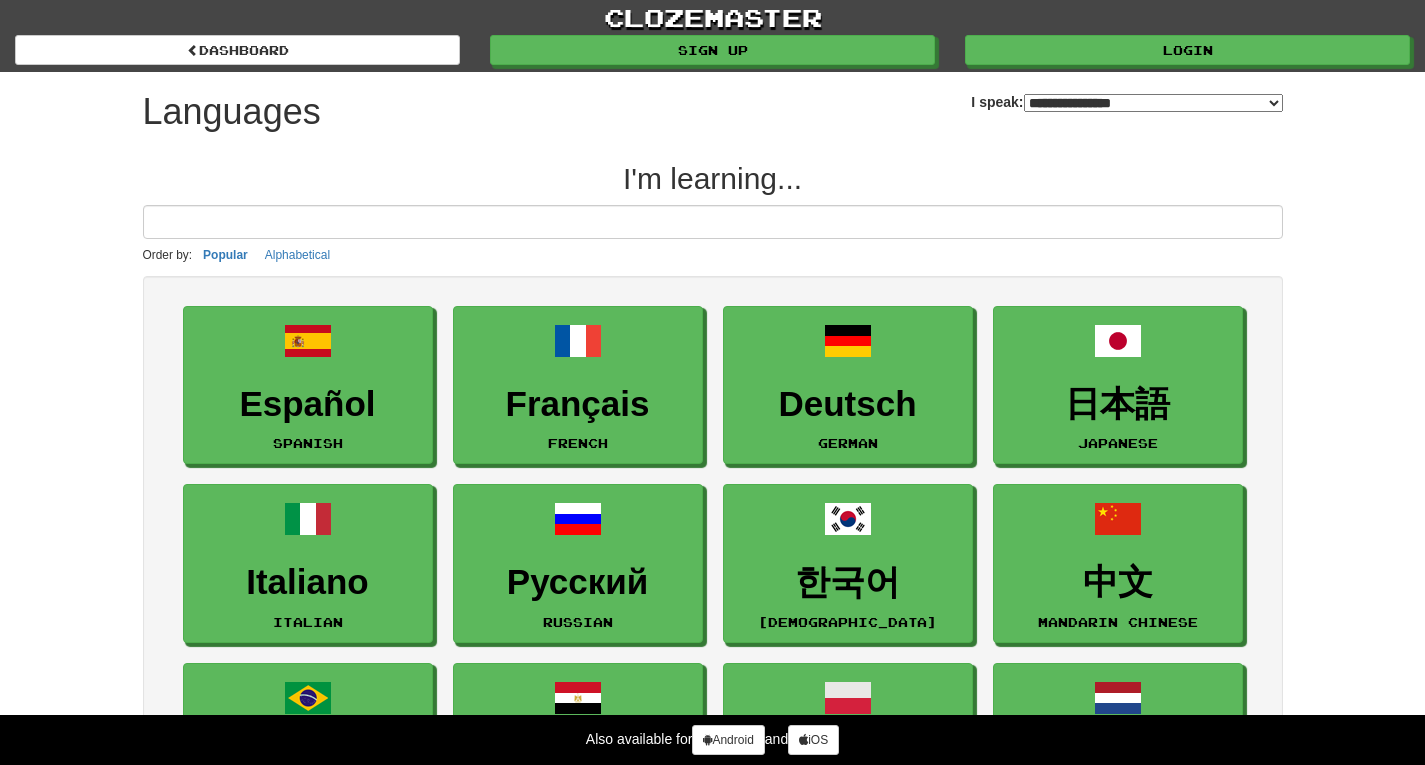 select on "*******" 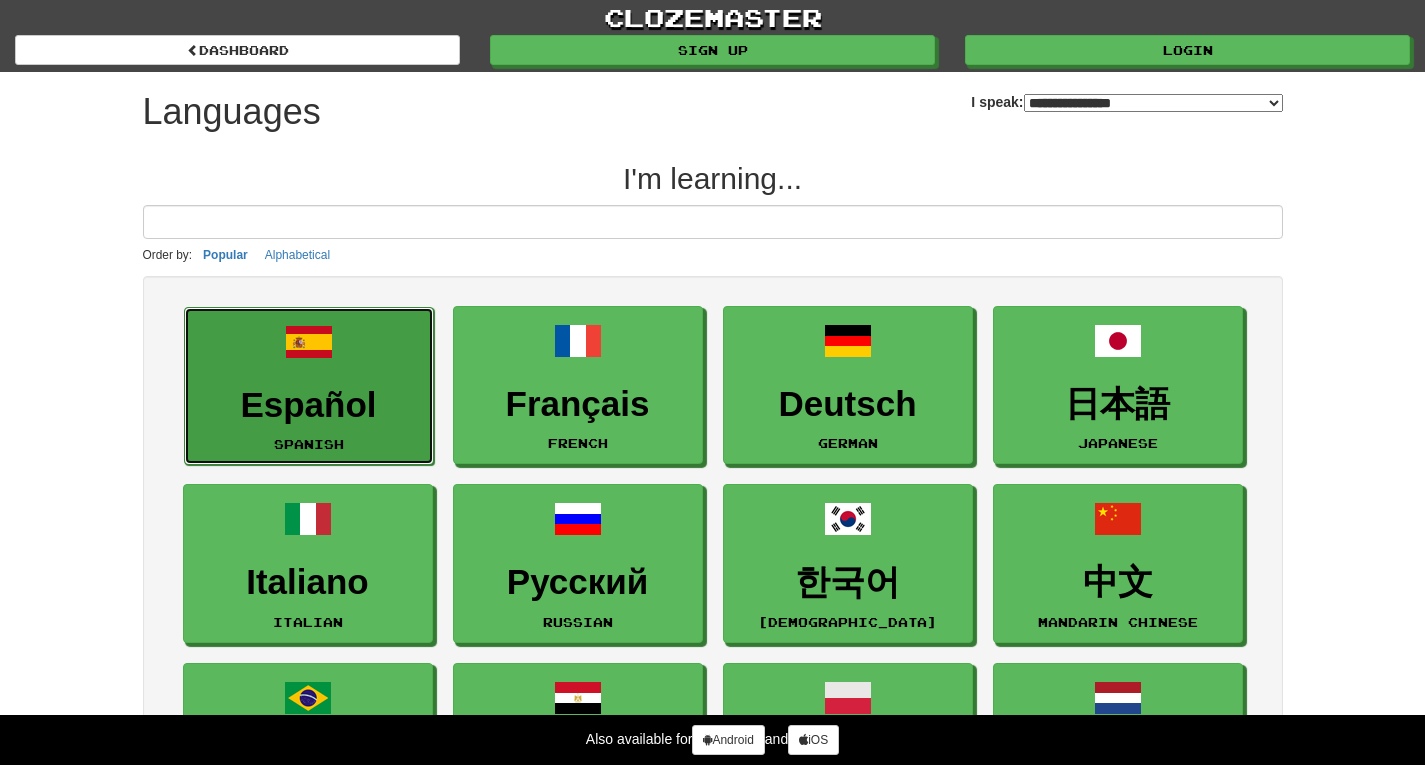 click on "Español" at bounding box center (309, 405) 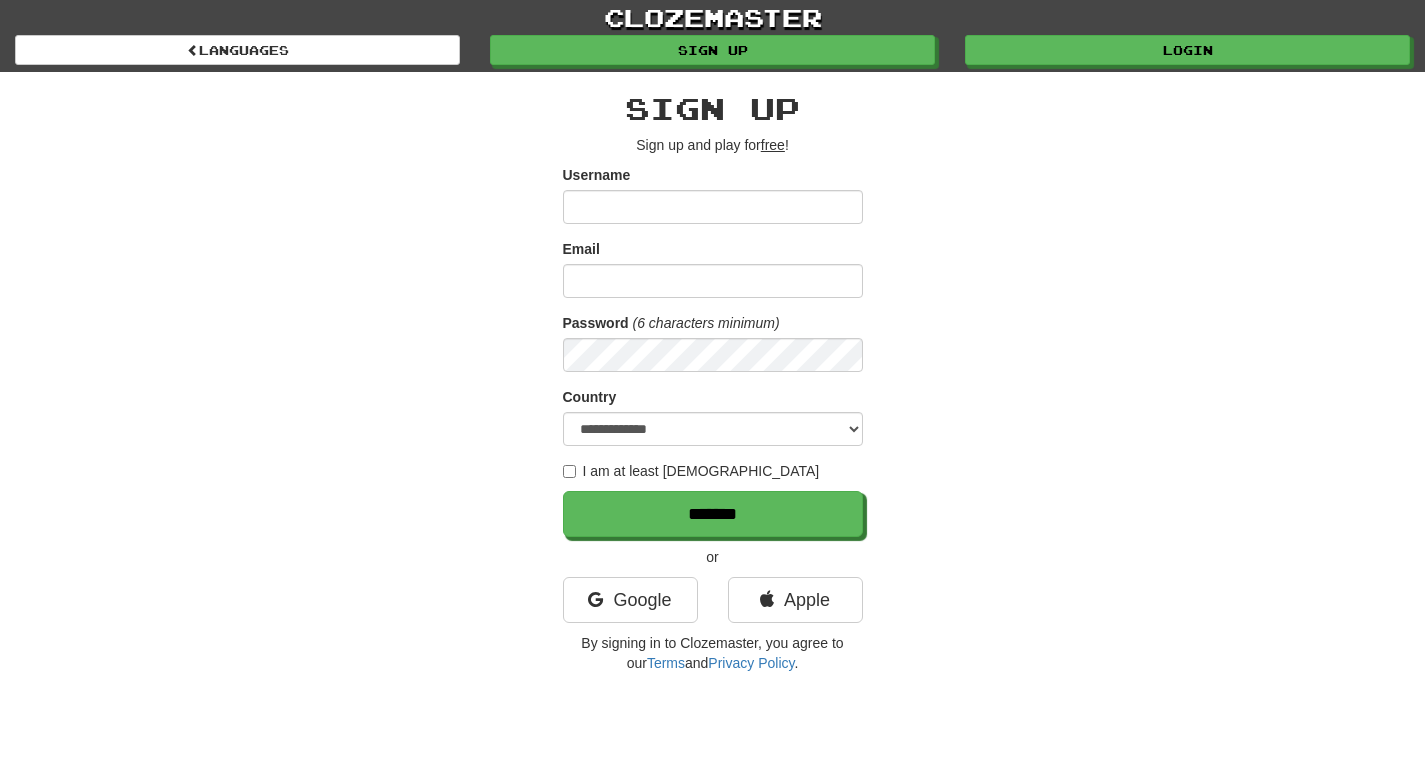 scroll, scrollTop: 0, scrollLeft: 0, axis: both 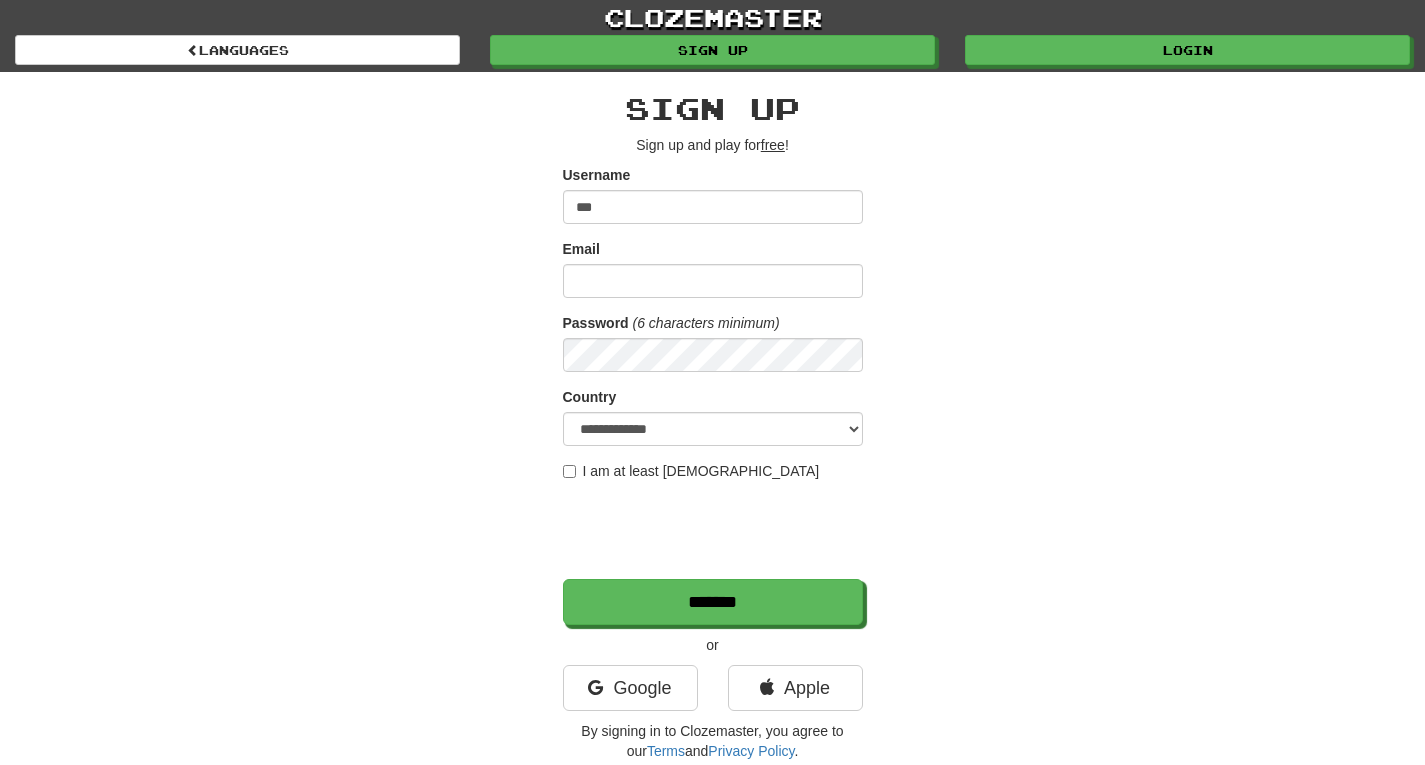 type on "***" 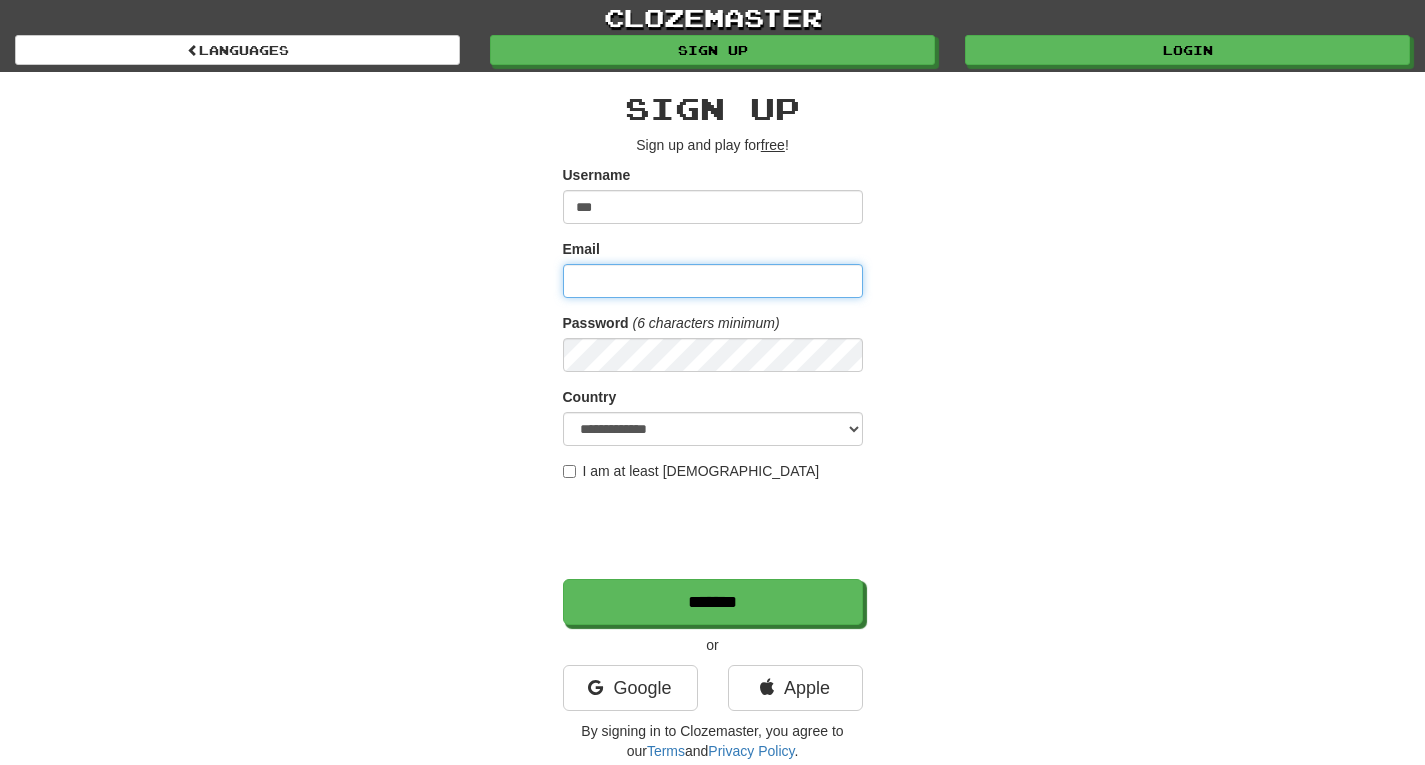 click on "Email" at bounding box center (713, 281) 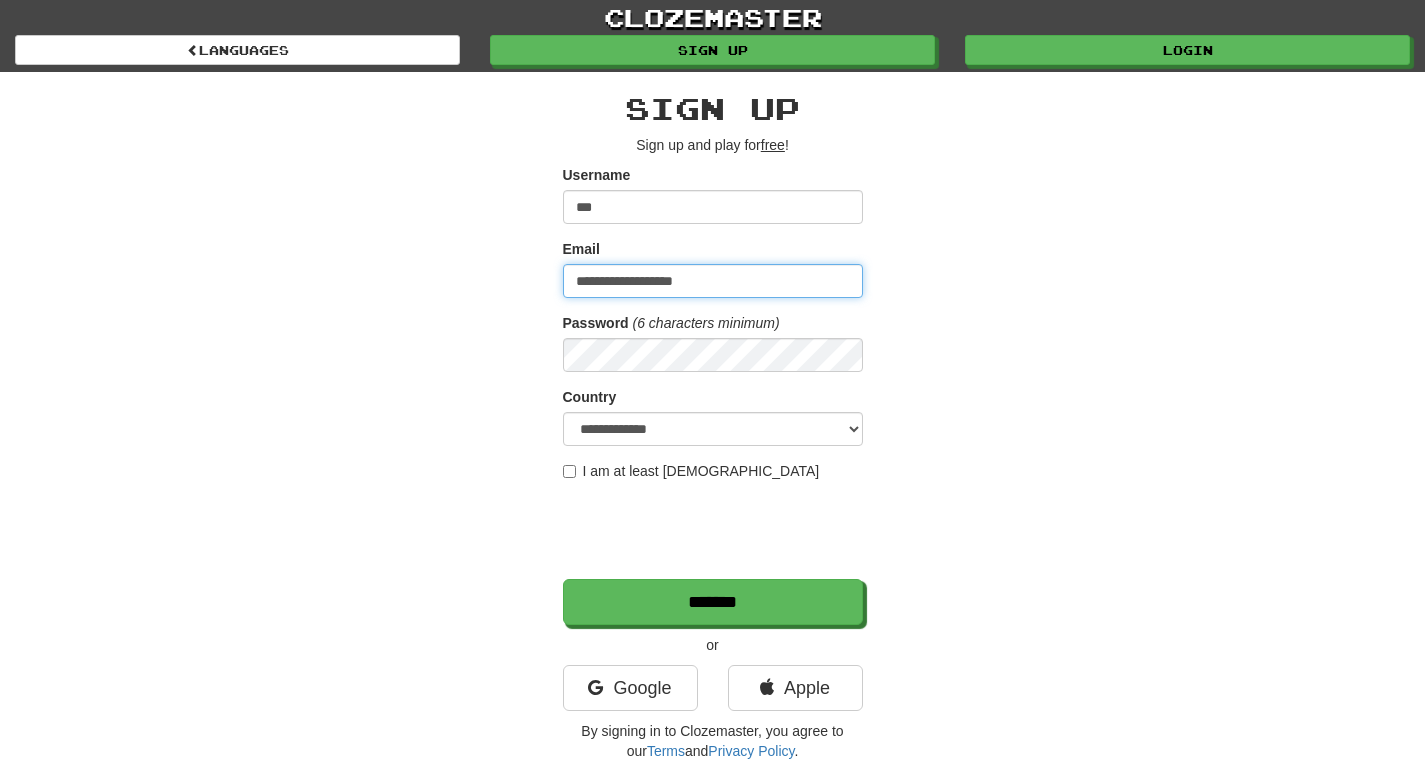 type on "**********" 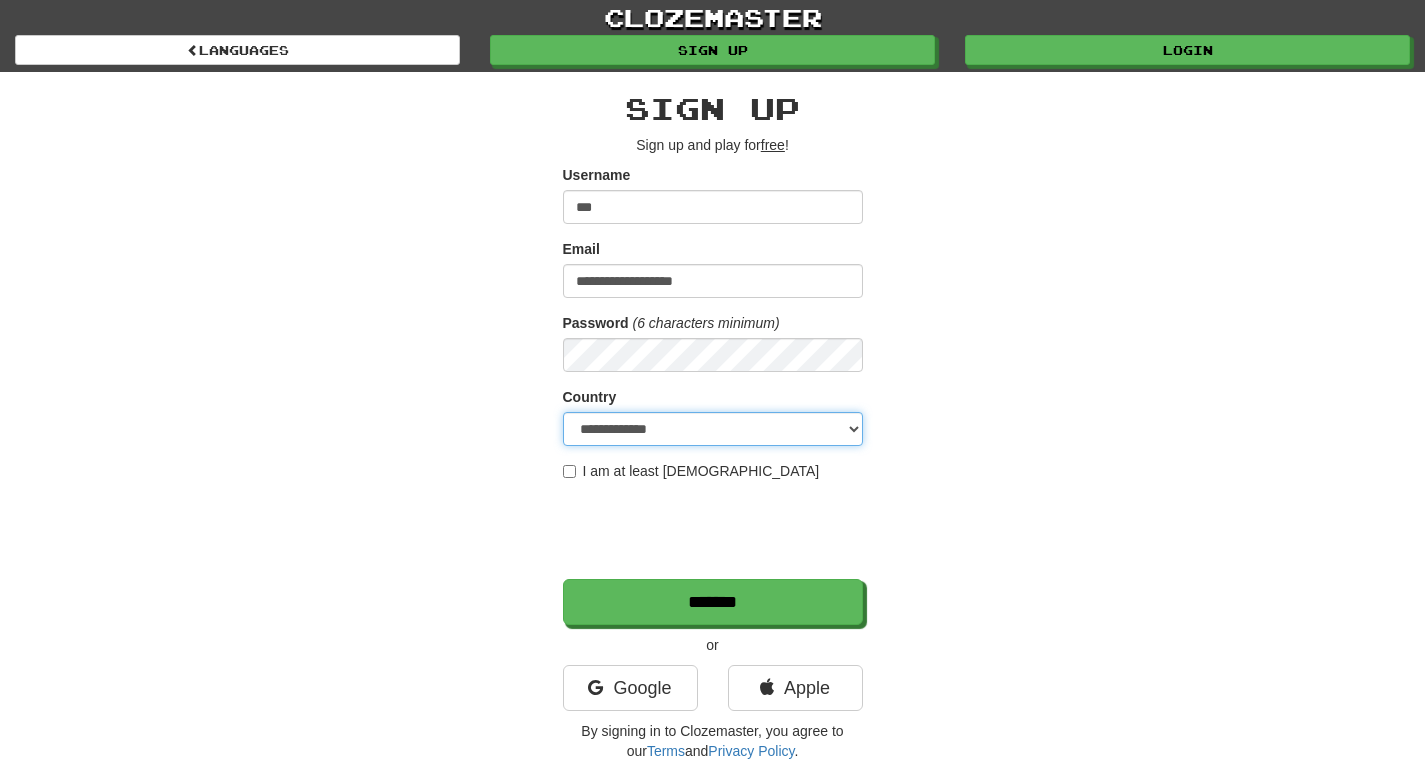 click on "**********" at bounding box center (713, 429) 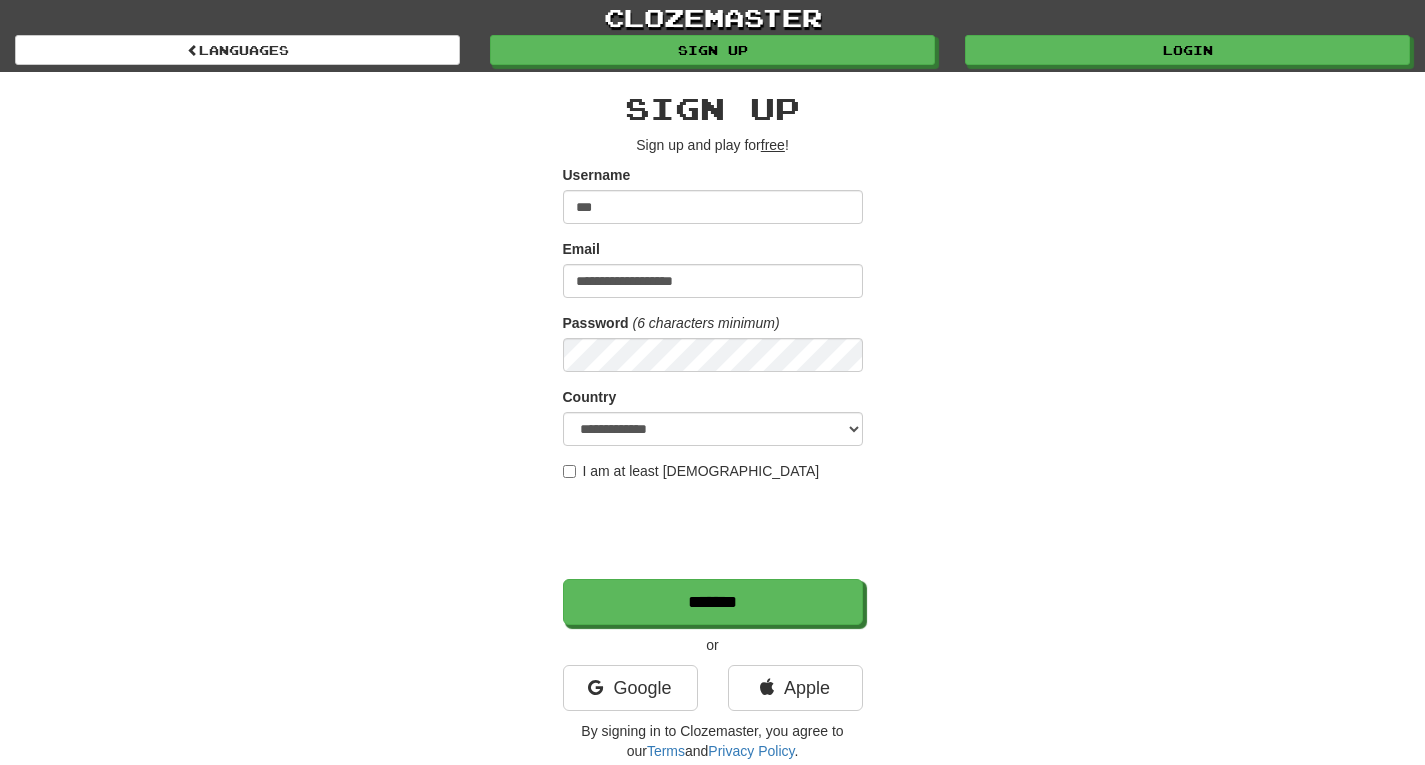 click on "**********" at bounding box center [713, 421] 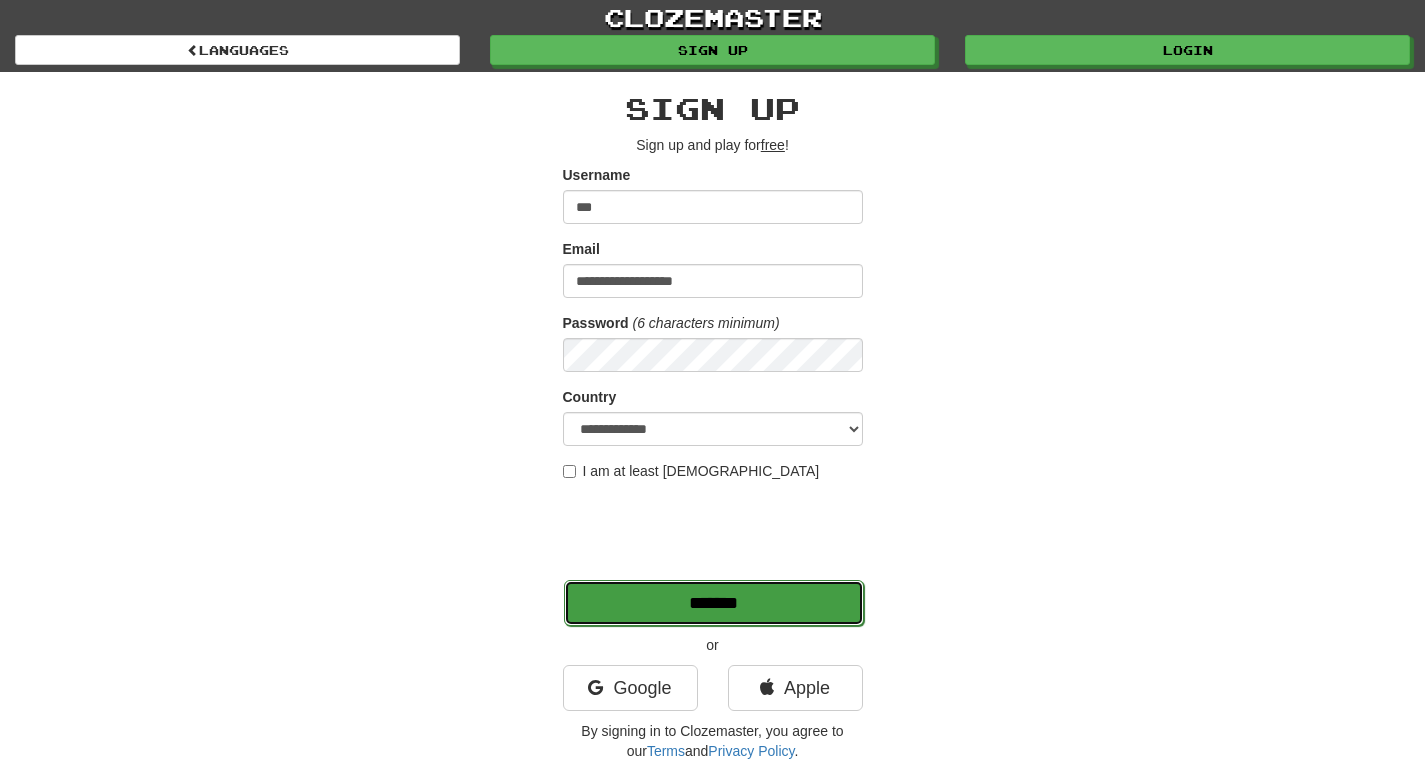 click on "*******" at bounding box center (714, 603) 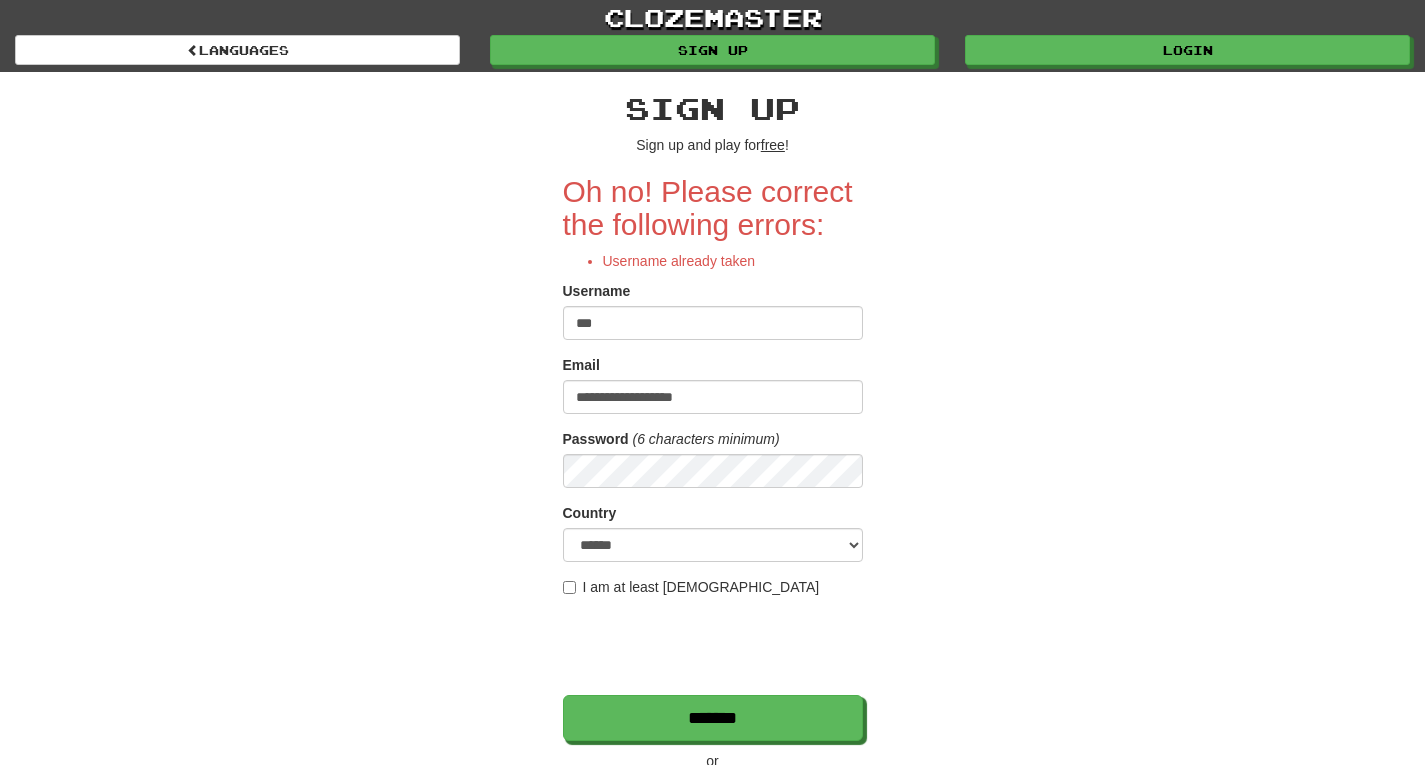 scroll, scrollTop: 0, scrollLeft: 0, axis: both 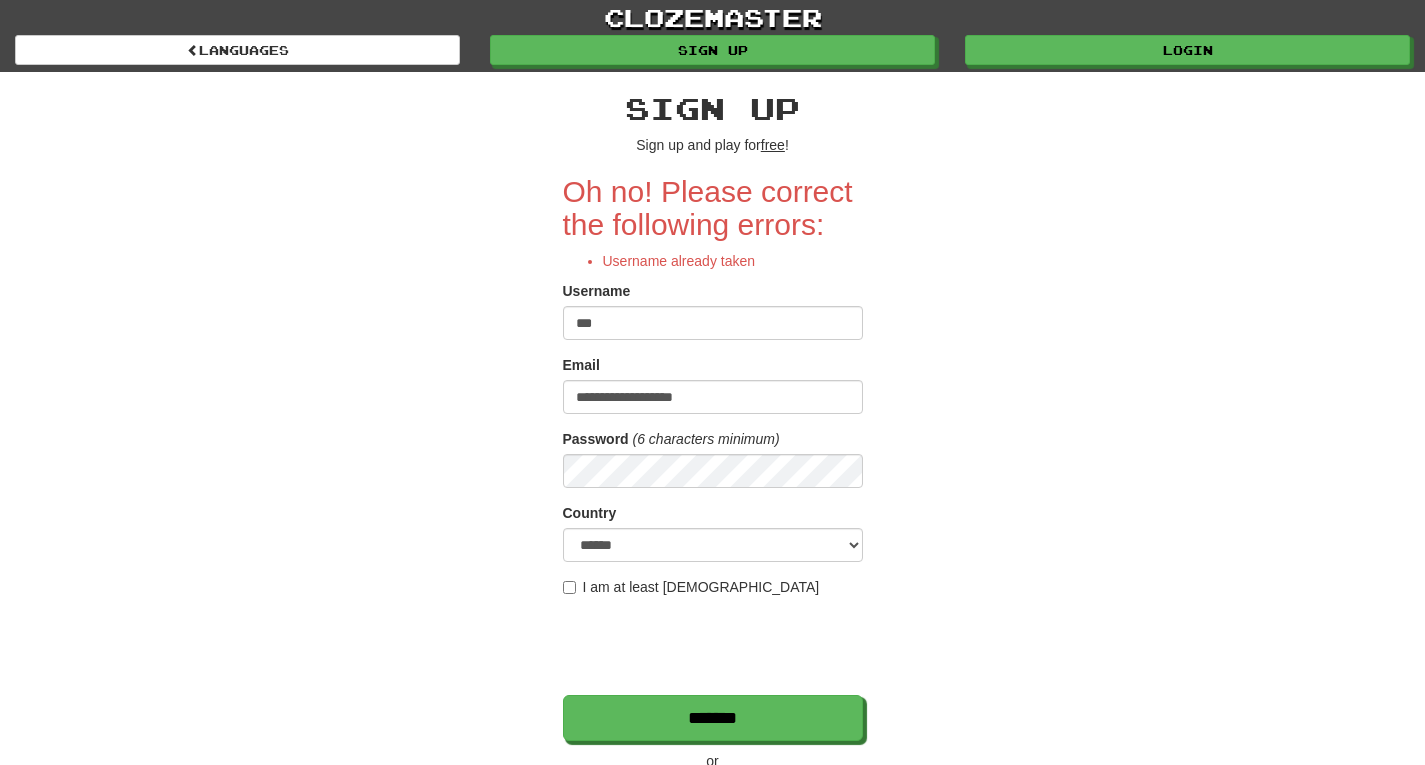 click on "***" at bounding box center (713, 323) 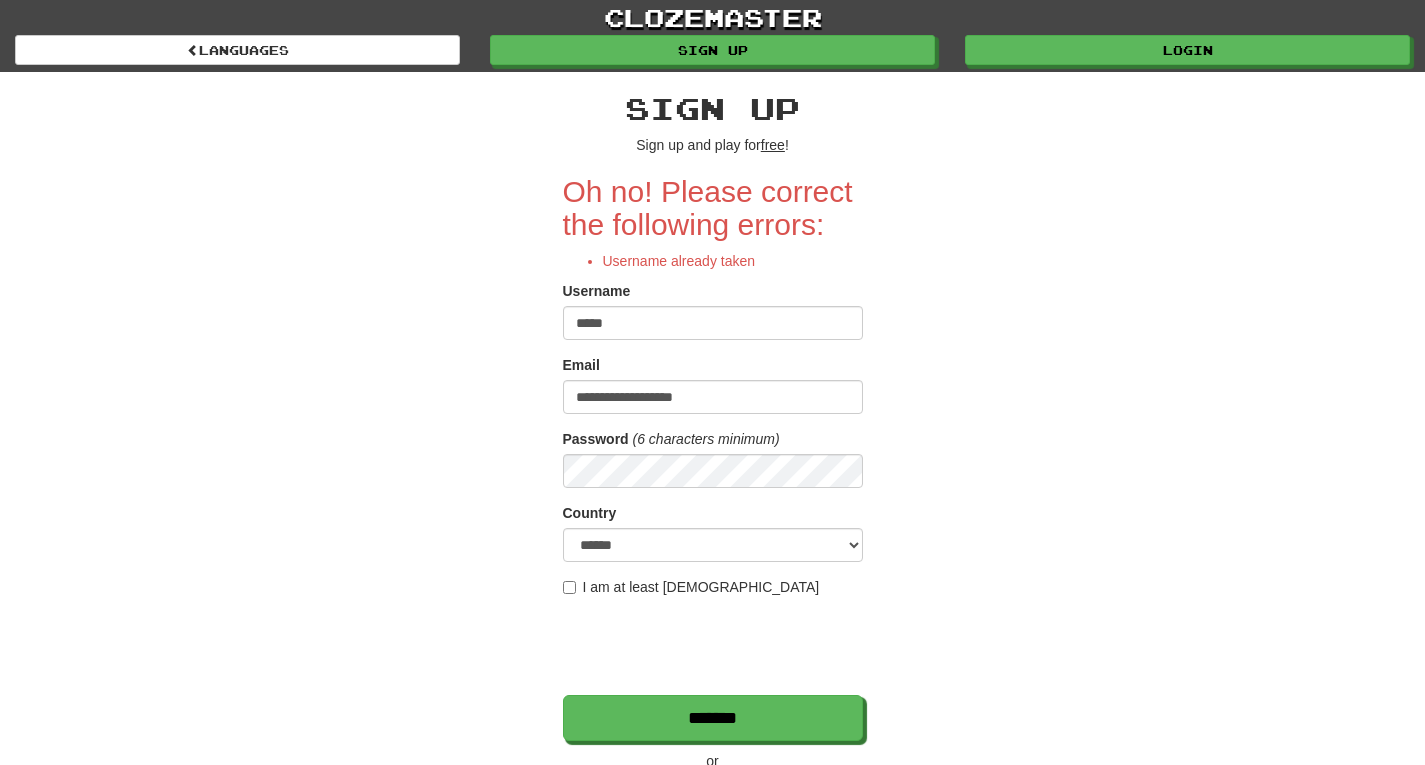 type on "*****" 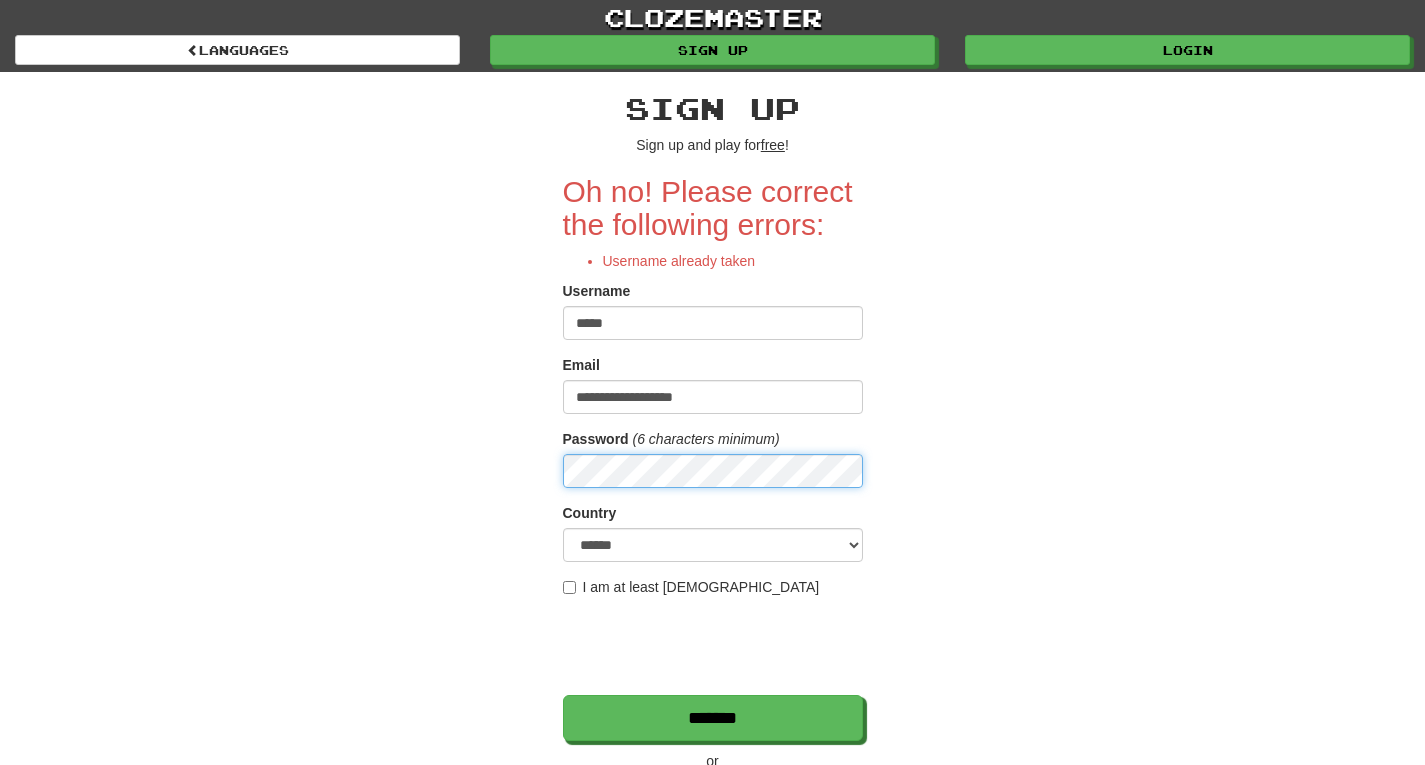 click on "*******" at bounding box center (713, 718) 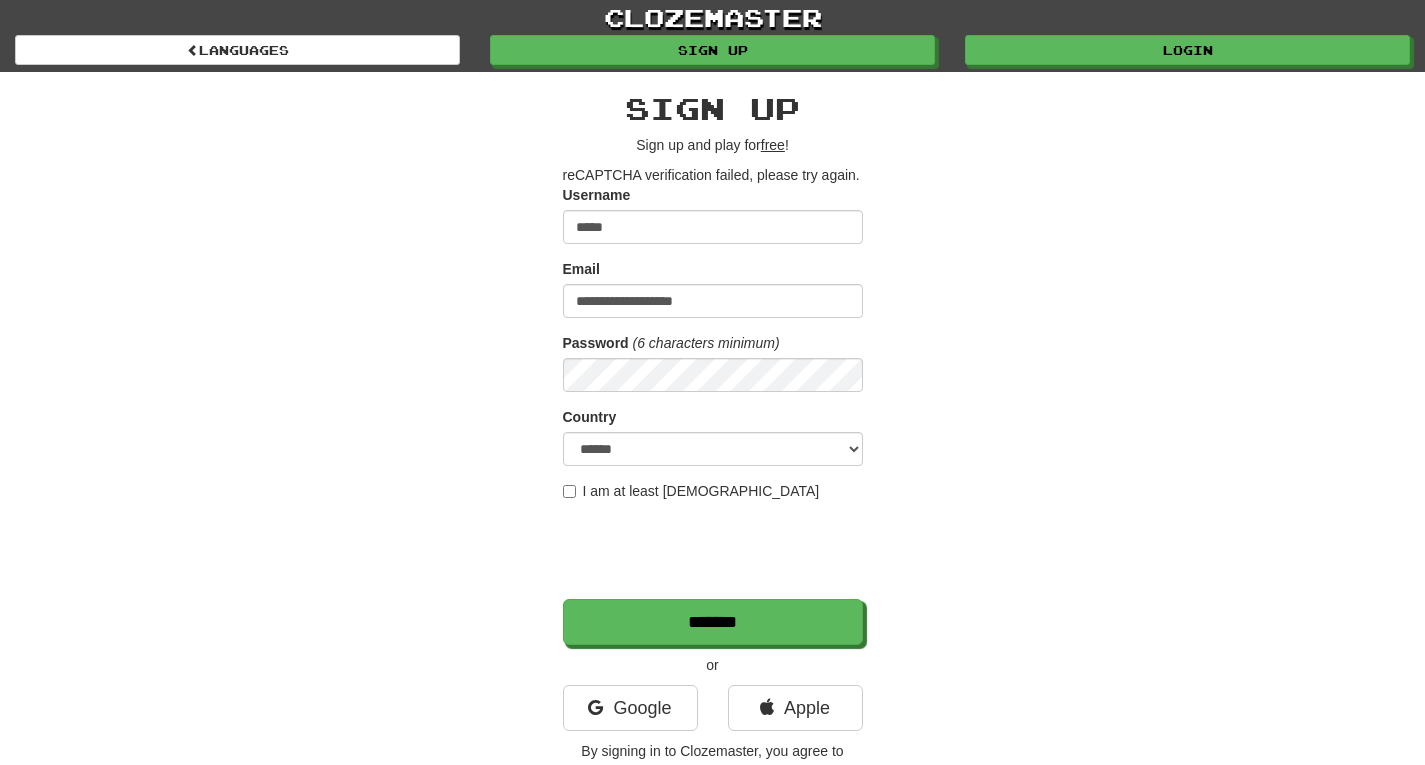 scroll, scrollTop: 0, scrollLeft: 0, axis: both 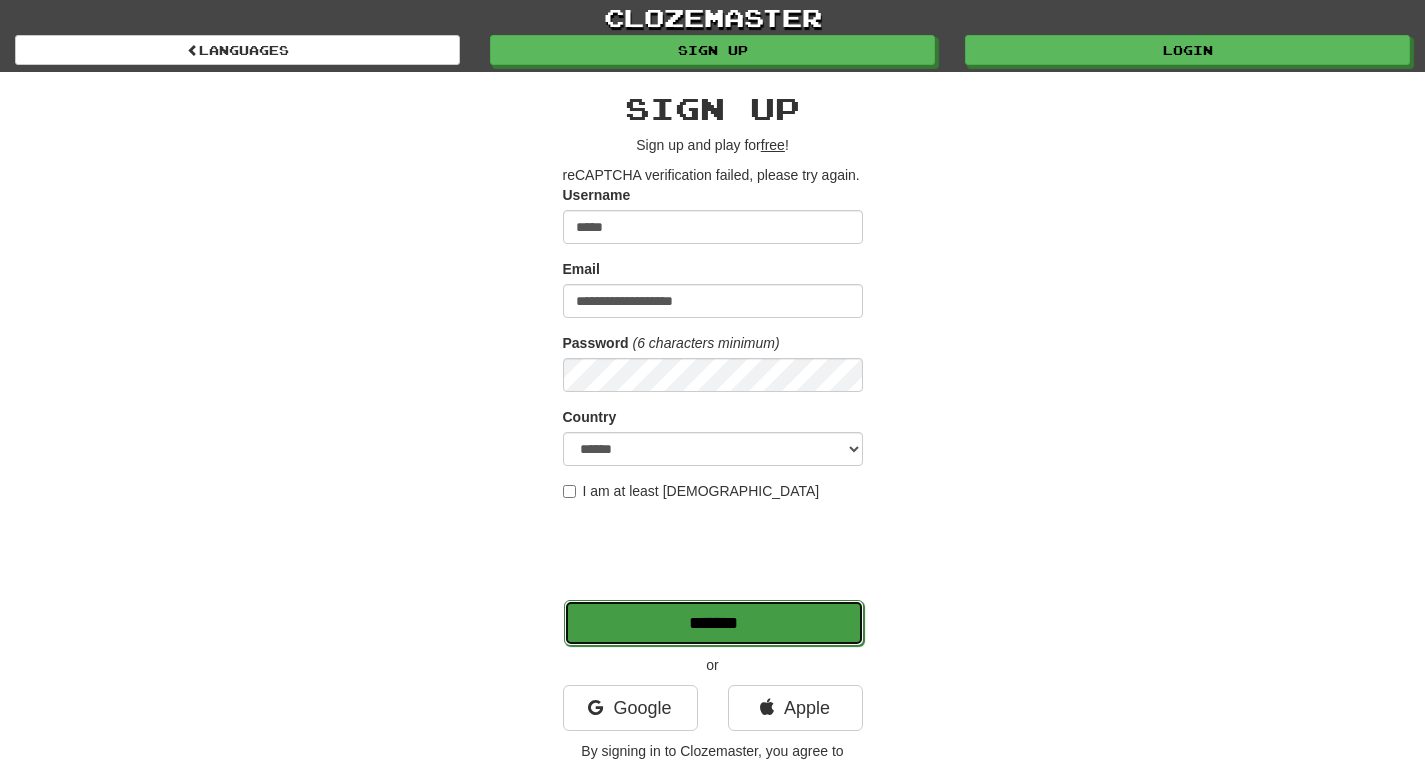 click on "*******" at bounding box center [714, 623] 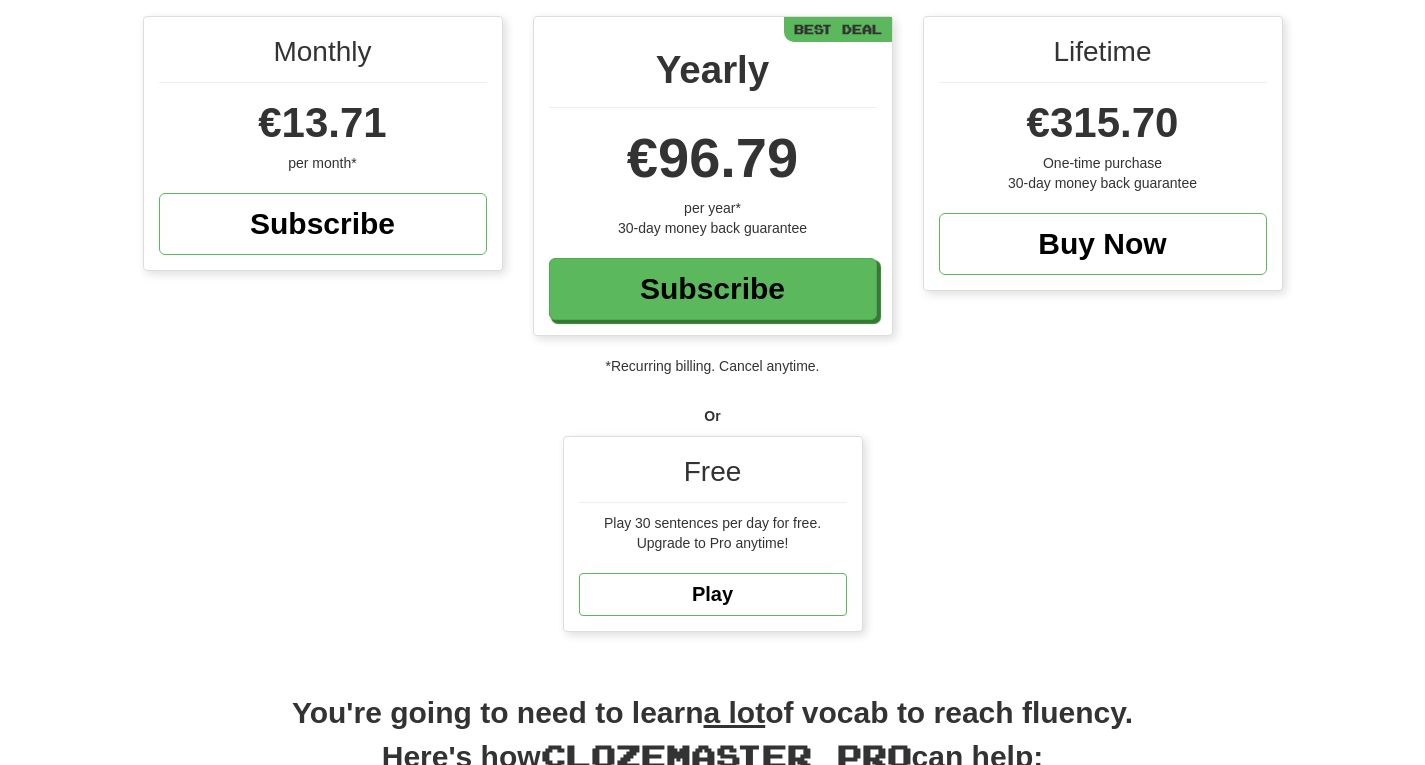 scroll, scrollTop: 211, scrollLeft: 0, axis: vertical 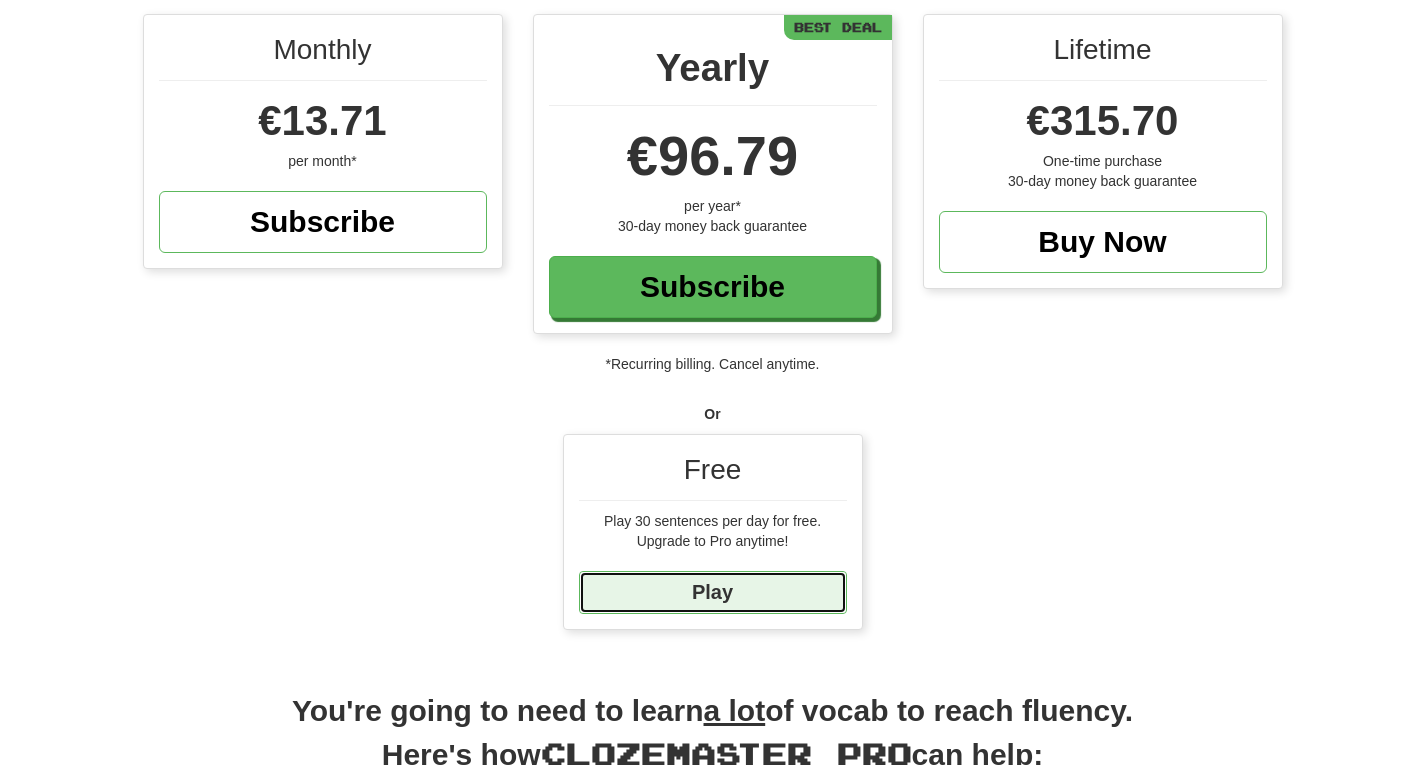 click on "Play" at bounding box center (713, 592) 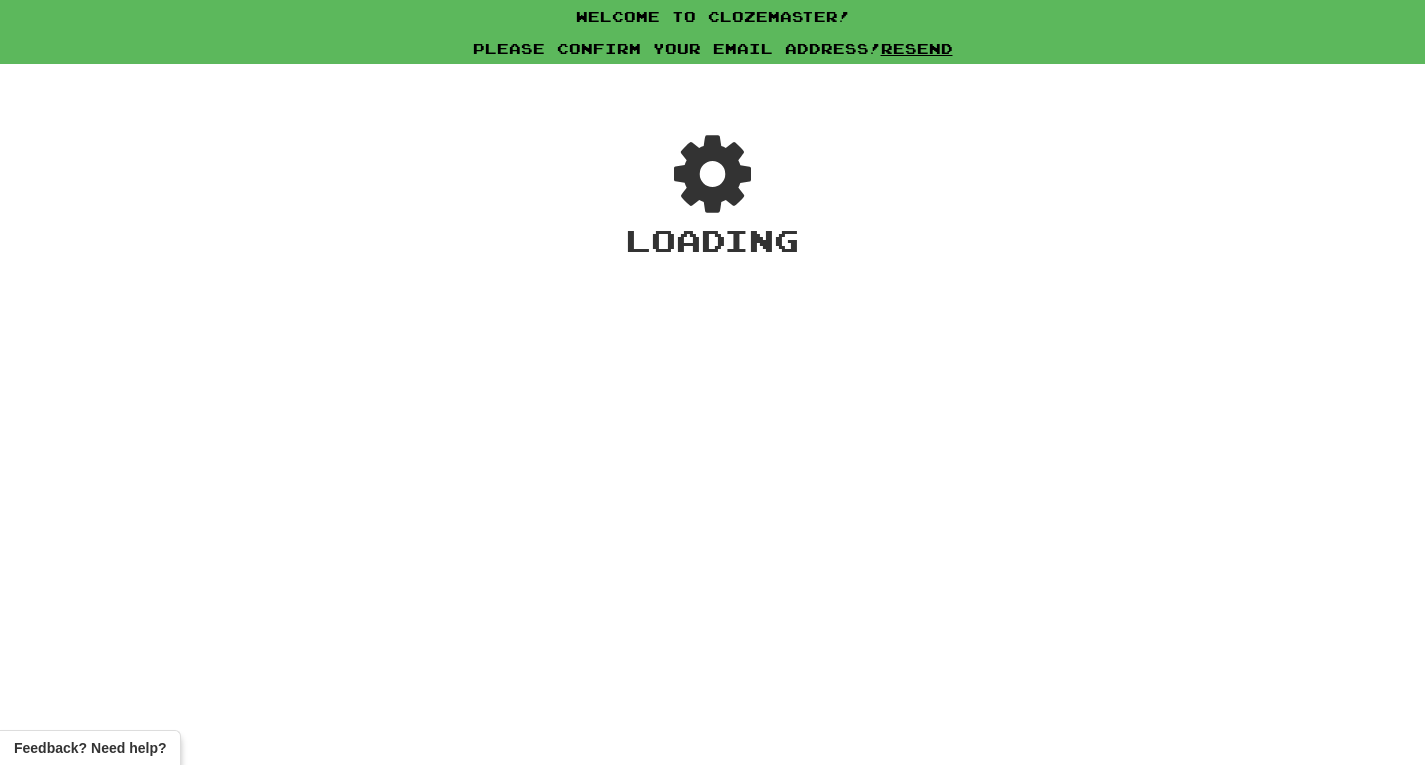 scroll, scrollTop: 0, scrollLeft: 0, axis: both 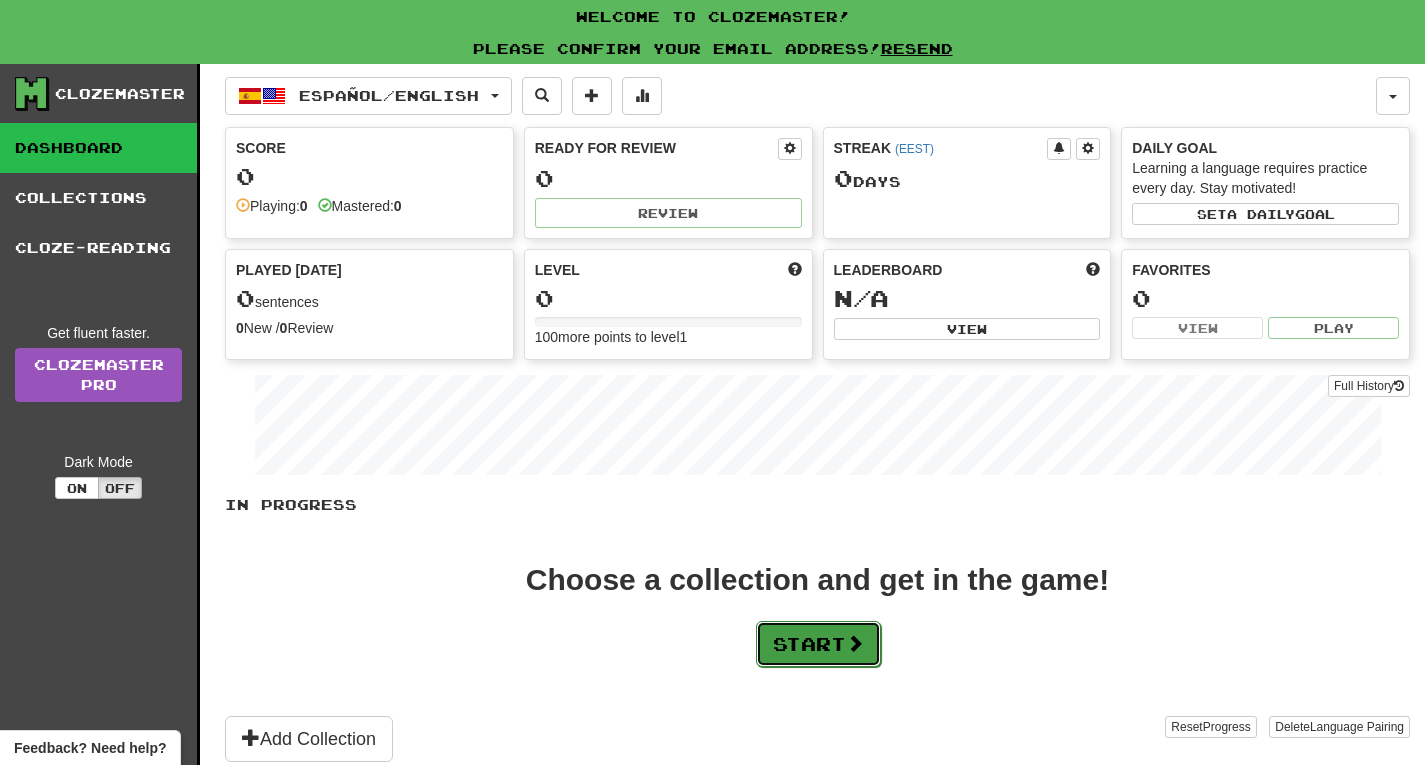 click on "Start" at bounding box center (818, 644) 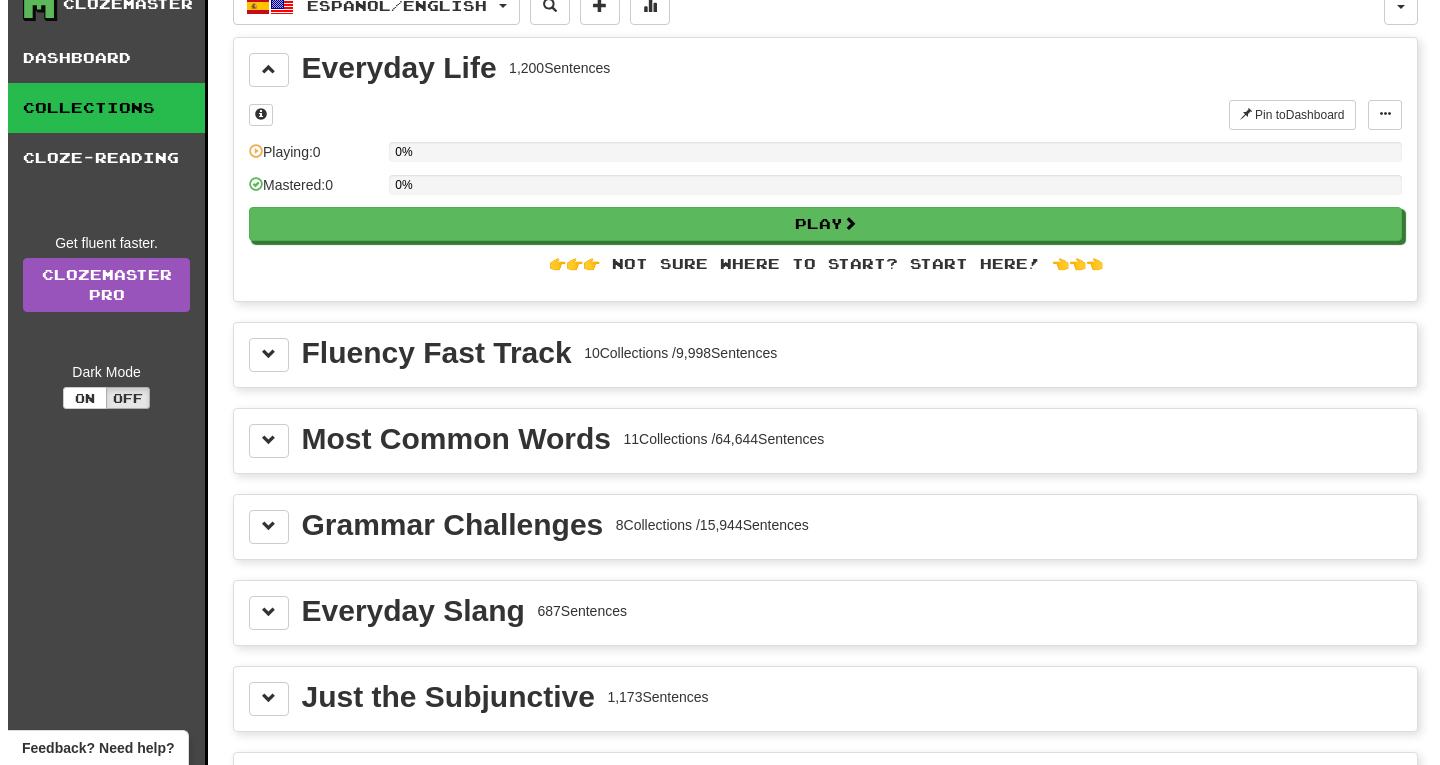 scroll, scrollTop: 0, scrollLeft: 0, axis: both 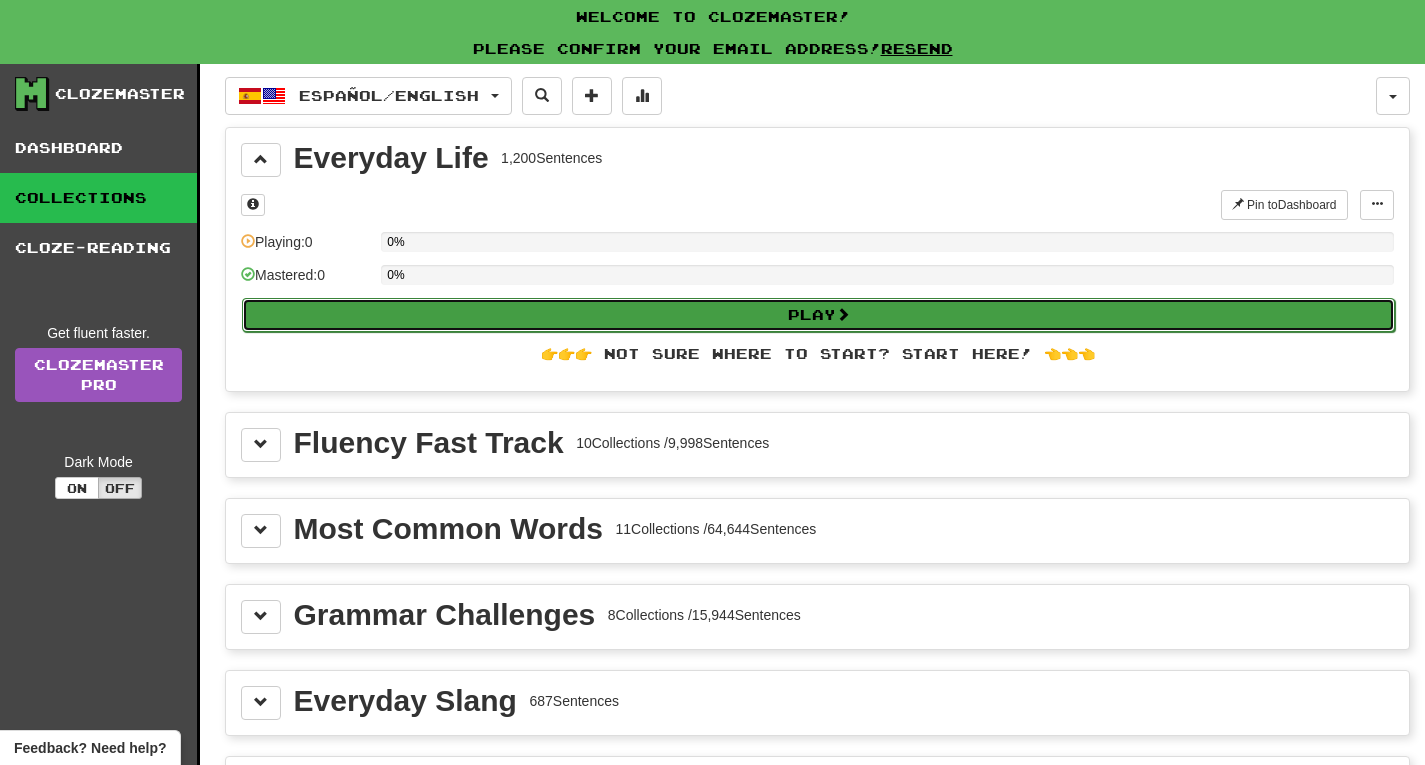click on "Play" at bounding box center (818, 315) 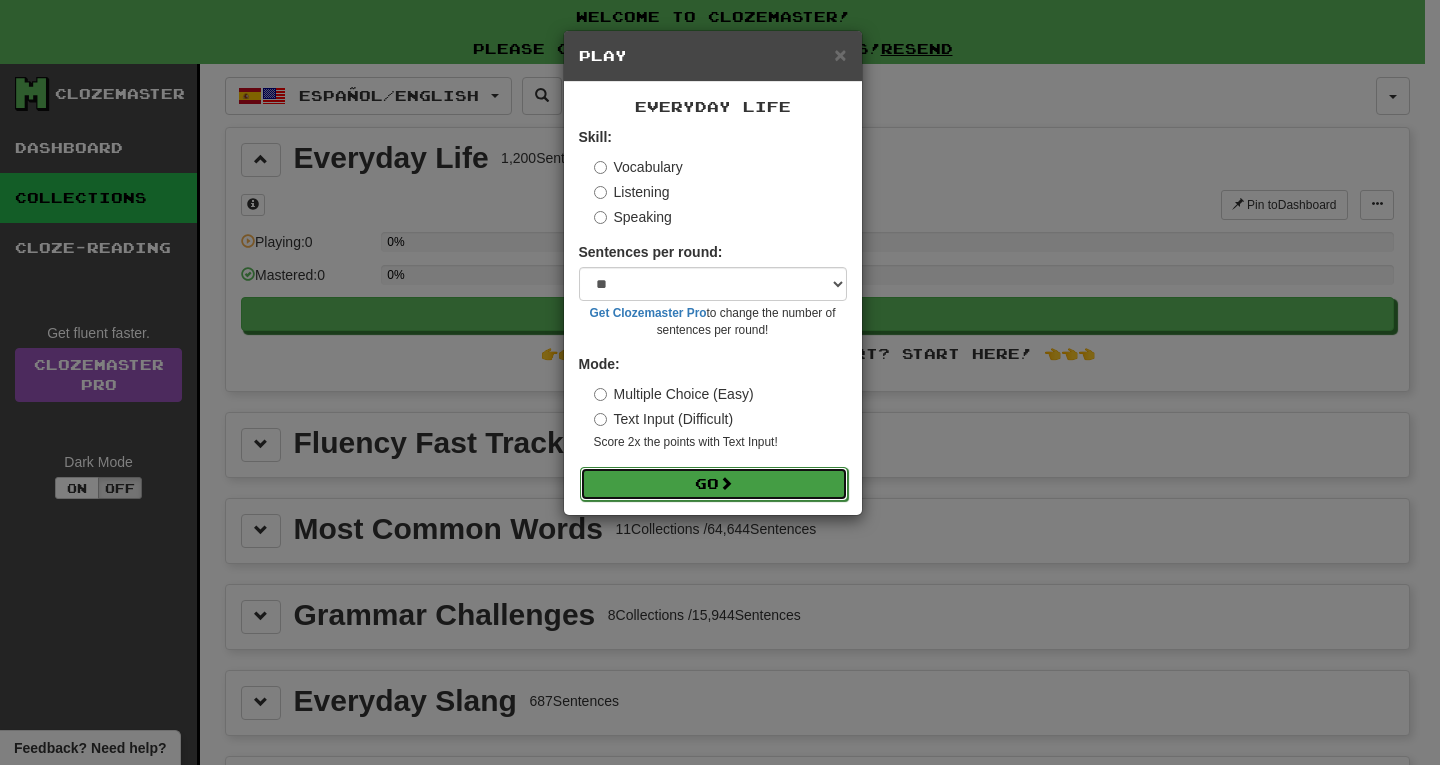 click on "Go" at bounding box center (714, 484) 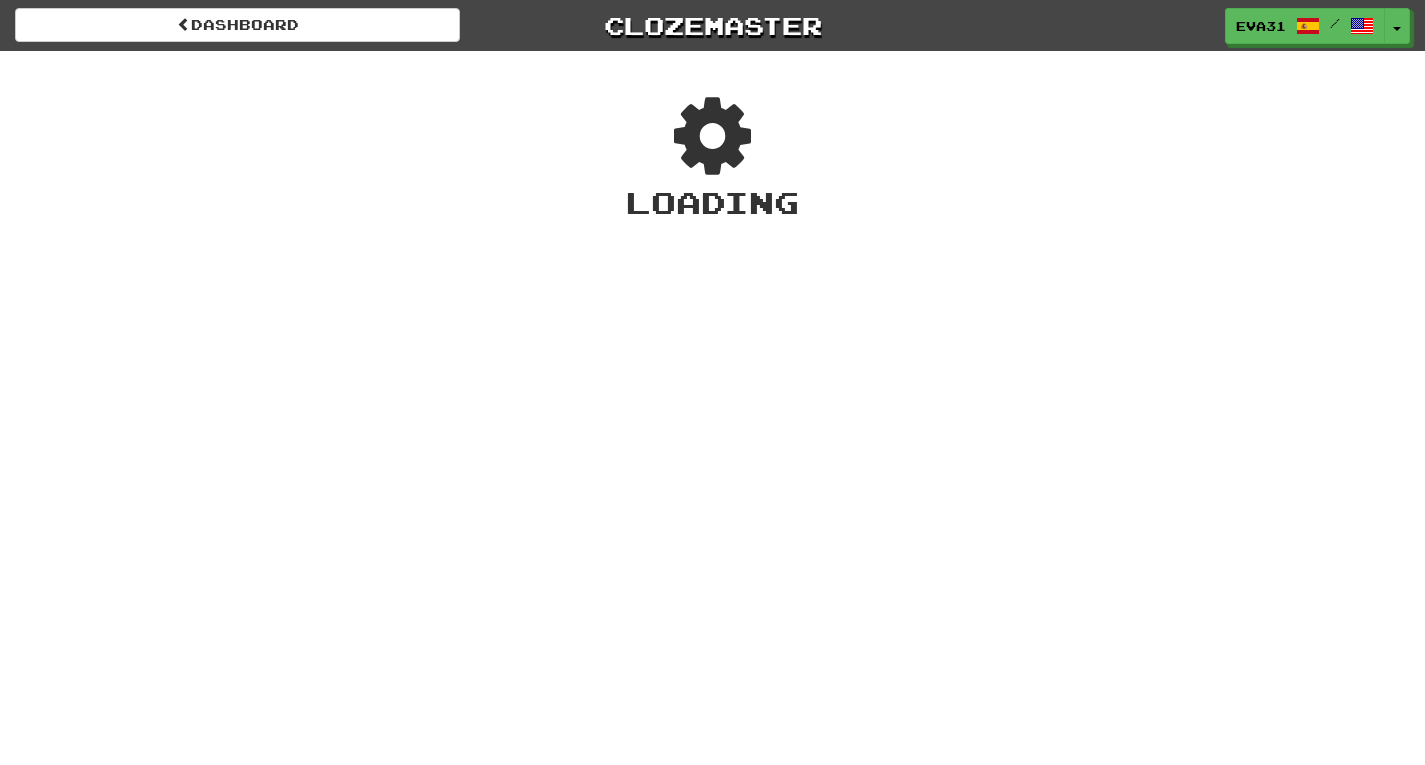 scroll, scrollTop: 0, scrollLeft: 0, axis: both 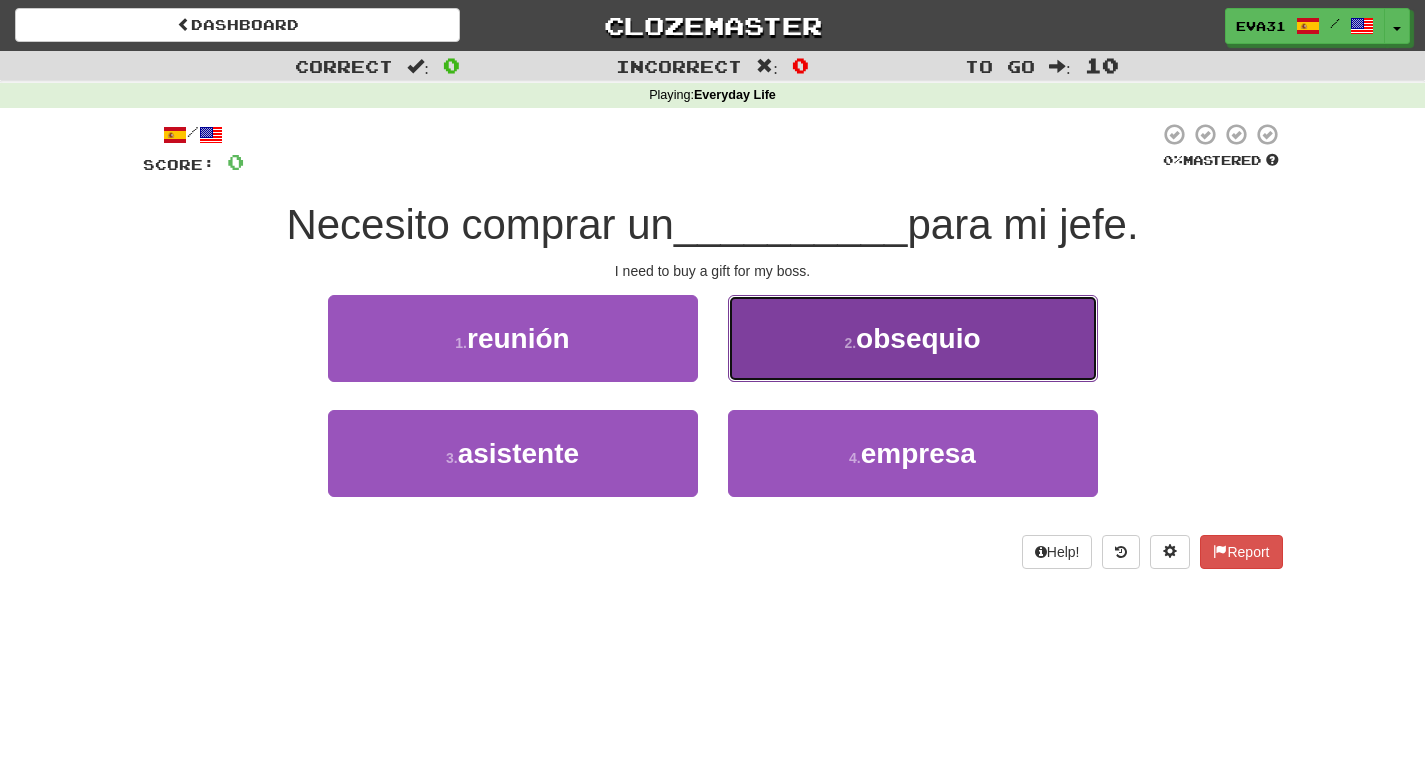 click on "2 .  obsequio" at bounding box center [913, 338] 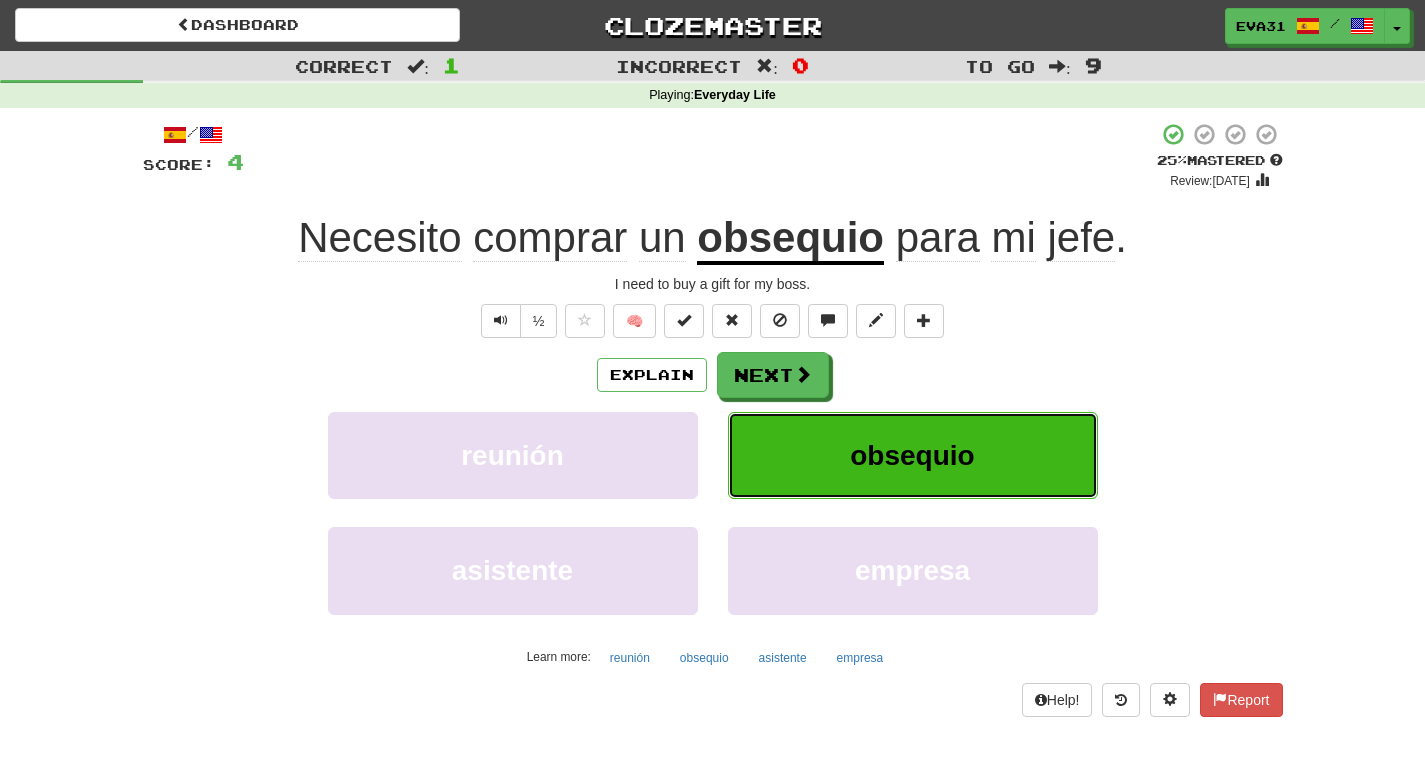type 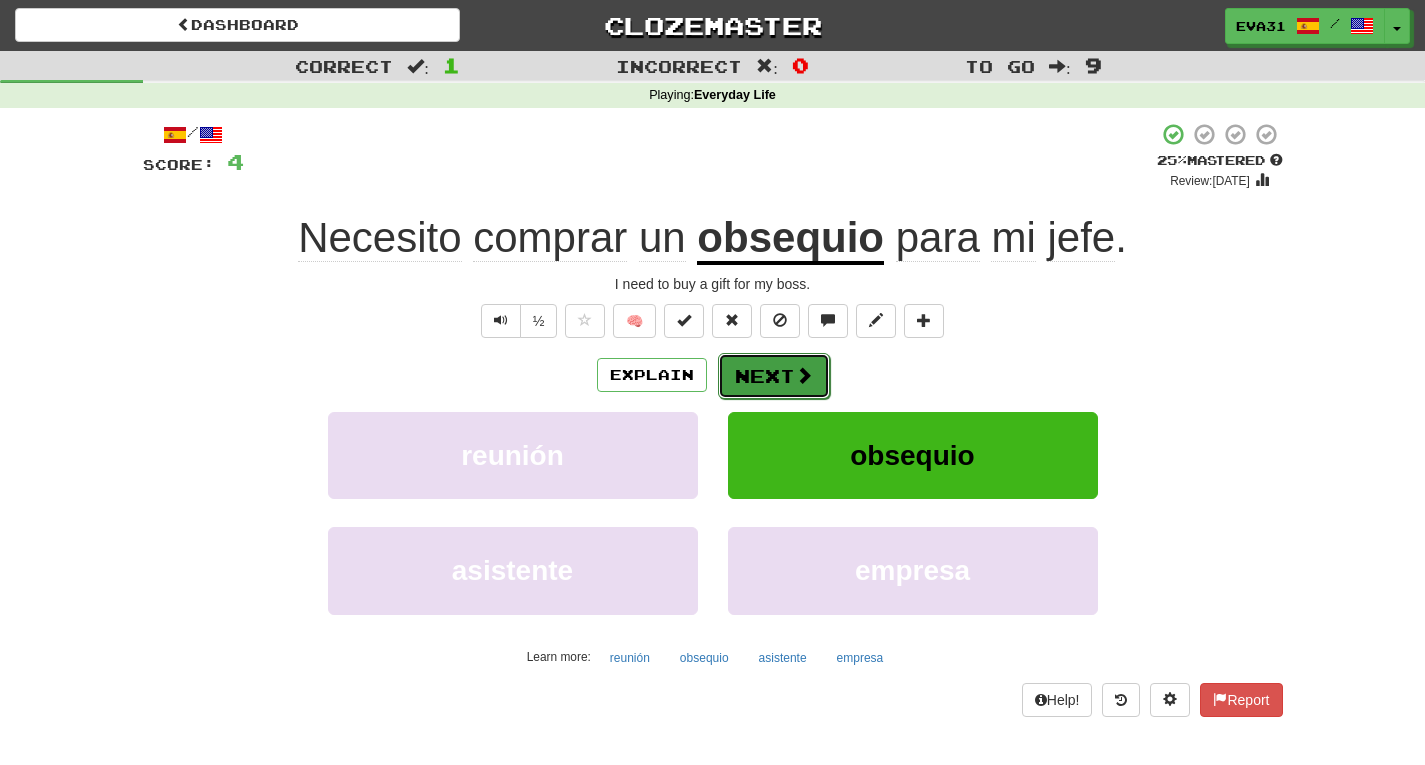 click on "Next" at bounding box center [774, 376] 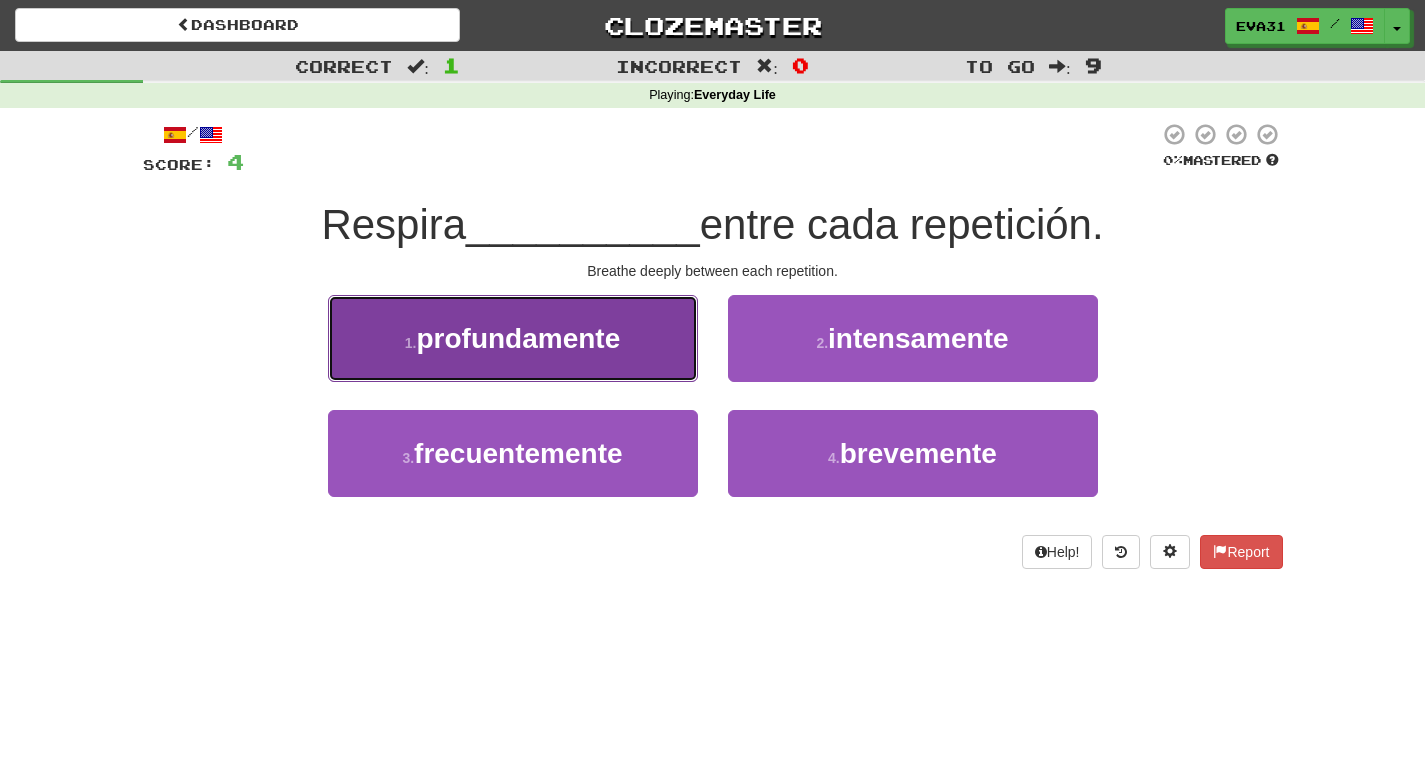 click on "1 .  profundamente" at bounding box center (513, 338) 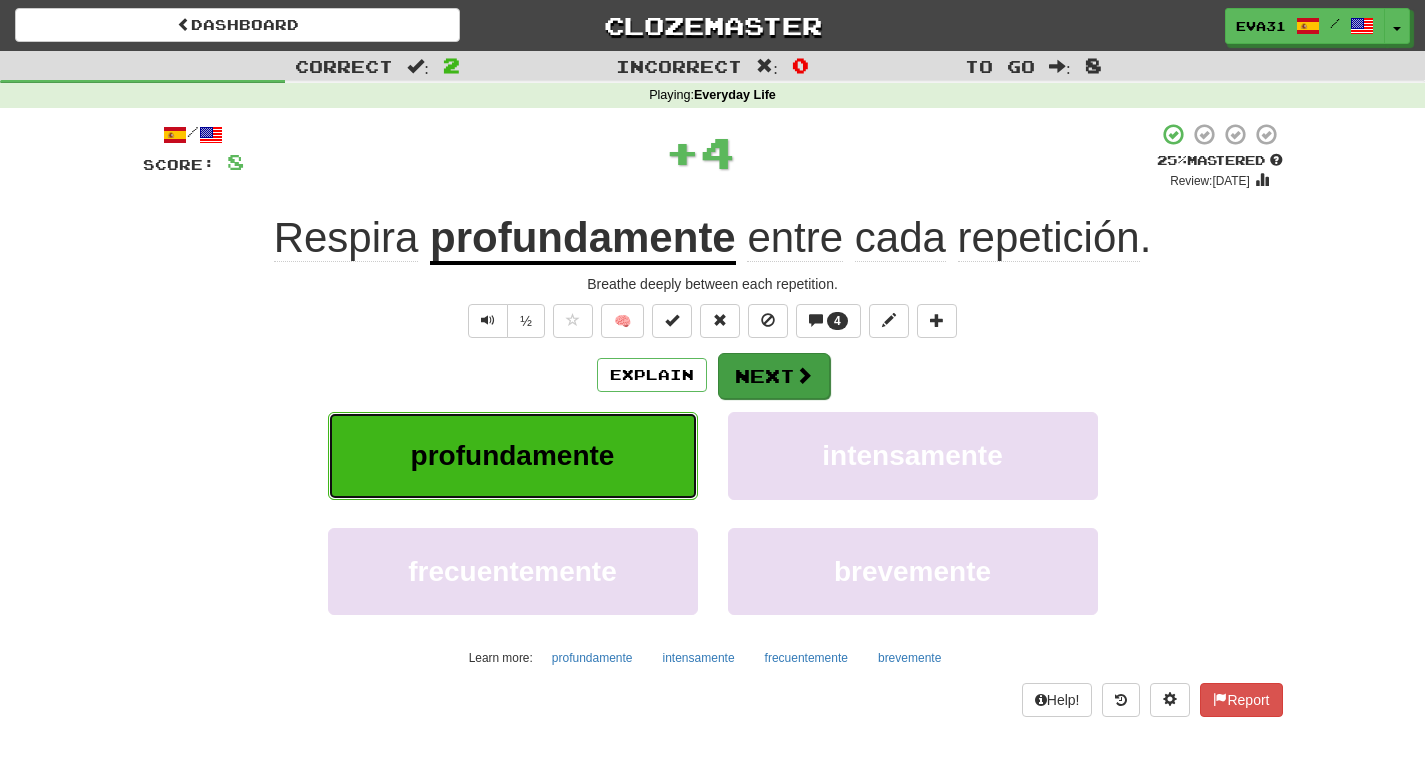 type 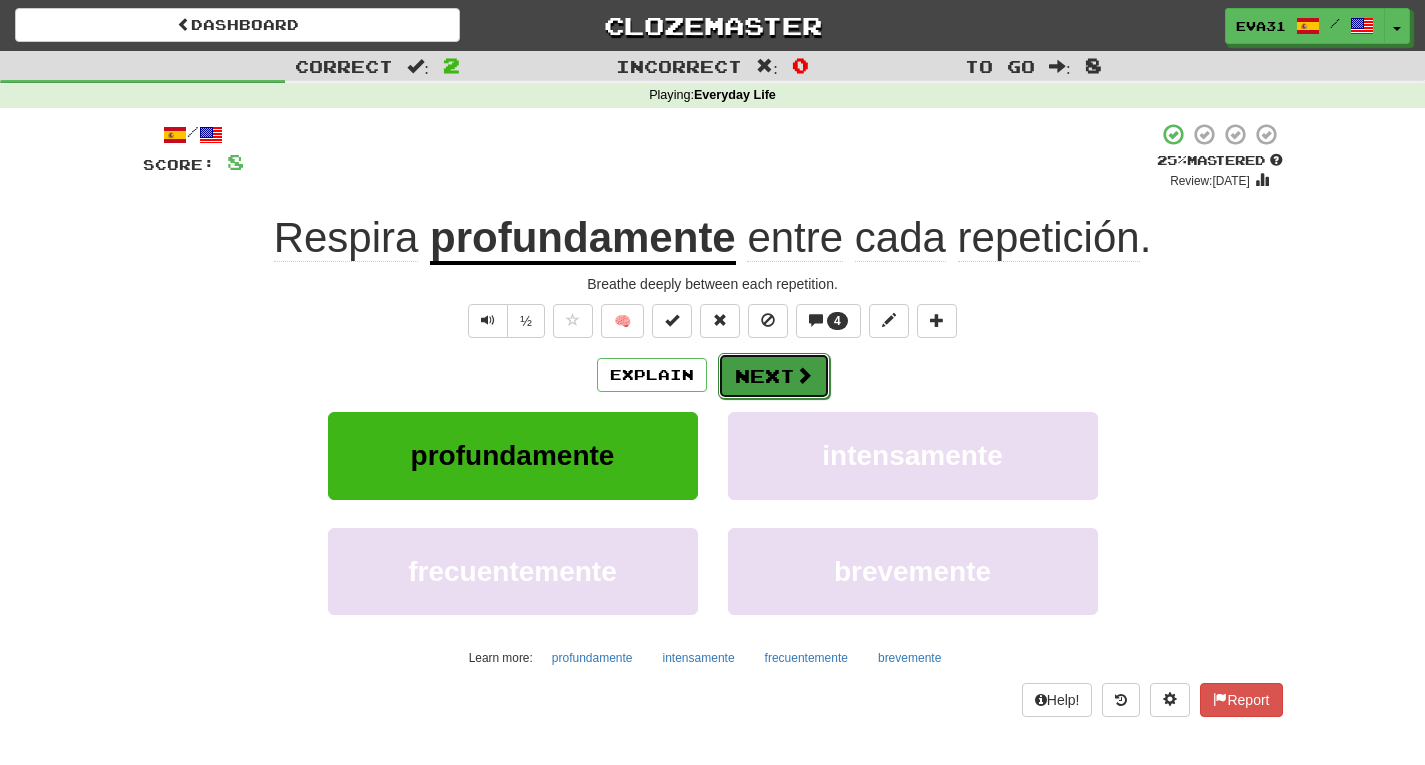 click on "Next" at bounding box center [774, 376] 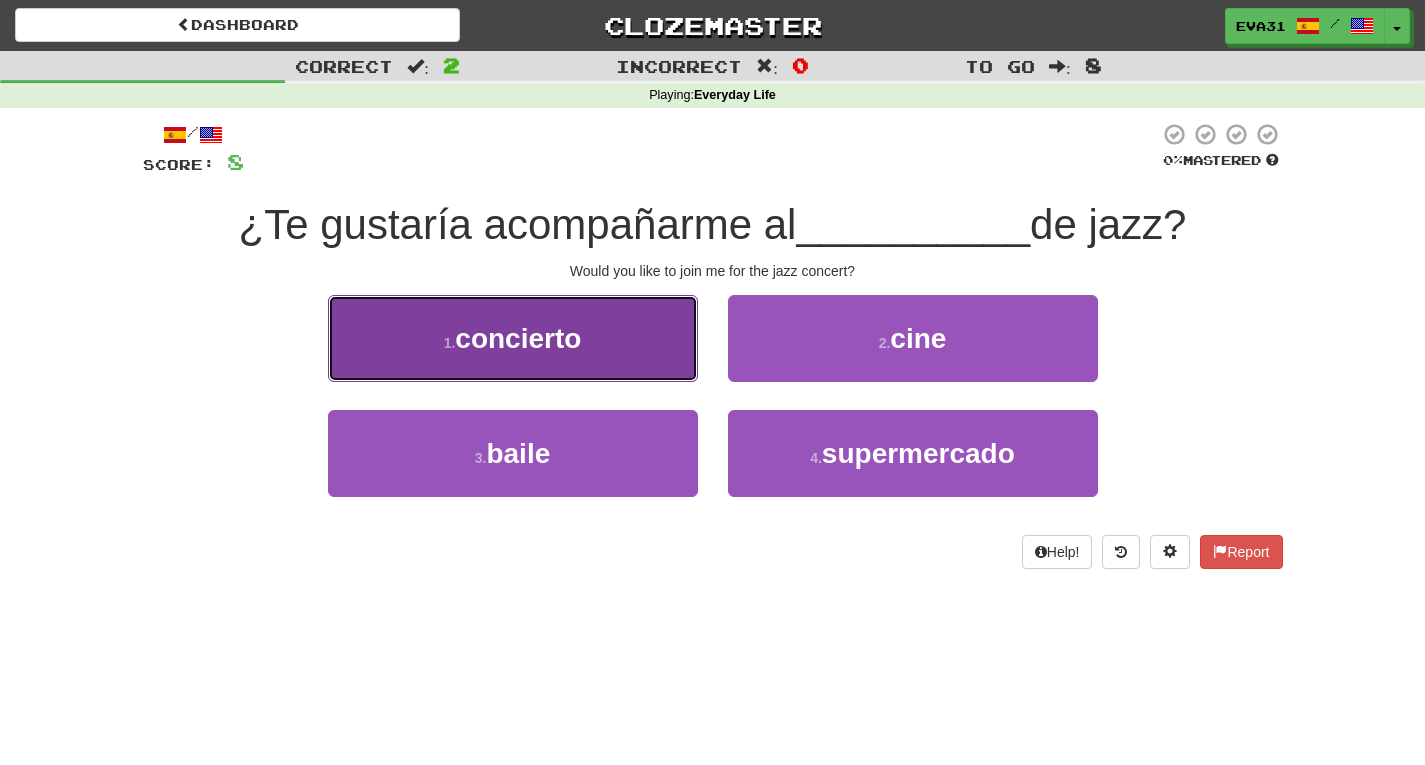 click on "1 .  concierto" at bounding box center [513, 338] 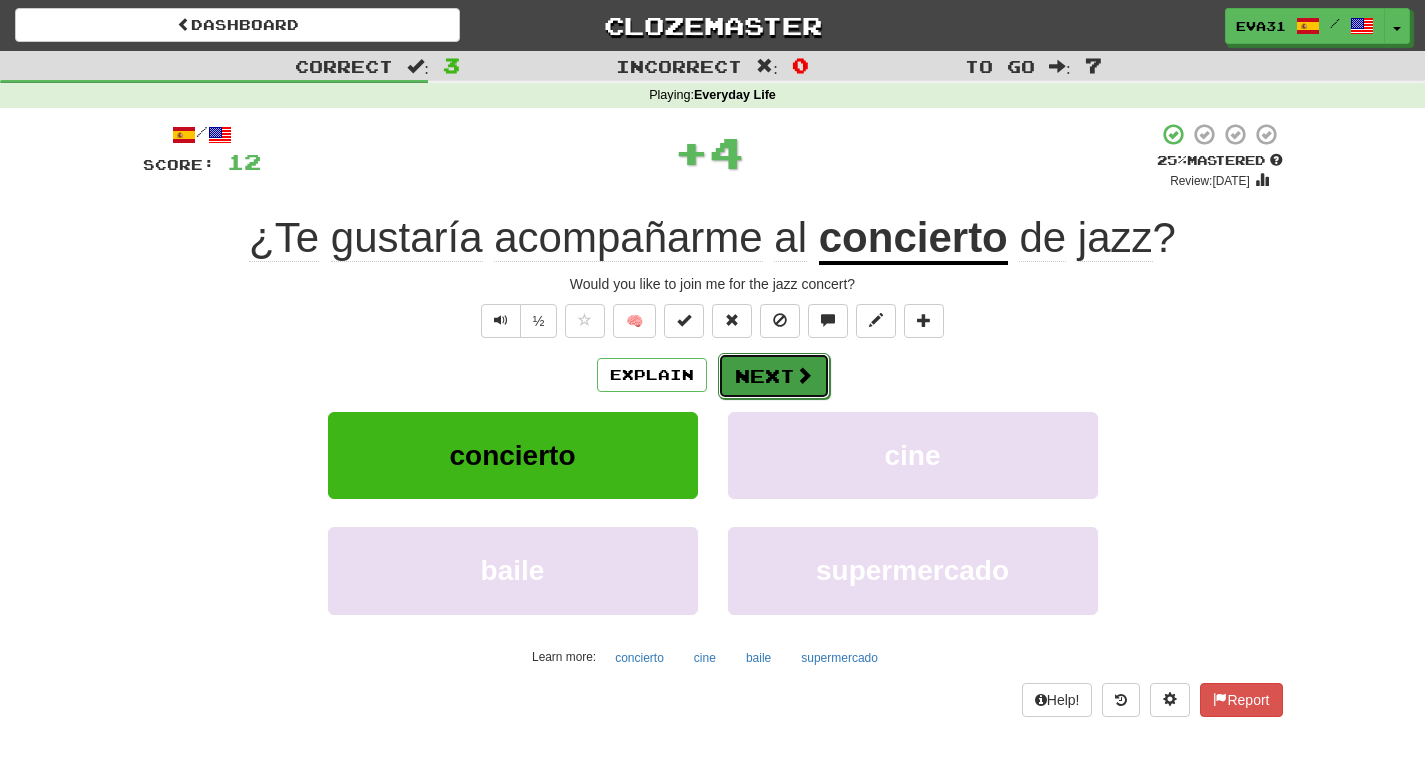 click on "Next" at bounding box center [774, 376] 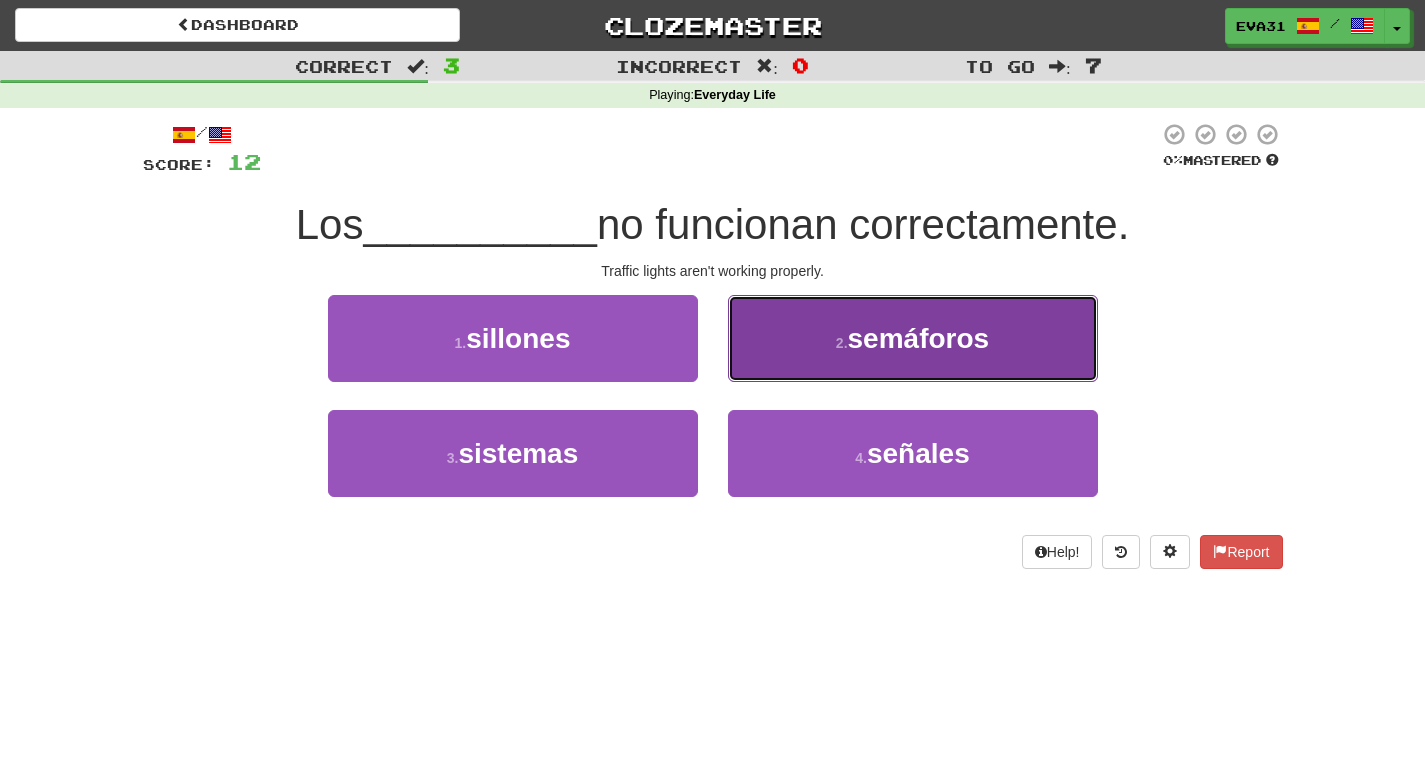 click on "2 .  semáforos" at bounding box center (913, 338) 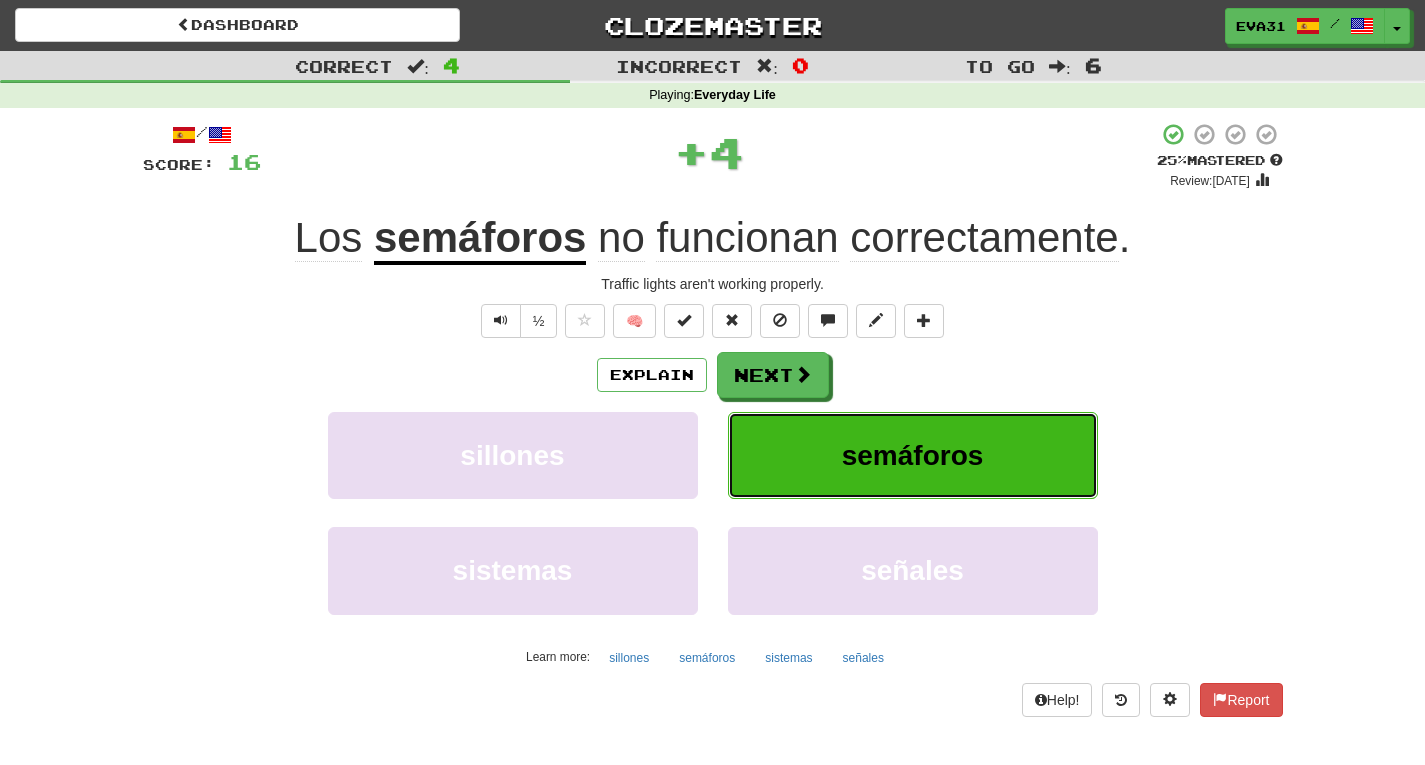 click on "semáforos" at bounding box center [913, 455] 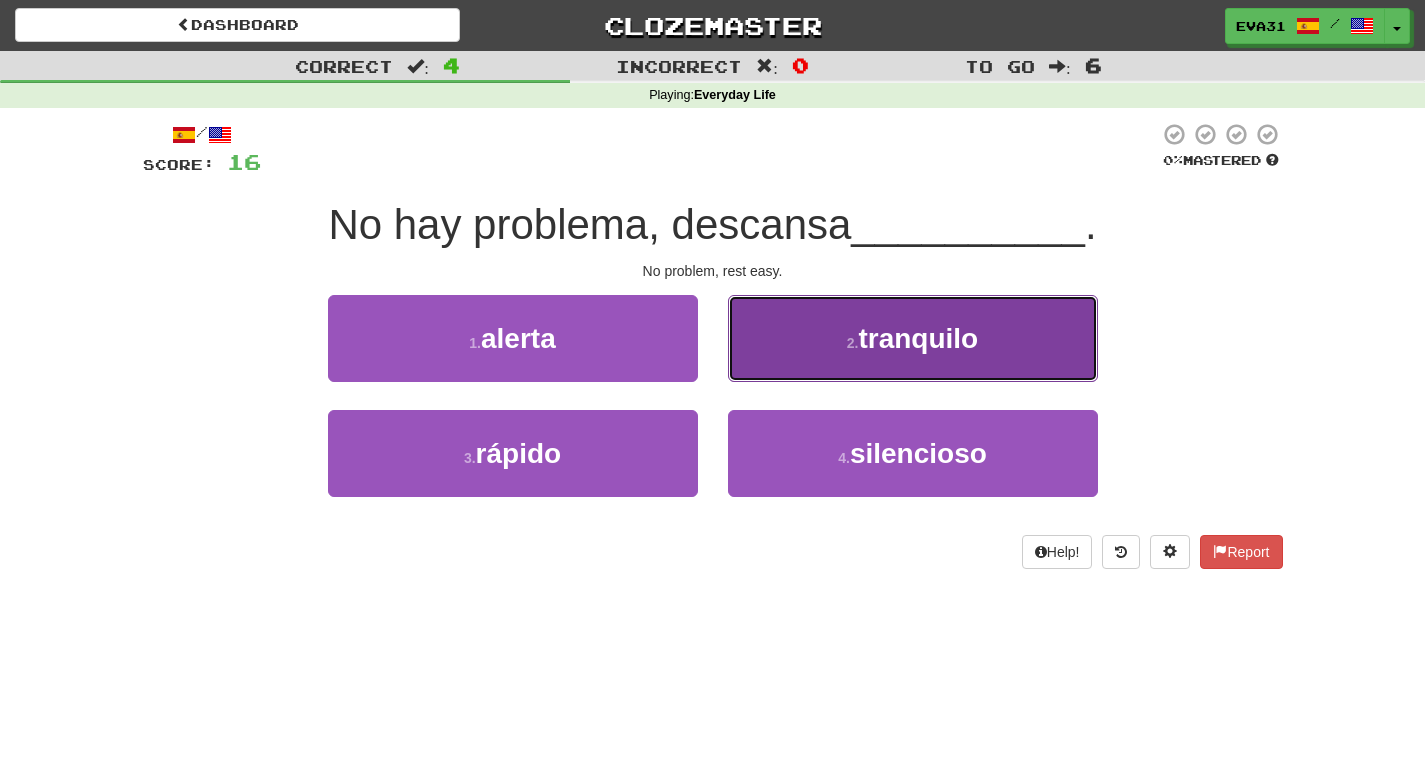 click on "2 .  tranquilo" at bounding box center (913, 338) 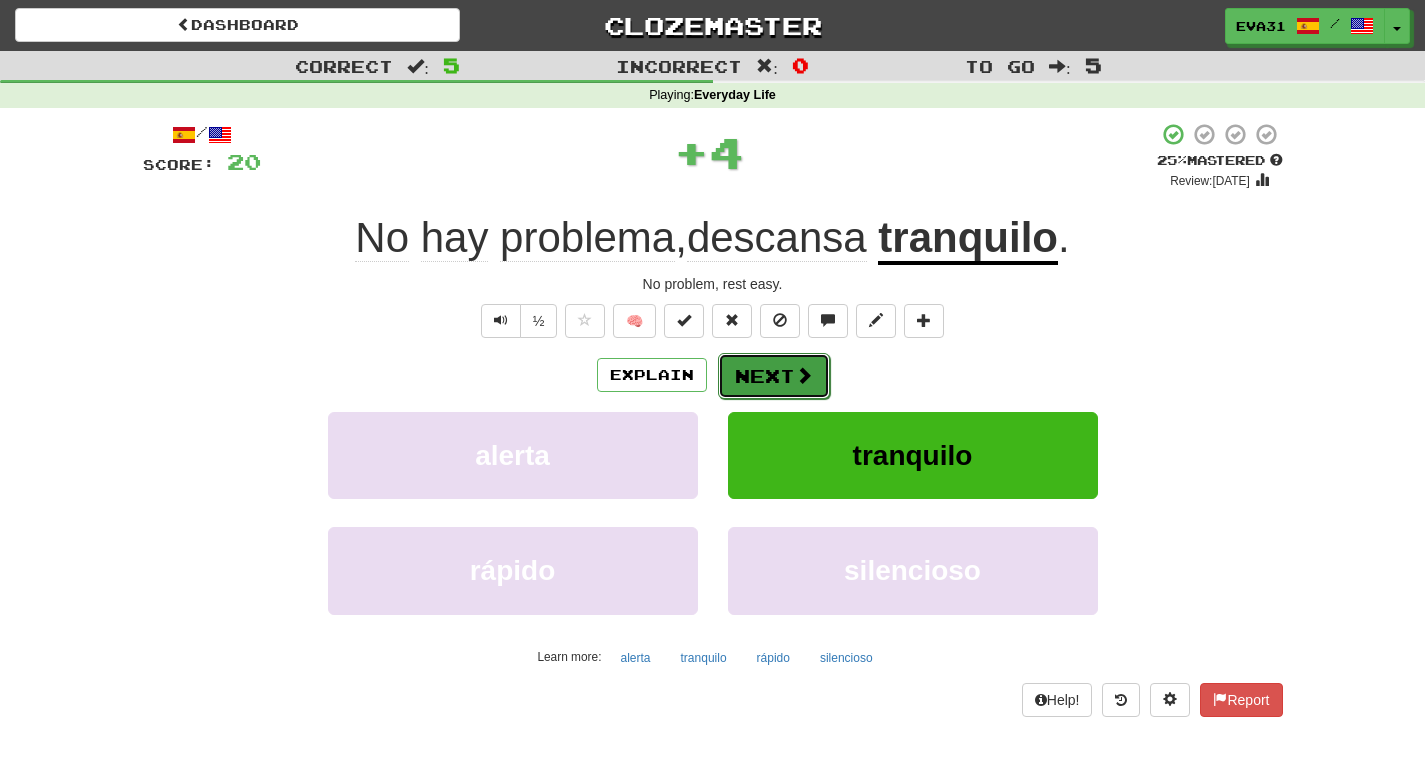 click on "Next" at bounding box center [774, 376] 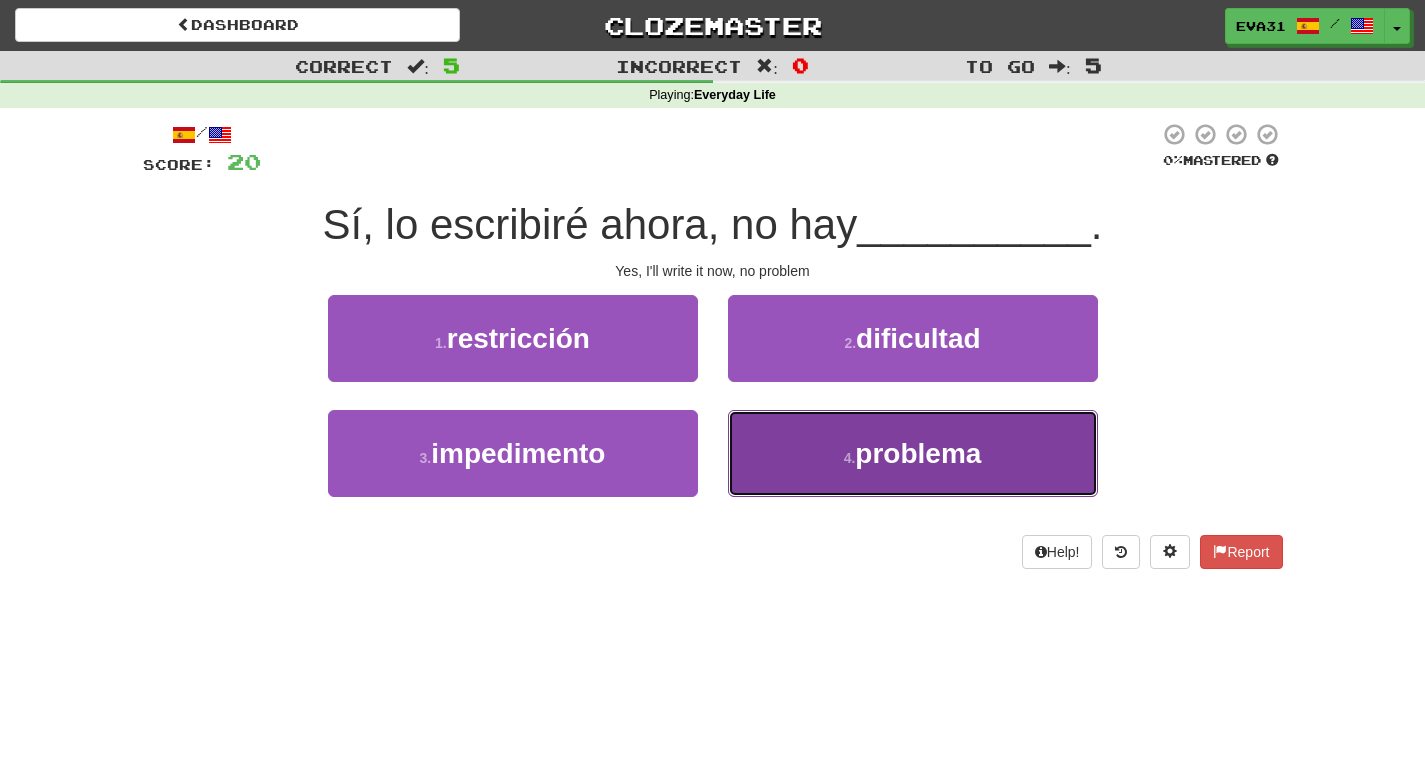 click on "4 .  problema" at bounding box center [913, 453] 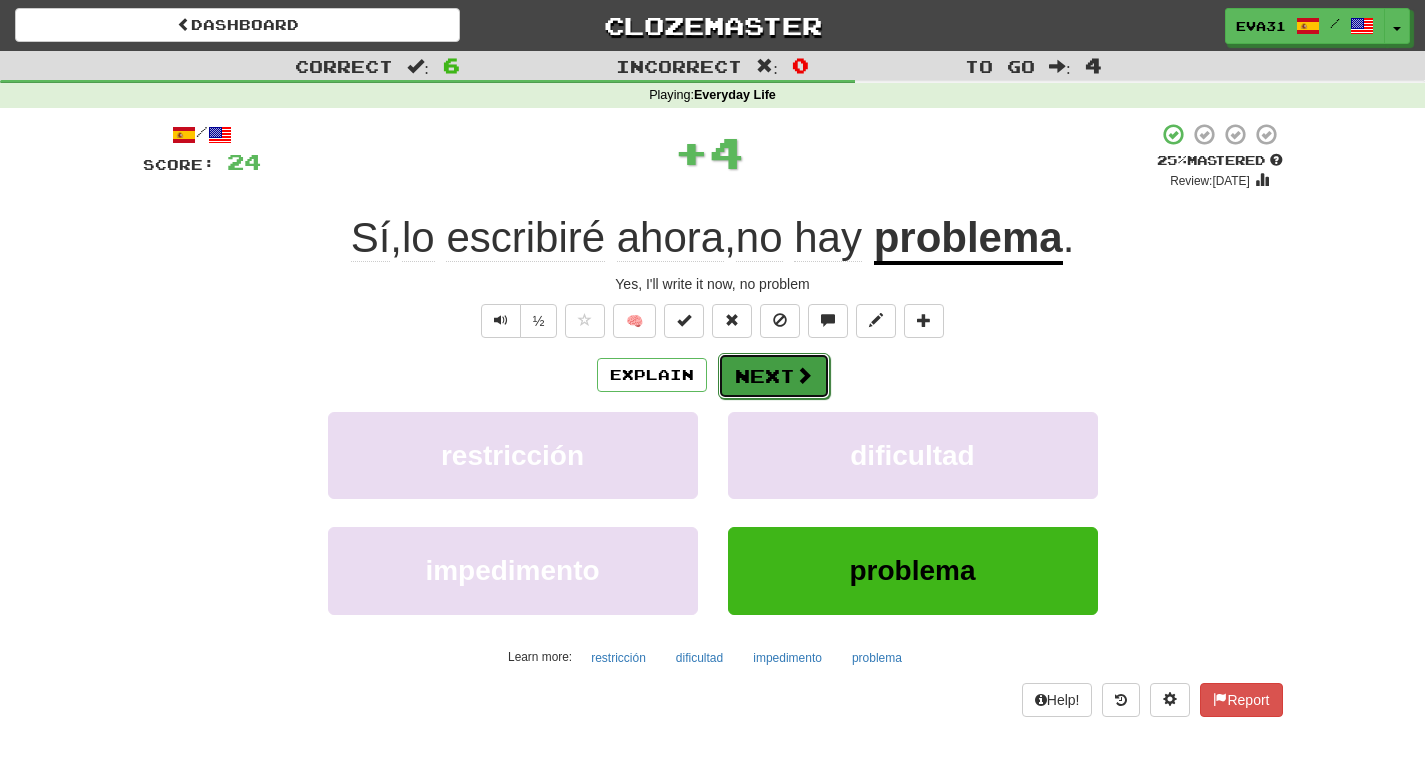 click on "Next" at bounding box center (774, 376) 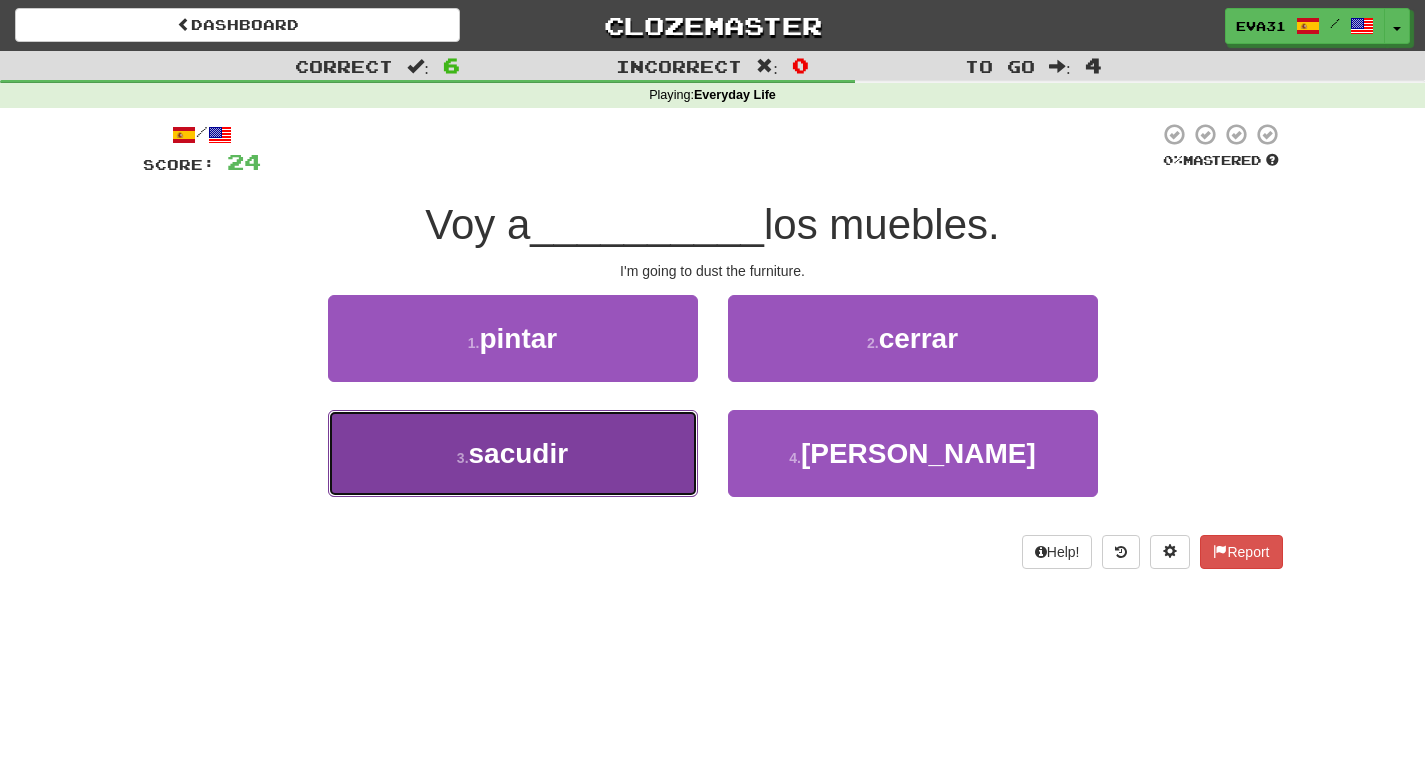 click on "3 .  sacudir" at bounding box center [513, 453] 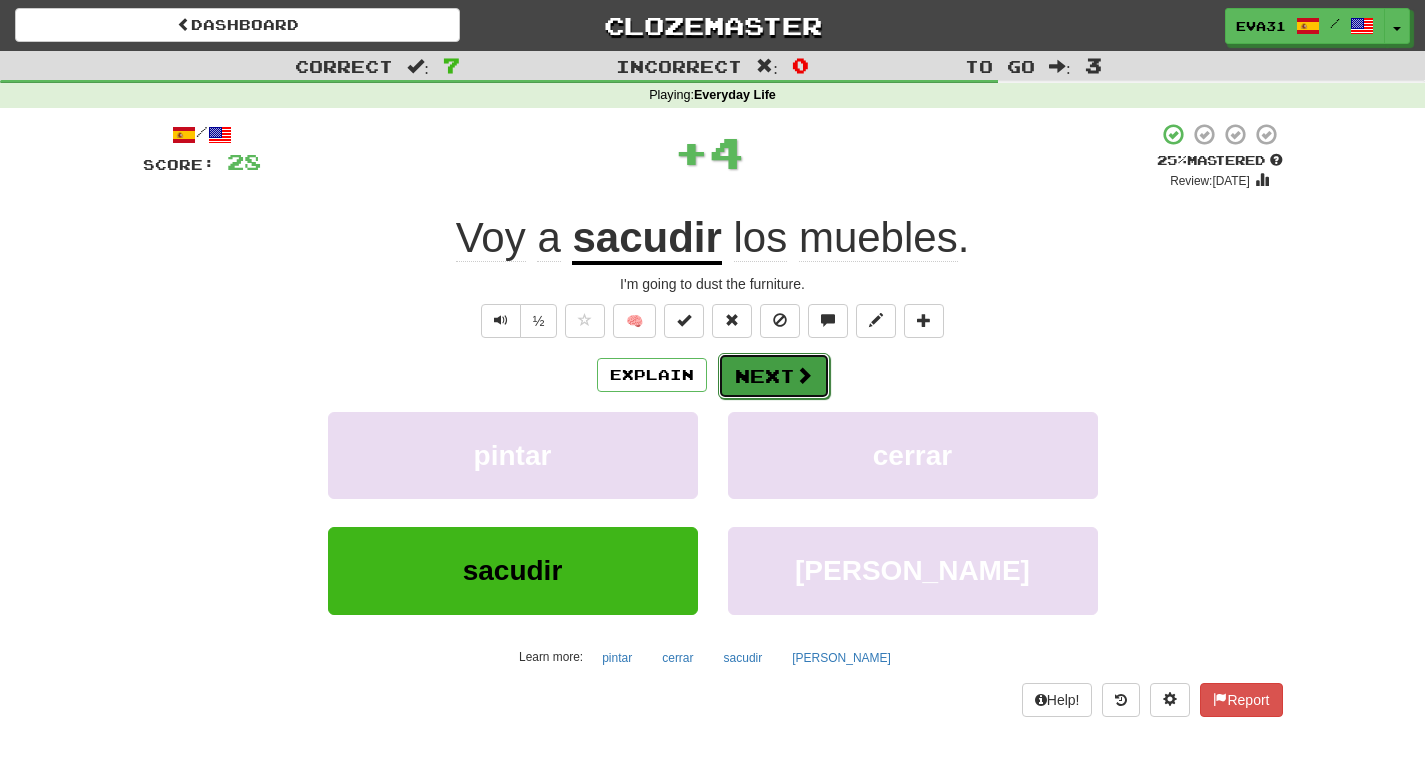 click on "Next" at bounding box center [774, 376] 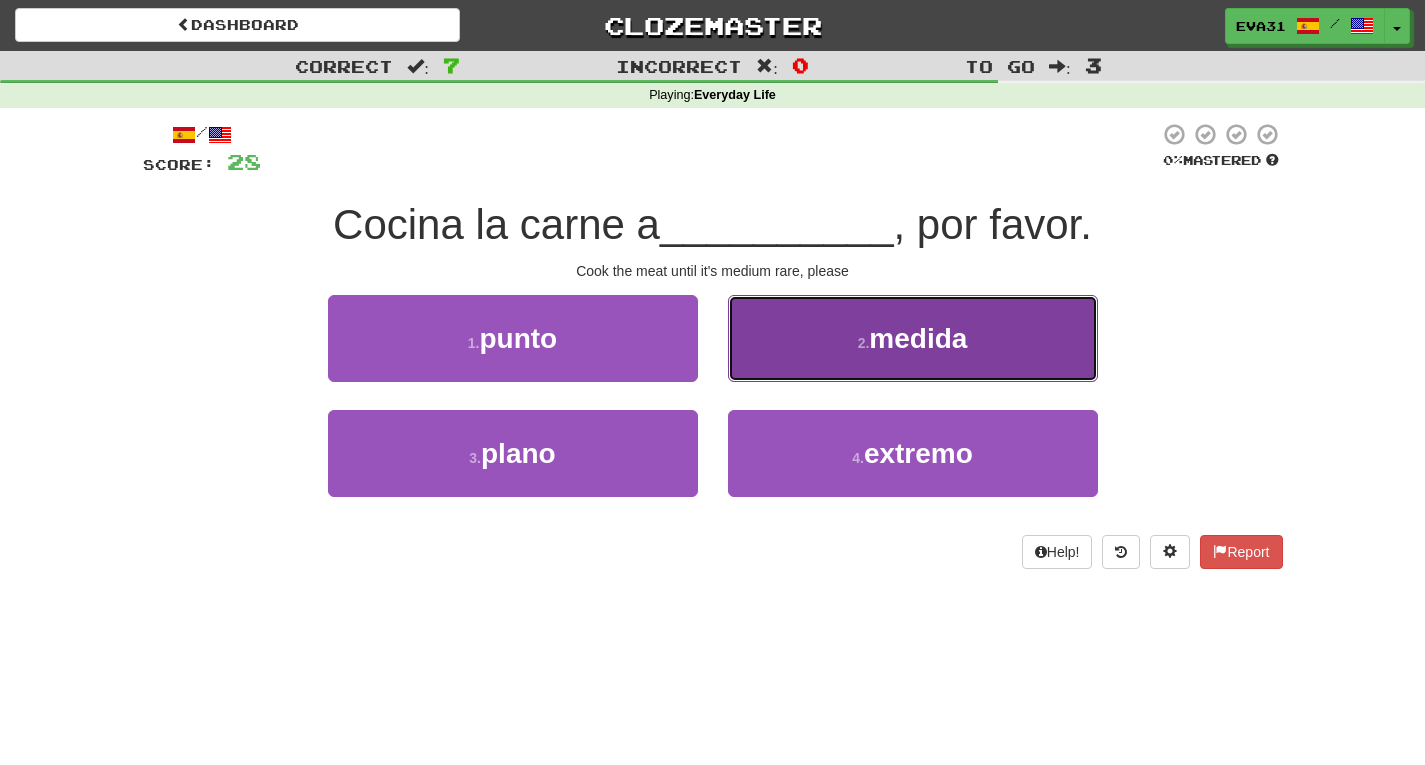 click on "2 .  medida" at bounding box center [913, 338] 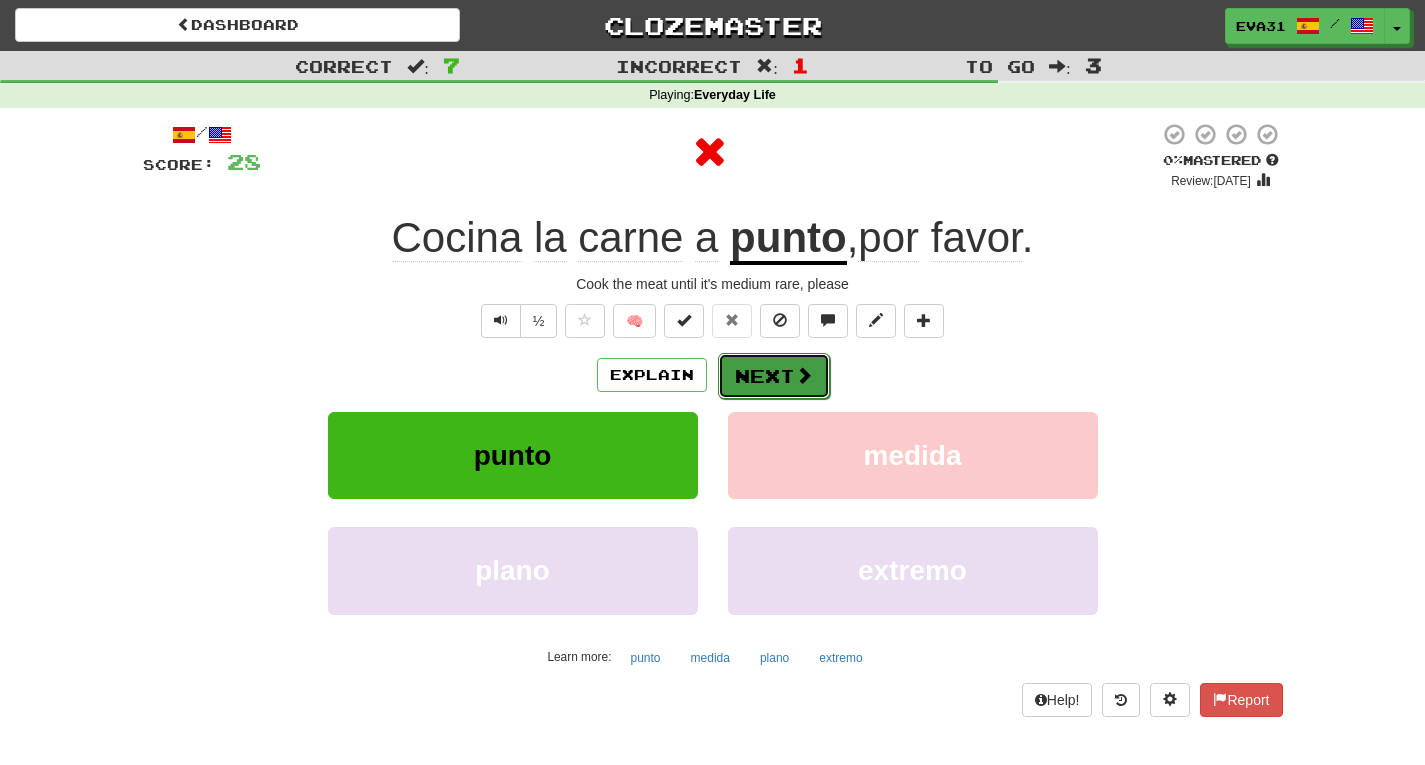 click on "Next" at bounding box center (774, 376) 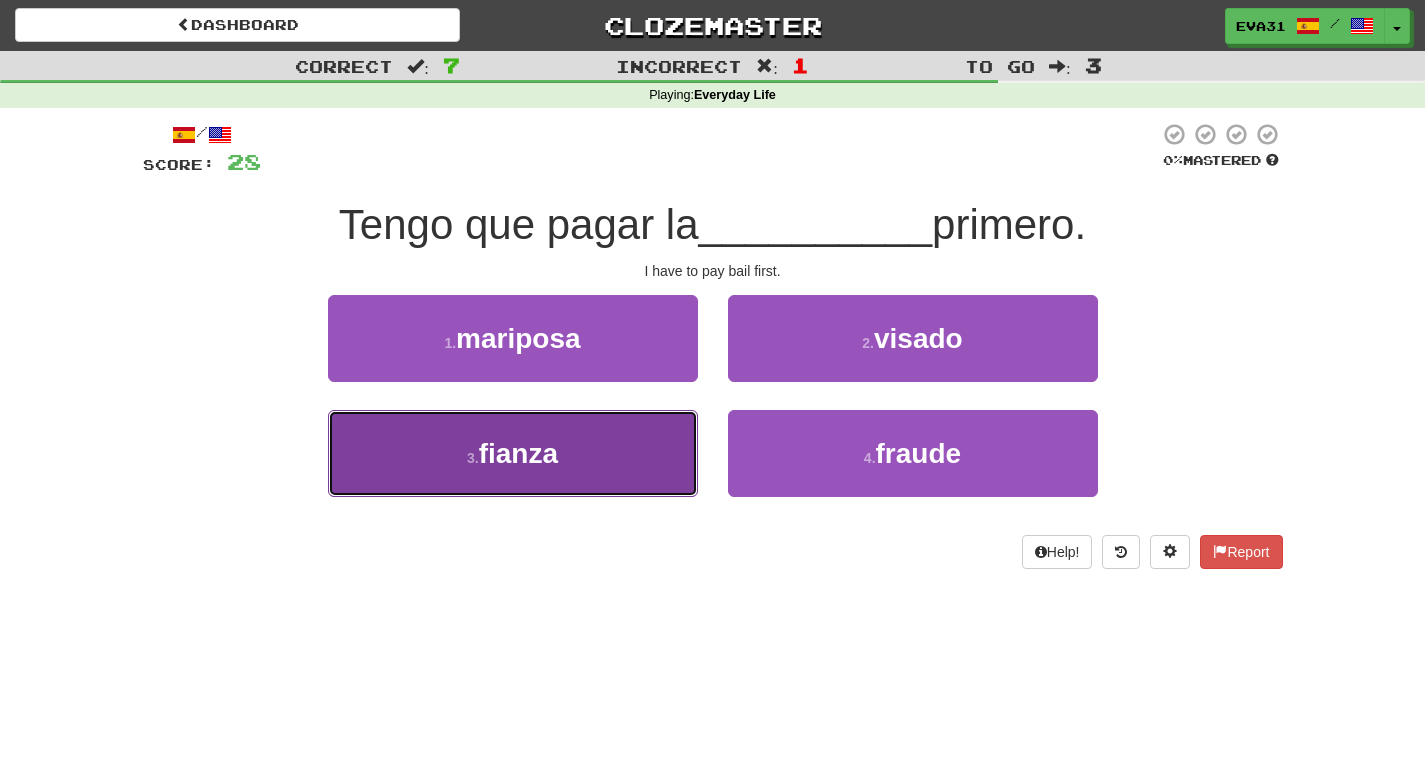 click on "3 .  fianza" at bounding box center (513, 453) 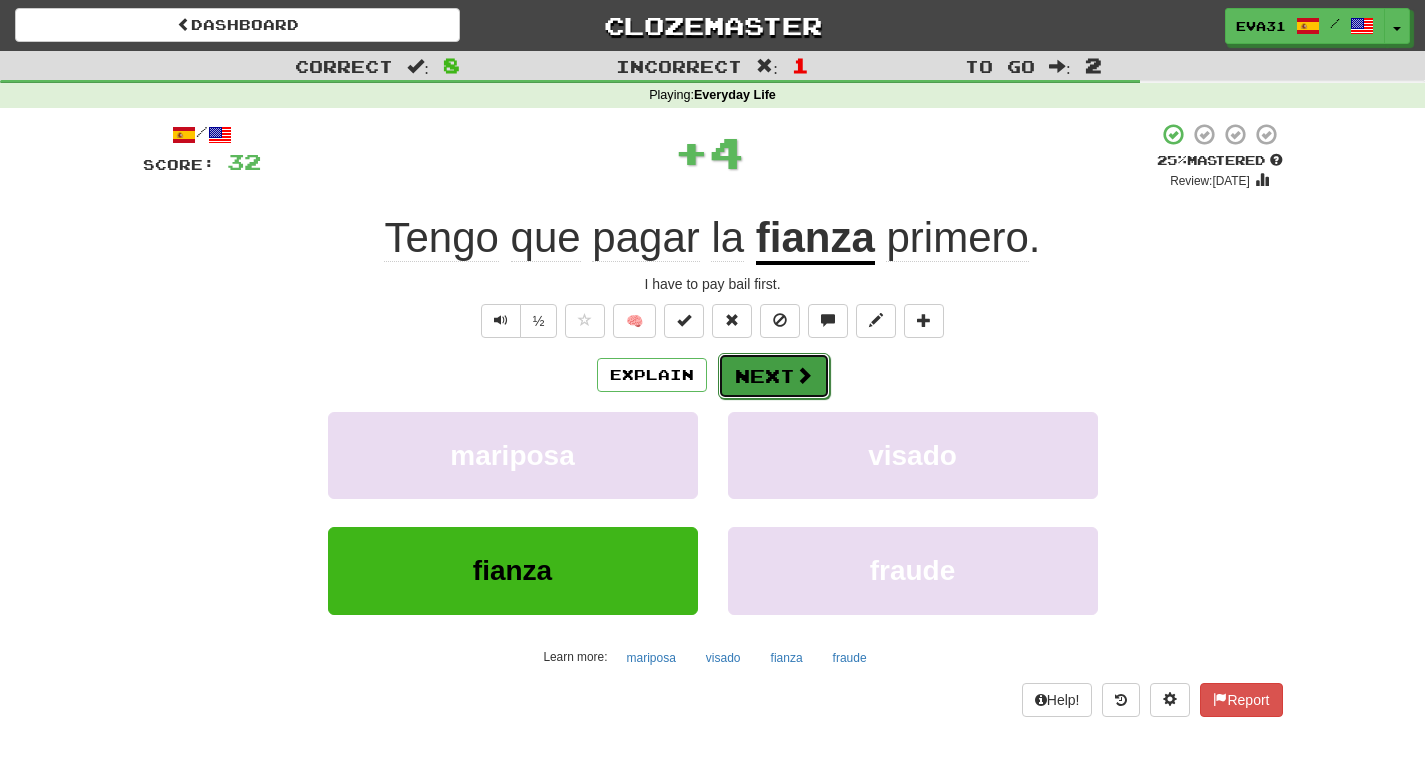 click on "Next" at bounding box center [774, 376] 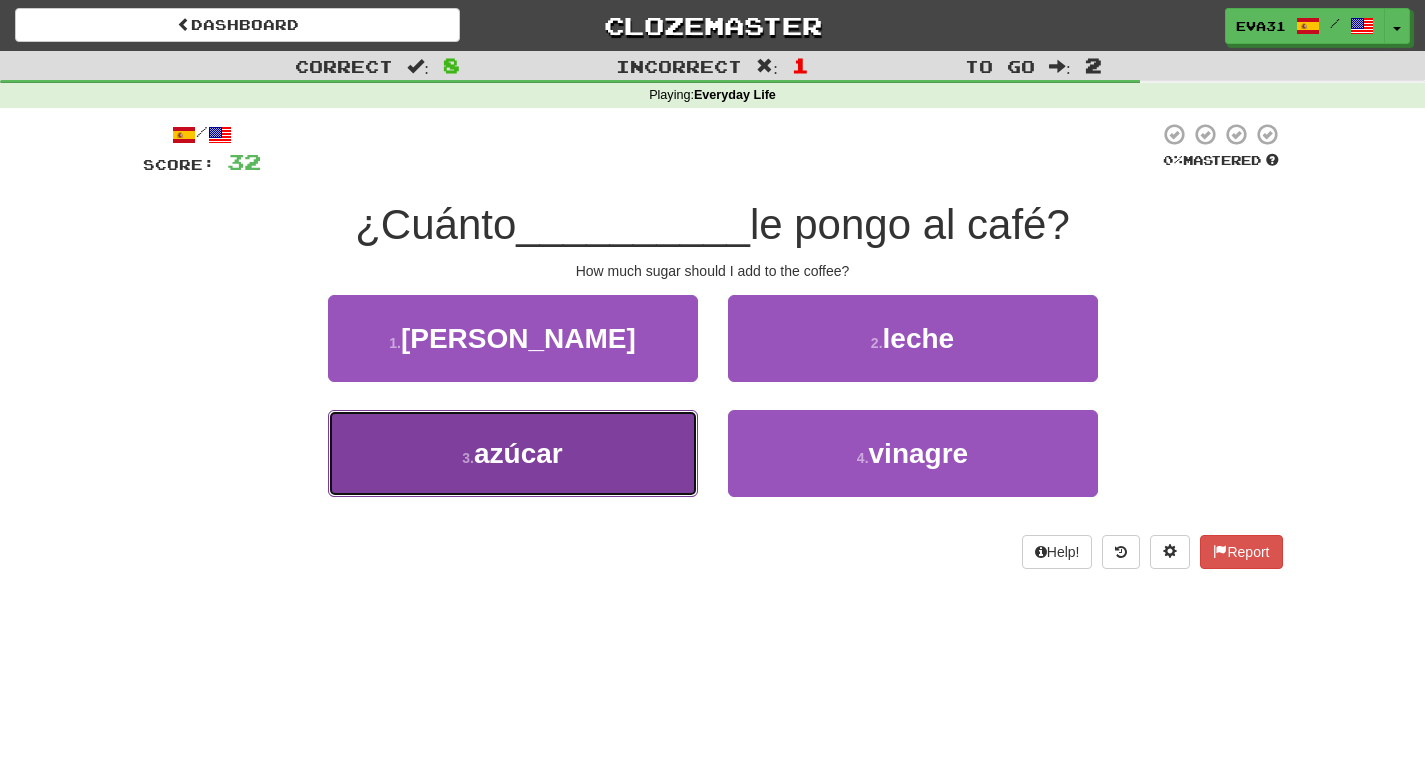 click on "3 .  azúcar" at bounding box center [513, 453] 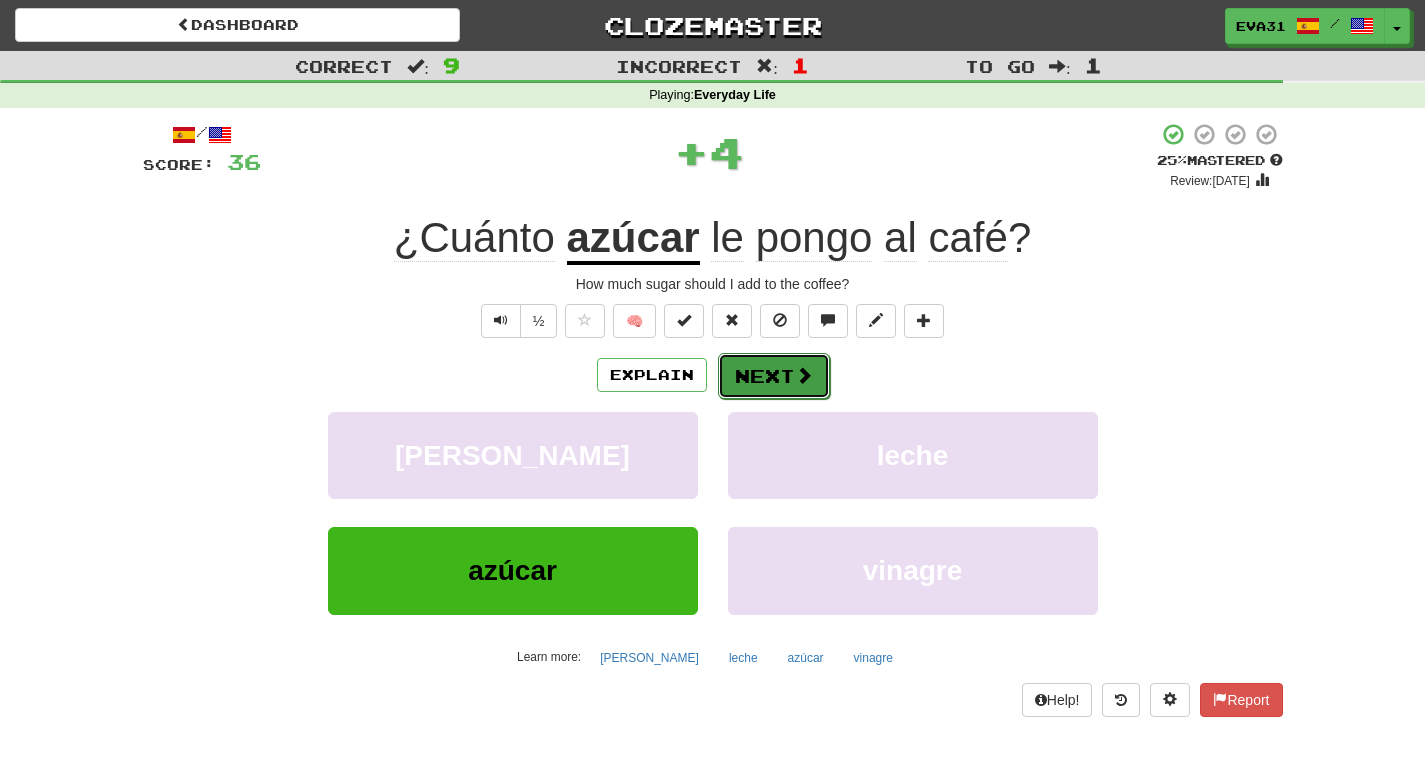 click on "Next" at bounding box center (774, 376) 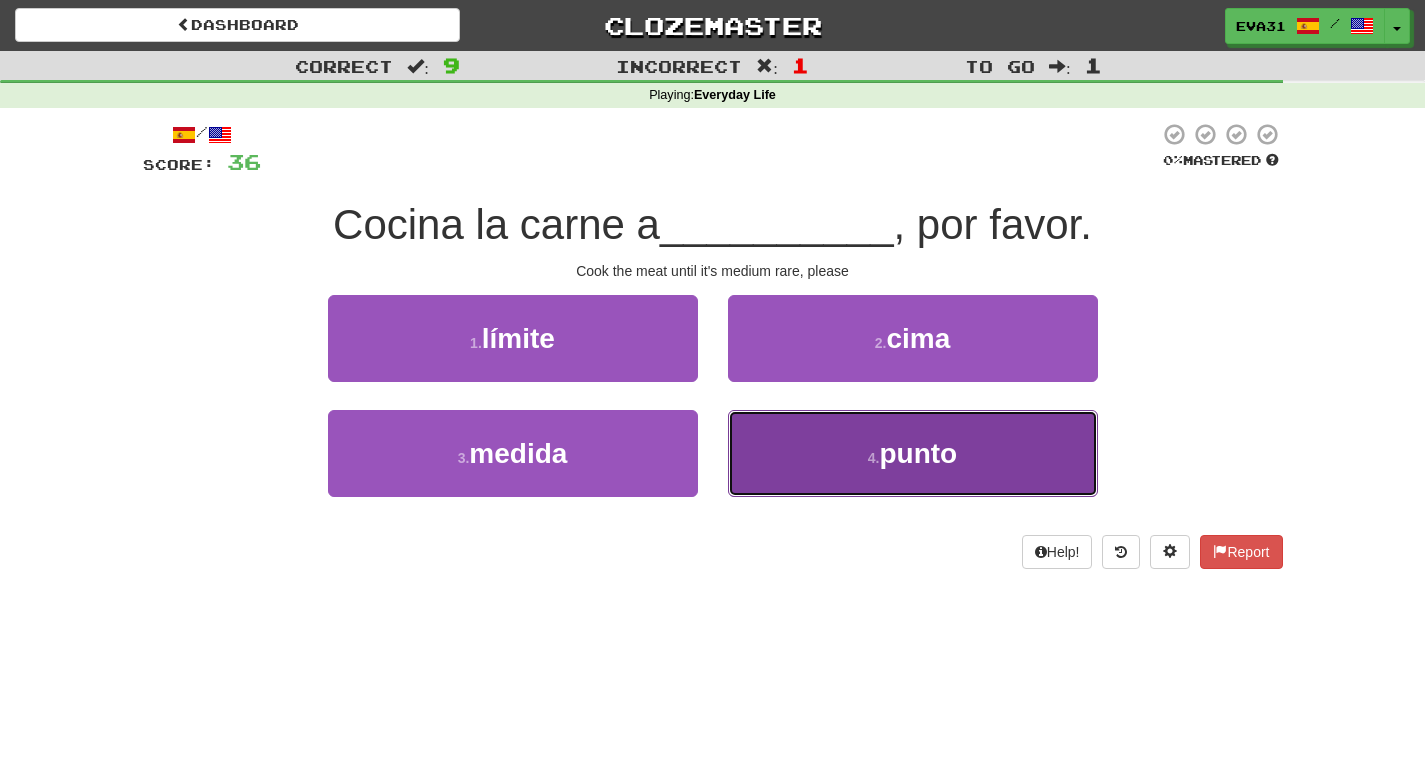 click on "4 .  punto" at bounding box center [913, 453] 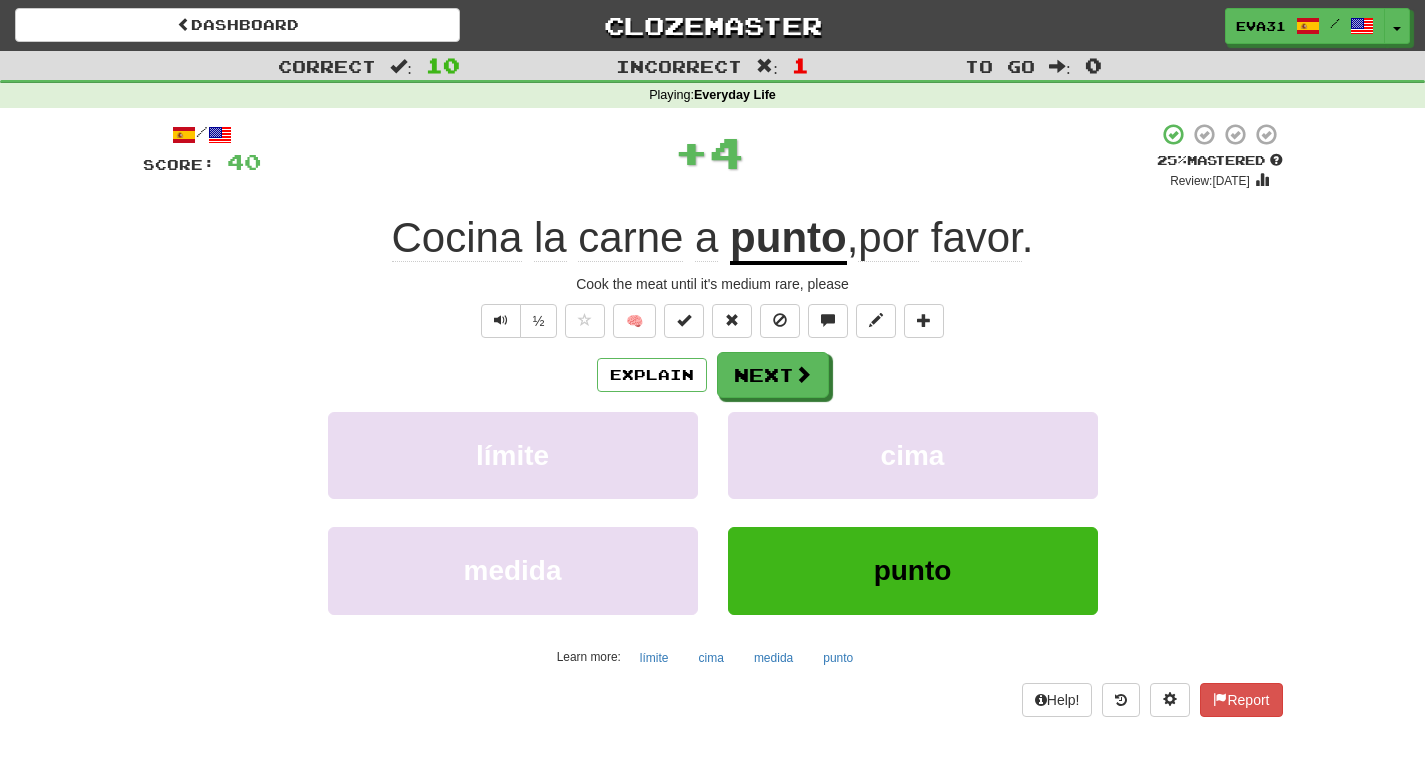 click on "/  Score:   40 + 4 25 %  Mastered Review:  2025-07-11 Cocina   la   carne   a   punto ,  por   favor . Cook the meat until it's medium rare, please ½ 🧠 Explain Next límite cima medida punto Learn more: límite cima medida punto  Help!  Report" at bounding box center [713, 419] 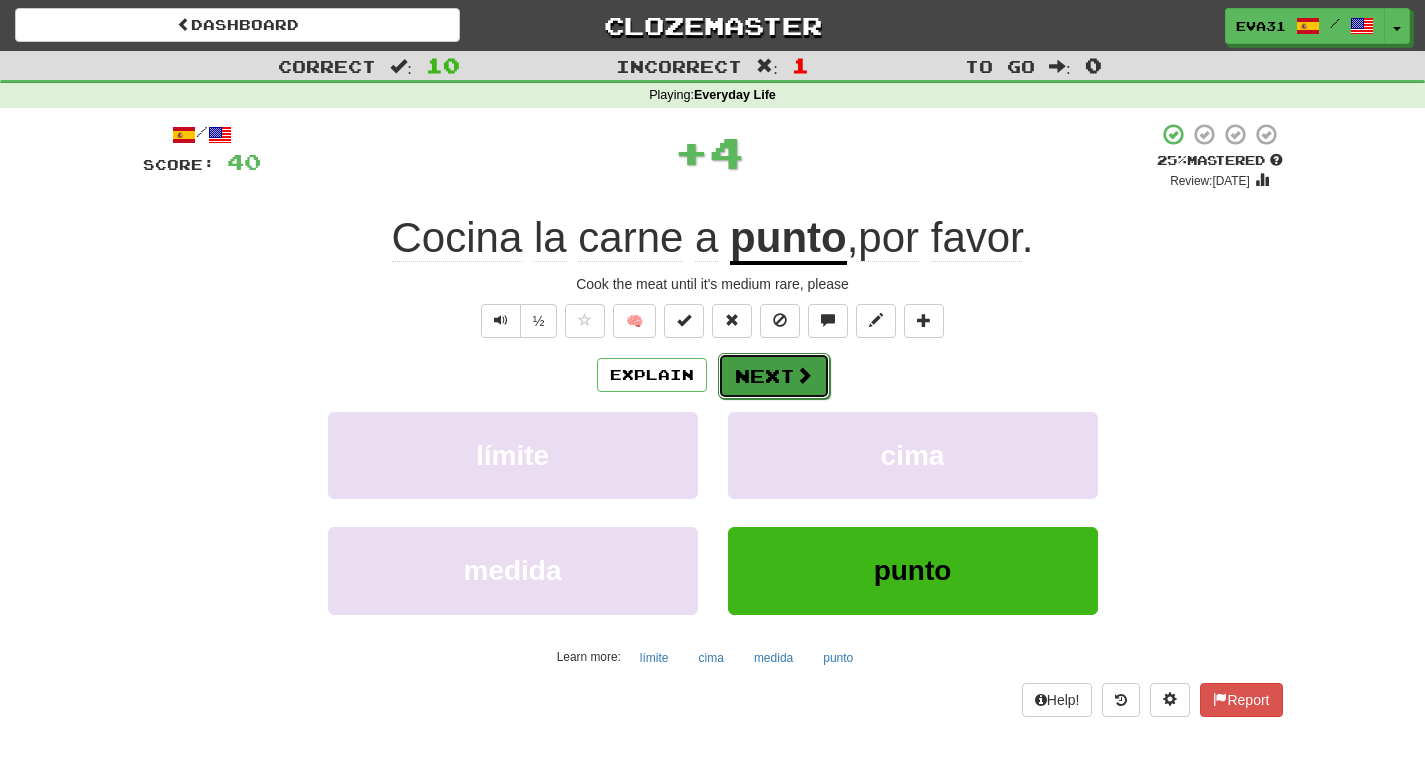 click on "Next" at bounding box center (774, 376) 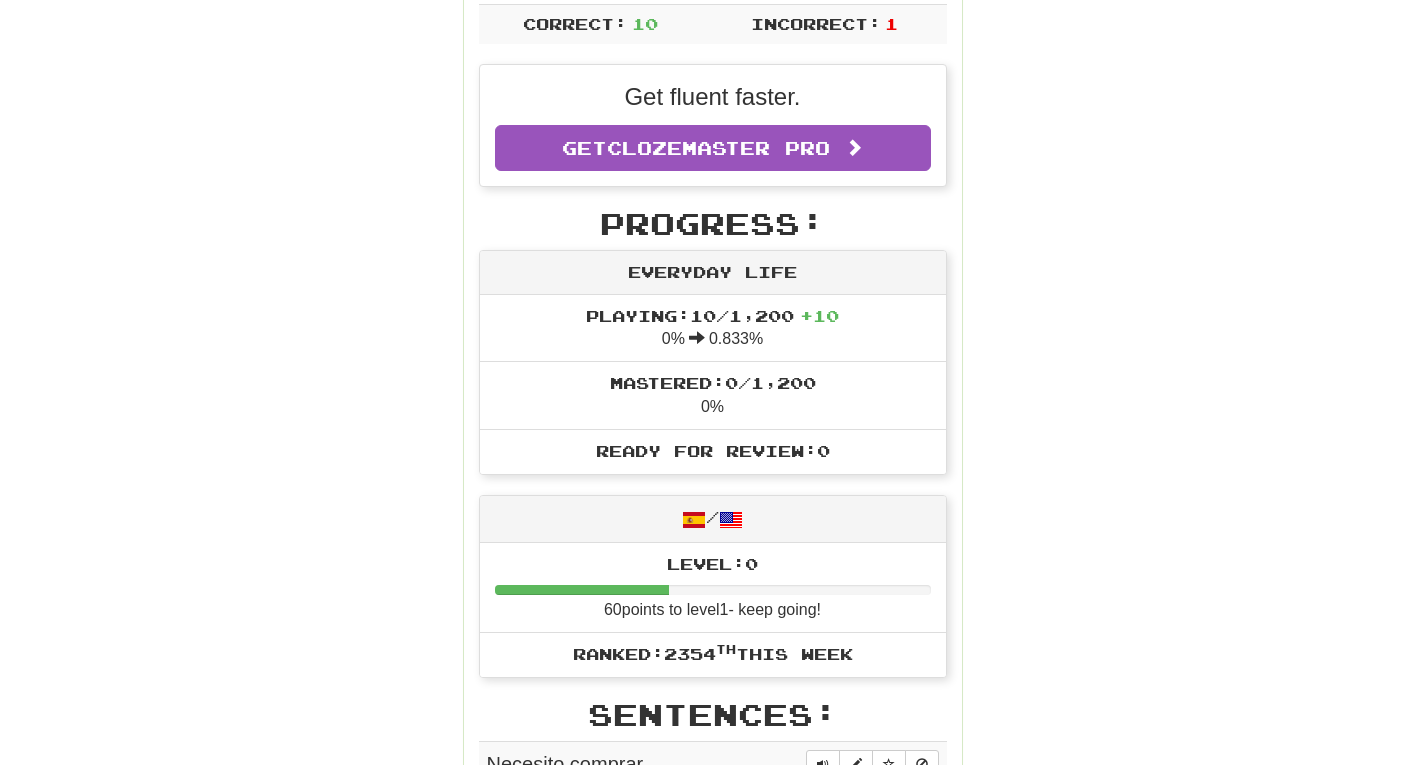 scroll, scrollTop: 0, scrollLeft: 0, axis: both 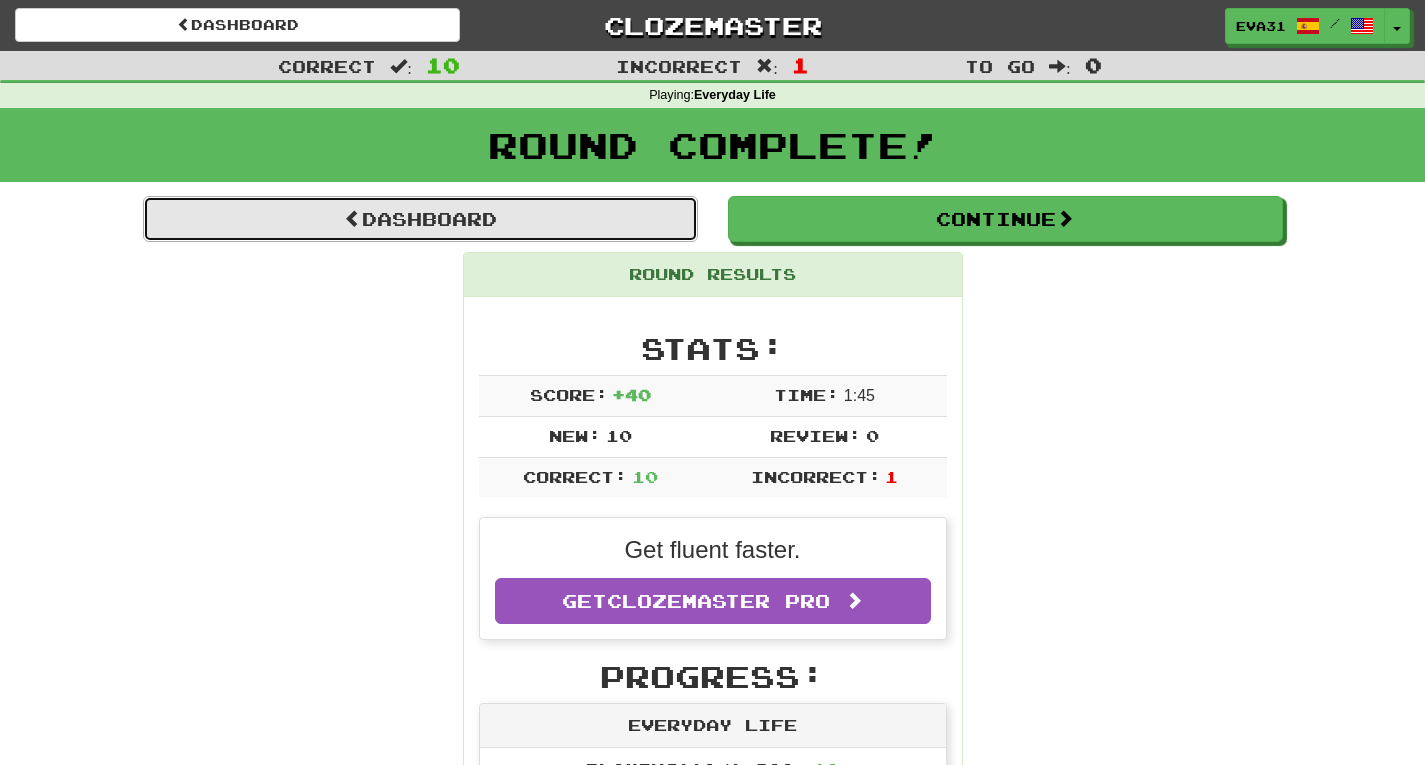 click on "Dashboard" at bounding box center (420, 219) 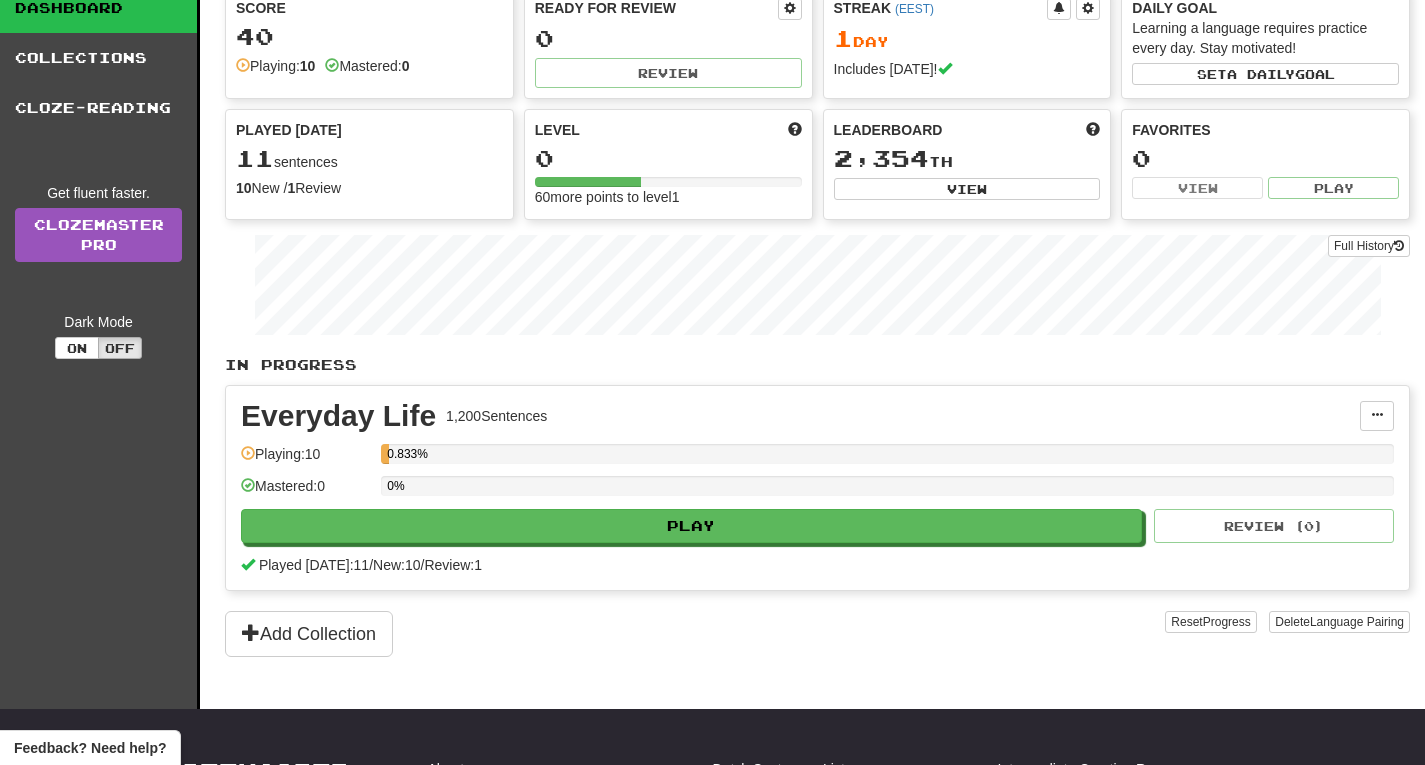 scroll, scrollTop: 0, scrollLeft: 0, axis: both 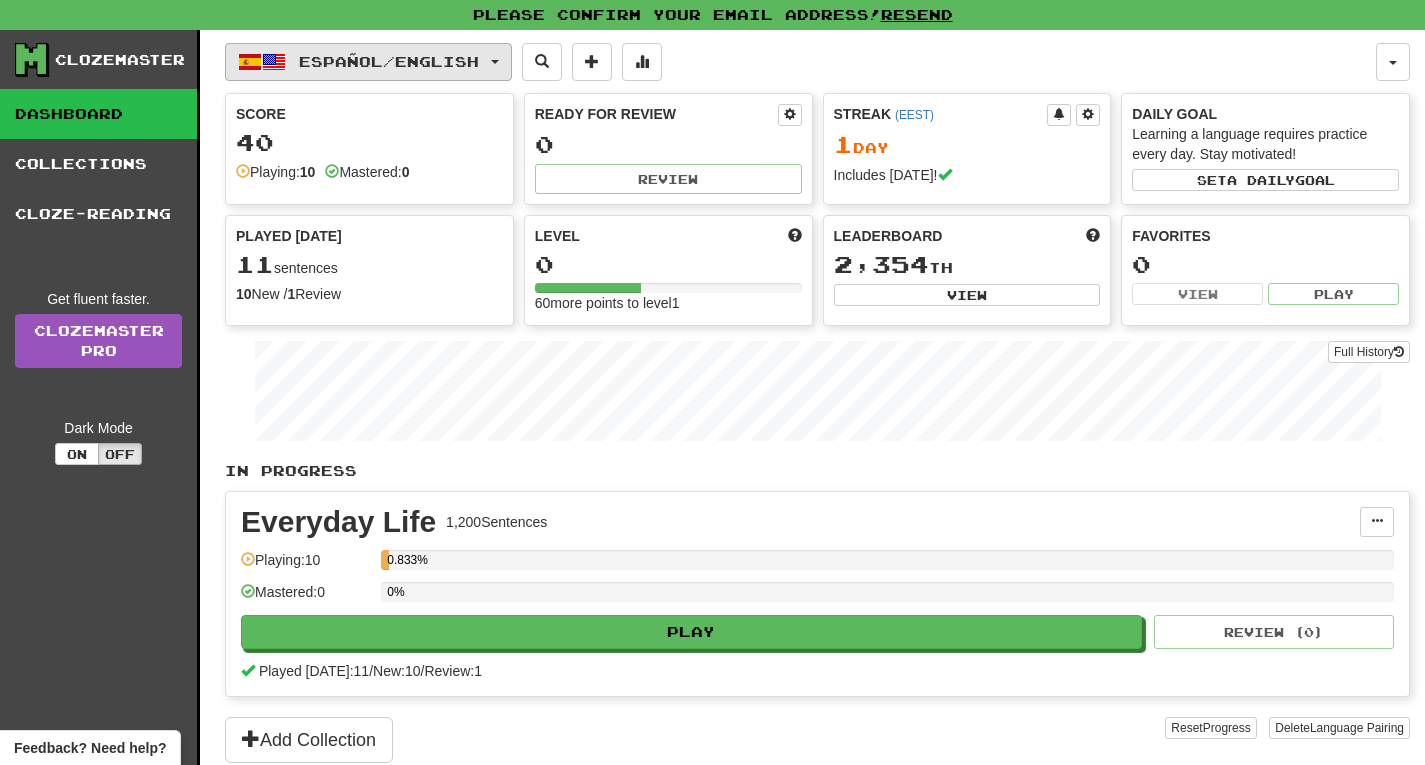 click on "Español  /  English" at bounding box center [389, 61] 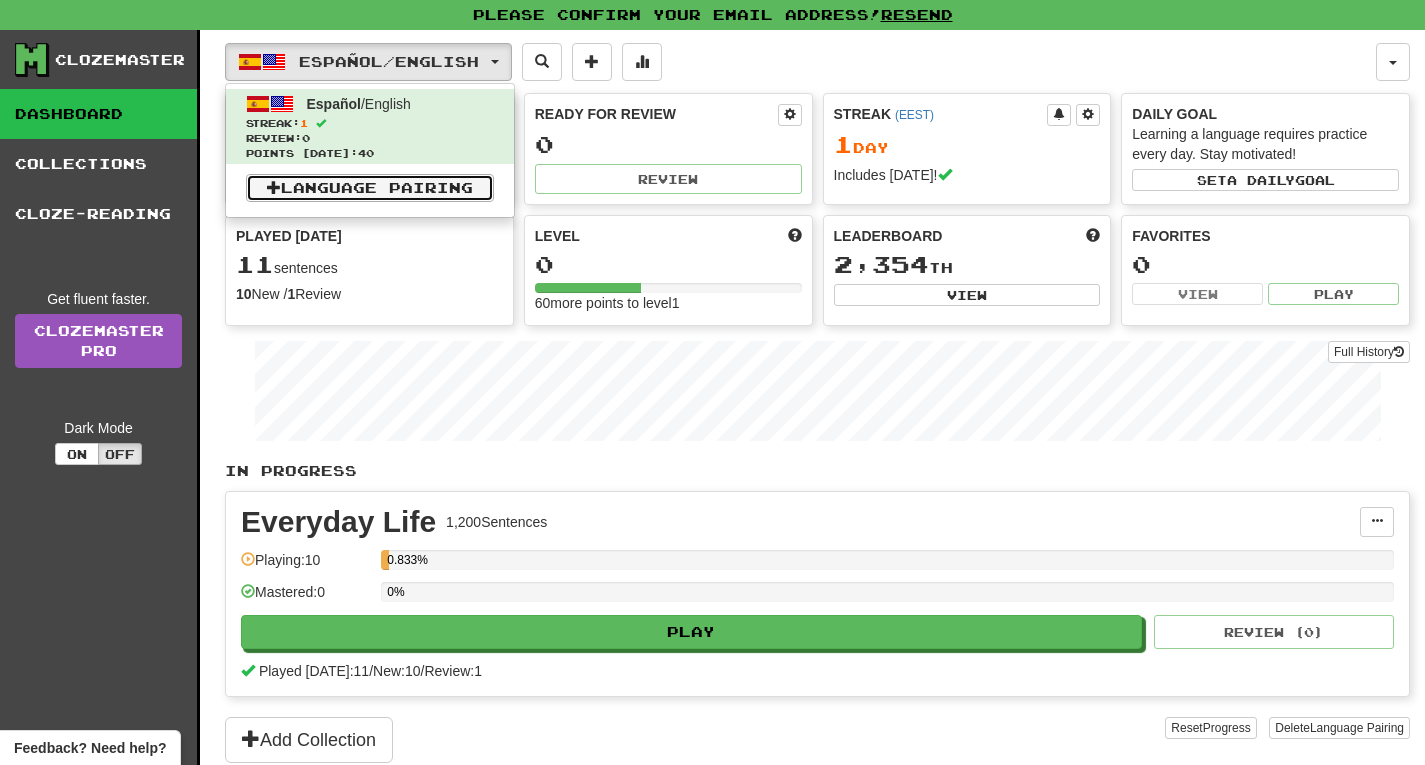 click on "Language Pairing" at bounding box center (370, 188) 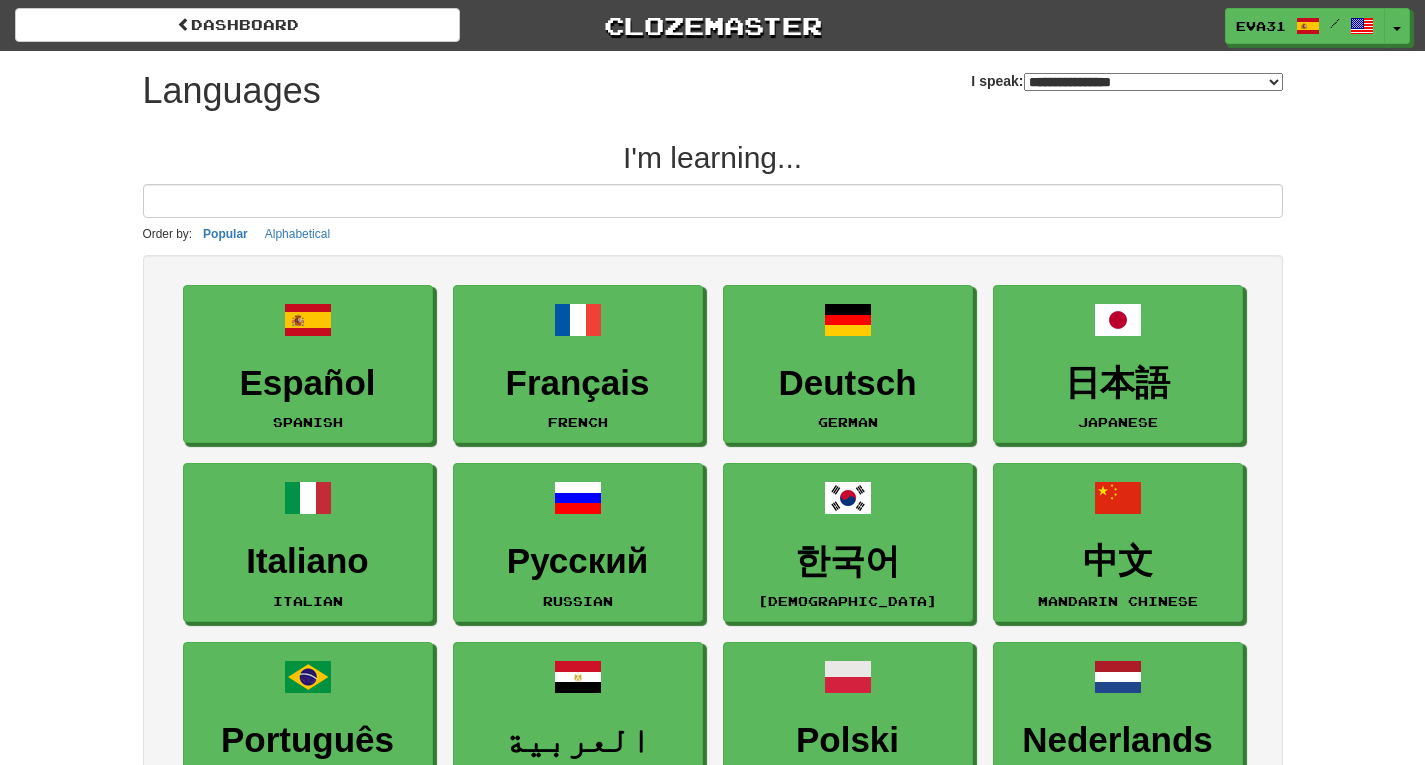select on "*******" 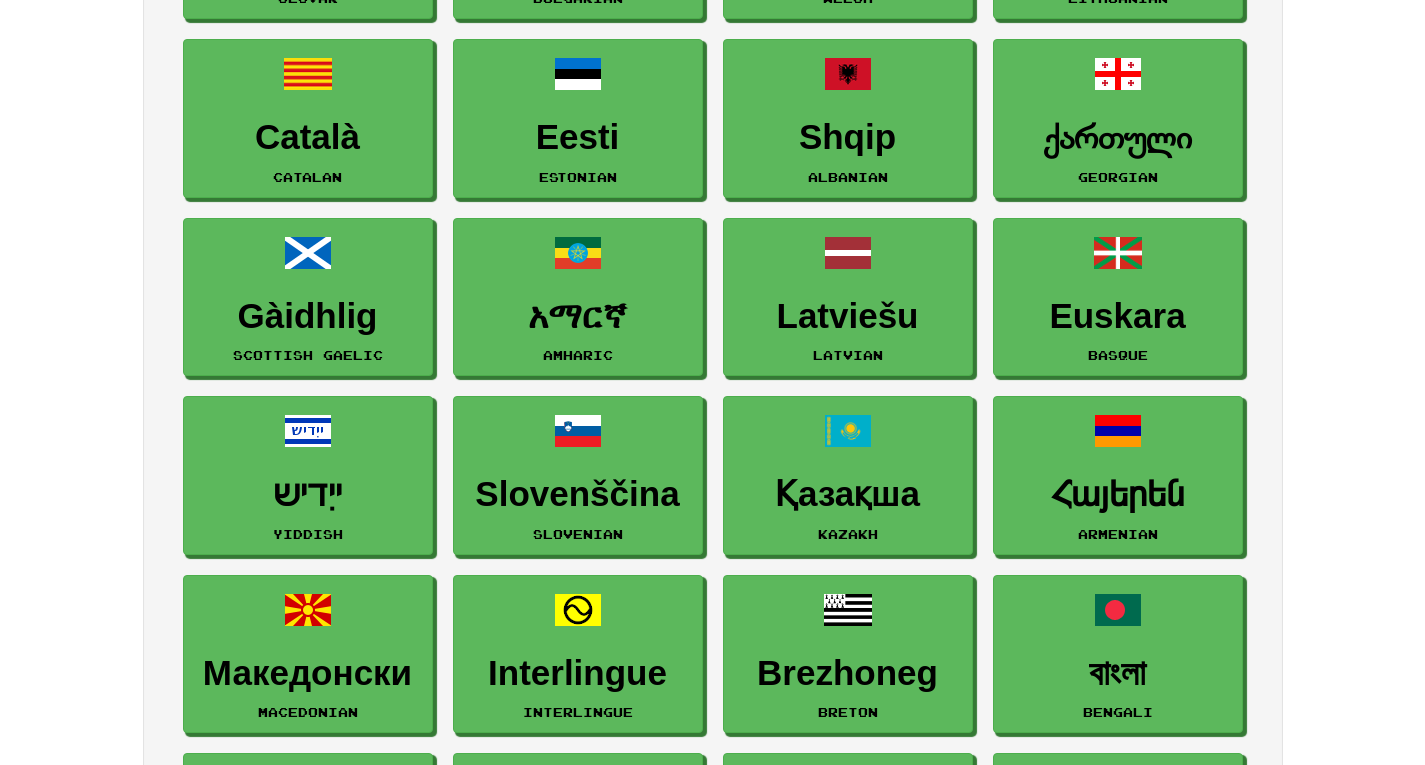 scroll, scrollTop: 2210, scrollLeft: 0, axis: vertical 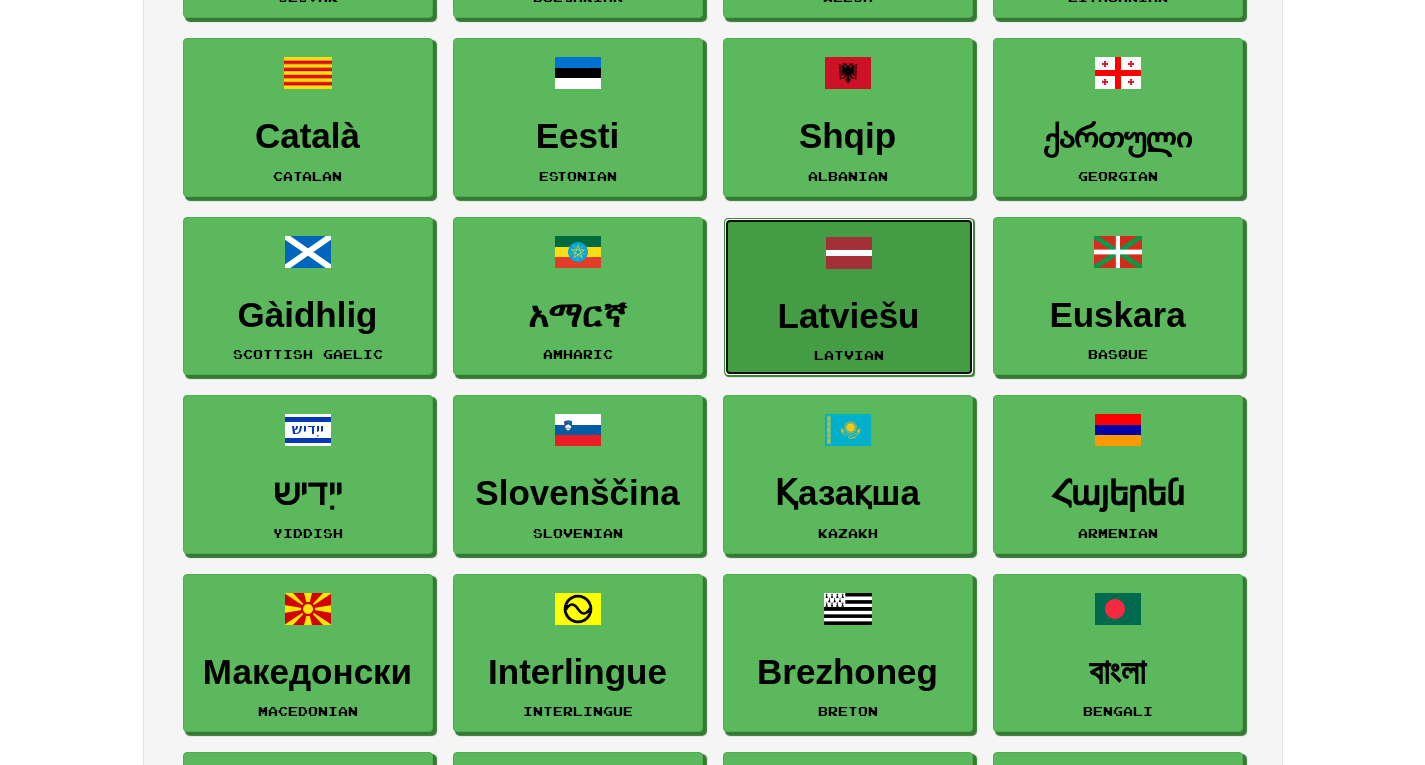 click on "Latviešu" at bounding box center (849, 316) 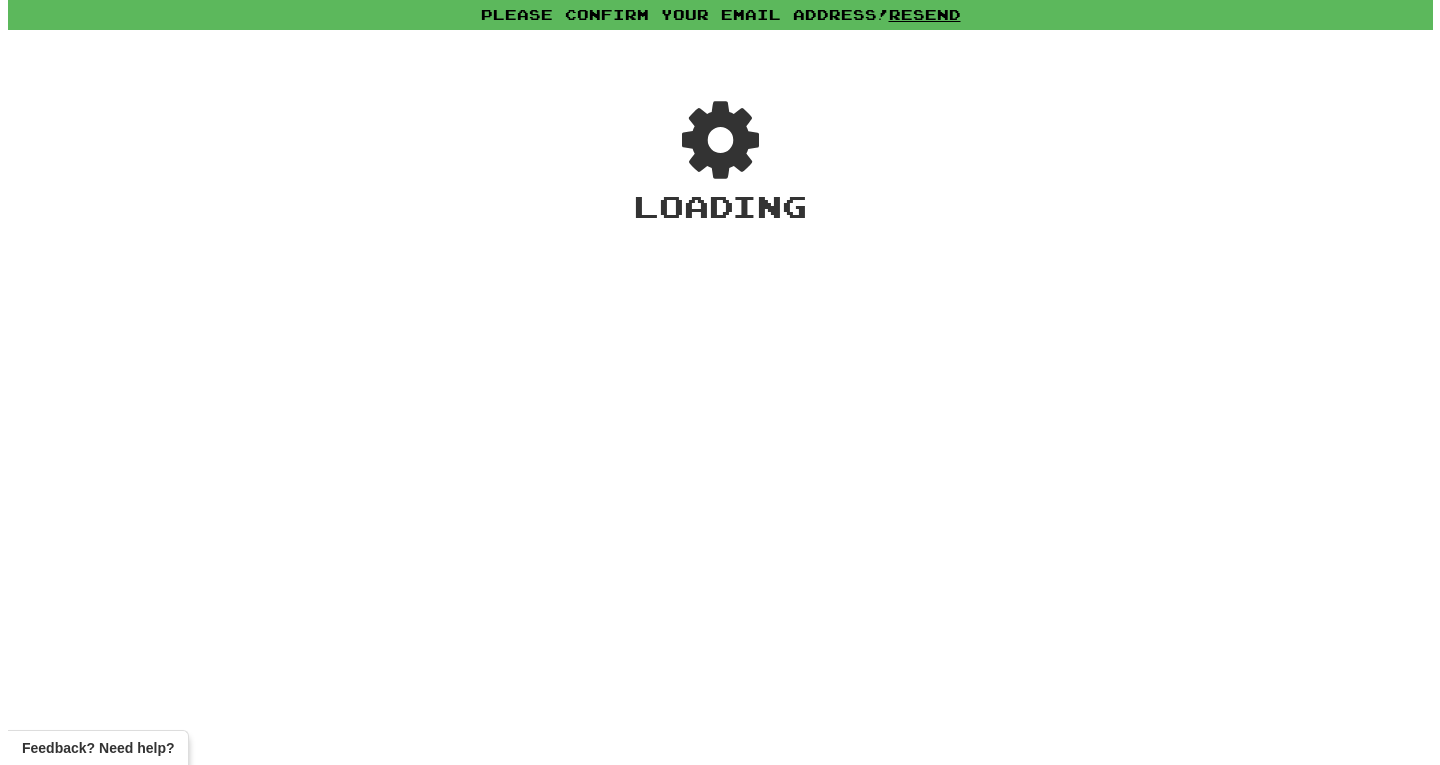 scroll, scrollTop: 0, scrollLeft: 0, axis: both 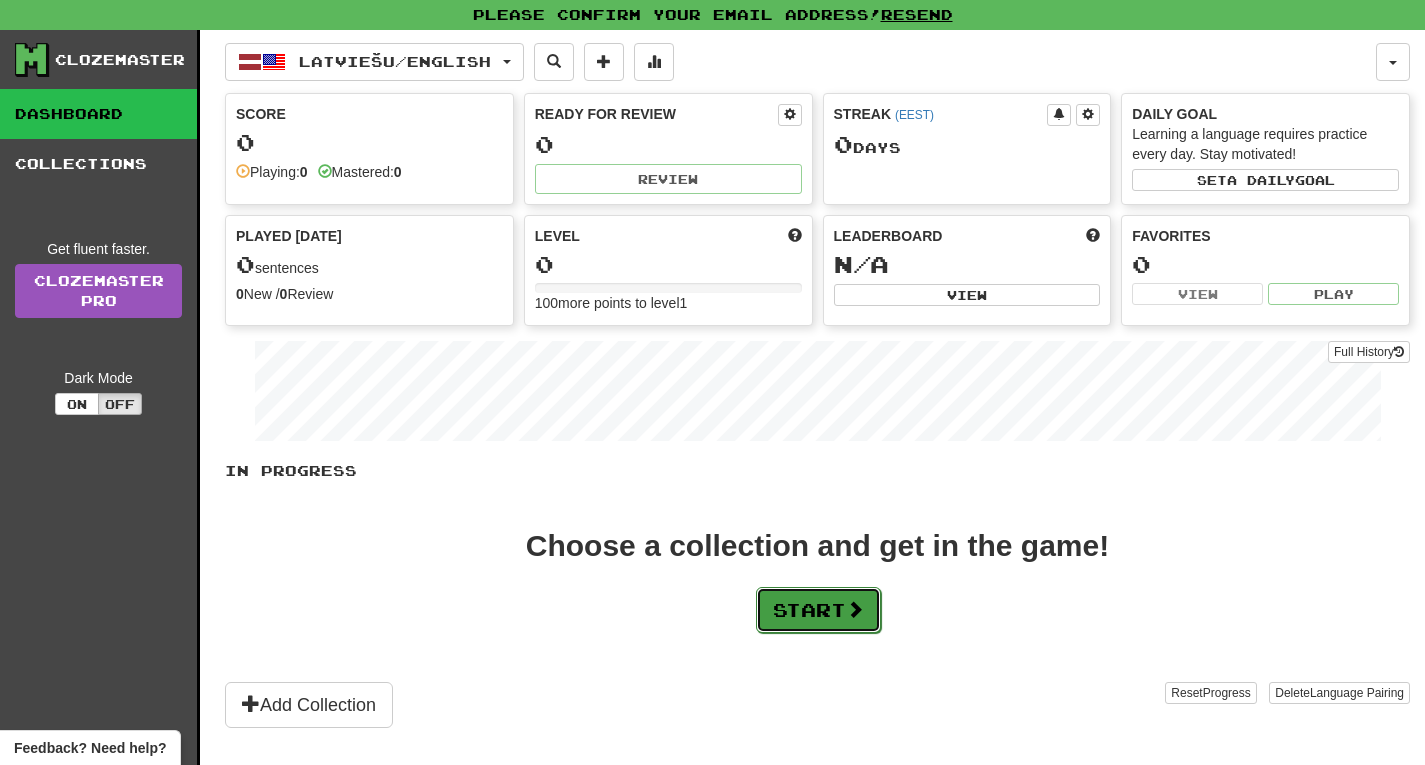 click on "Start" at bounding box center (818, 610) 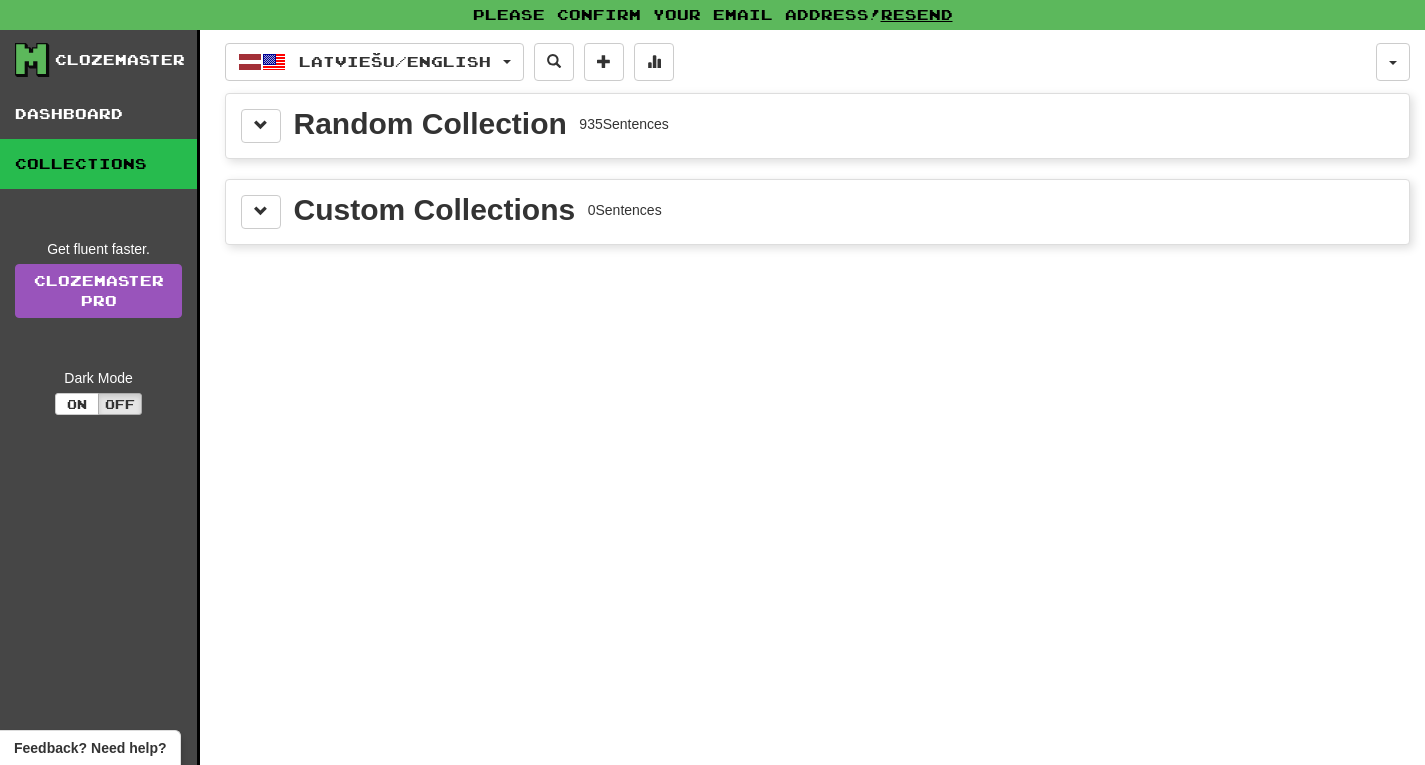 click on "Random Collection 935  Sentences" at bounding box center (817, 126) 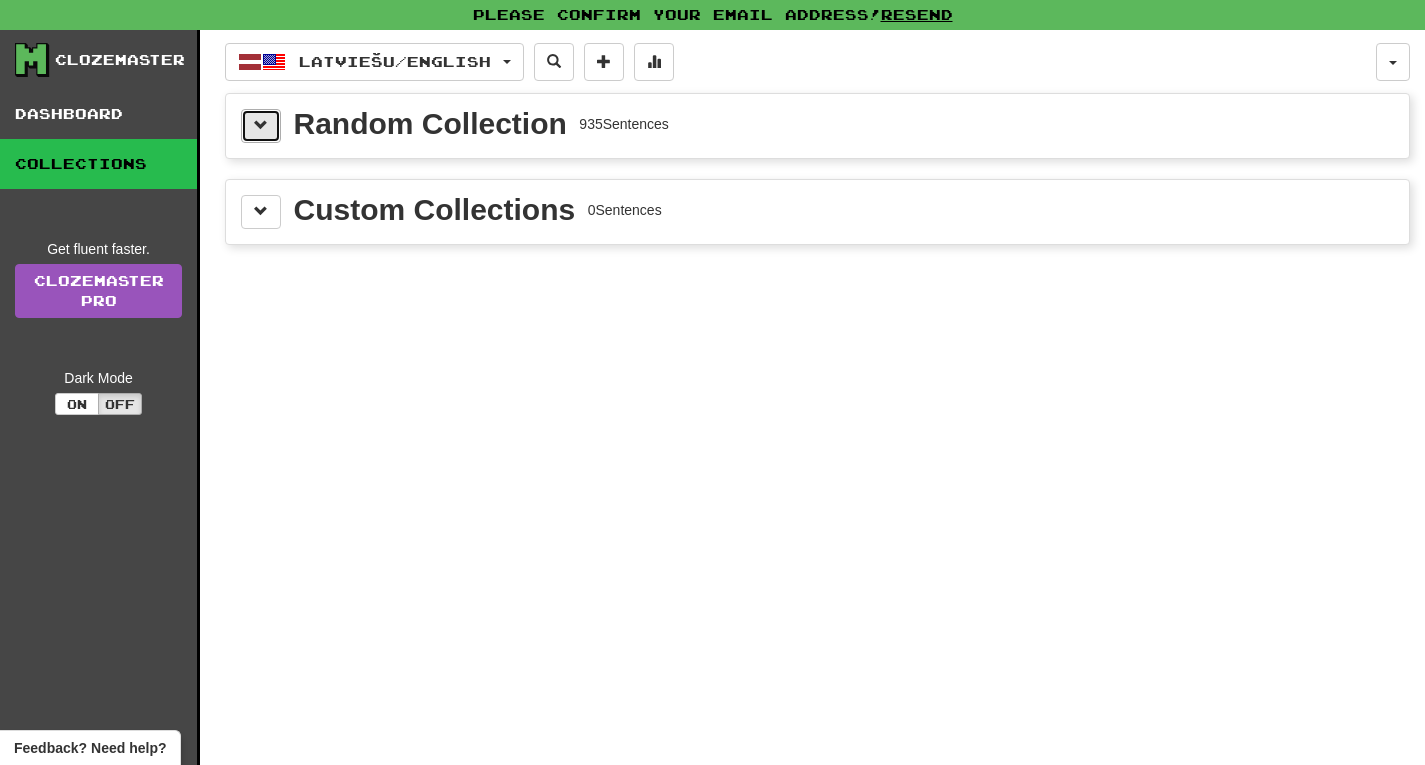 click at bounding box center [261, 125] 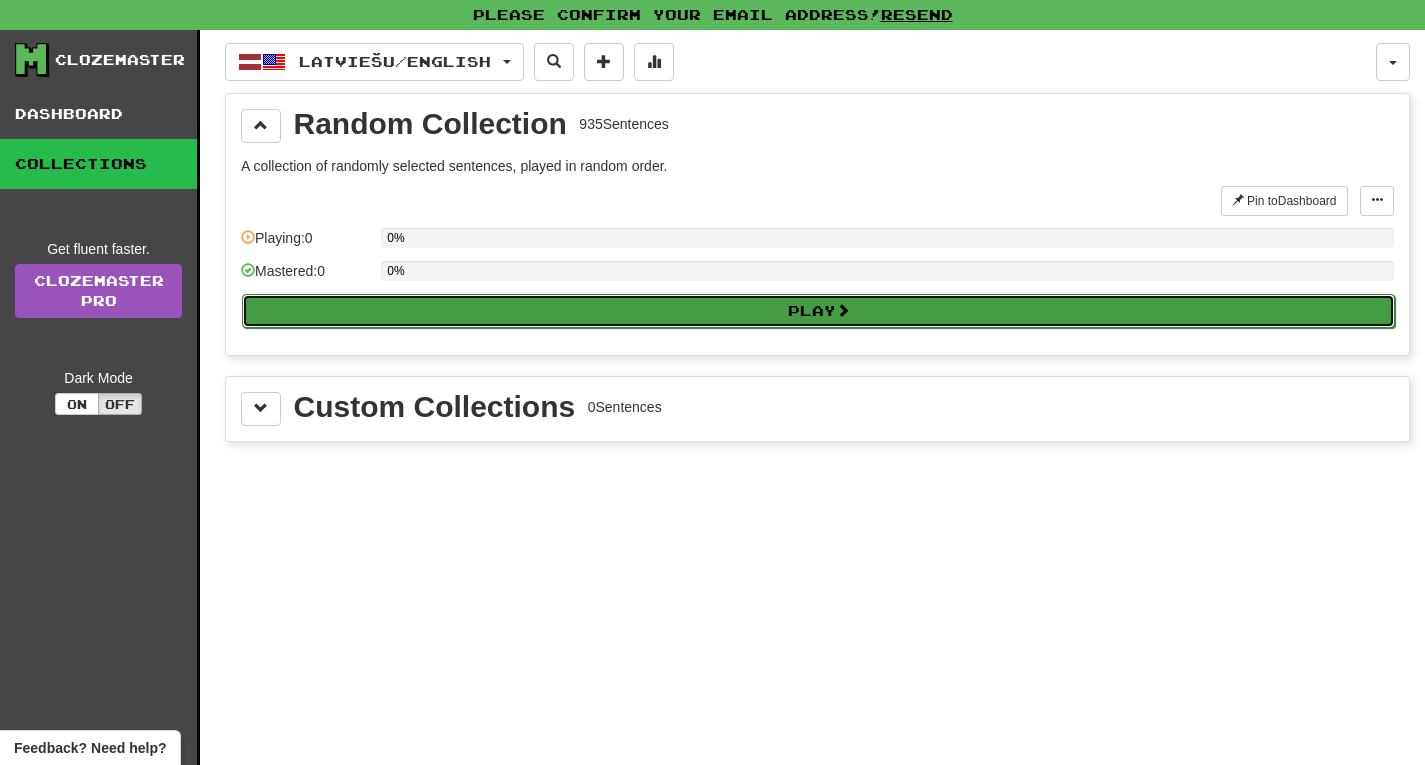 click on "Play" at bounding box center [818, 311] 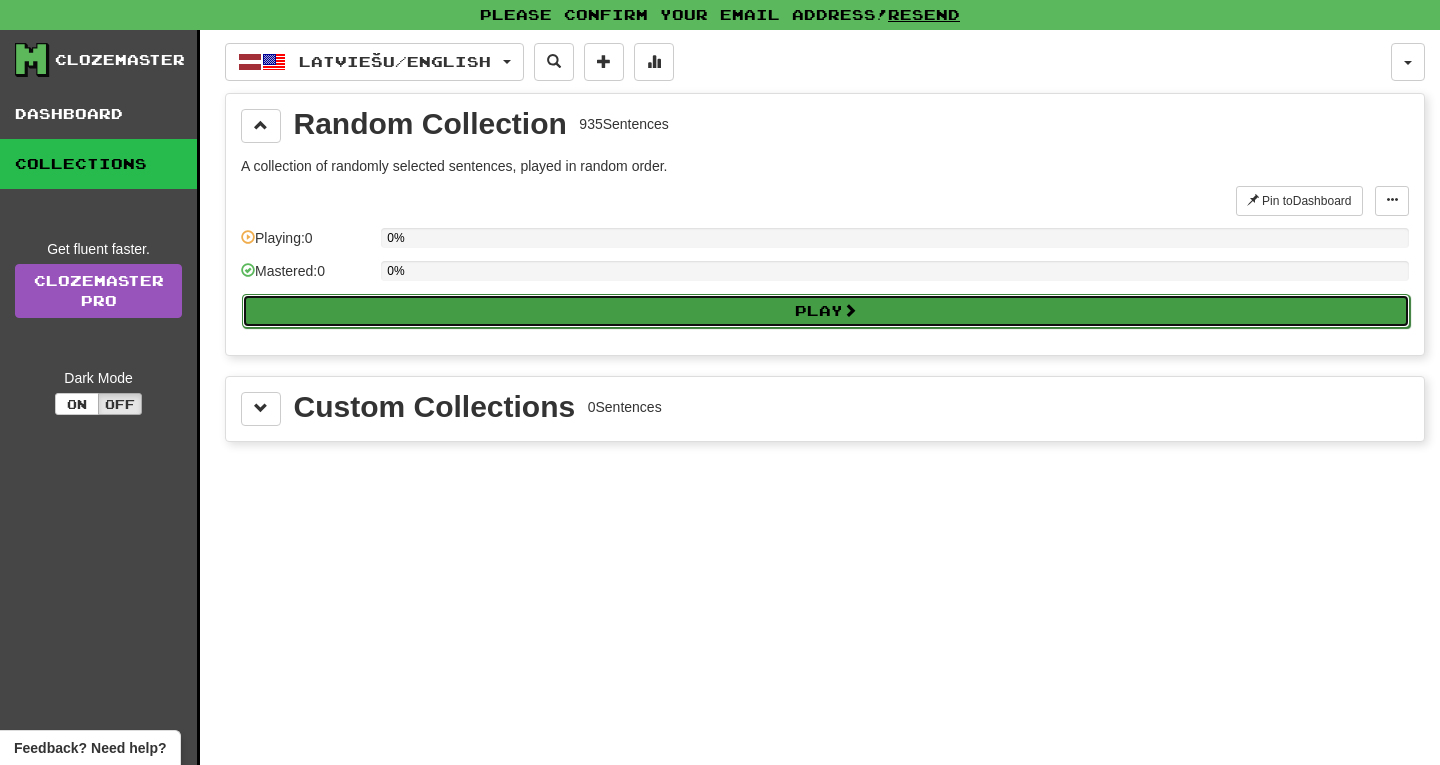 select on "**" 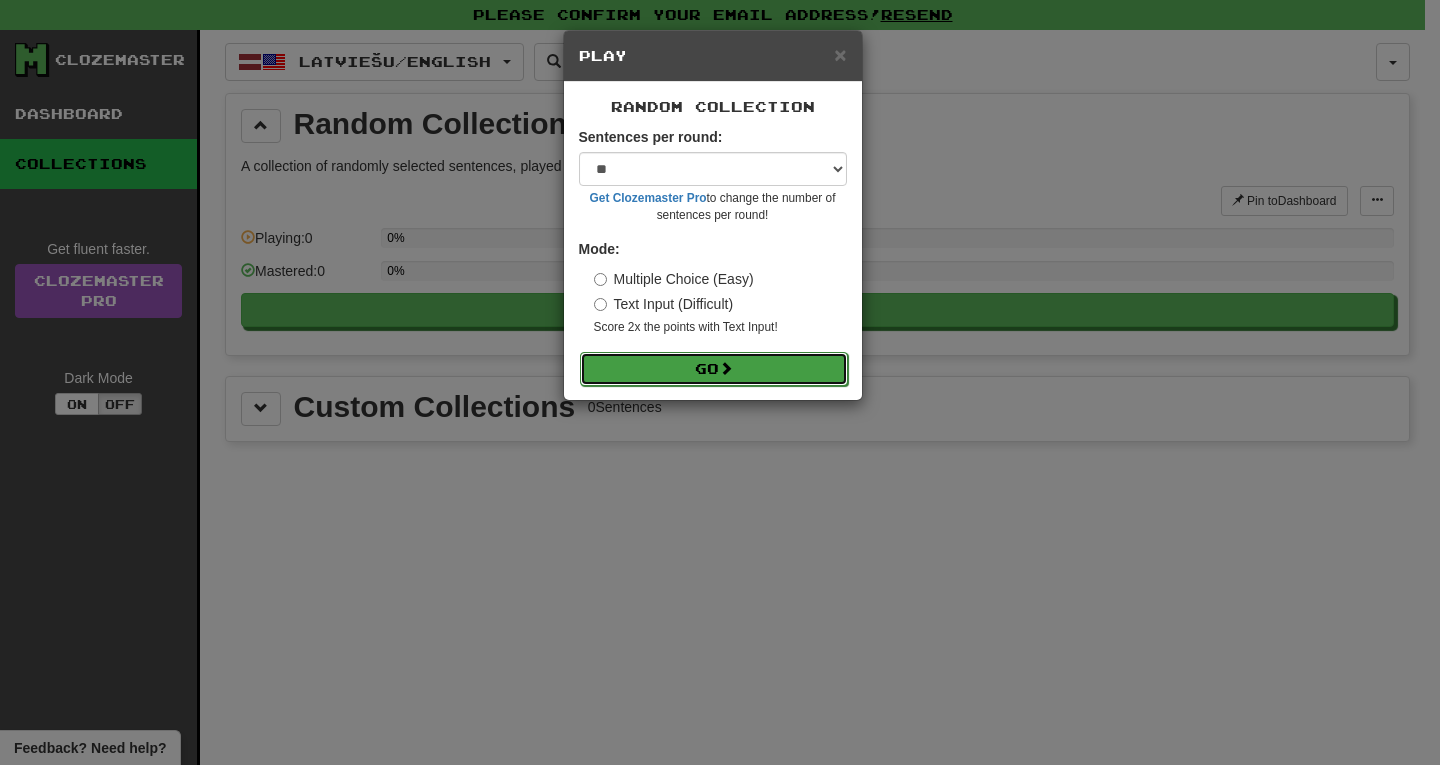 click on "Go" at bounding box center [714, 369] 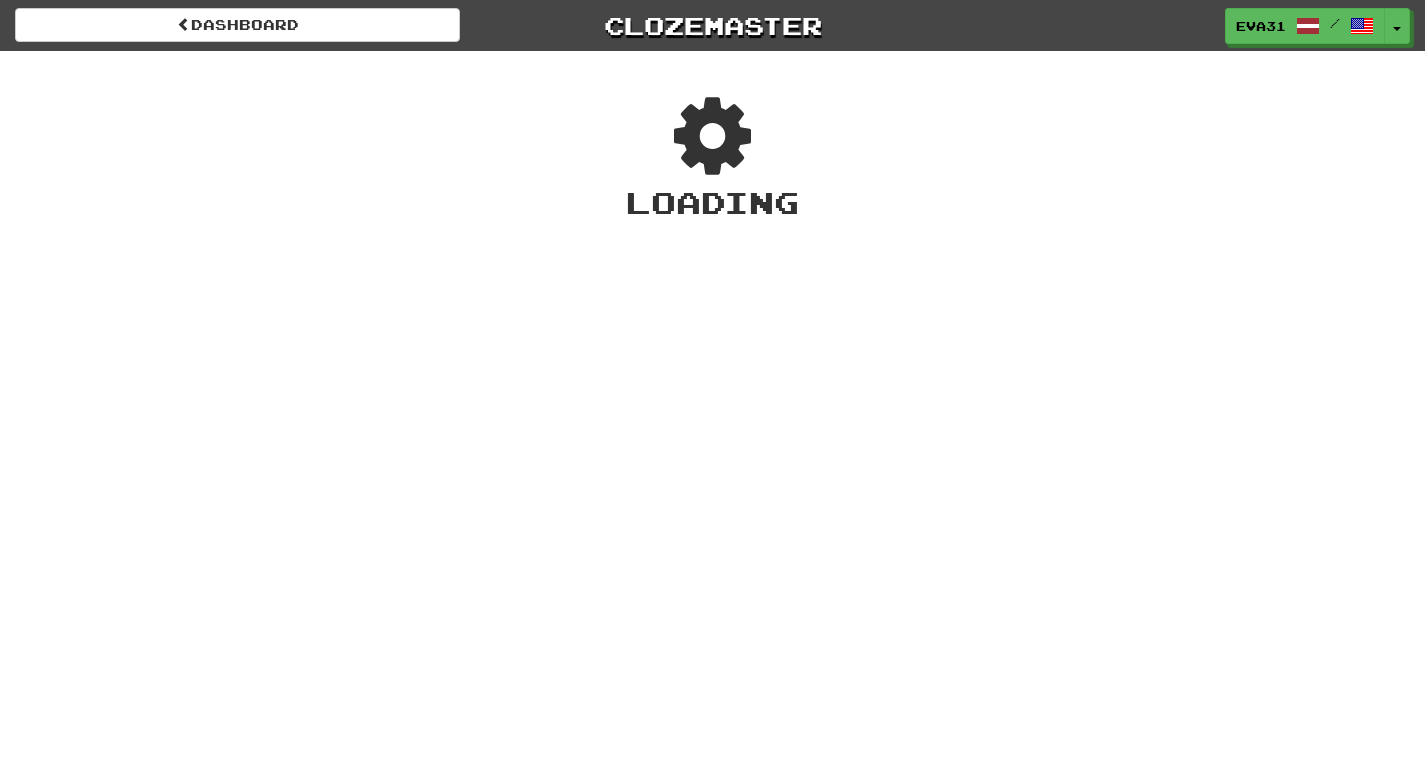 scroll, scrollTop: 0, scrollLeft: 0, axis: both 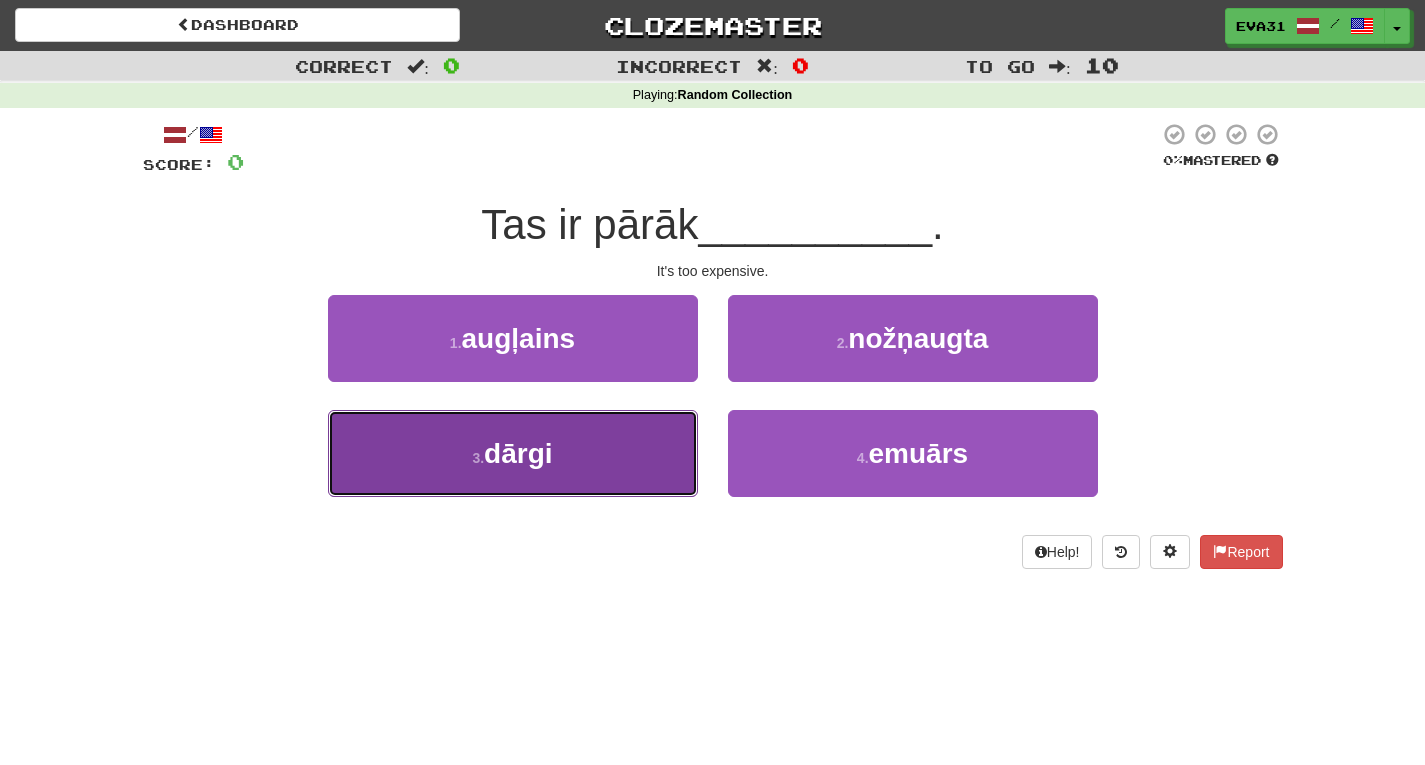 click on "3 .  [GEOGRAPHIC_DATA]" at bounding box center (513, 453) 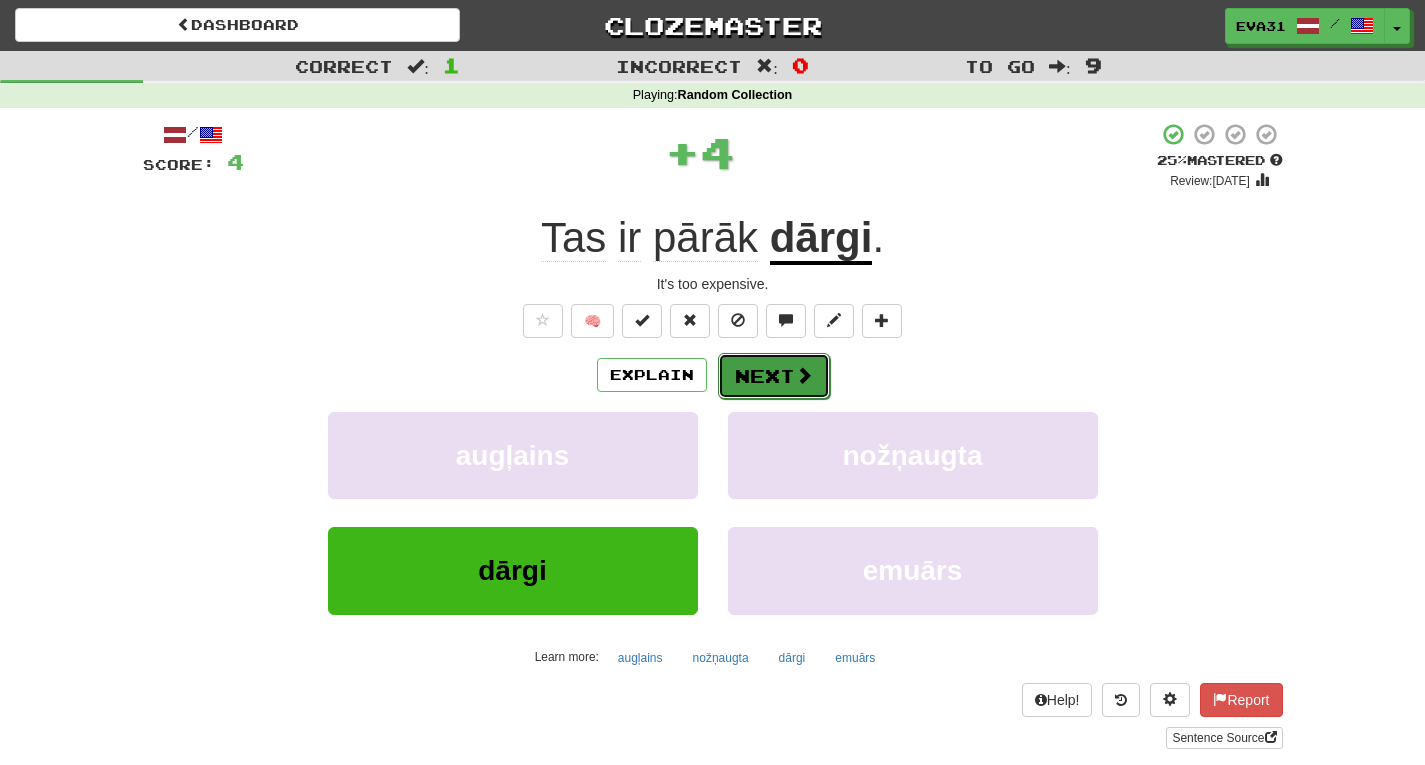 click on "Next" at bounding box center [774, 376] 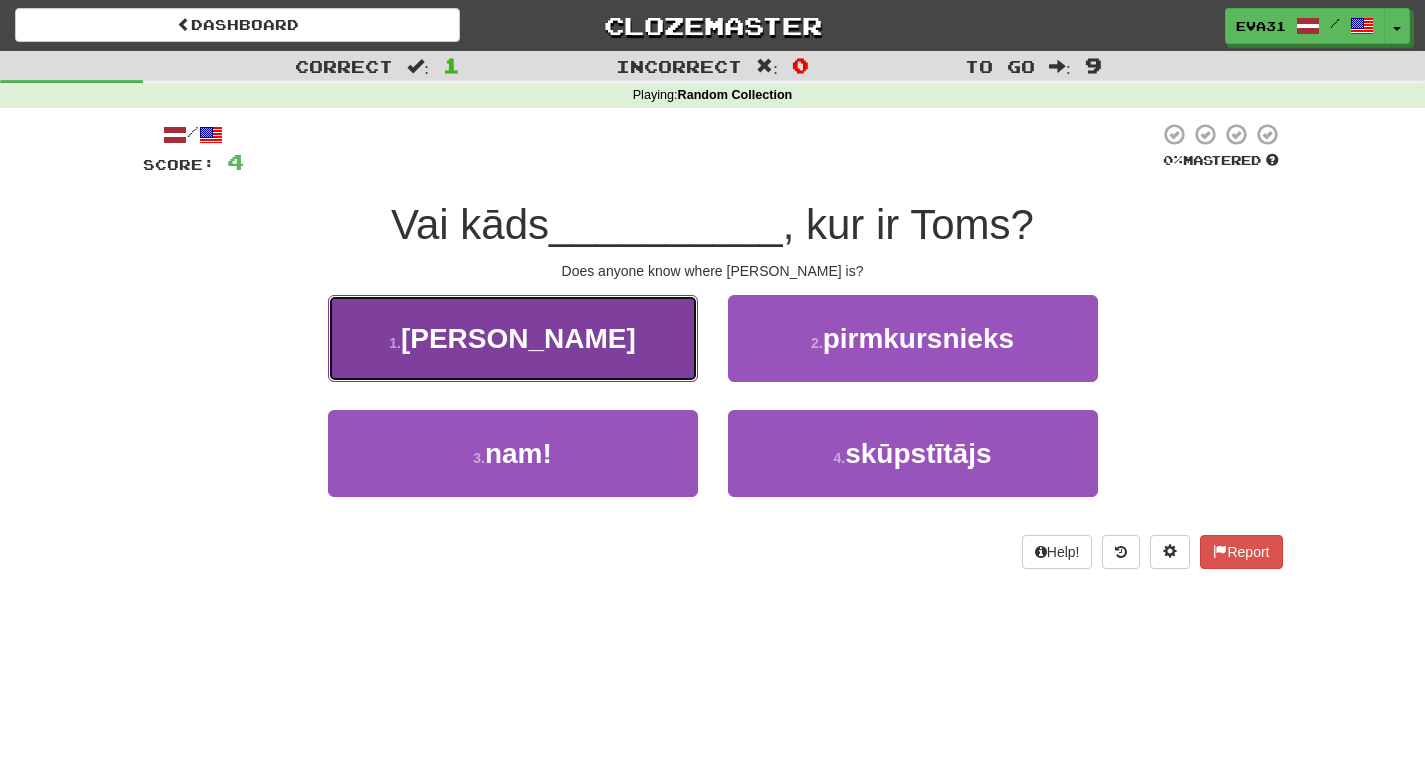 click on "1 .  zina" at bounding box center (513, 338) 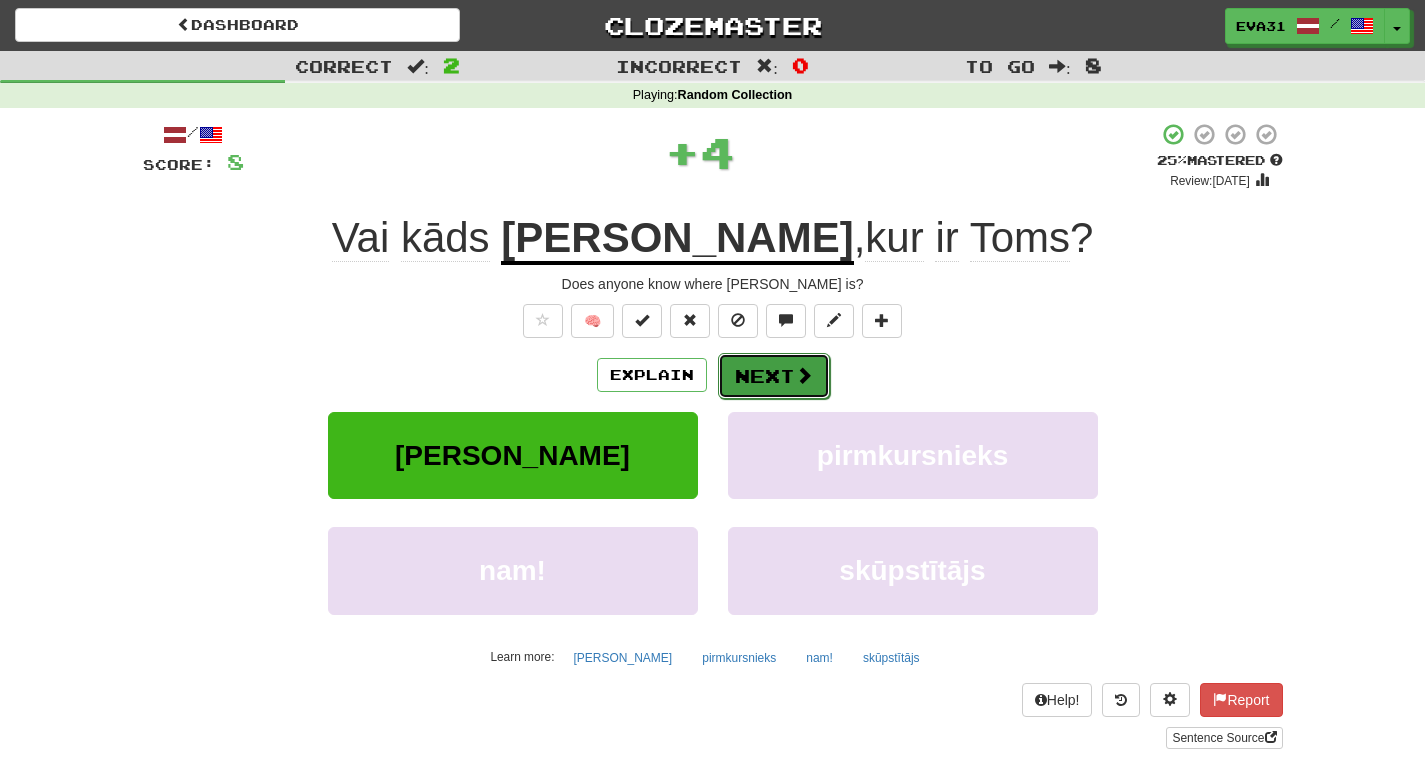 click on "Next" at bounding box center (774, 376) 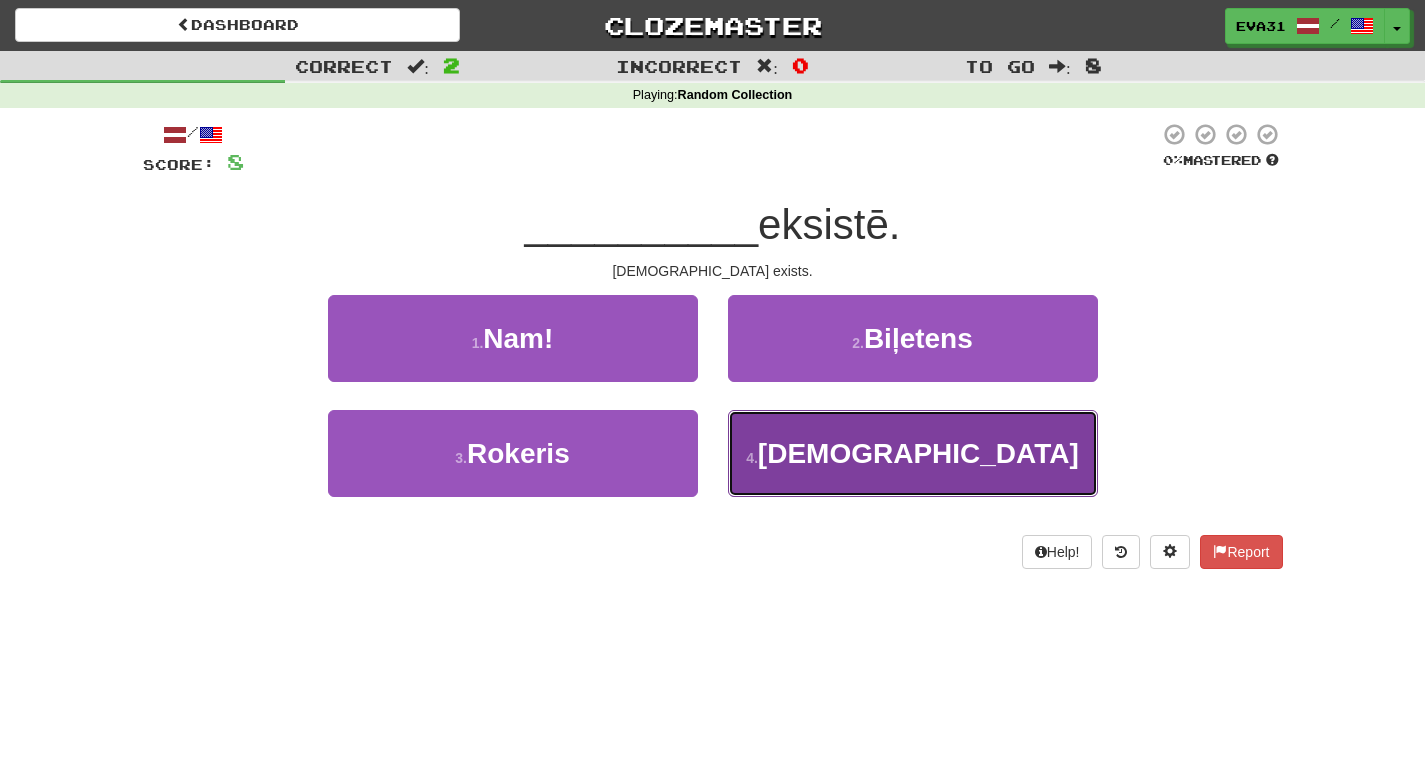 click on "4 .  Dievs" at bounding box center [913, 453] 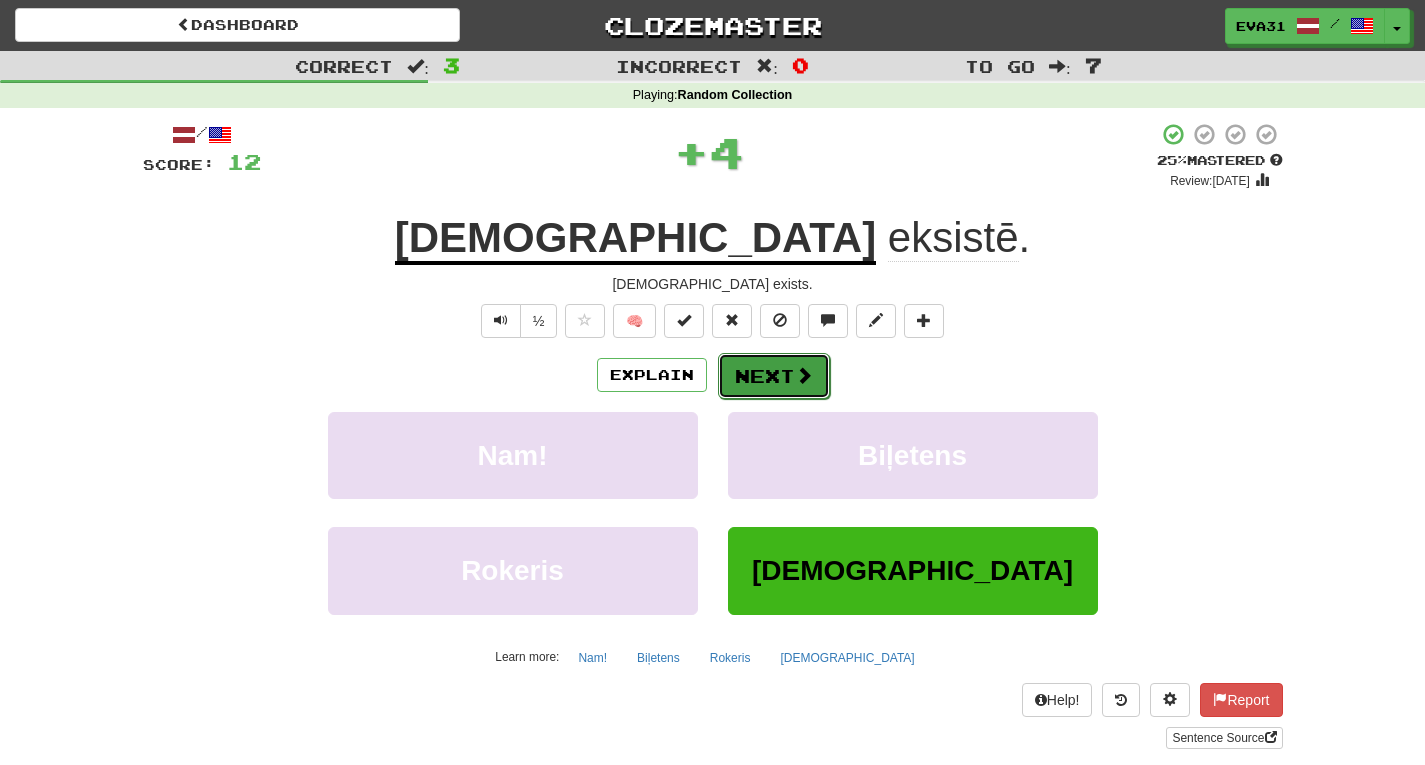 click on "Next" at bounding box center [774, 376] 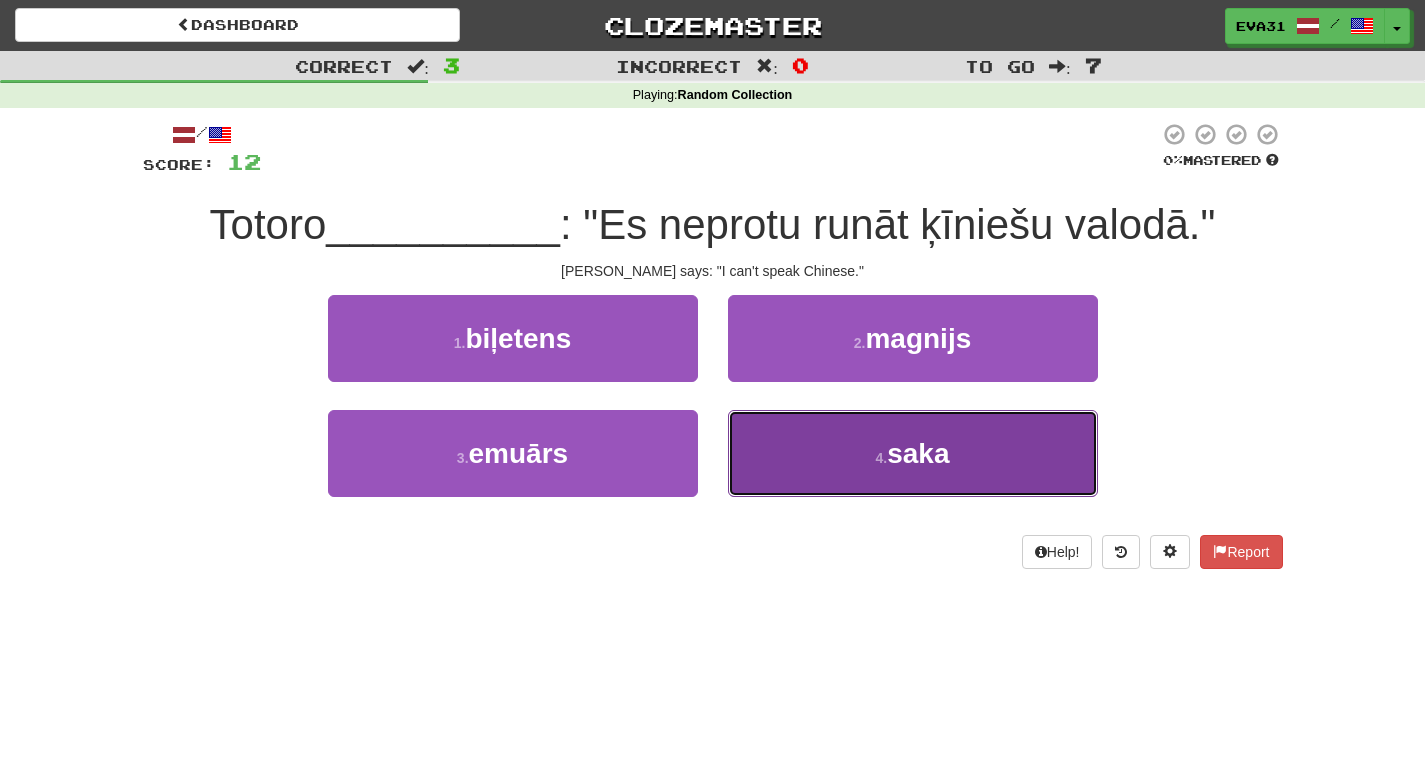 click on "4 .  saka" at bounding box center [913, 453] 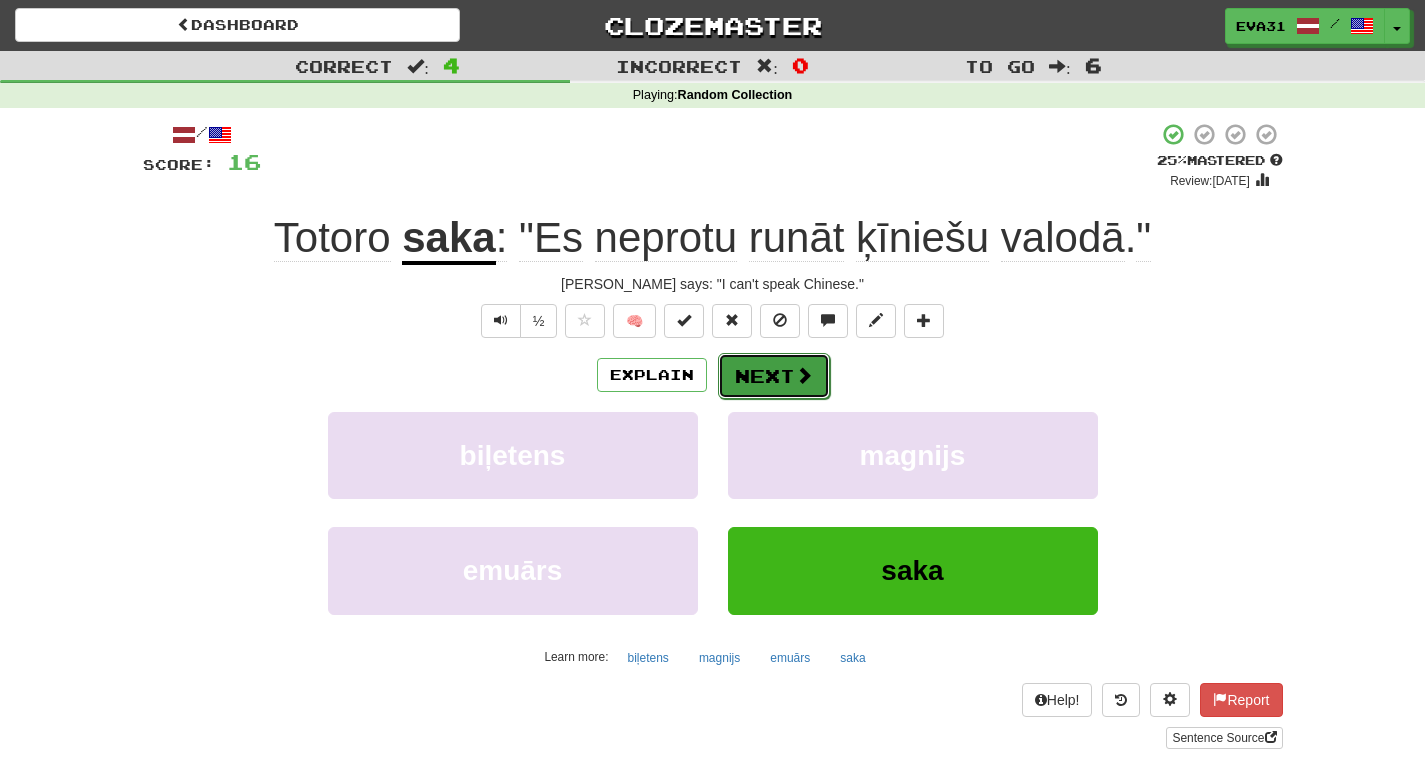 click at bounding box center [804, 375] 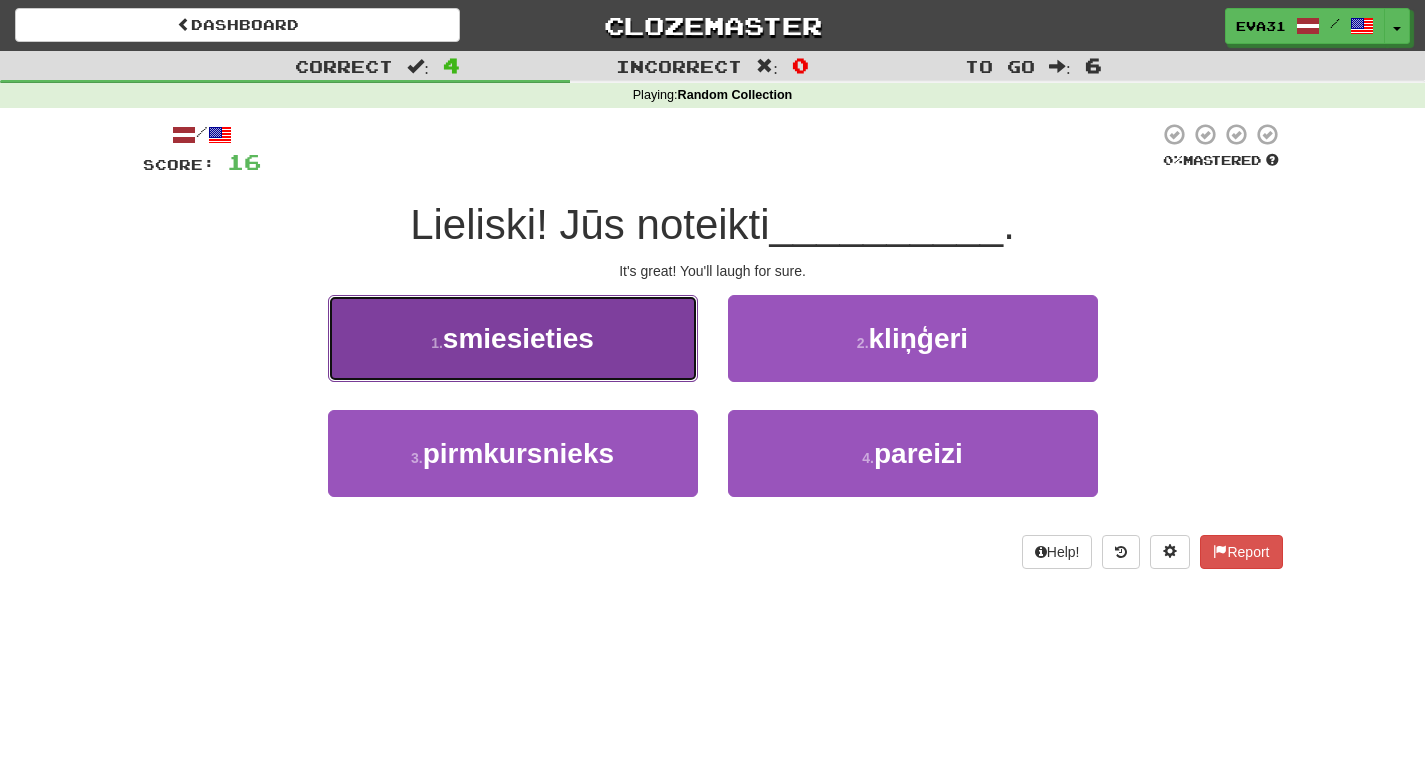 click on "1 .  smiesieties" at bounding box center (513, 338) 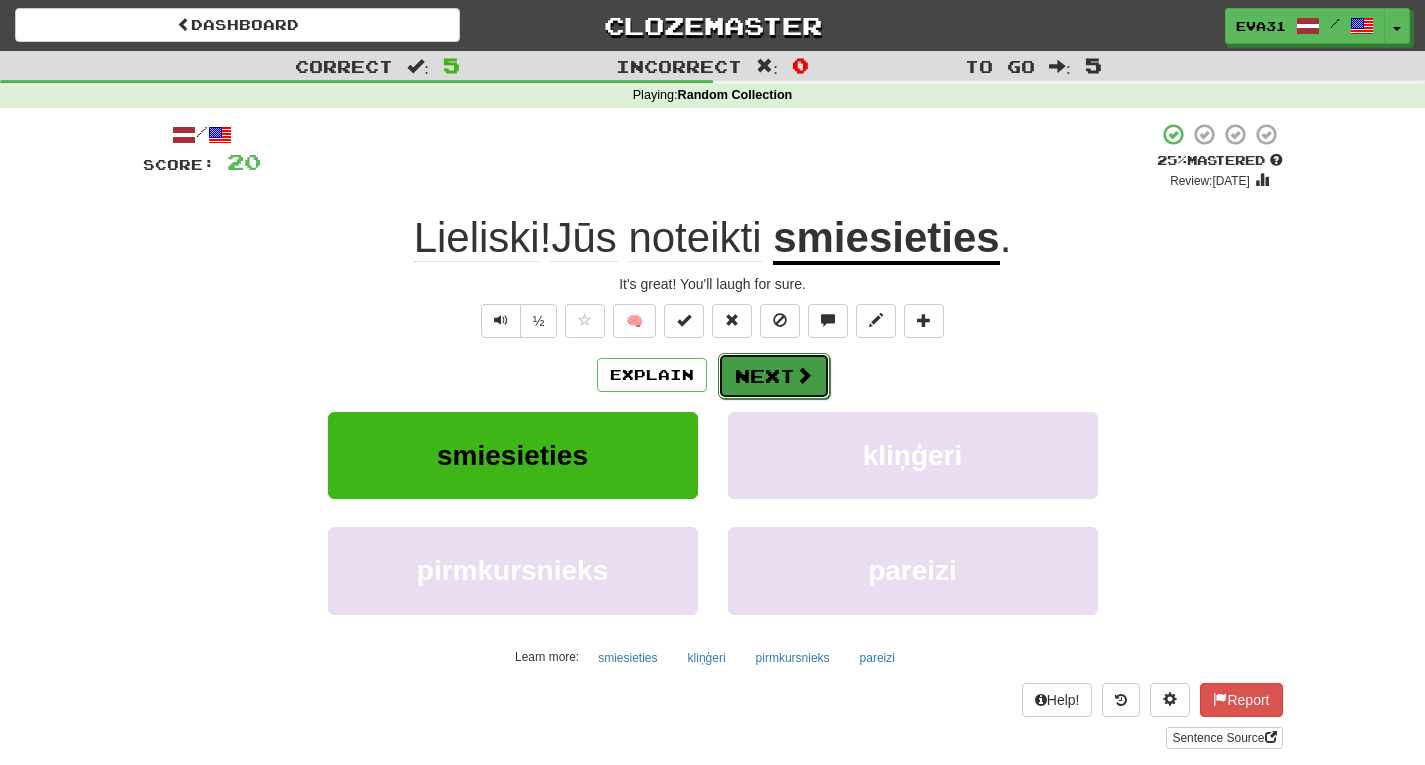 click on "Next" at bounding box center (774, 376) 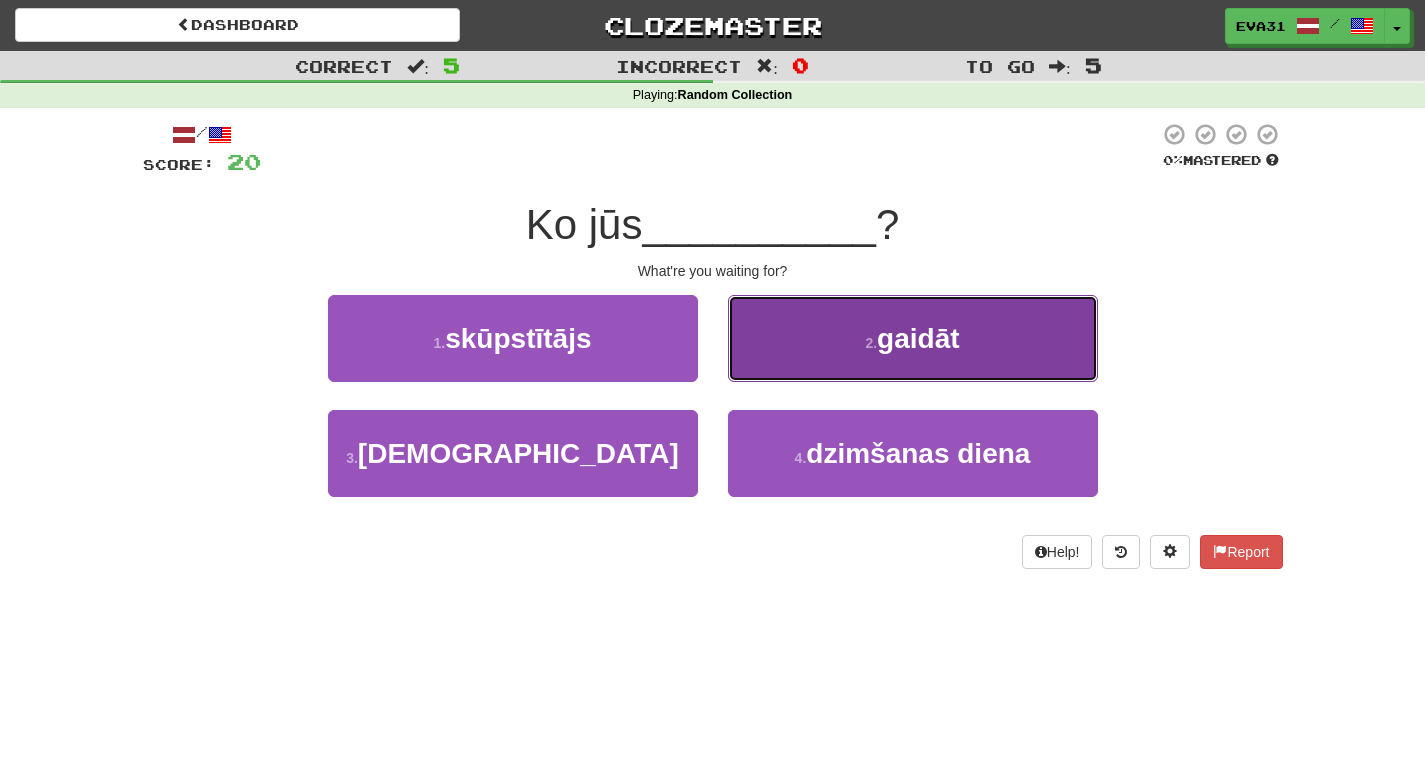 click on "2 .  gaidāt" at bounding box center (913, 338) 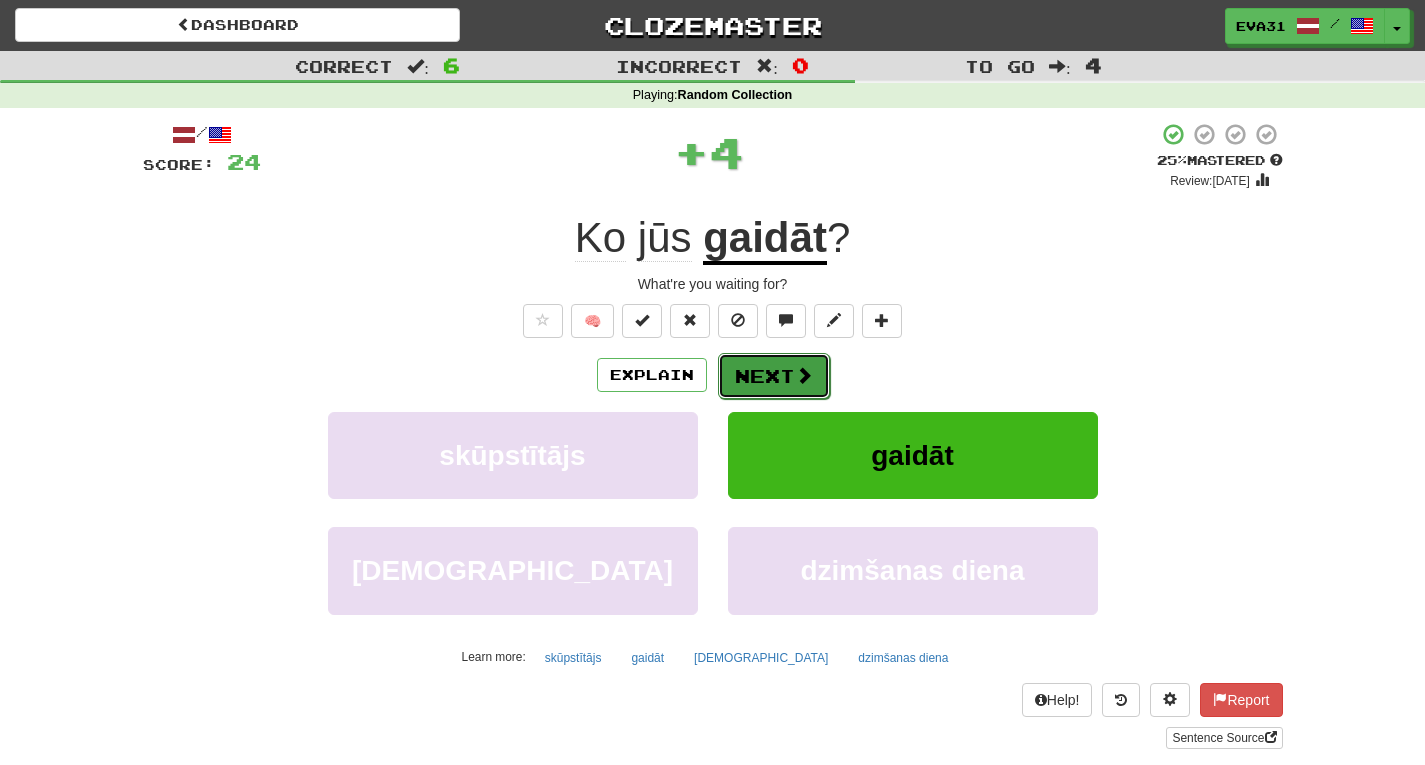 click on "Next" at bounding box center [774, 376] 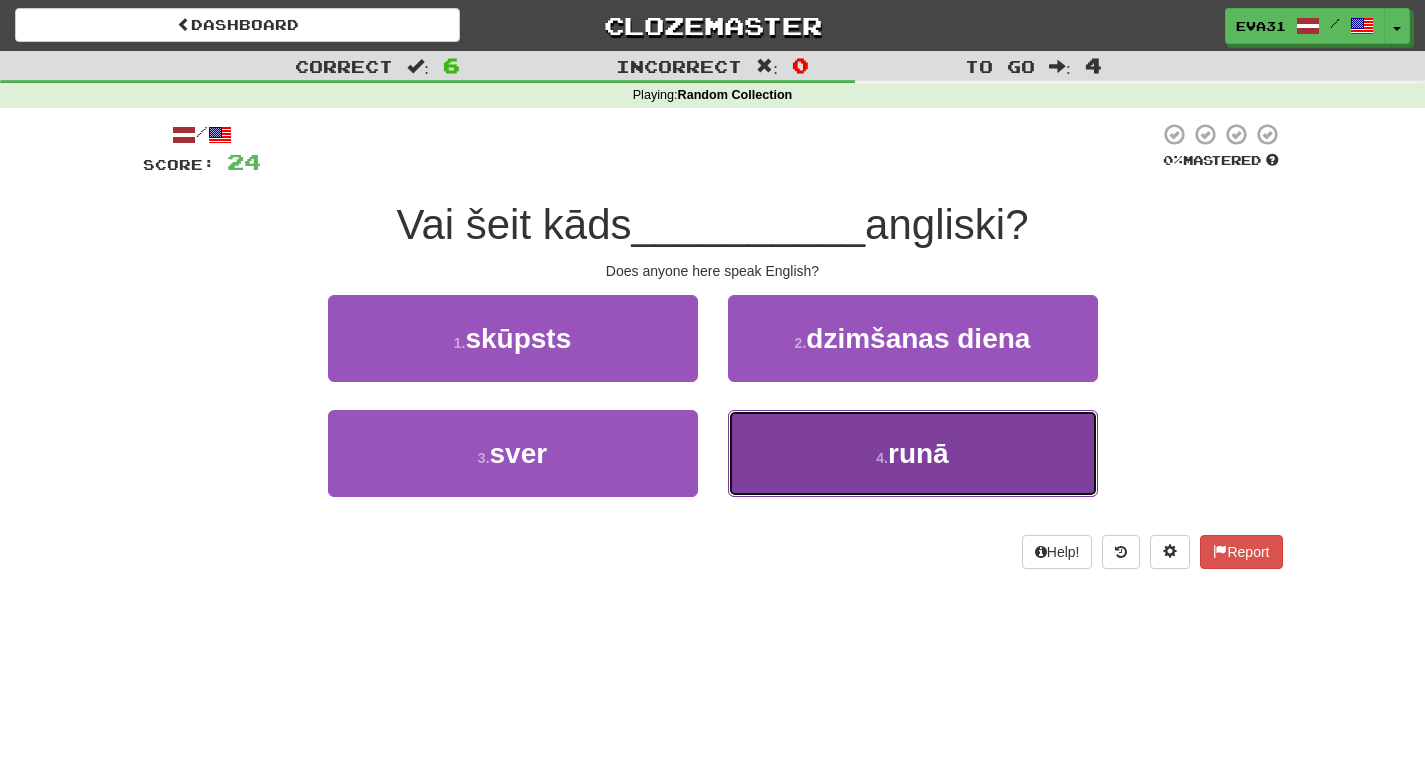 click on "4 .  runā" at bounding box center [913, 453] 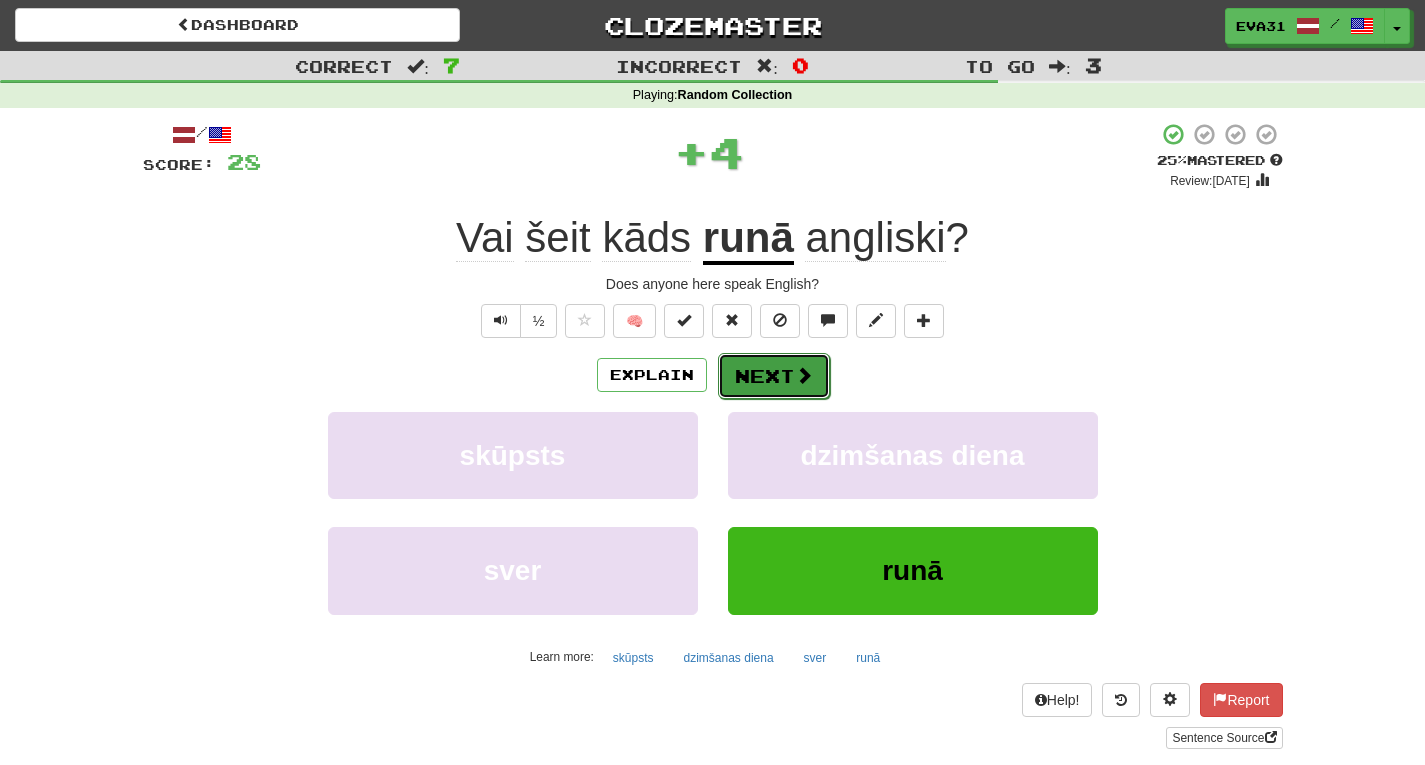 click on "Next" at bounding box center (774, 376) 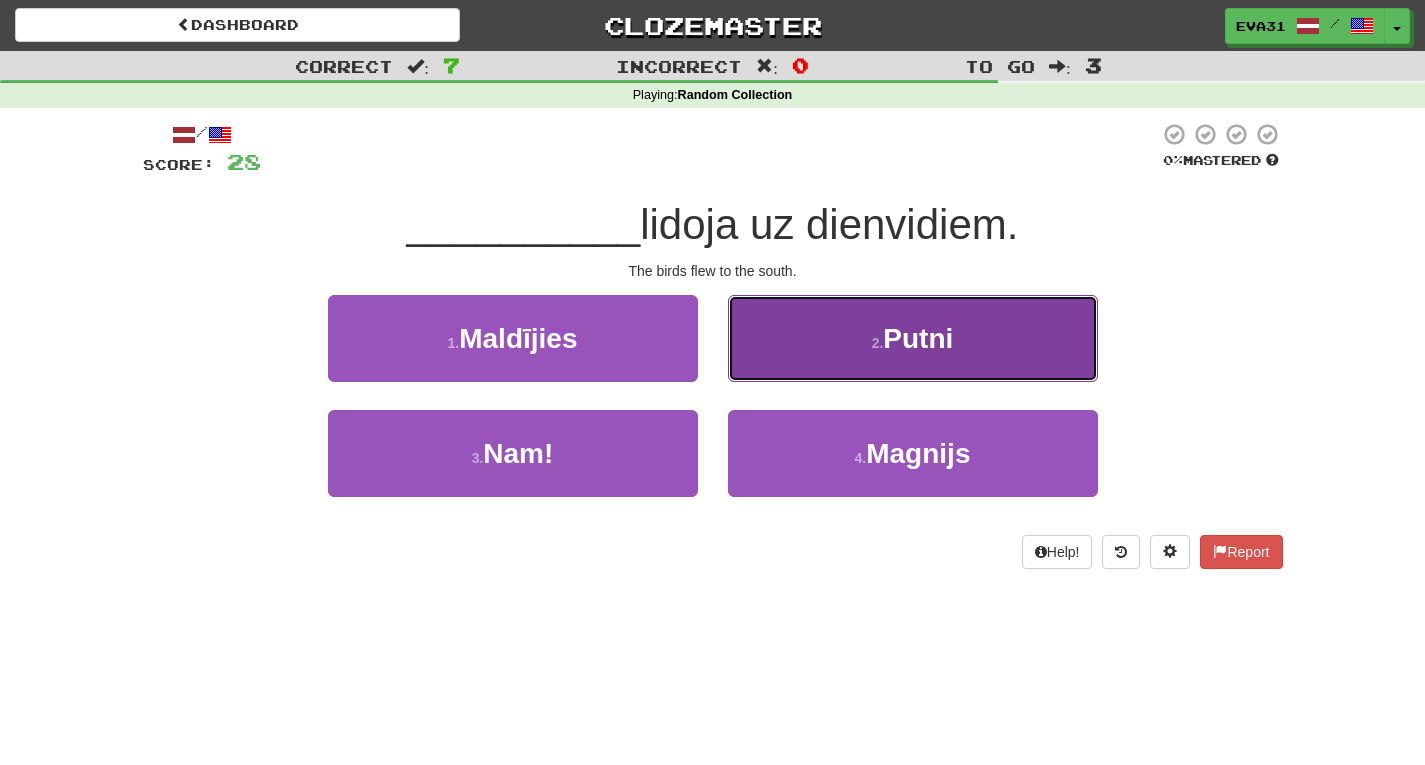 click on "2 .  Putni" at bounding box center [913, 338] 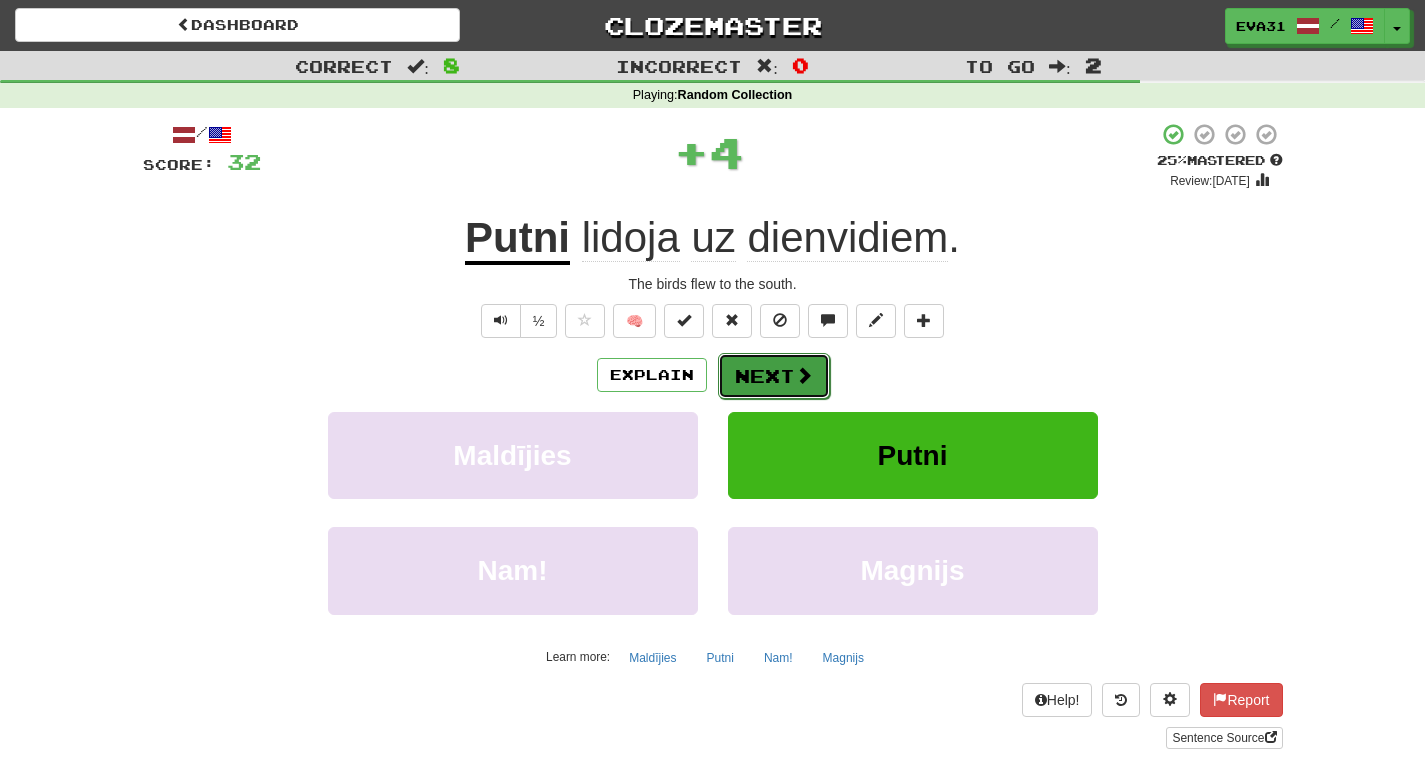 click at bounding box center [804, 375] 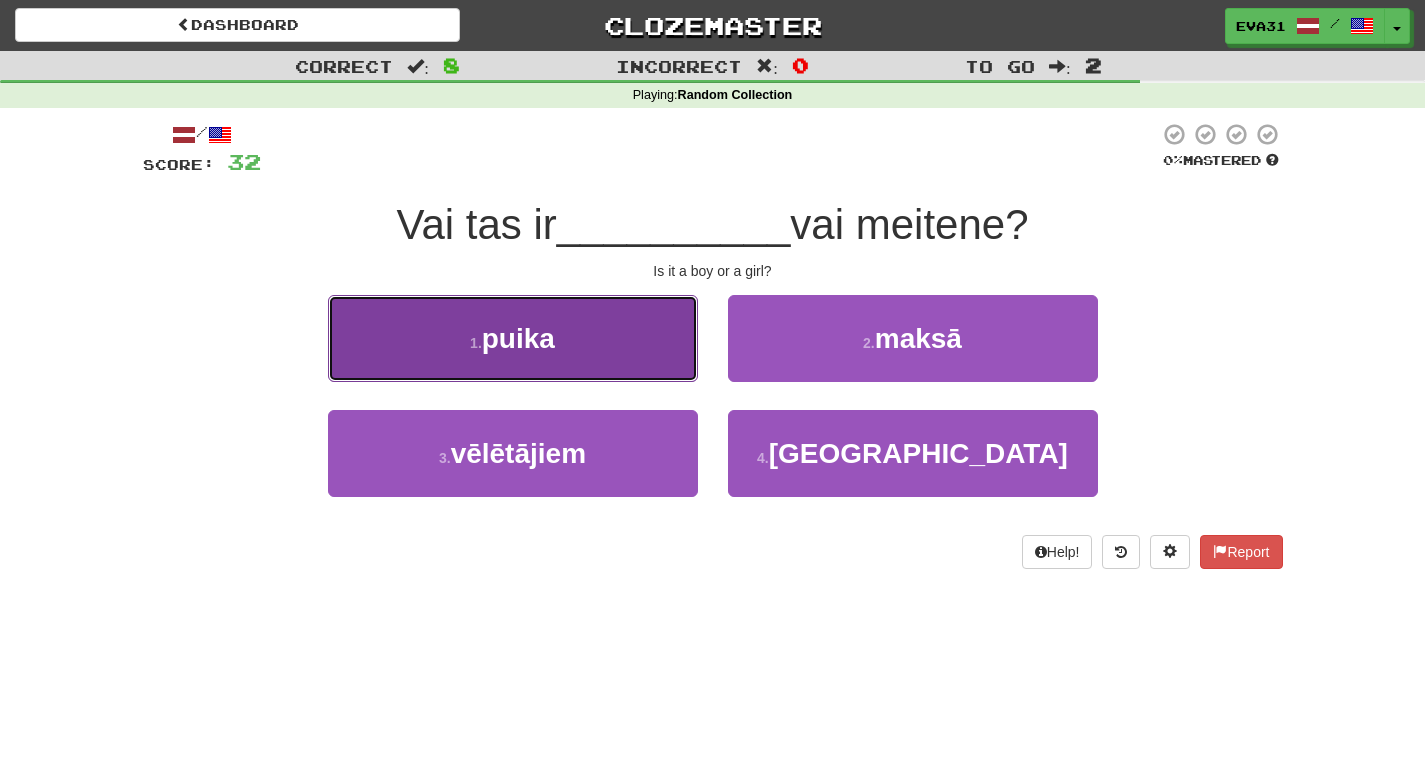 click on "1 .  puika" at bounding box center (513, 338) 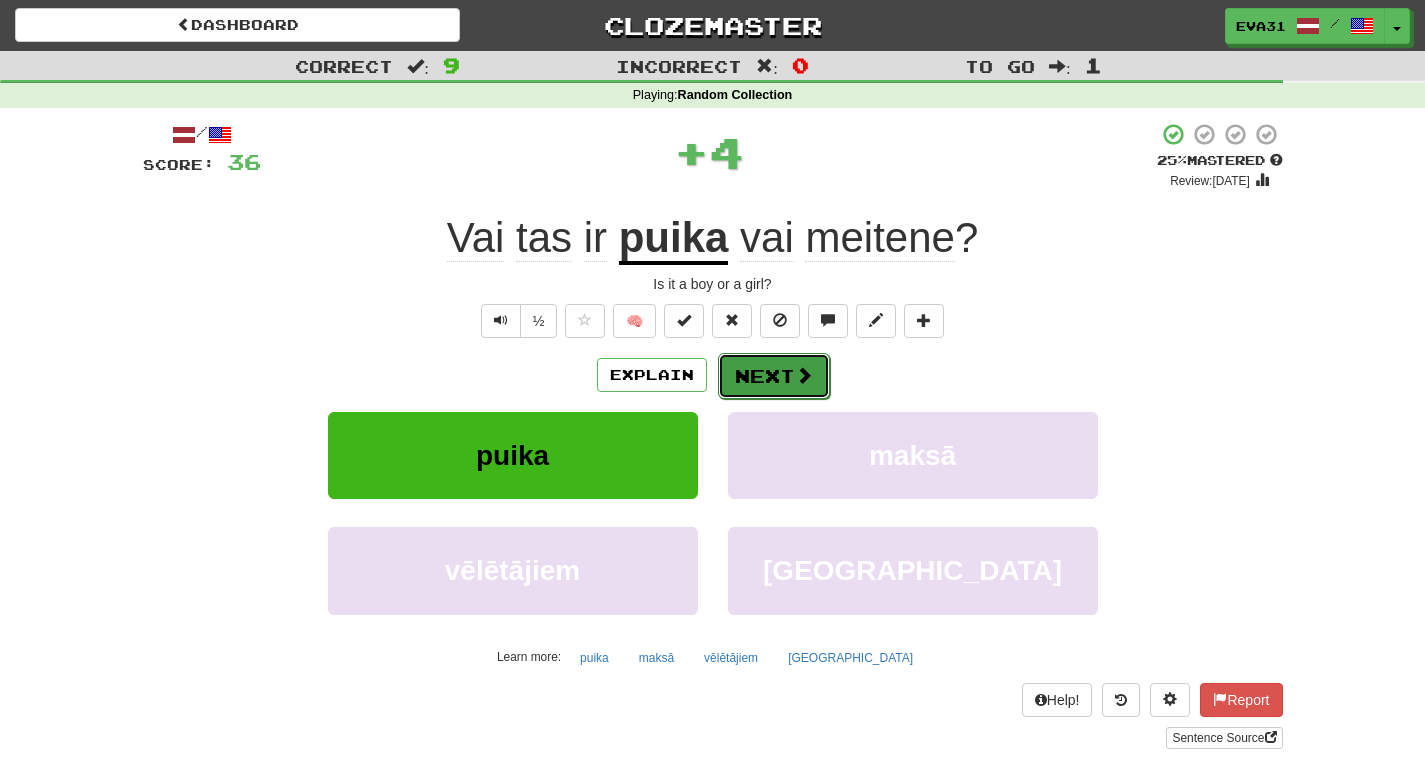 click on "Next" at bounding box center [774, 376] 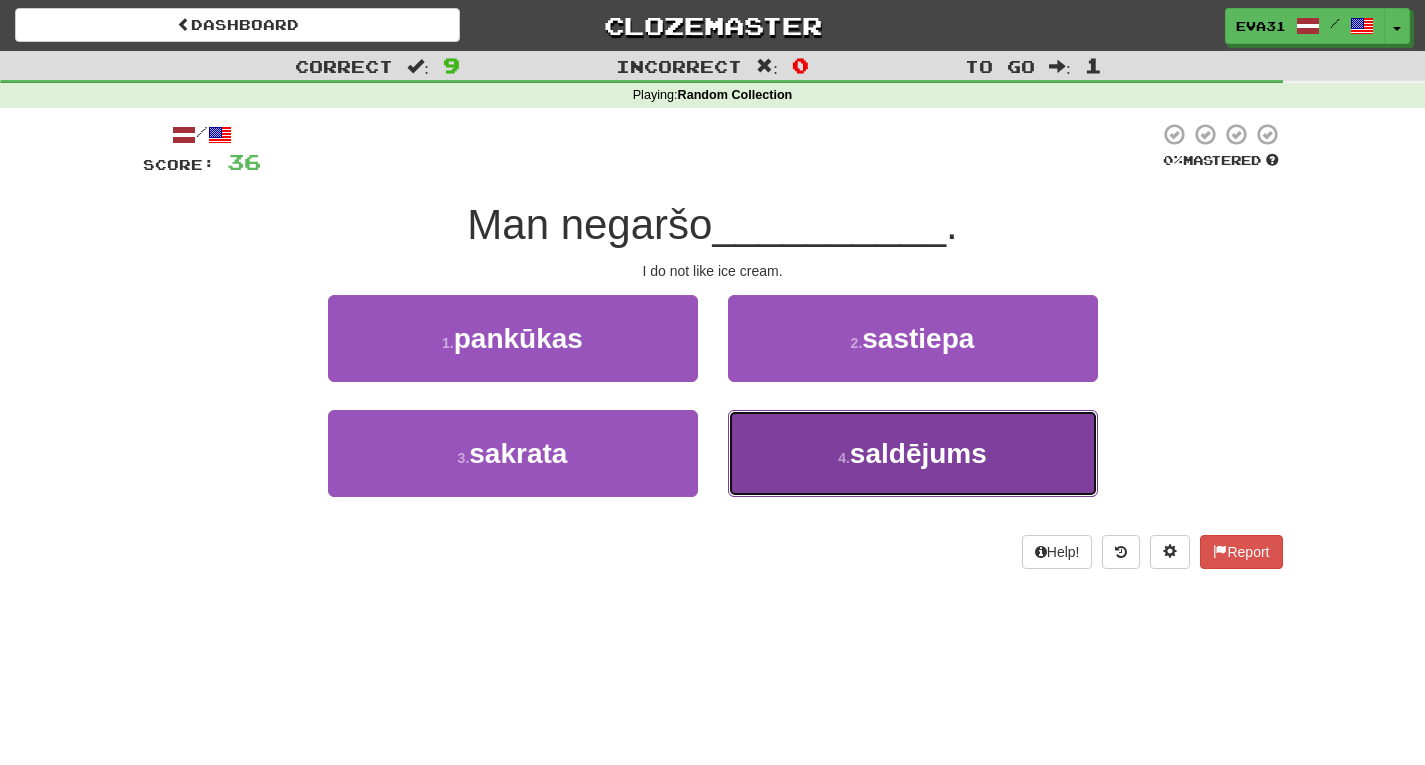 click on "4 .  saldējums" at bounding box center [913, 453] 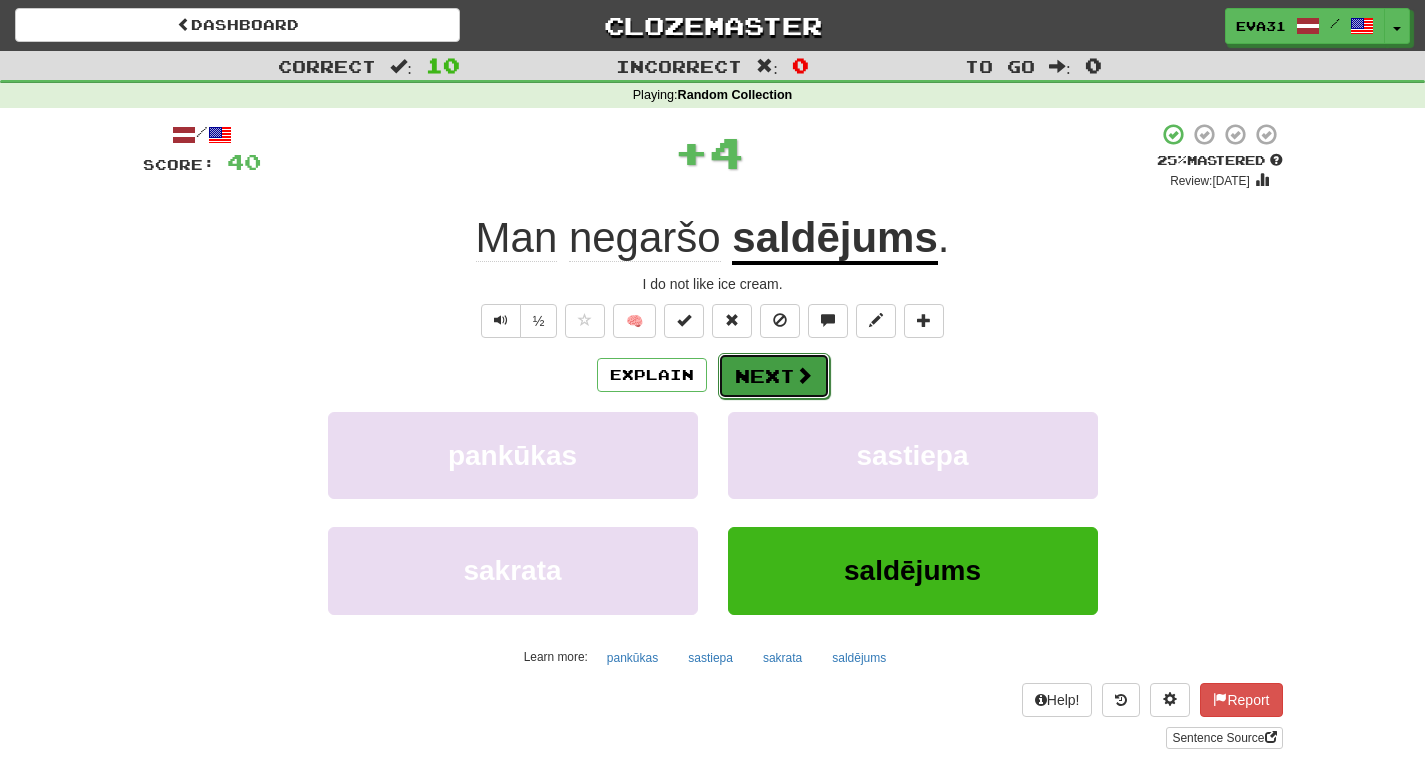 click on "Next" at bounding box center (774, 376) 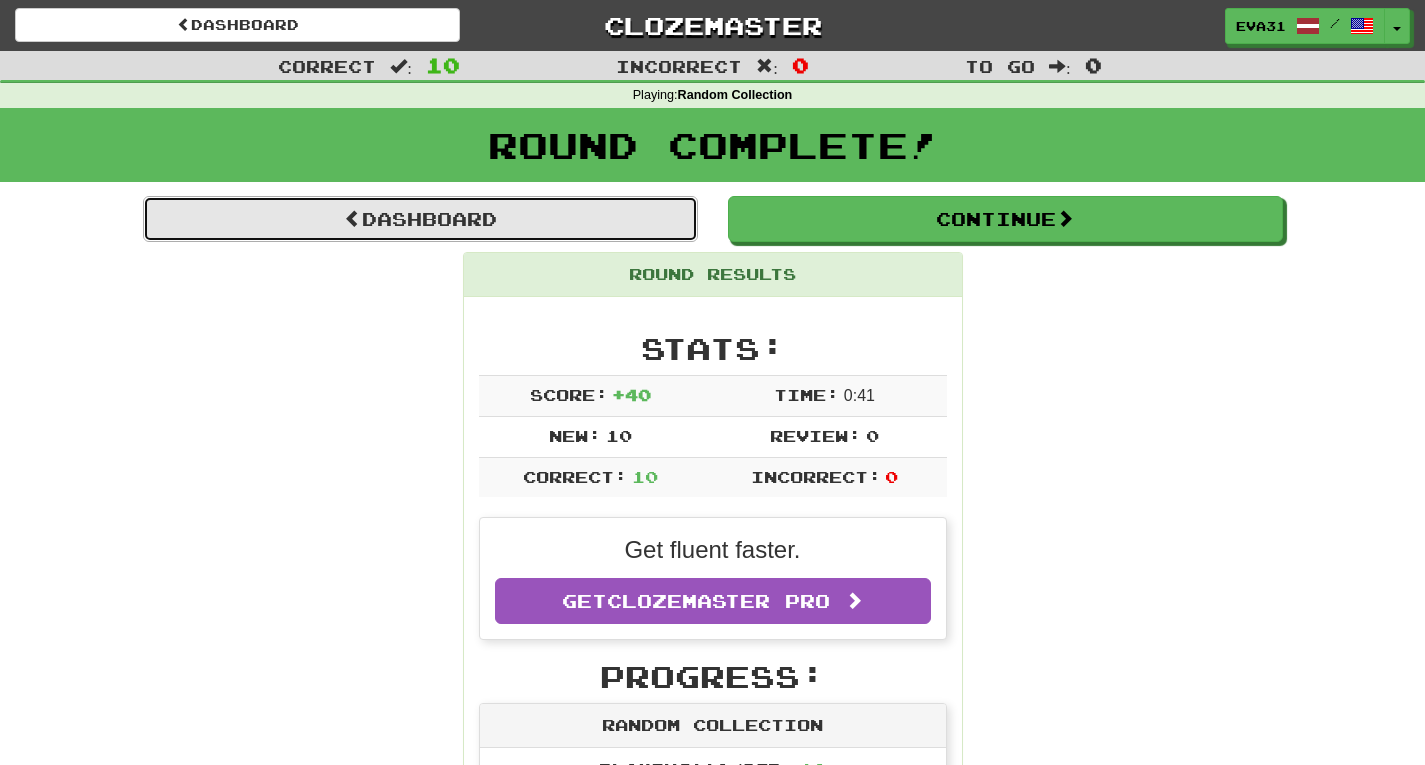 click on "Dashboard" at bounding box center [420, 219] 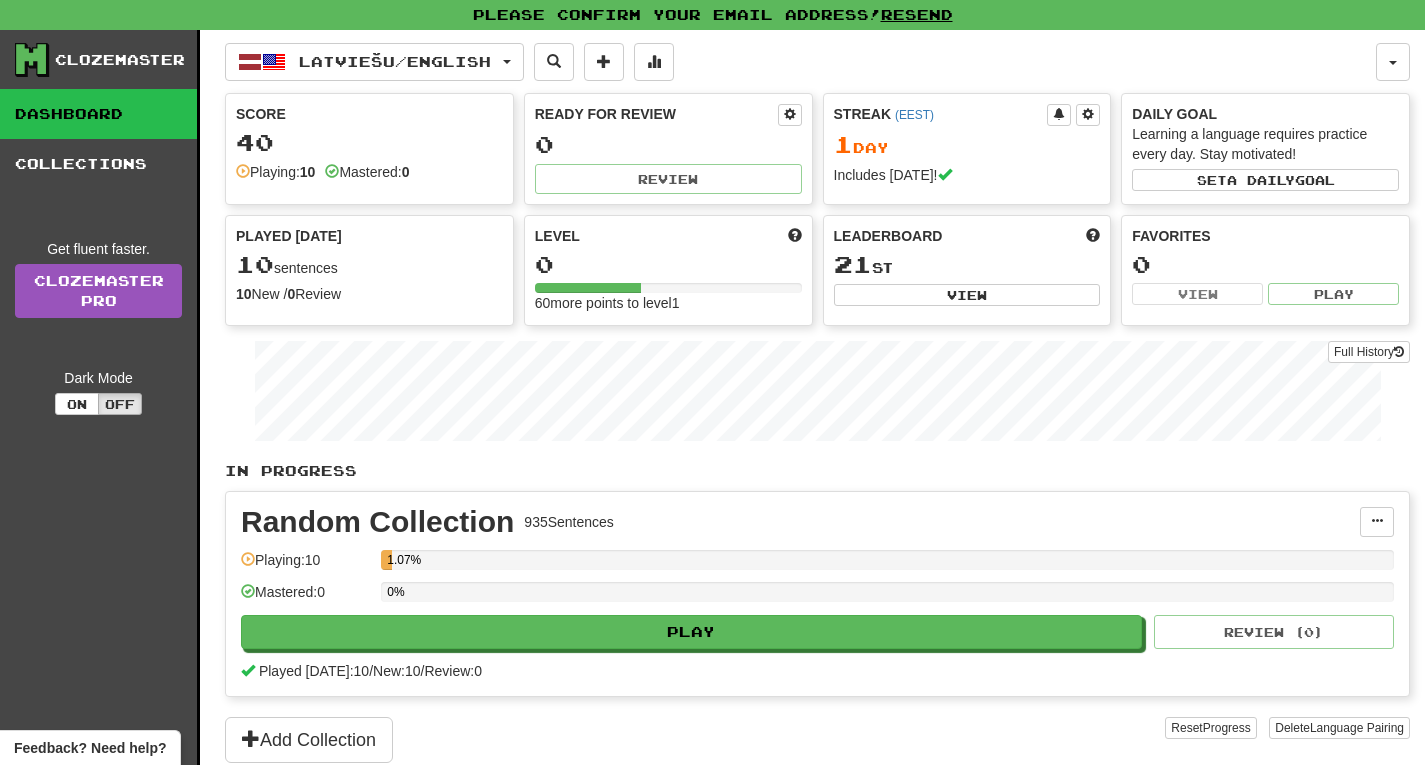 scroll, scrollTop: 0, scrollLeft: 0, axis: both 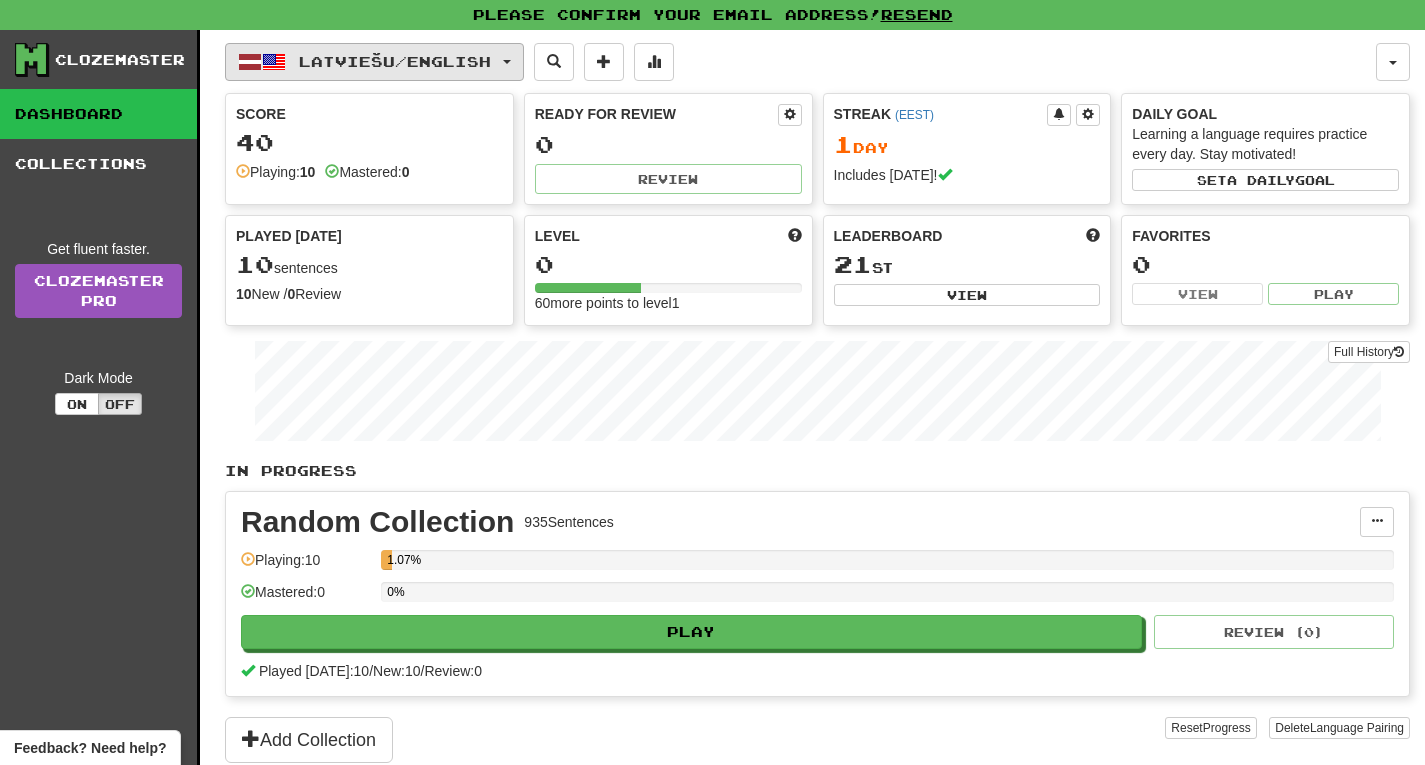 click on "Latviešu  /  English" at bounding box center [374, 62] 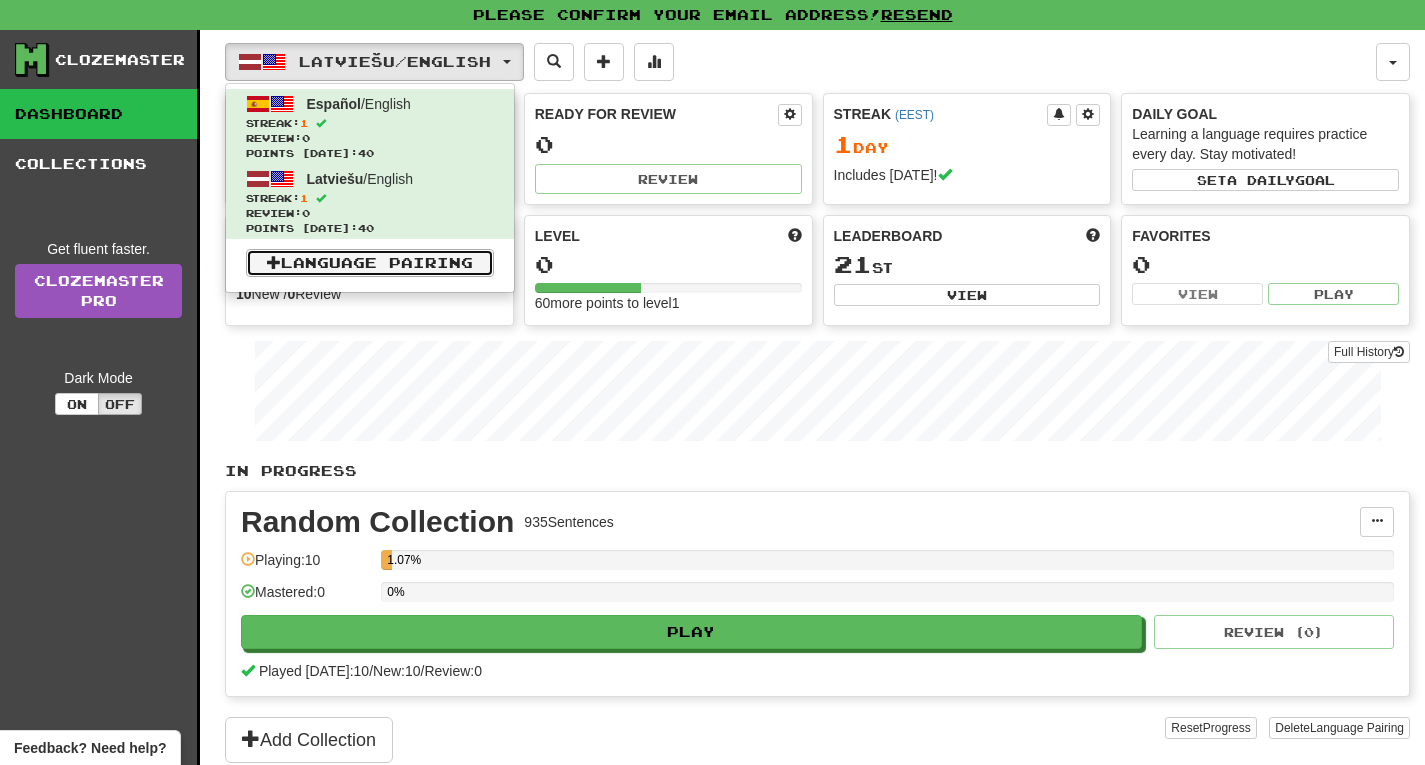 click on "Language Pairing" at bounding box center (370, 263) 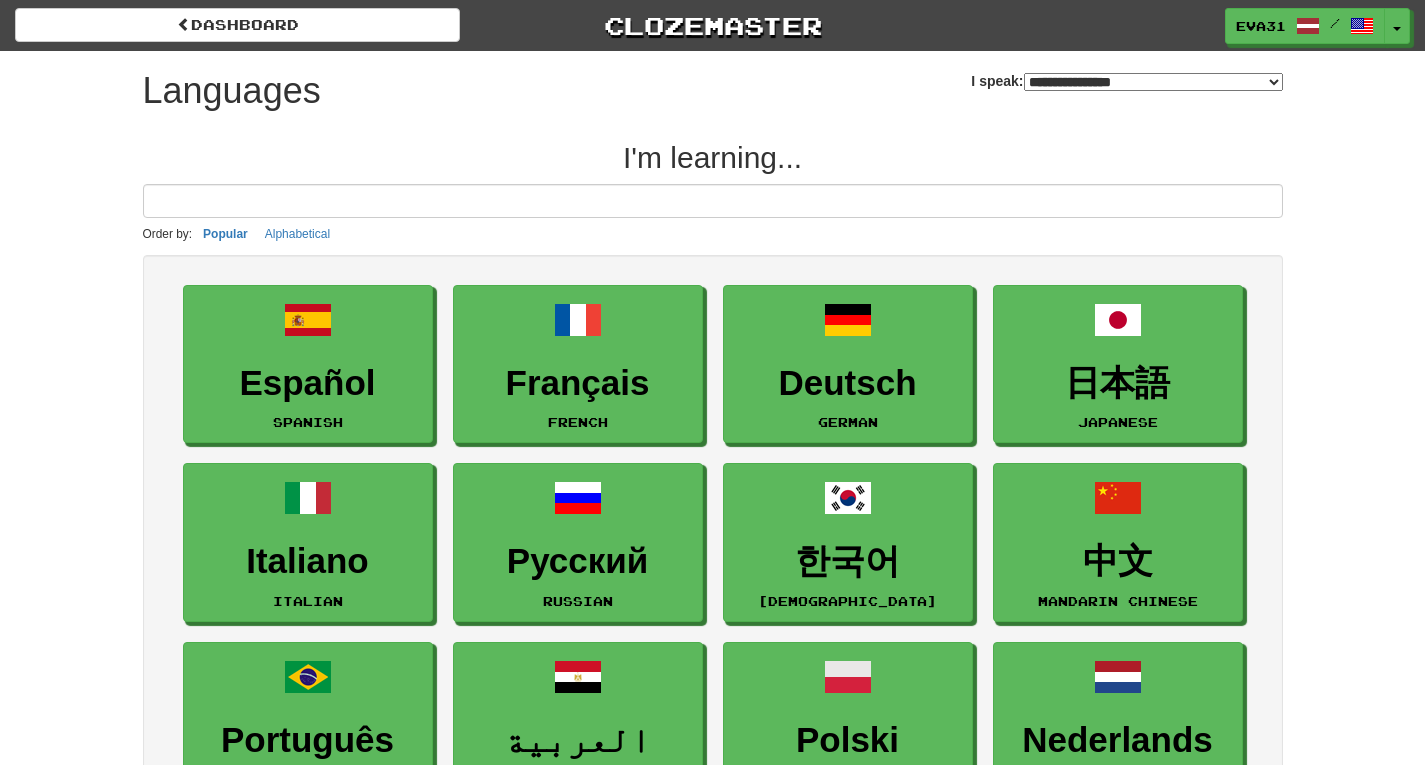 select on "*******" 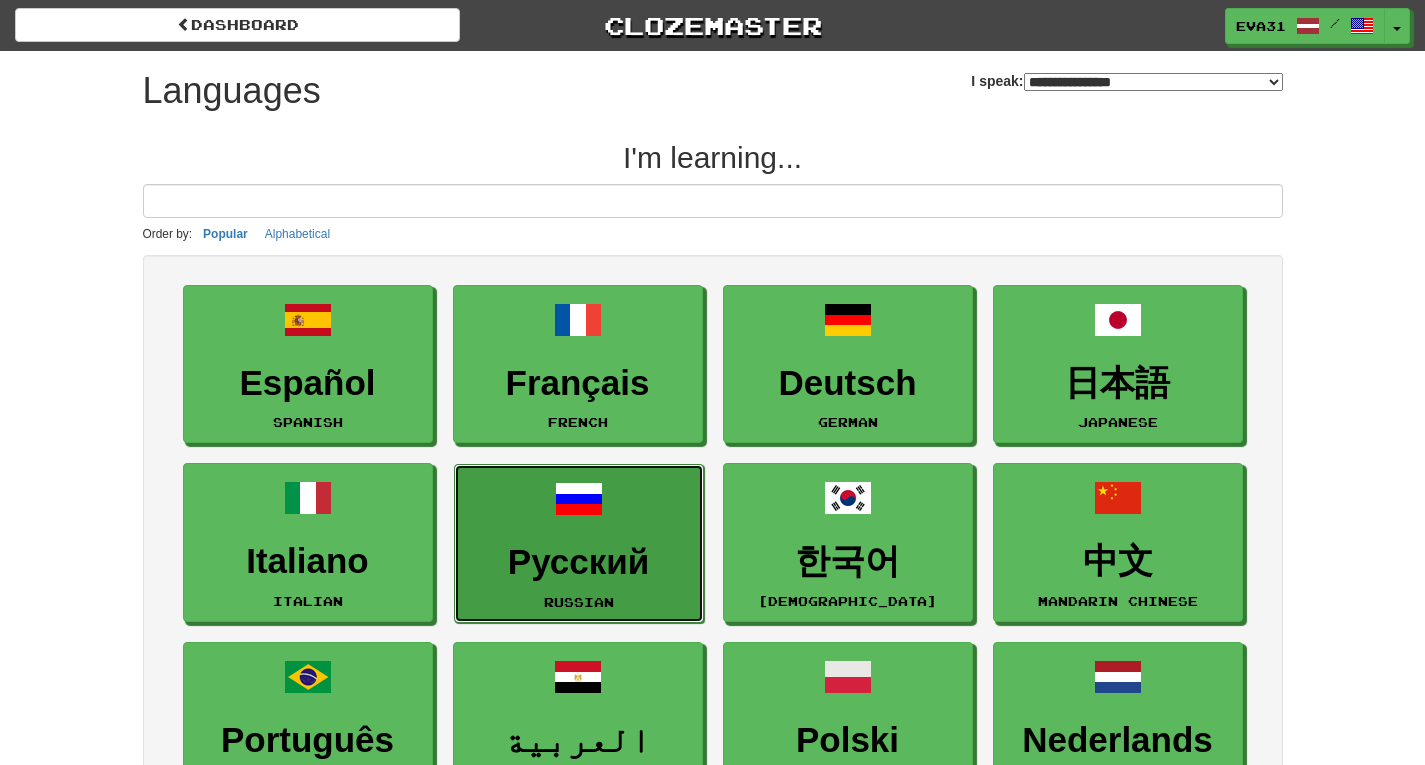 click on "Русский Russian" at bounding box center [579, 543] 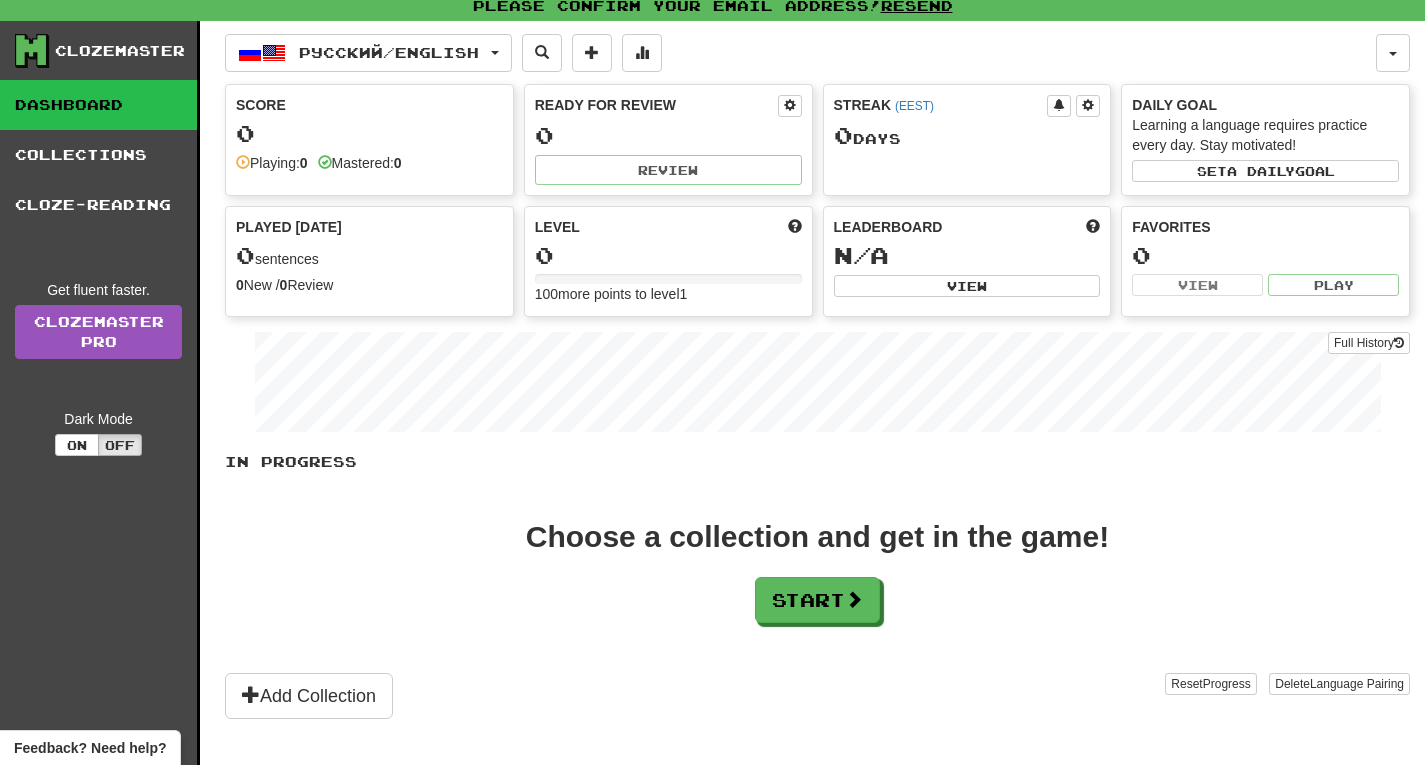 scroll, scrollTop: 0, scrollLeft: 0, axis: both 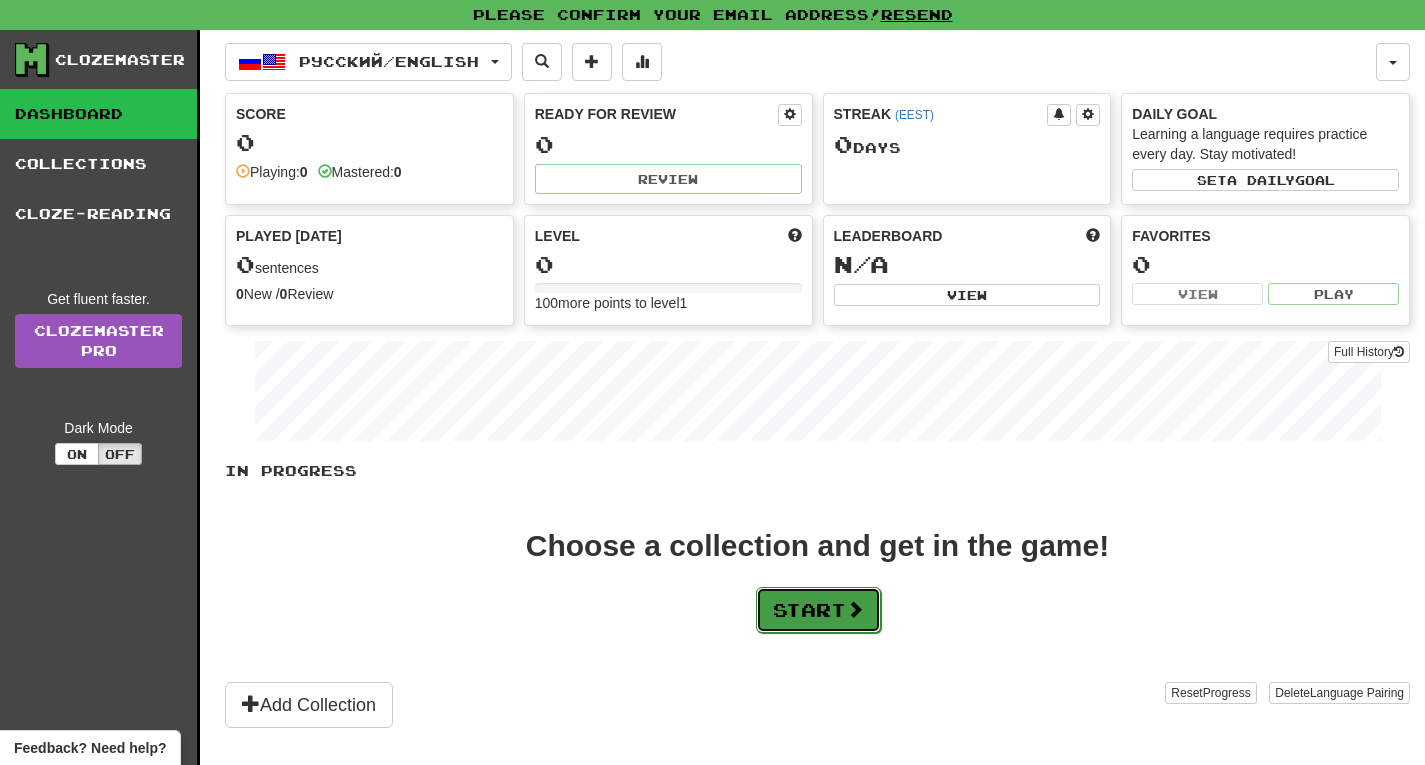 click on "Start" at bounding box center [818, 610] 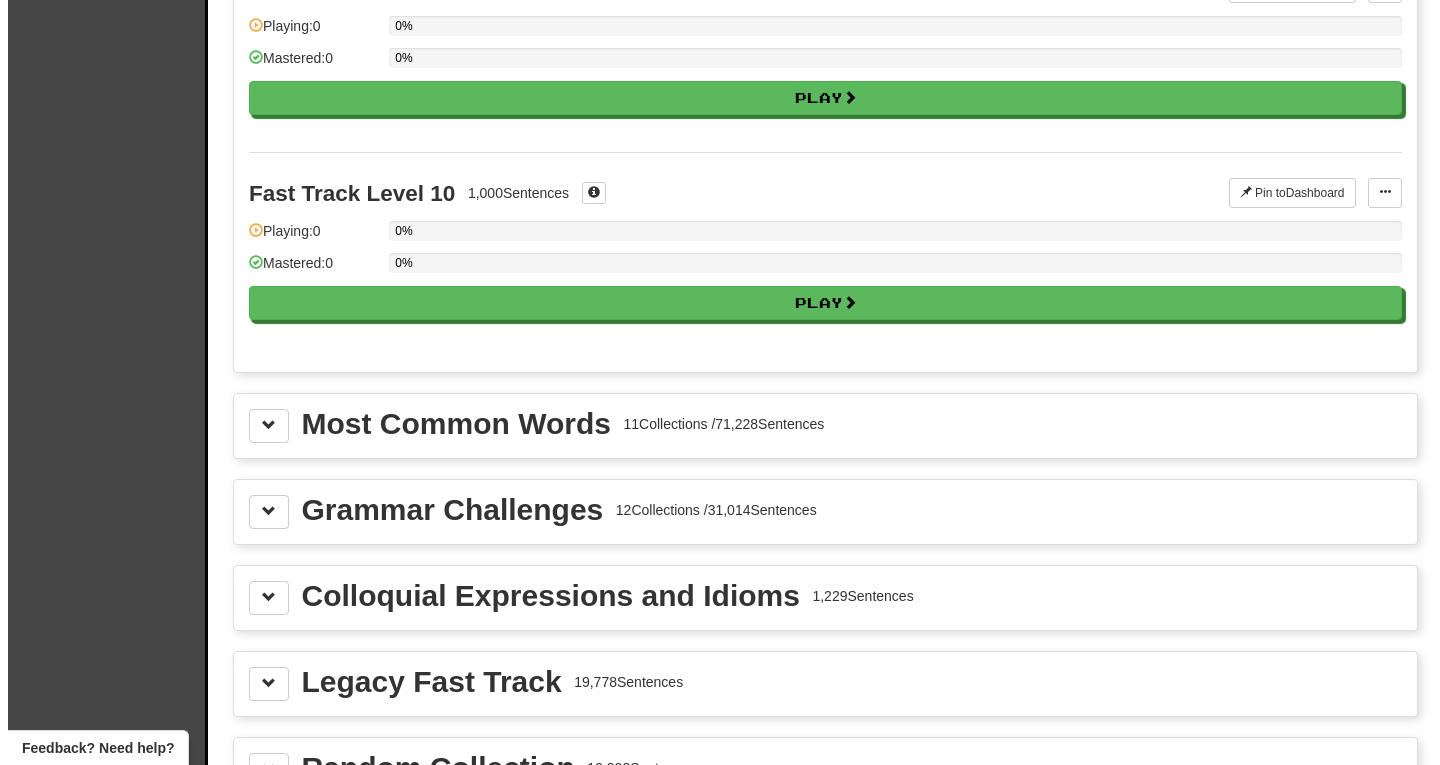 scroll, scrollTop: 1929, scrollLeft: 0, axis: vertical 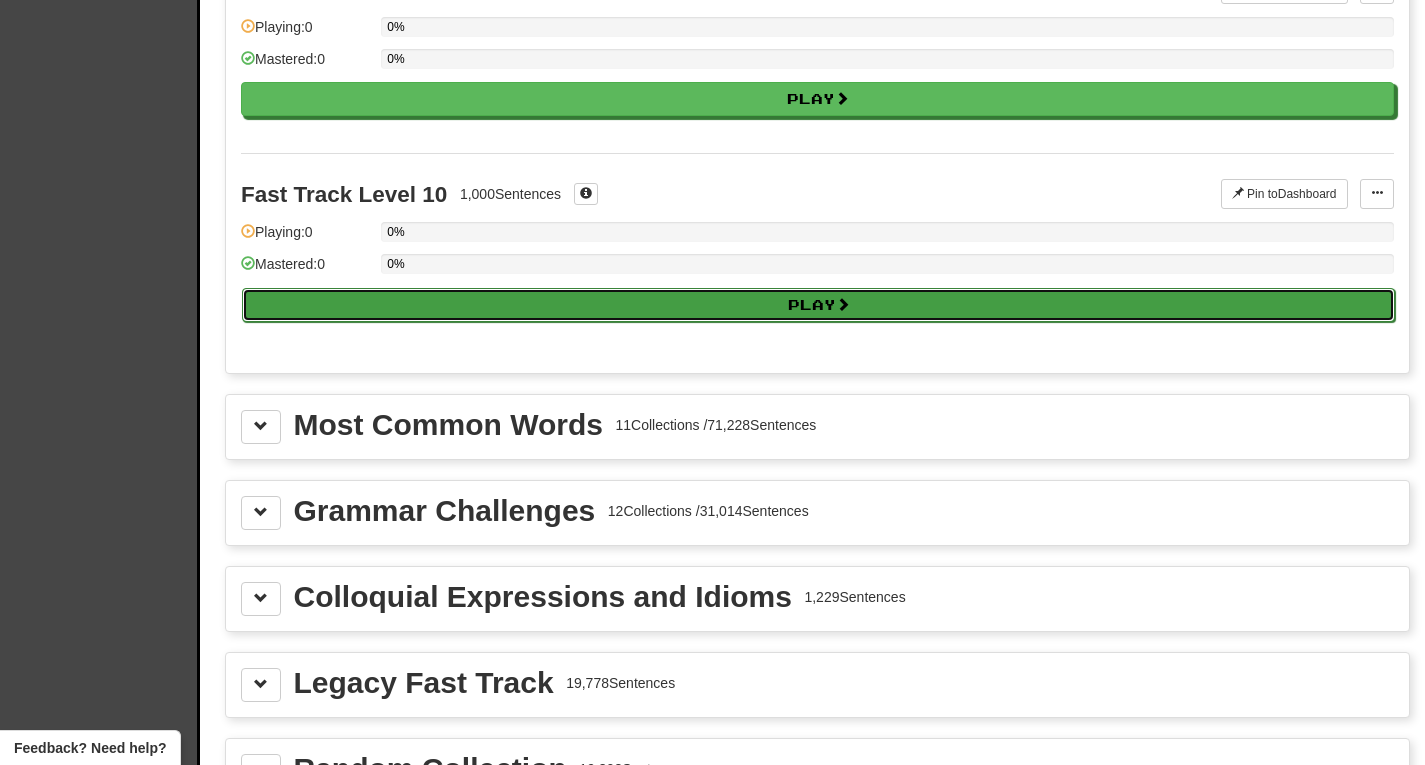 click on "Play" at bounding box center [818, 305] 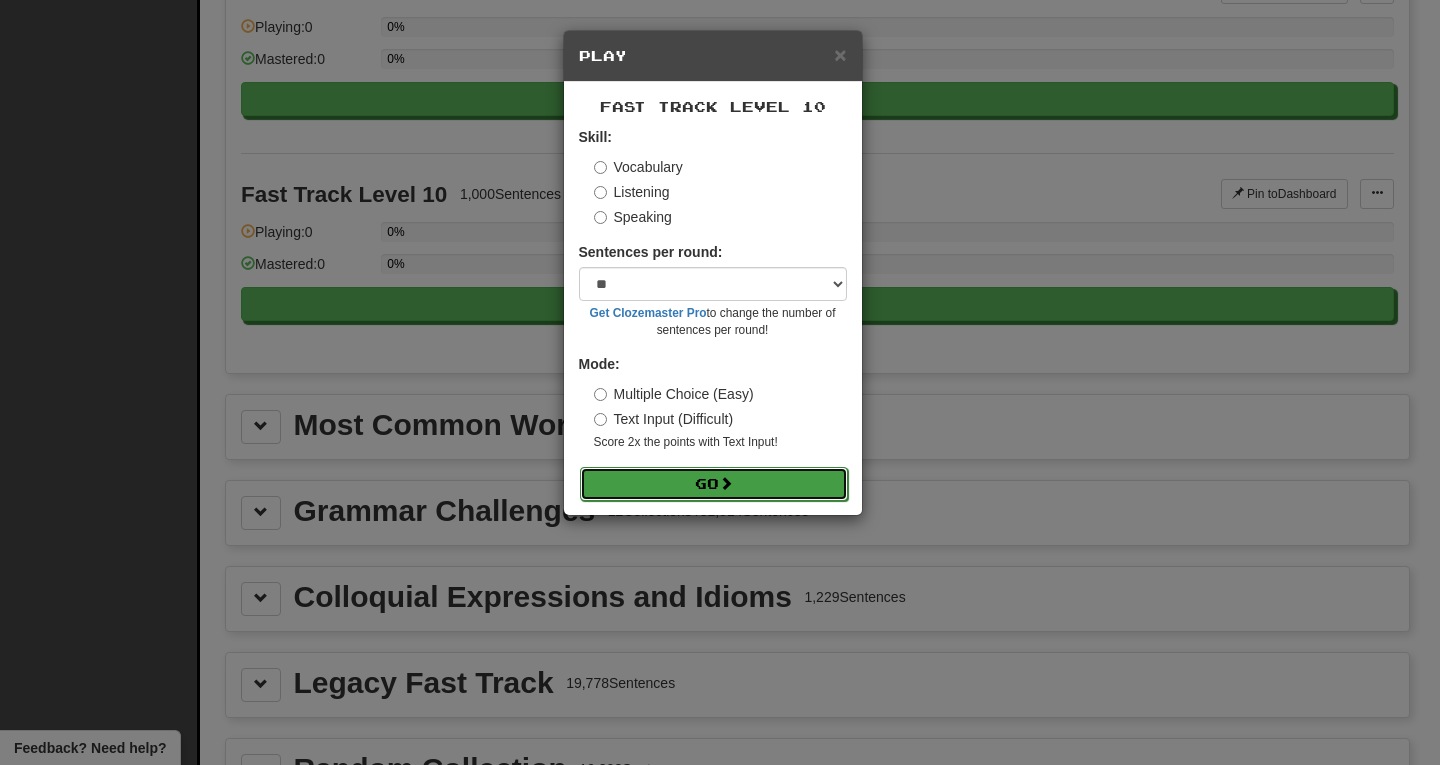 click on "Go" at bounding box center [714, 484] 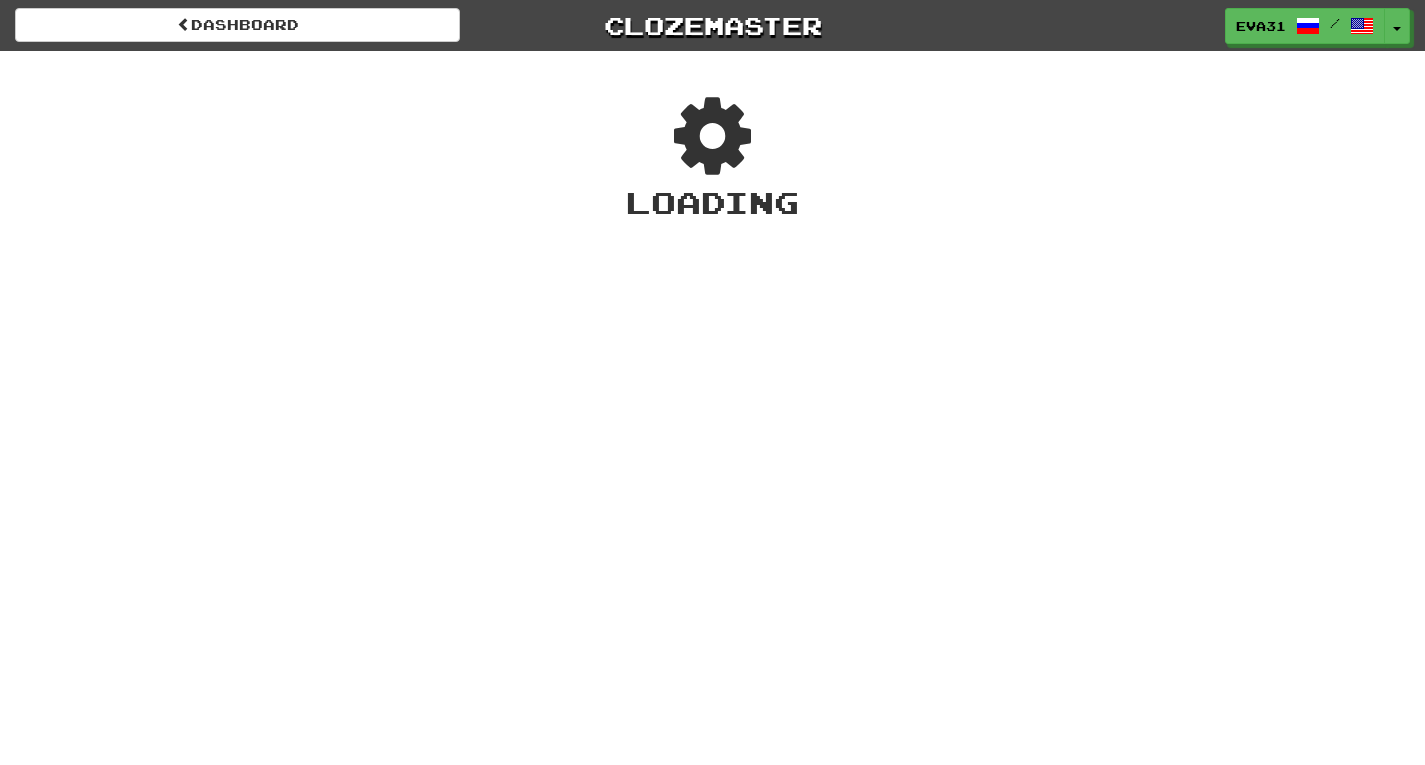scroll, scrollTop: 0, scrollLeft: 0, axis: both 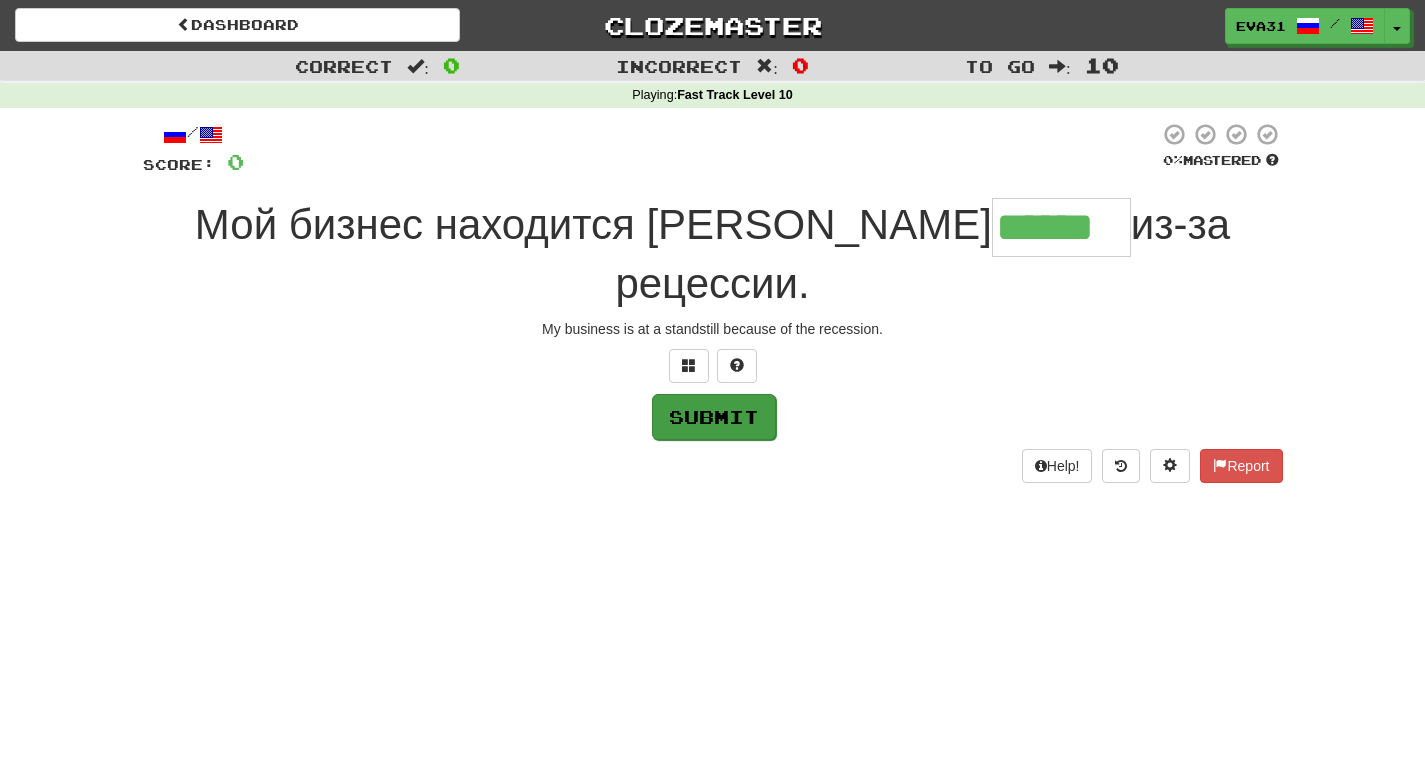 type on "******" 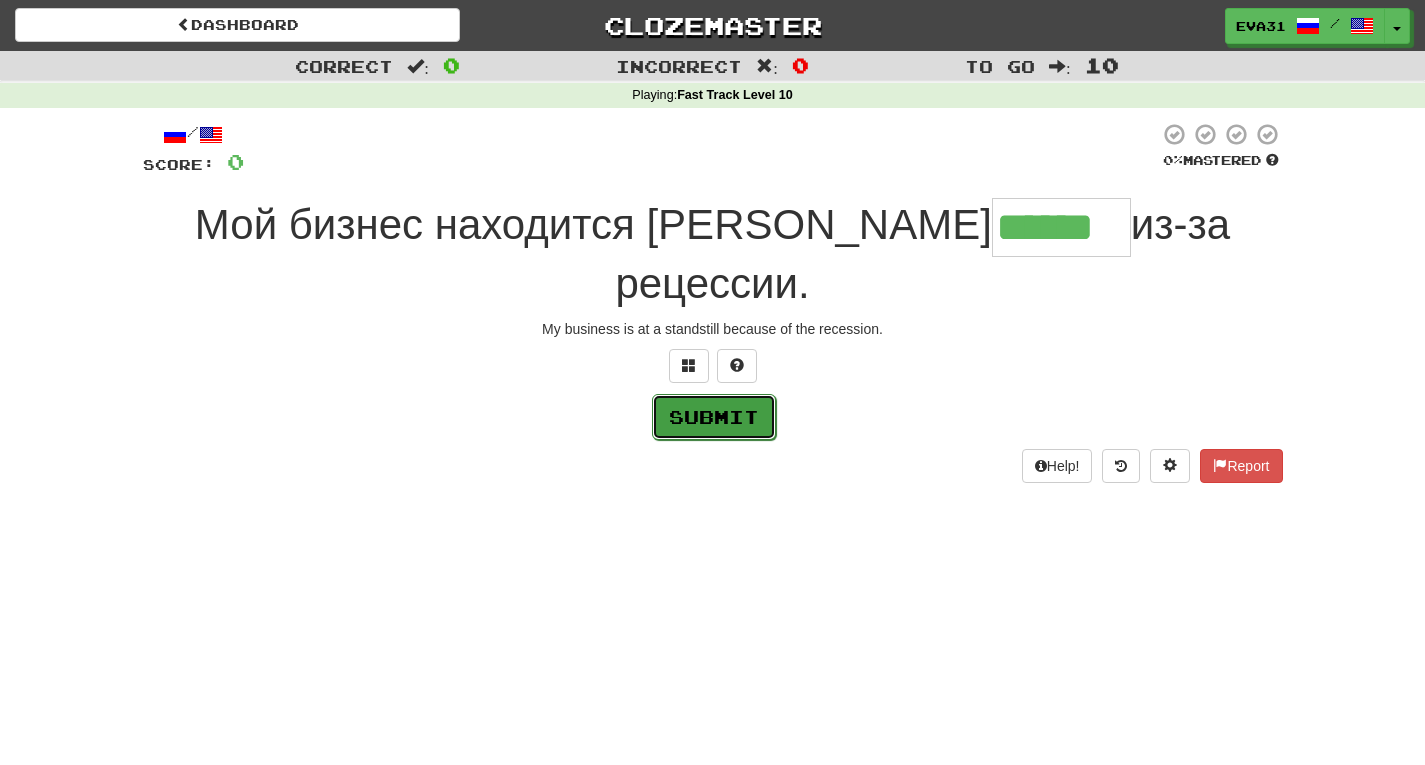 click on "Submit" at bounding box center [714, 417] 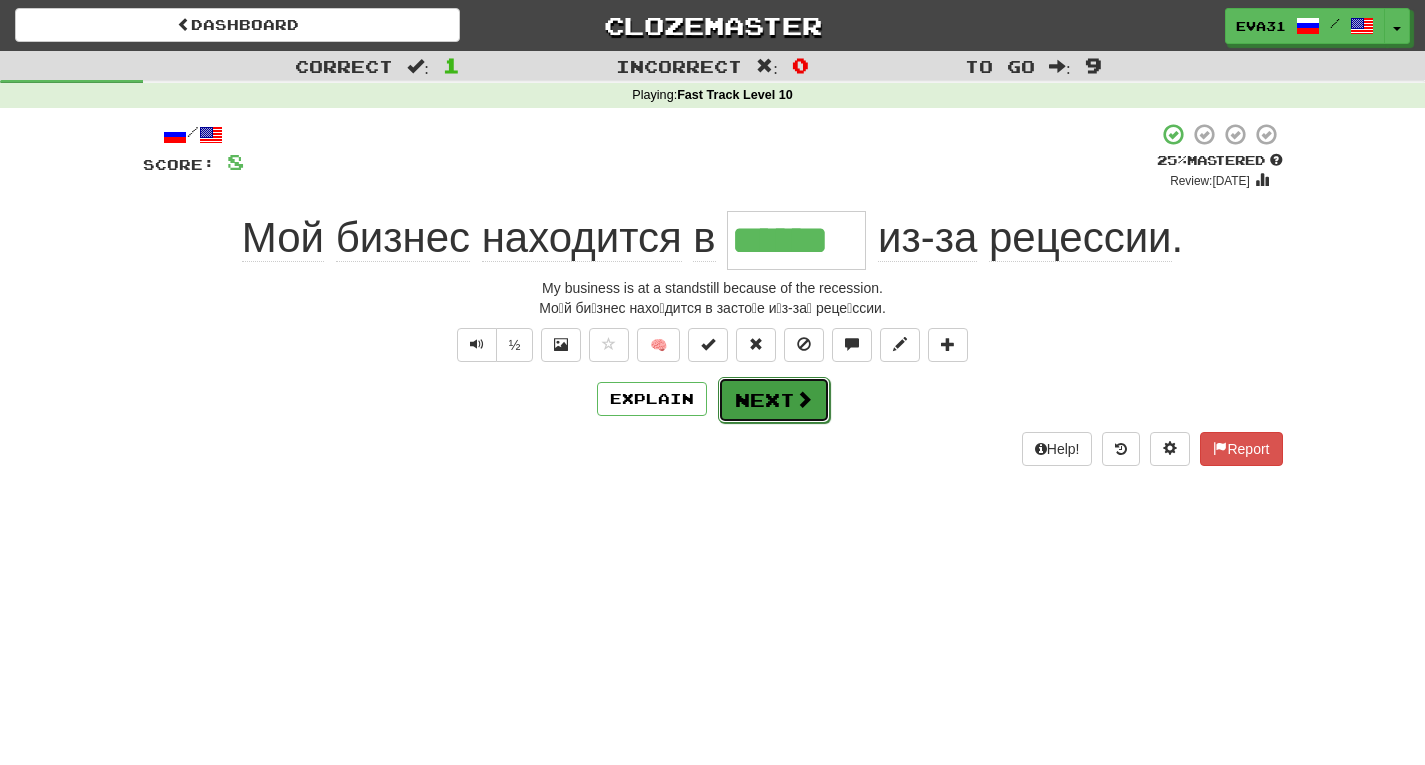 click on "Next" at bounding box center [774, 400] 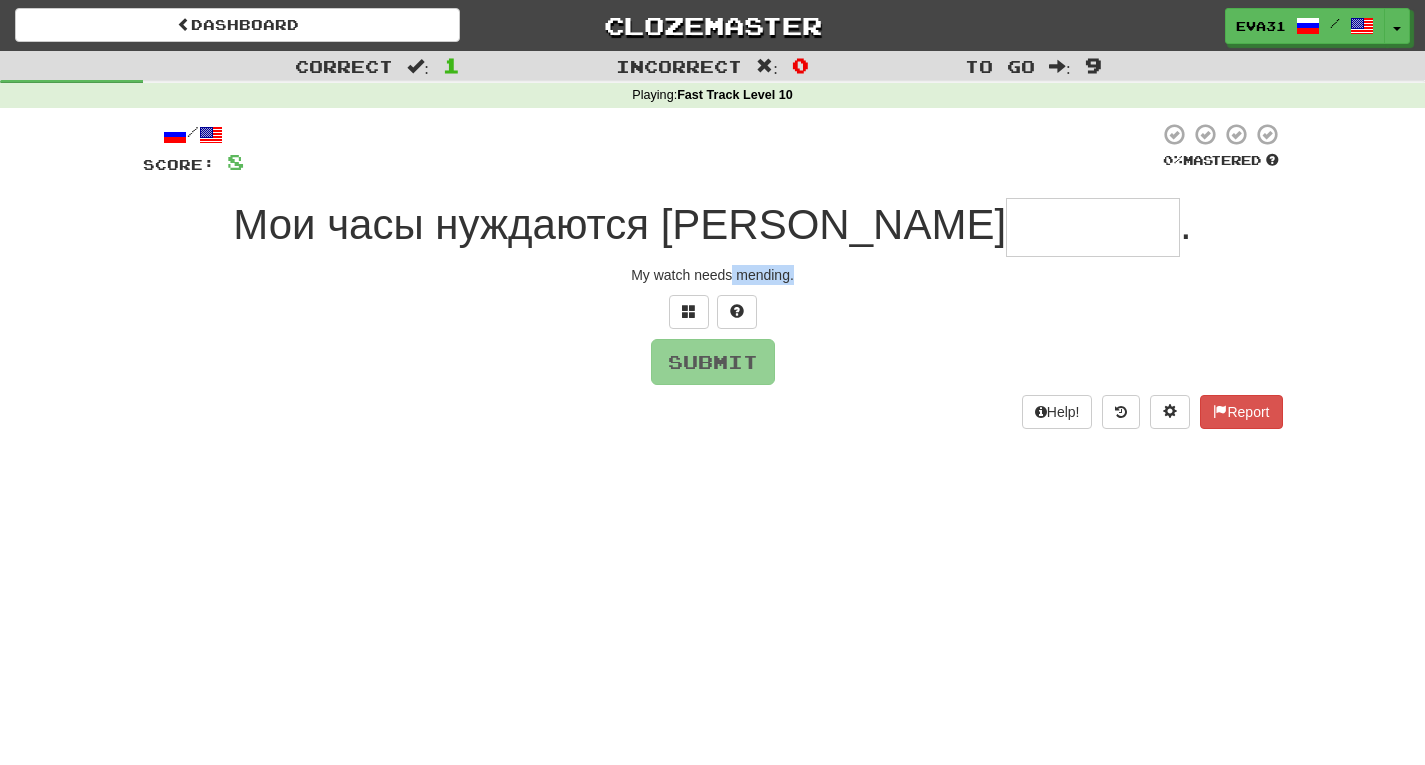 drag, startPoint x: 809, startPoint y: 275, endPoint x: 732, endPoint y: 271, distance: 77.10383 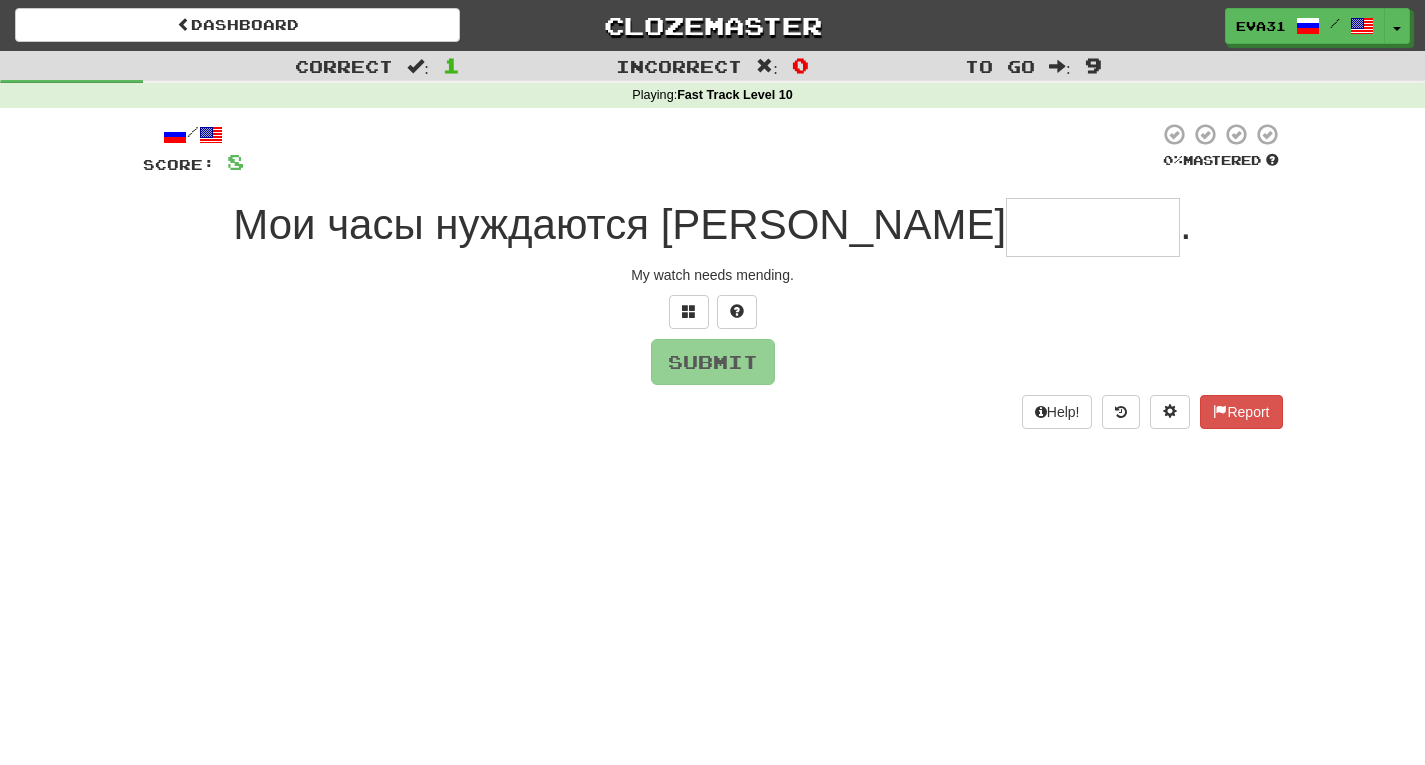 click at bounding box center [1093, 227] 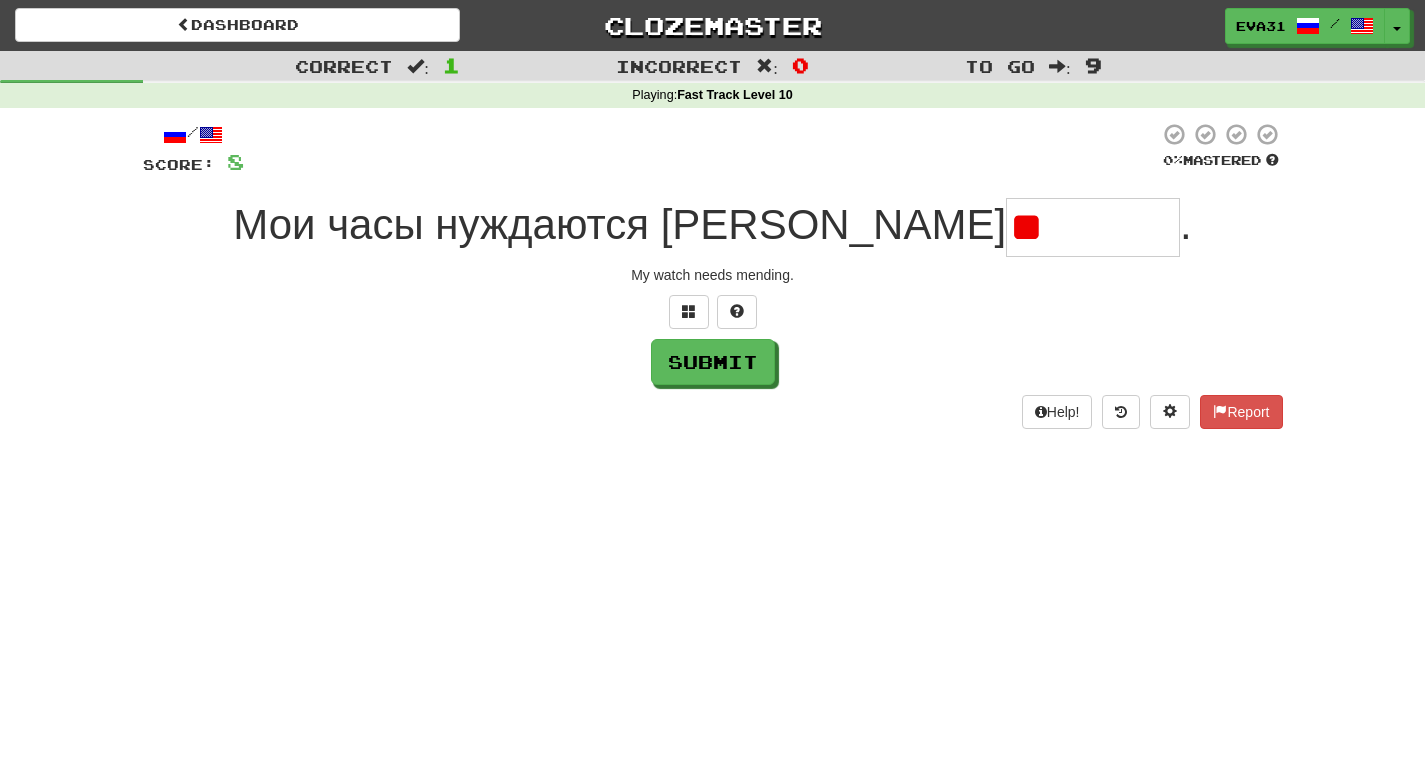 type on "*" 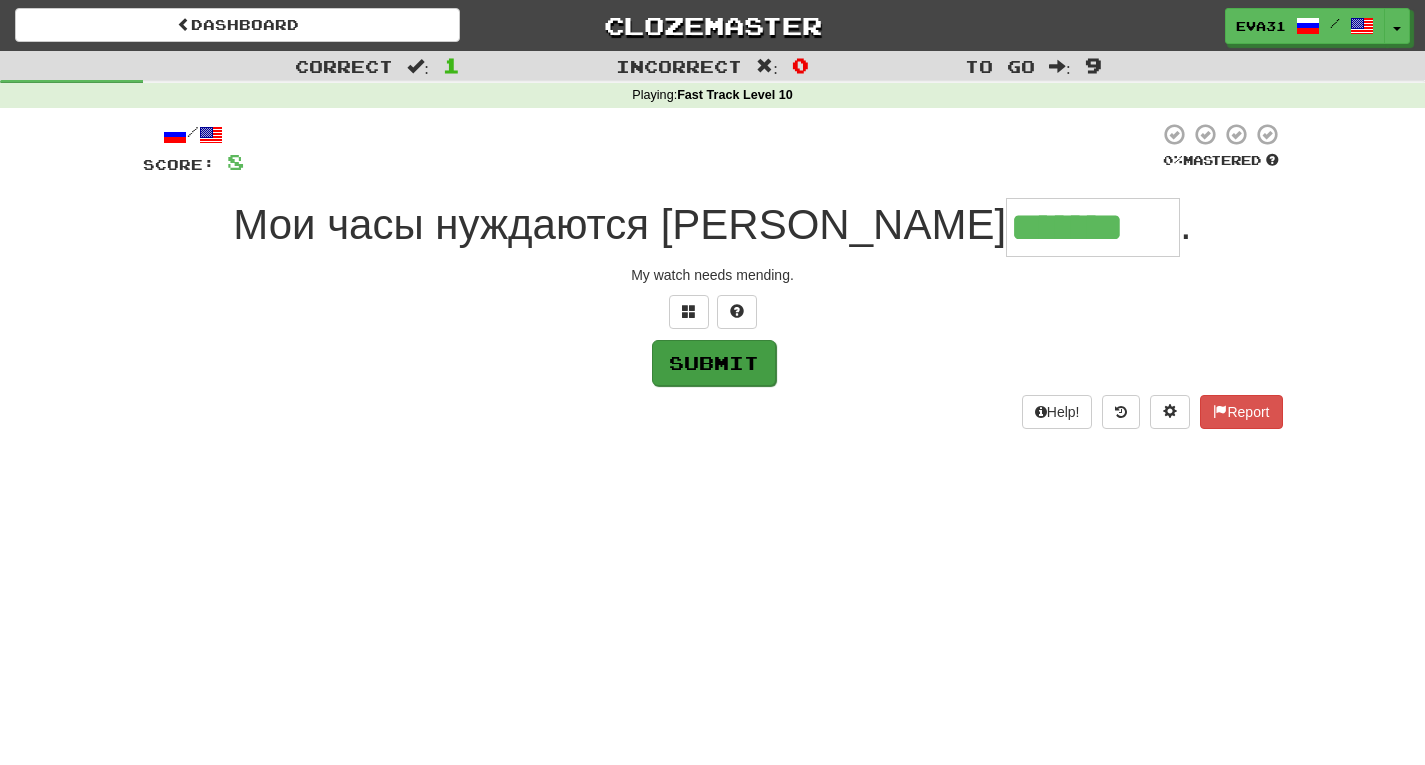 type on "*******" 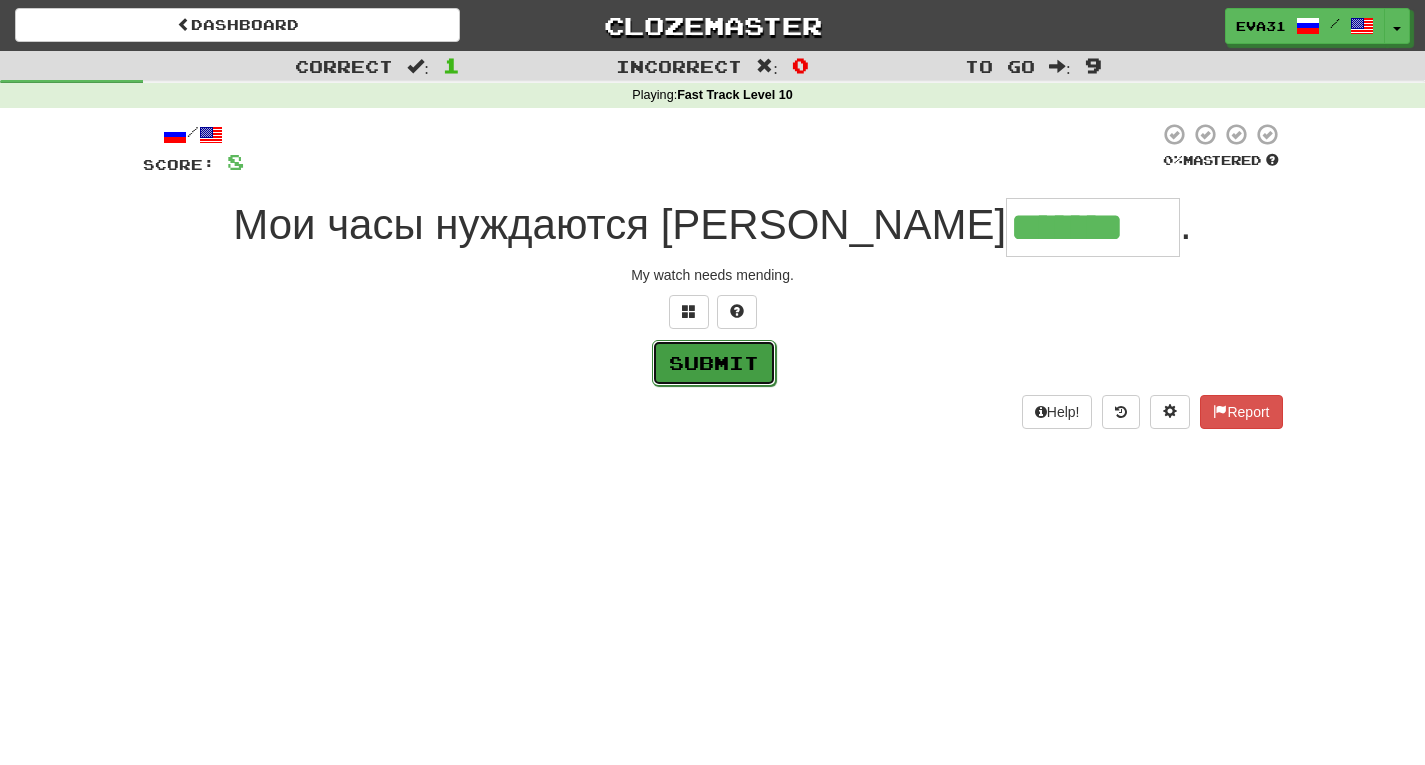 click on "Submit" at bounding box center (714, 363) 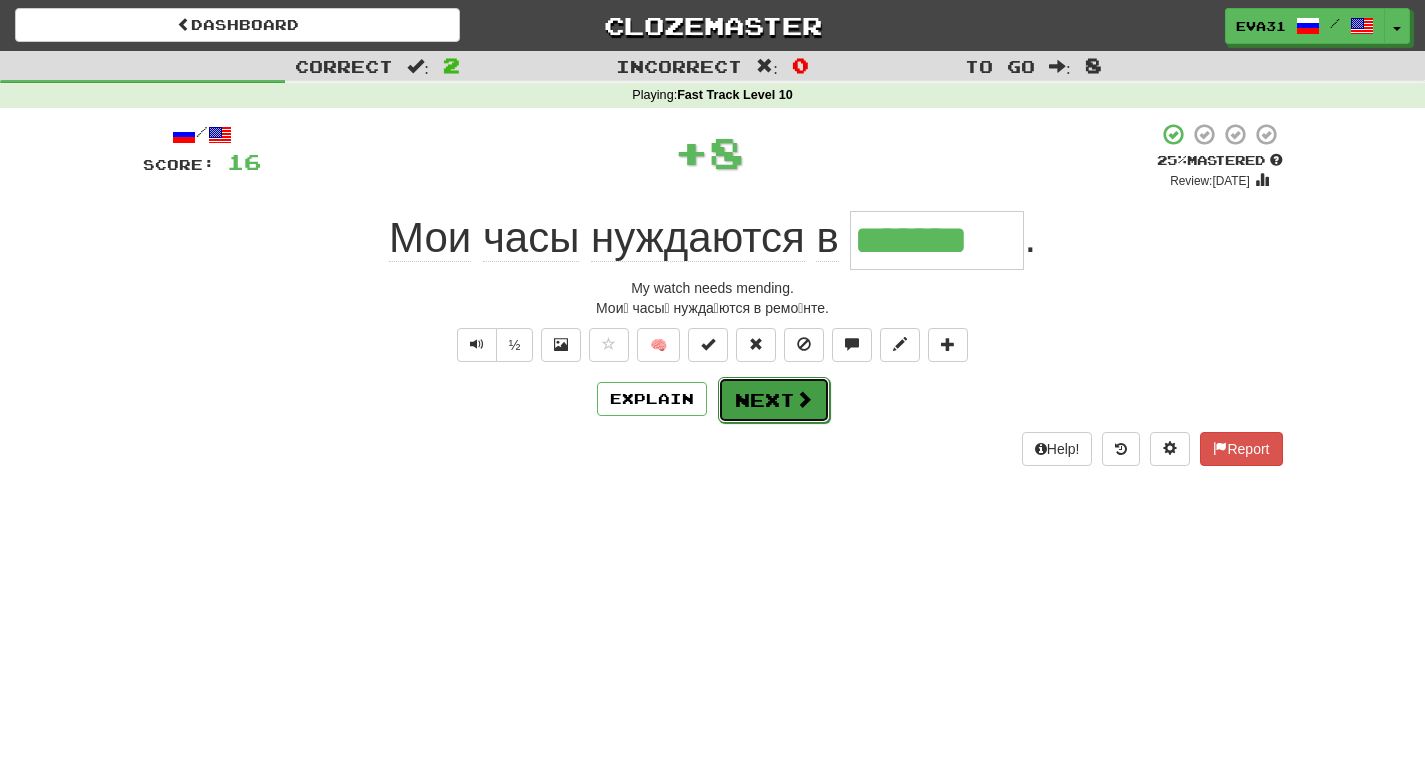 click on "Next" at bounding box center (774, 400) 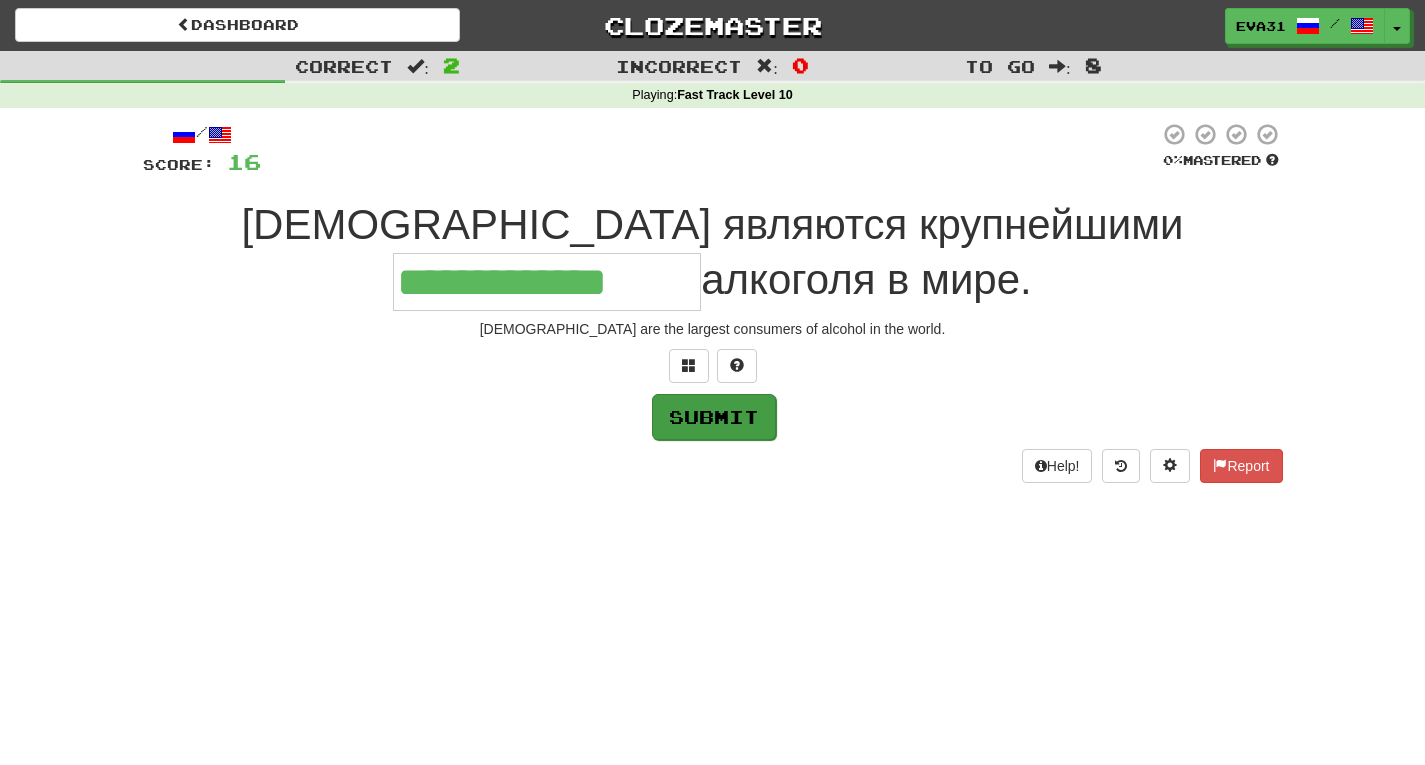 type on "**********" 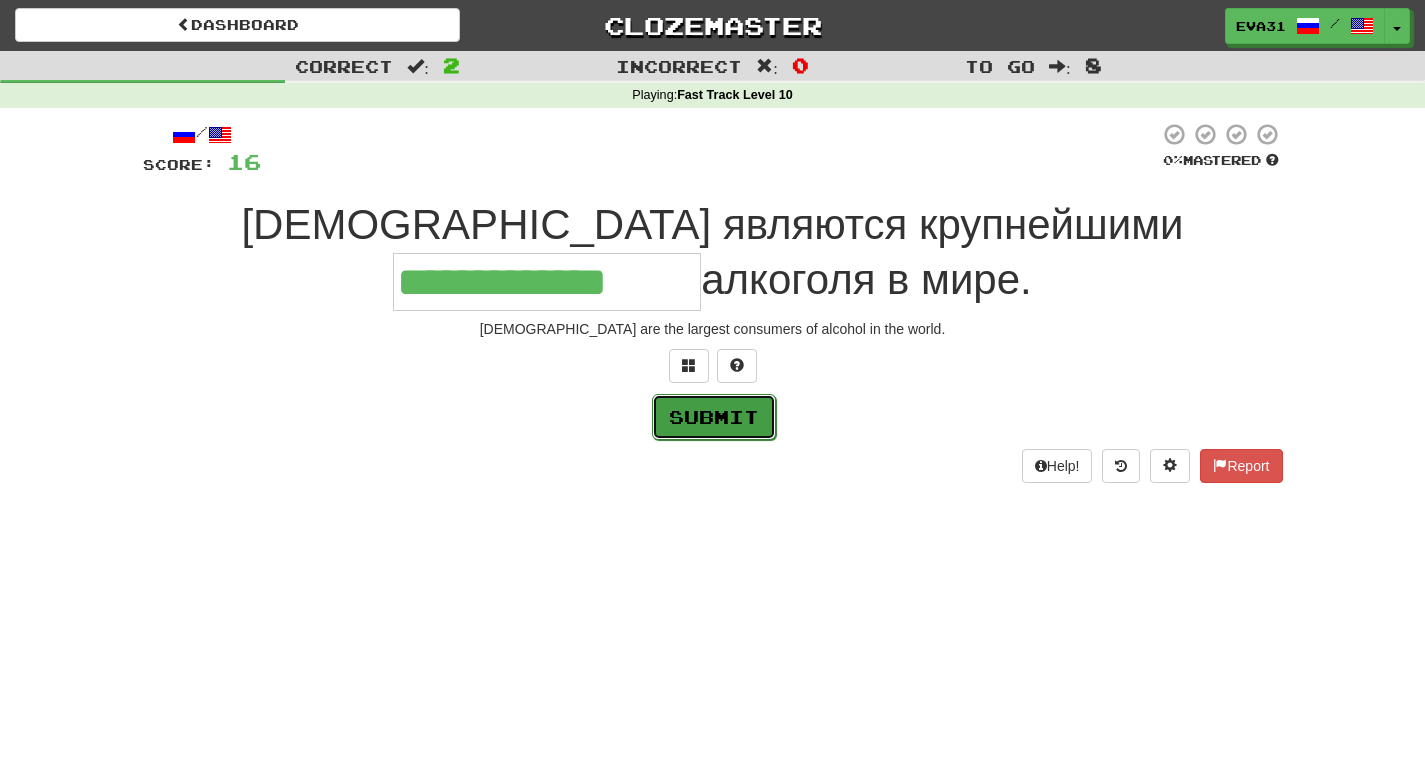 click on "Submit" at bounding box center [714, 417] 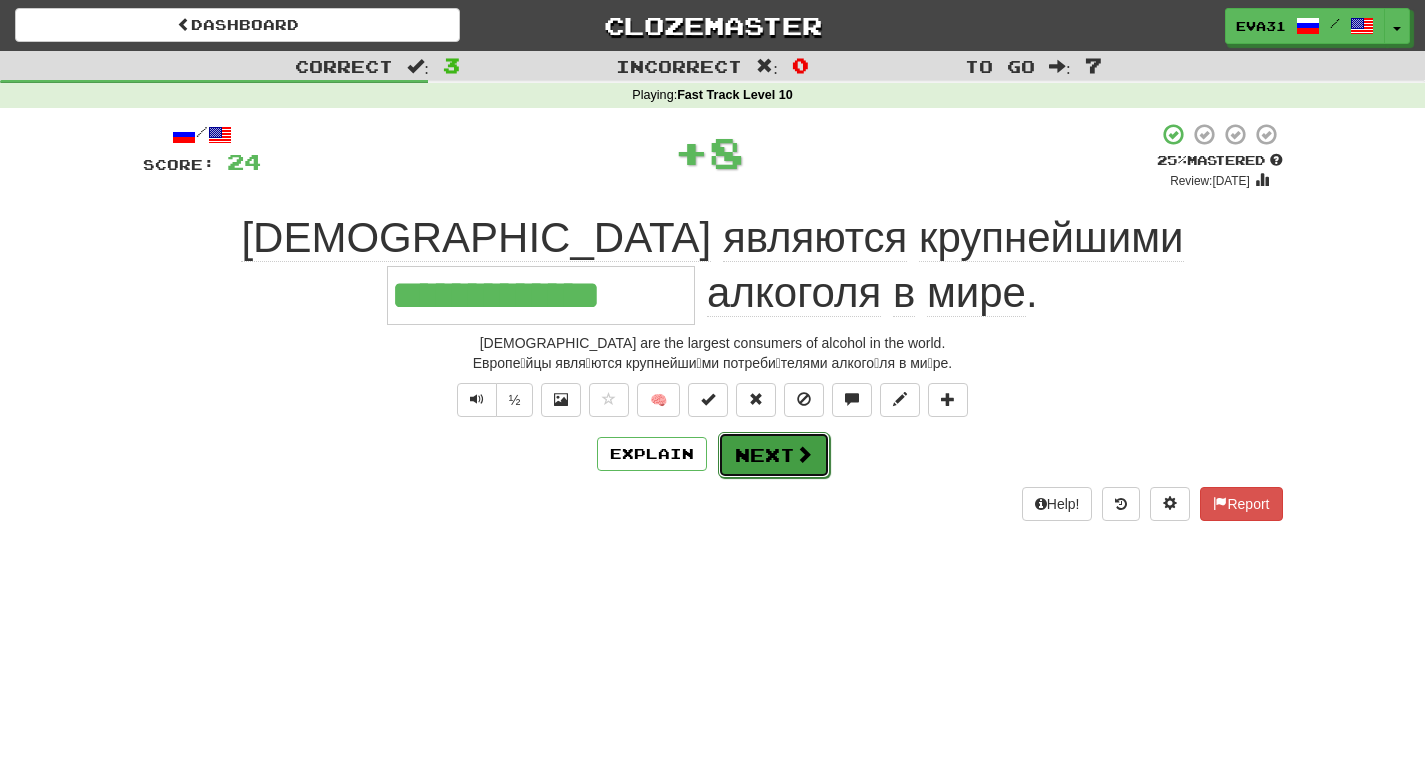 click on "Next" at bounding box center [774, 455] 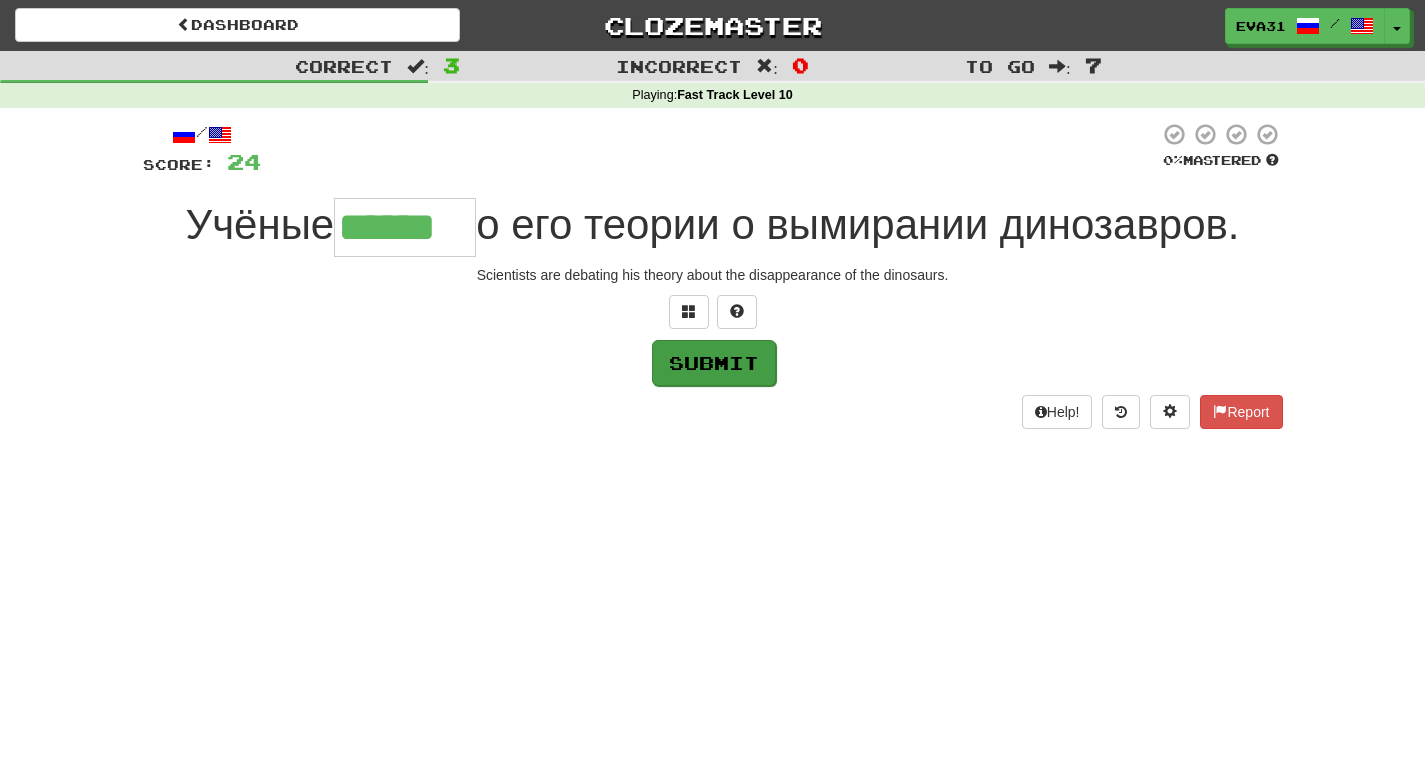 type on "******" 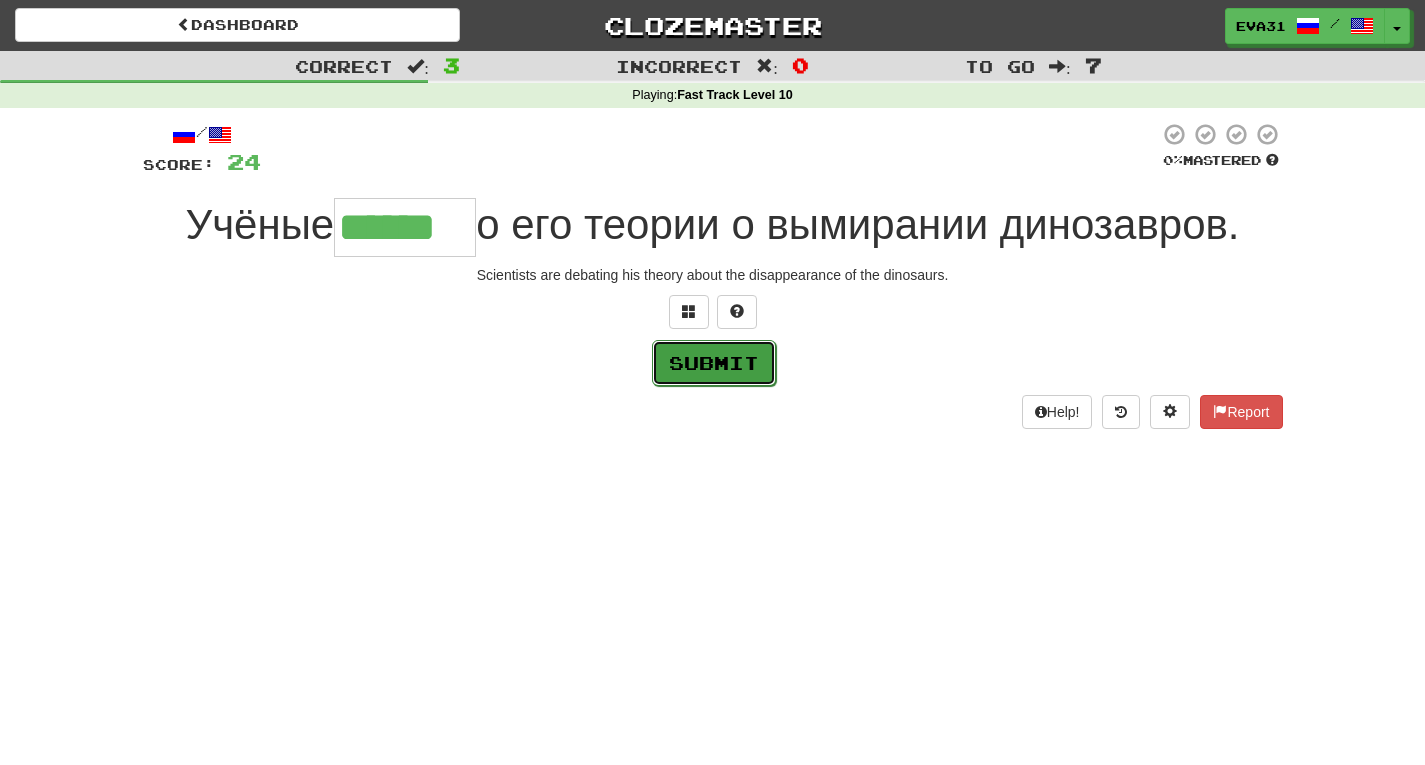 click on "Submit" at bounding box center [714, 363] 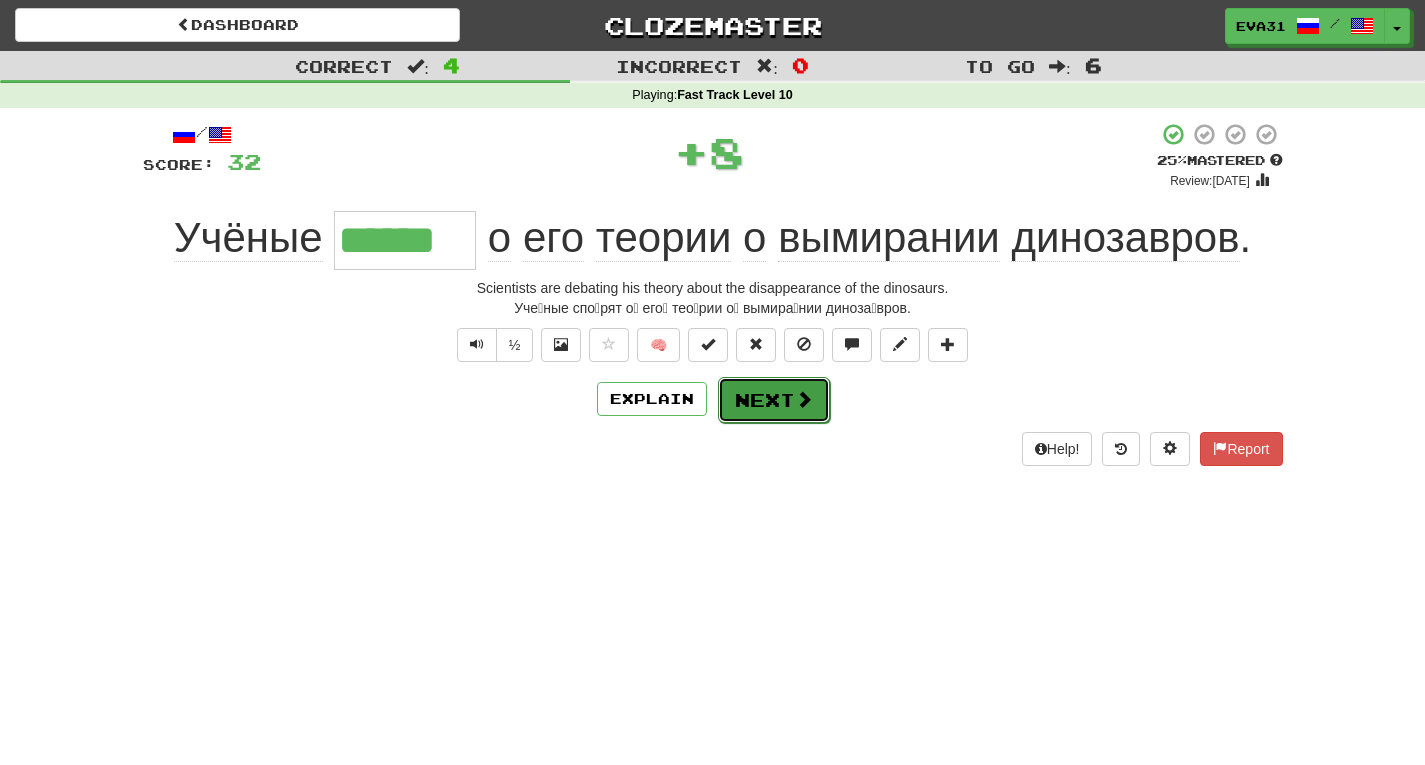 click on "Next" at bounding box center [774, 400] 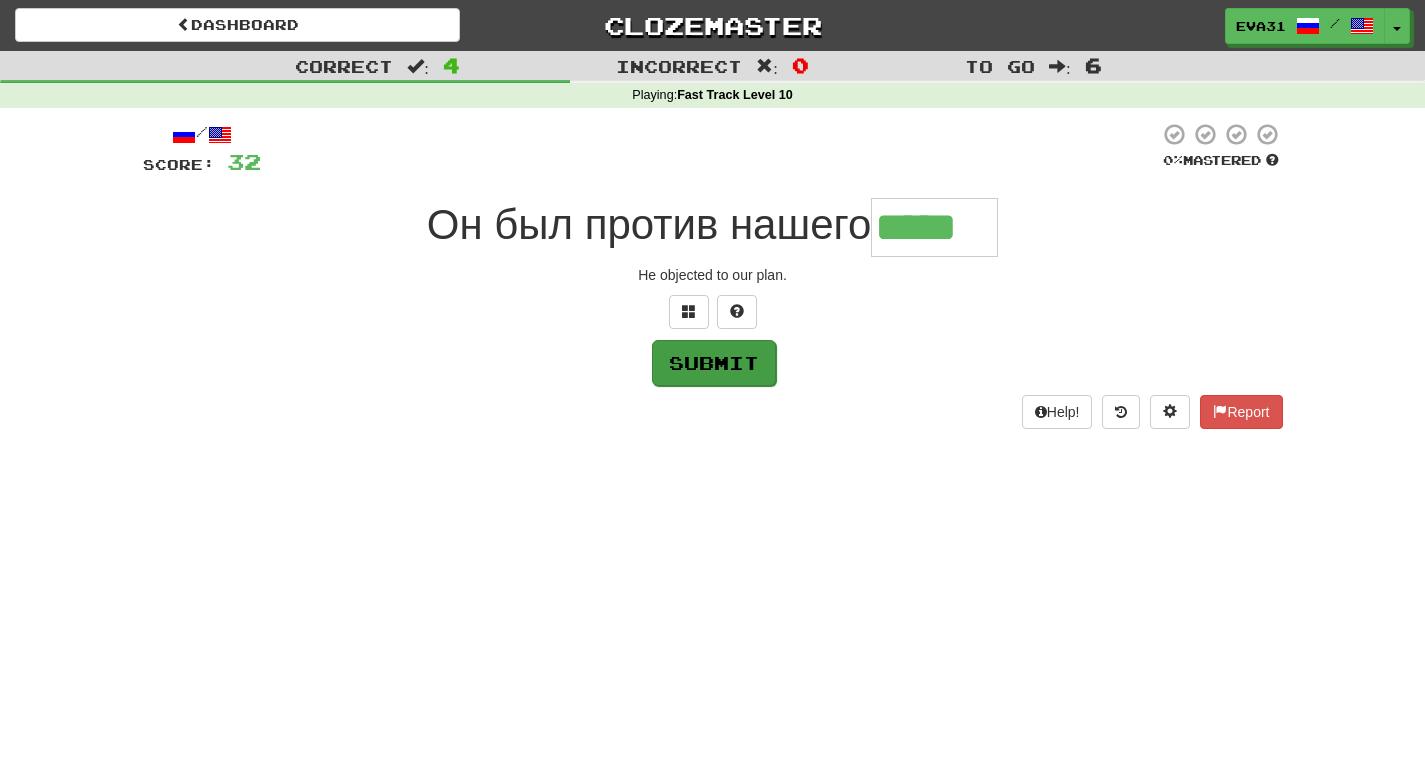 type on "*****" 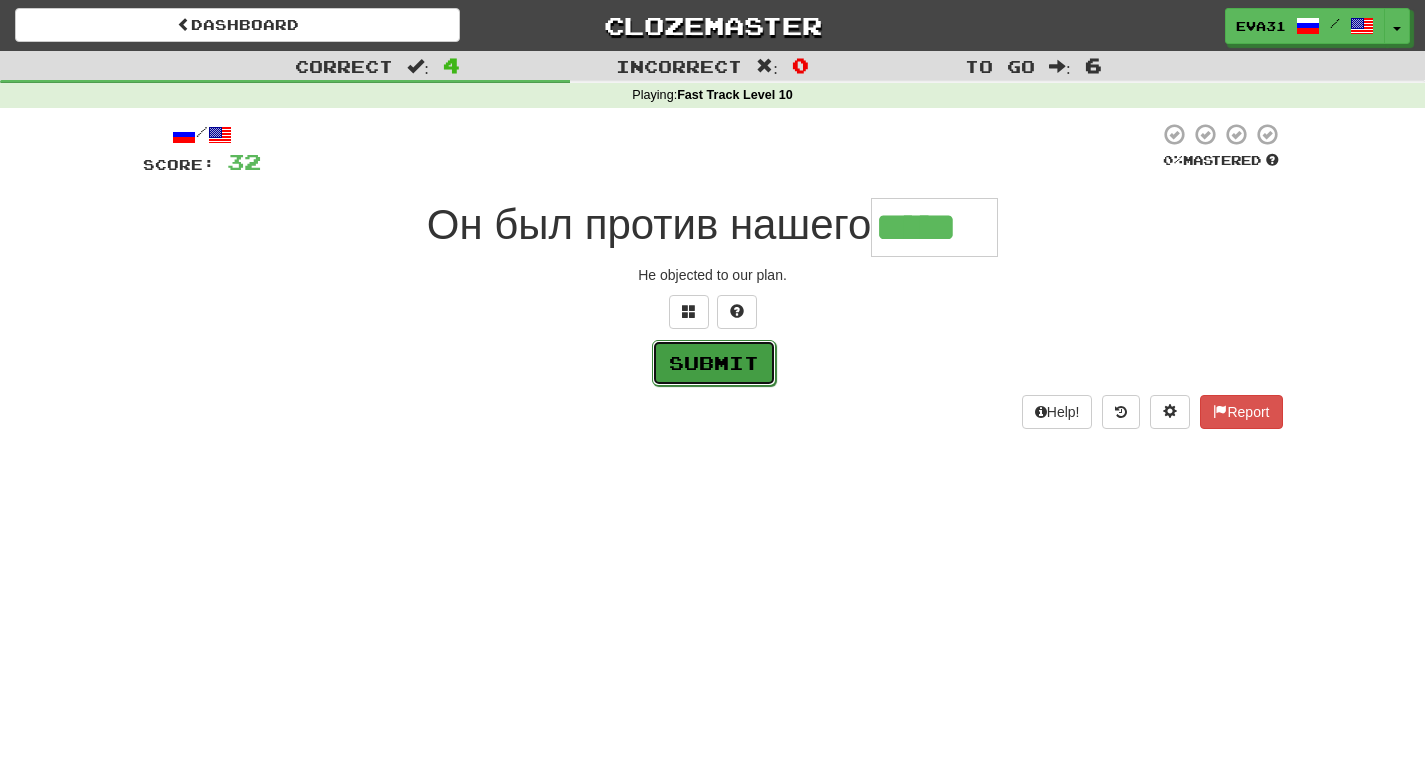 click on "Submit" at bounding box center [714, 363] 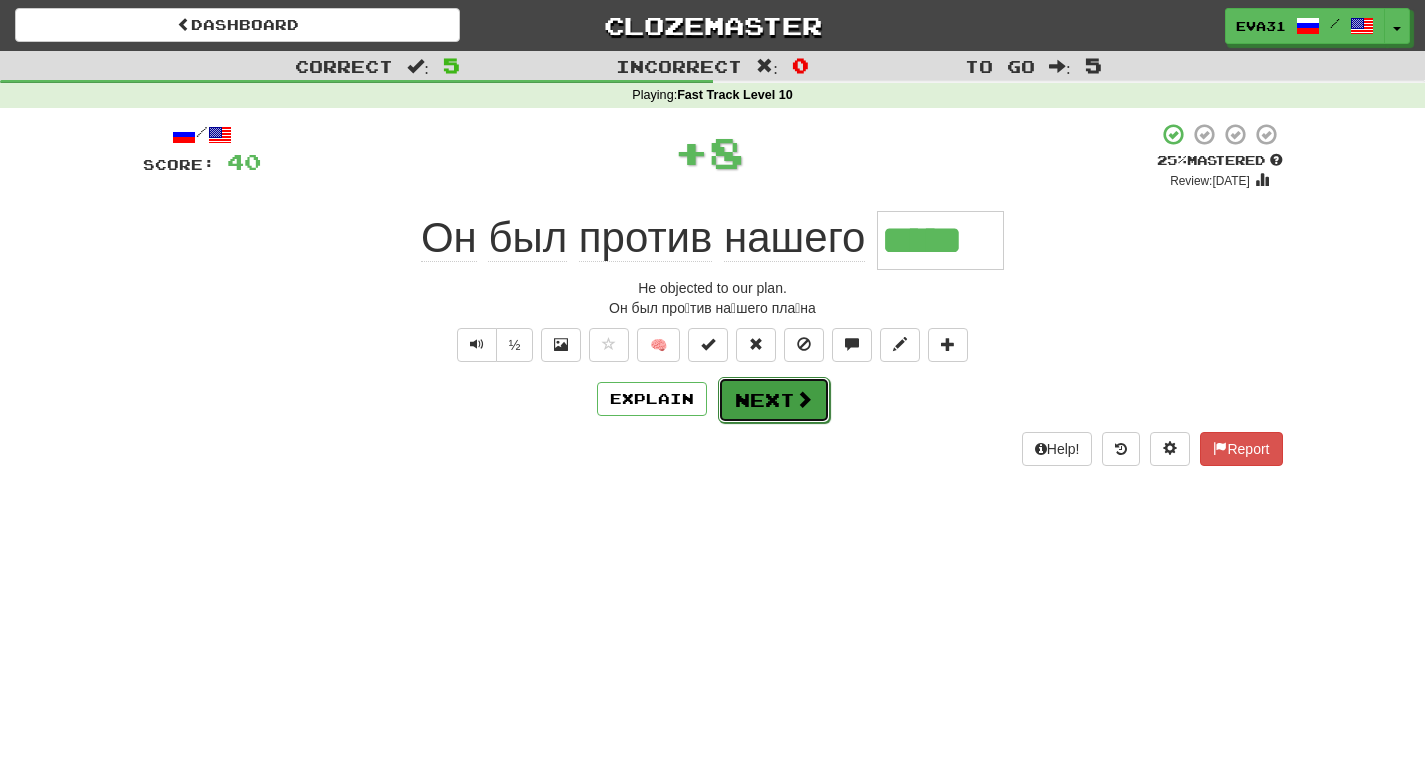 click on "Next" at bounding box center [774, 400] 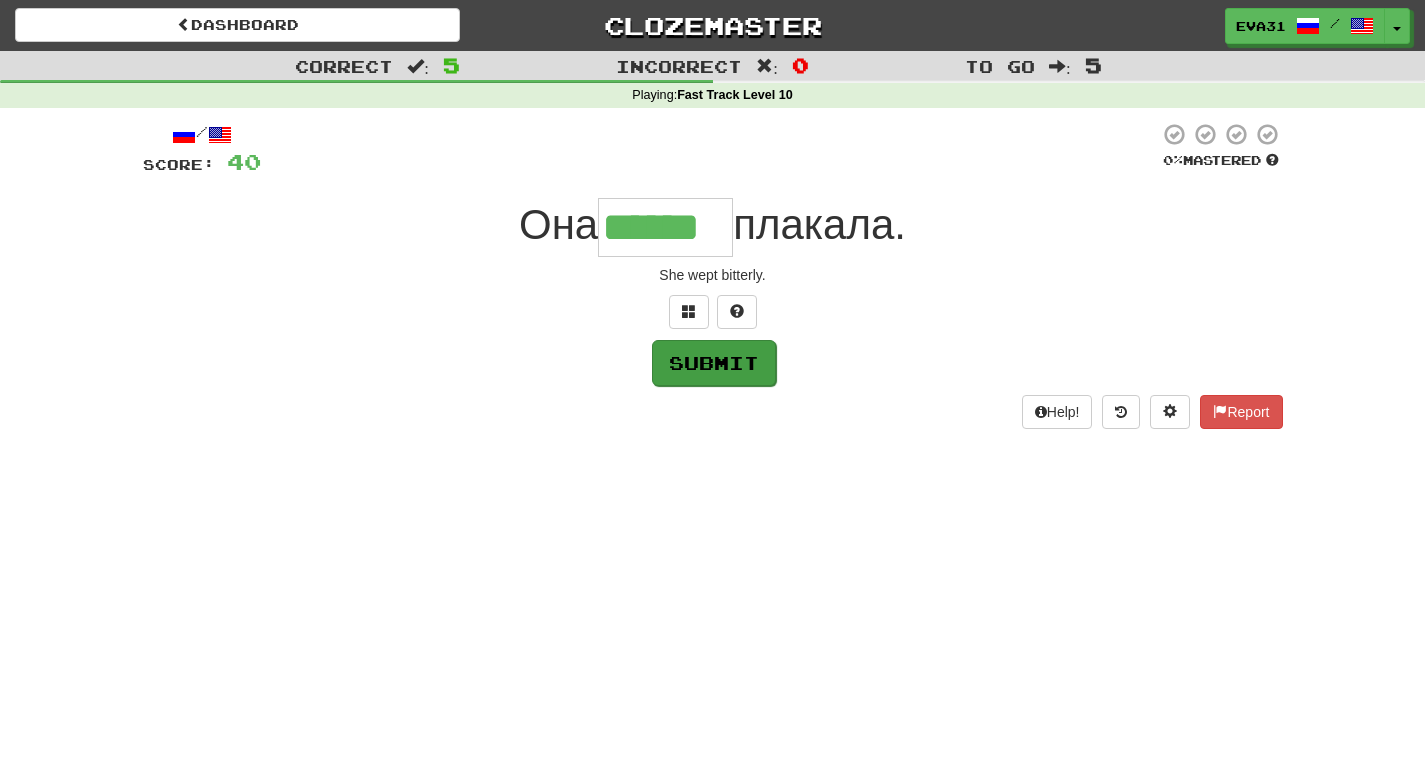 type on "******" 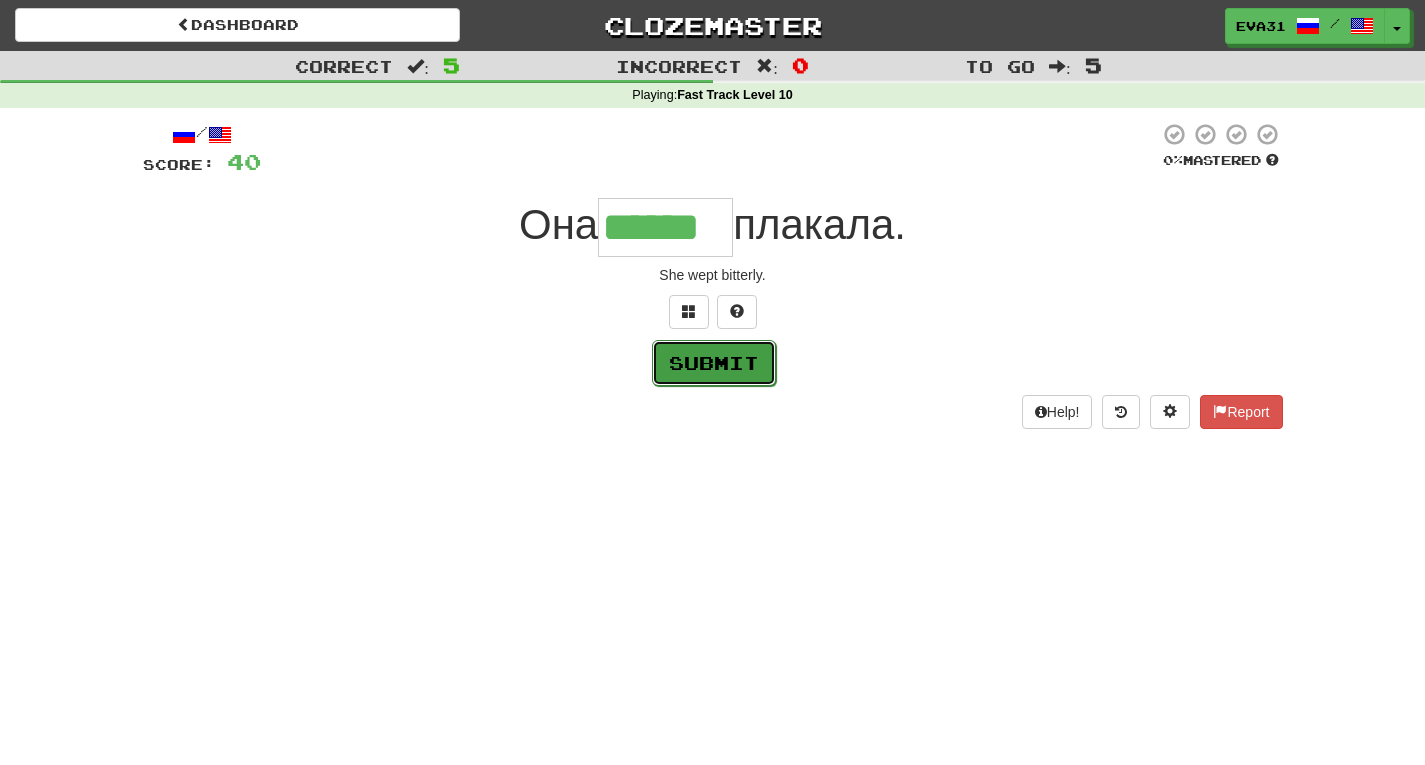 click on "Submit" at bounding box center [714, 363] 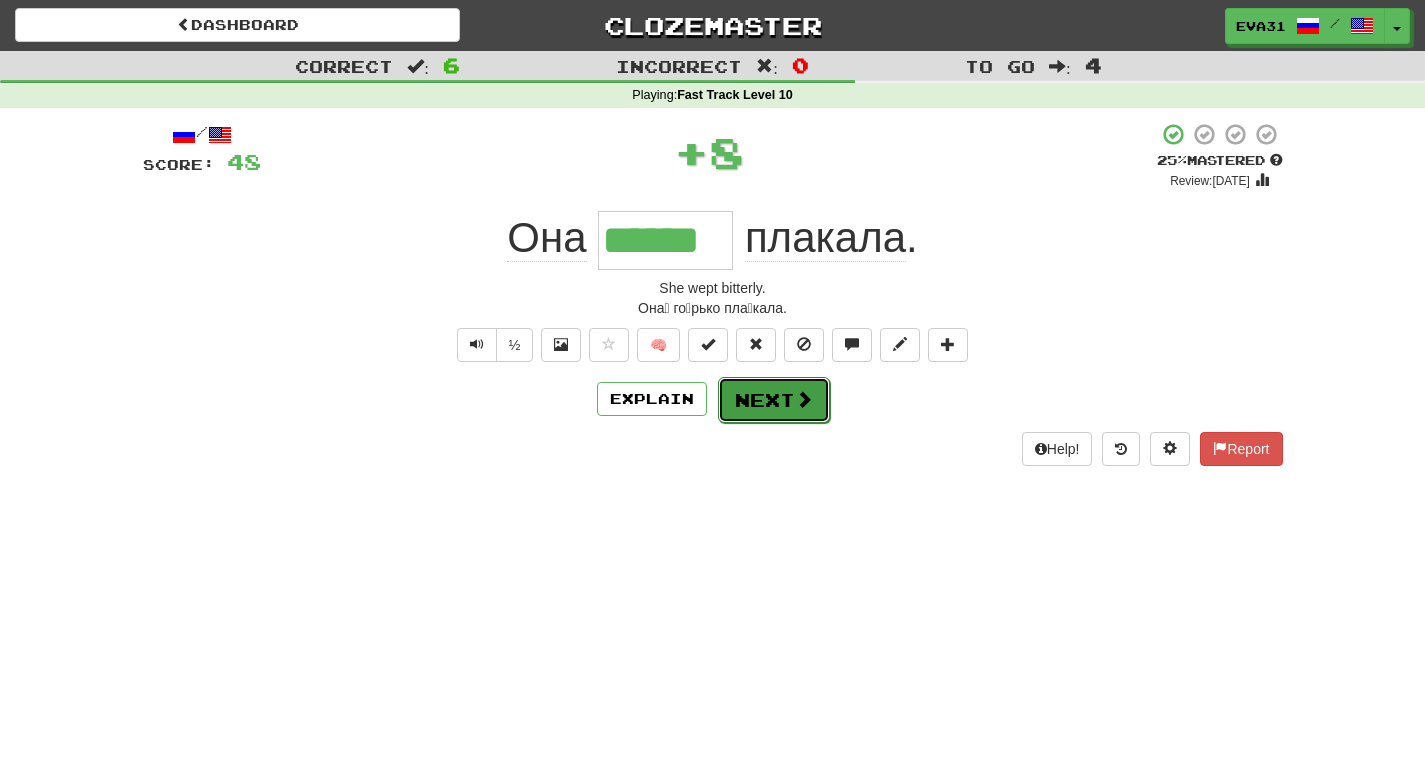 click on "Next" at bounding box center (774, 400) 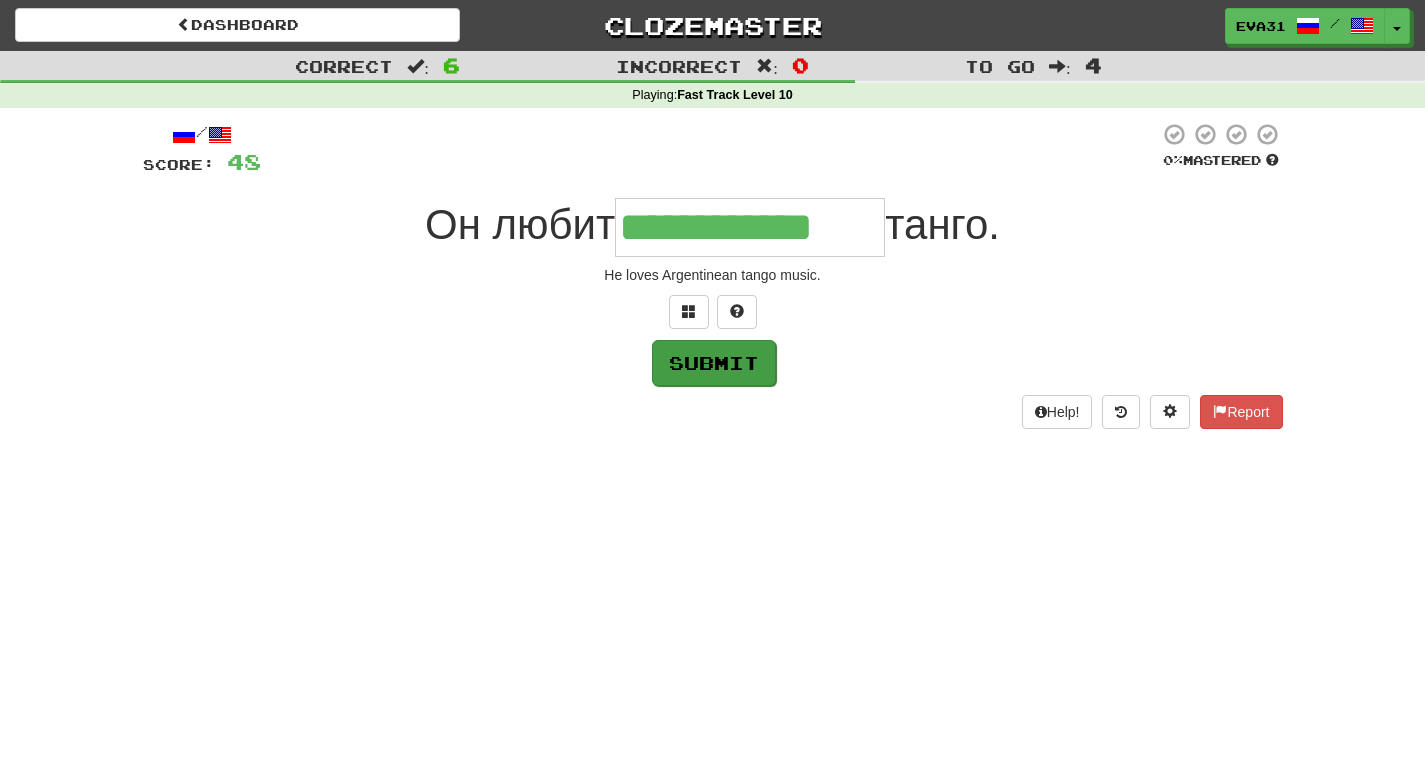 type on "**********" 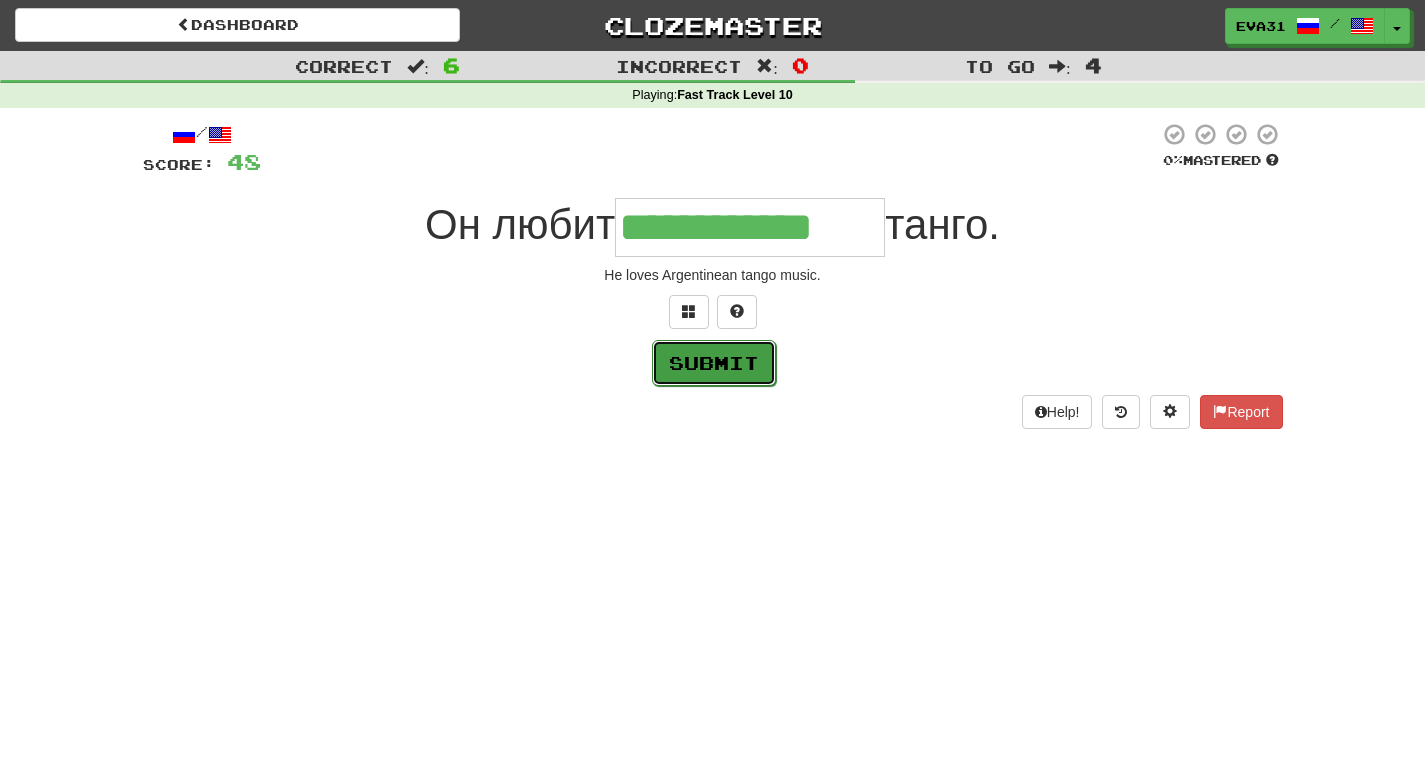 click on "Submit" at bounding box center (714, 363) 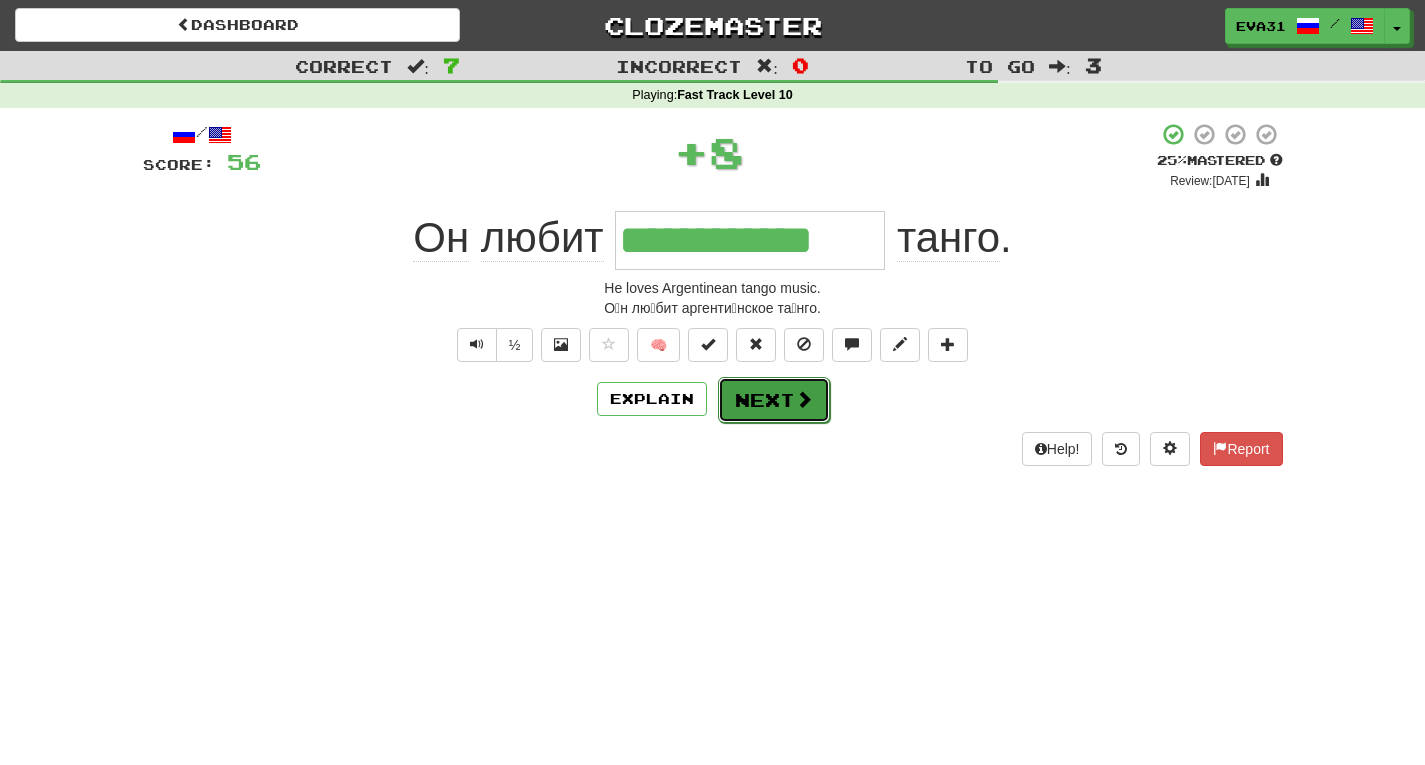 click on "Next" at bounding box center [774, 400] 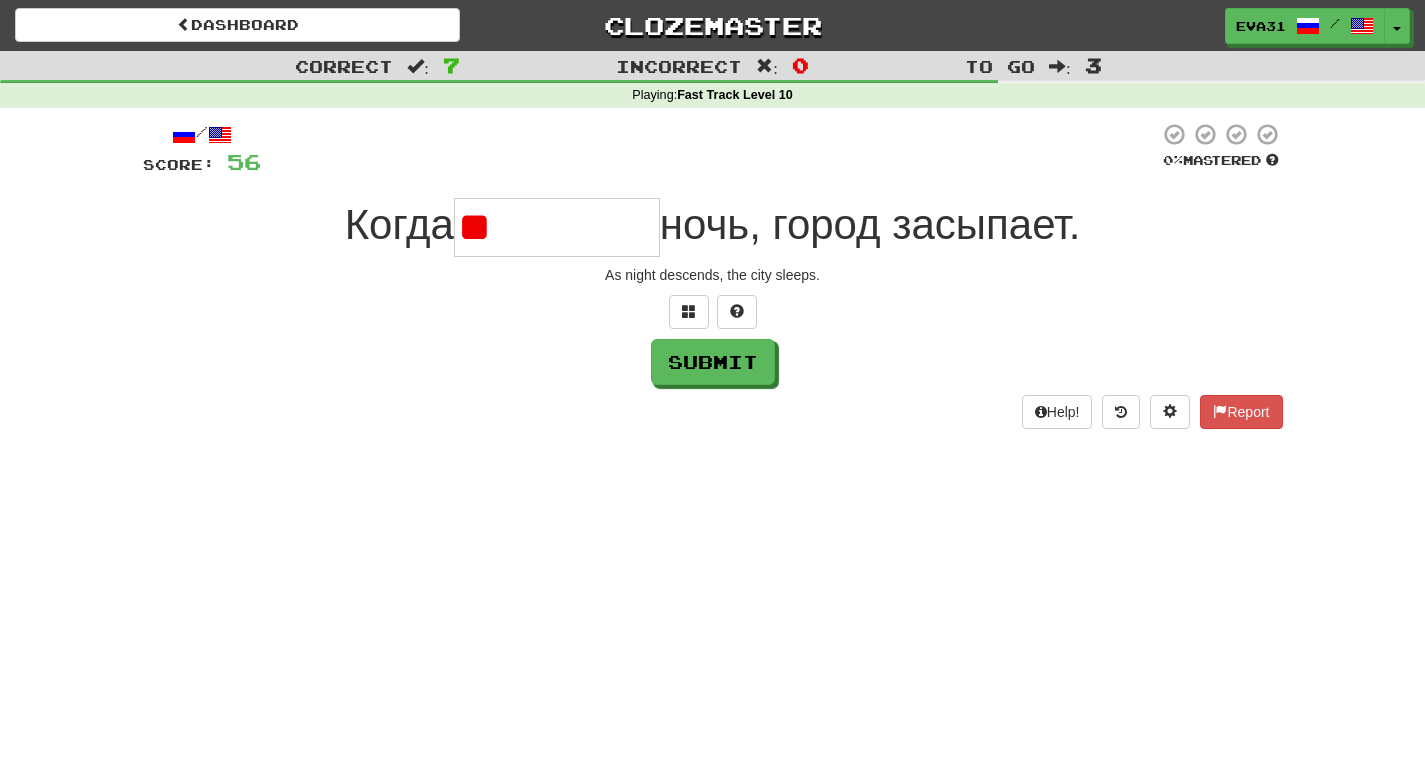 type on "*" 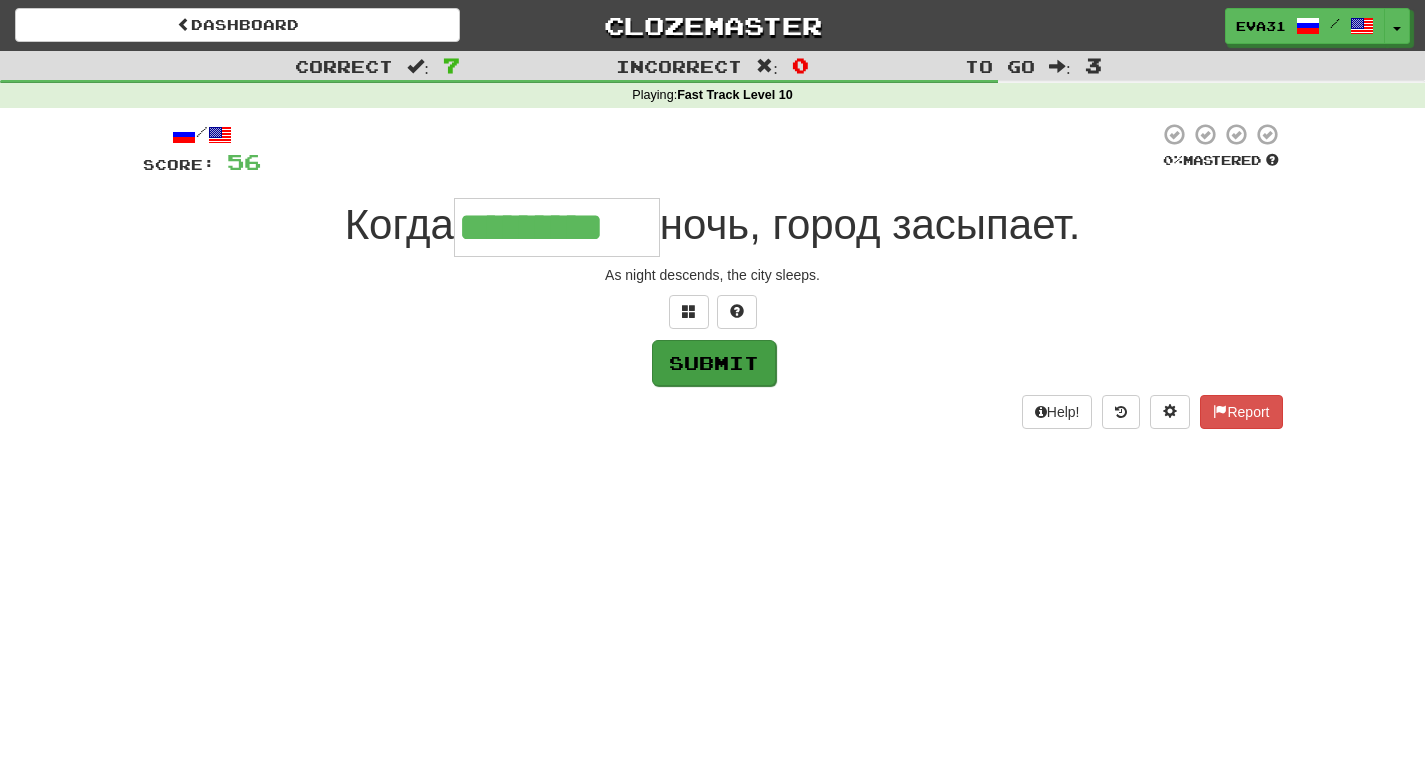 type on "*********" 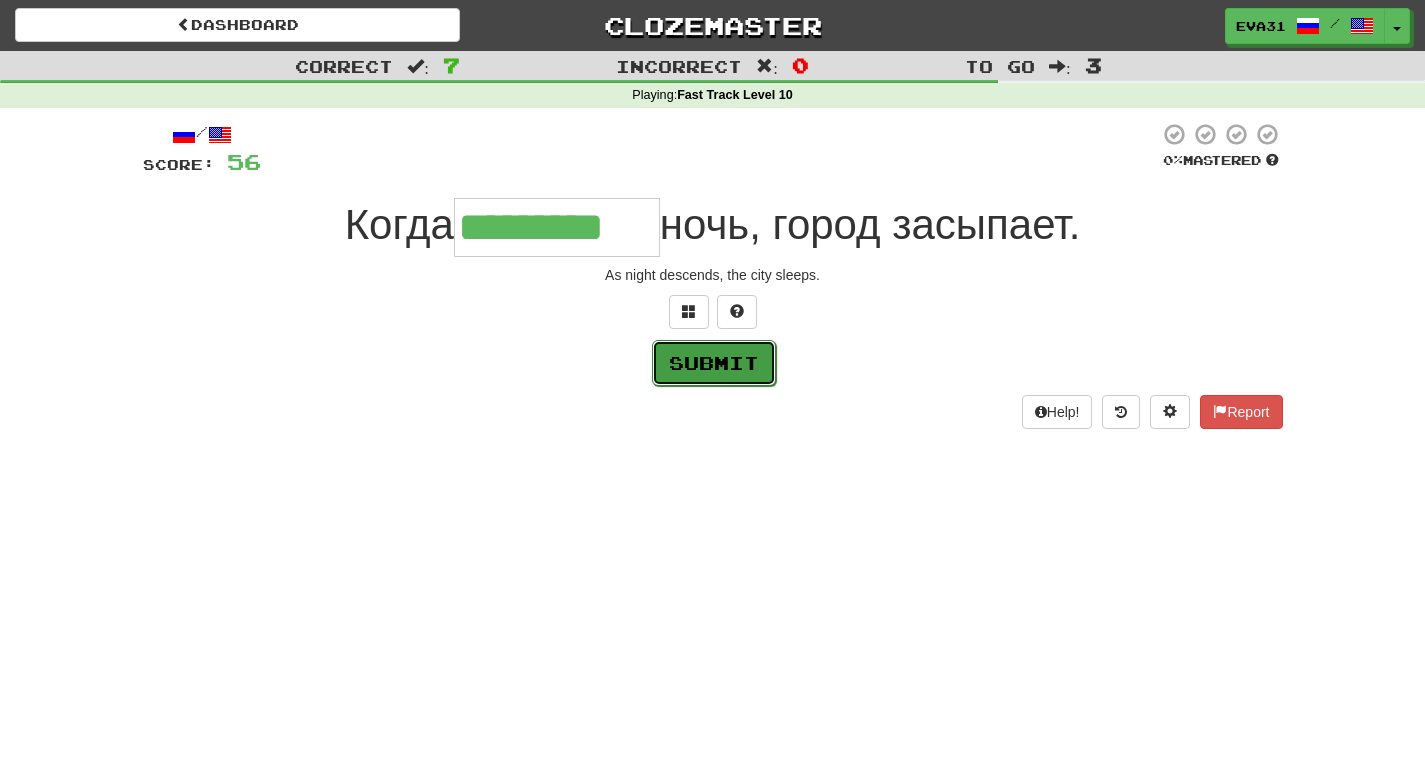 click on "Submit" at bounding box center [714, 363] 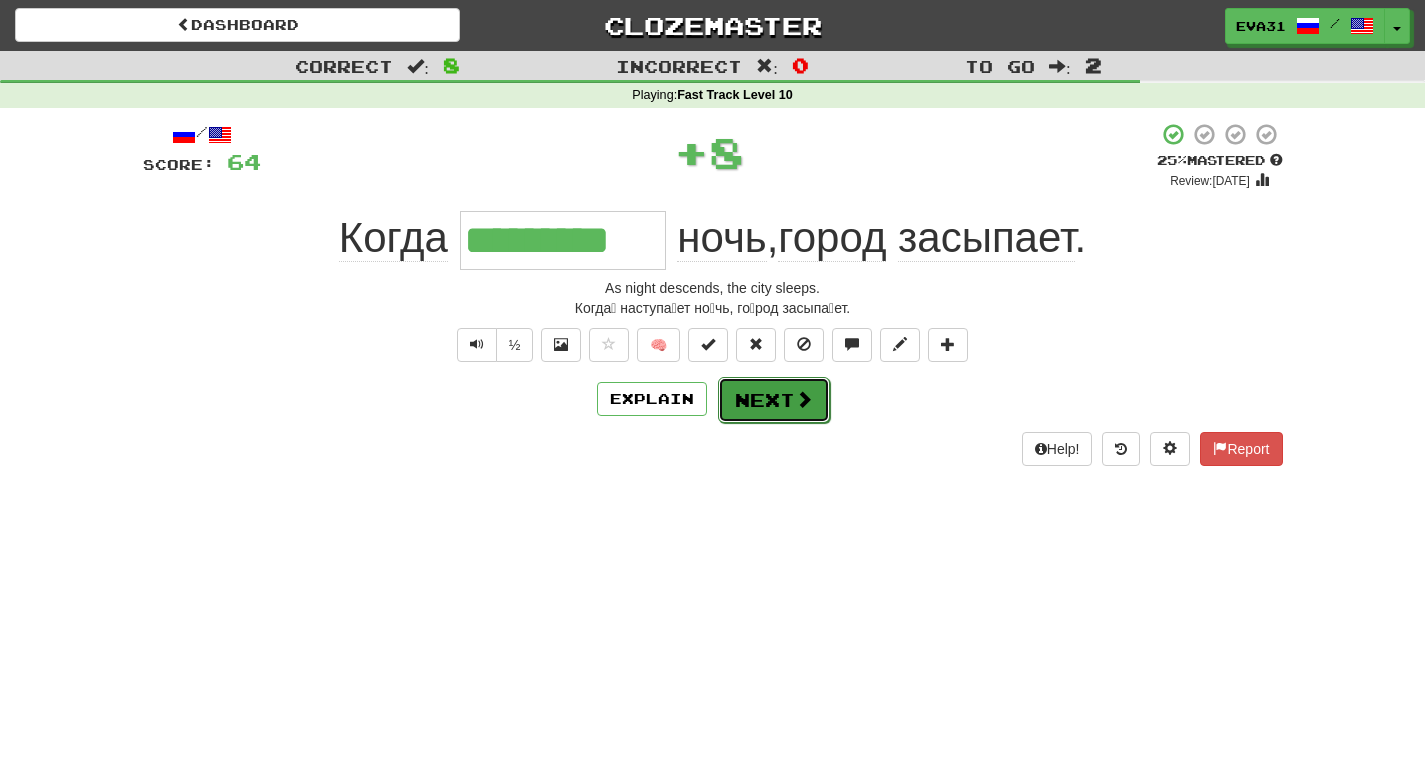 click on "Next" at bounding box center [774, 400] 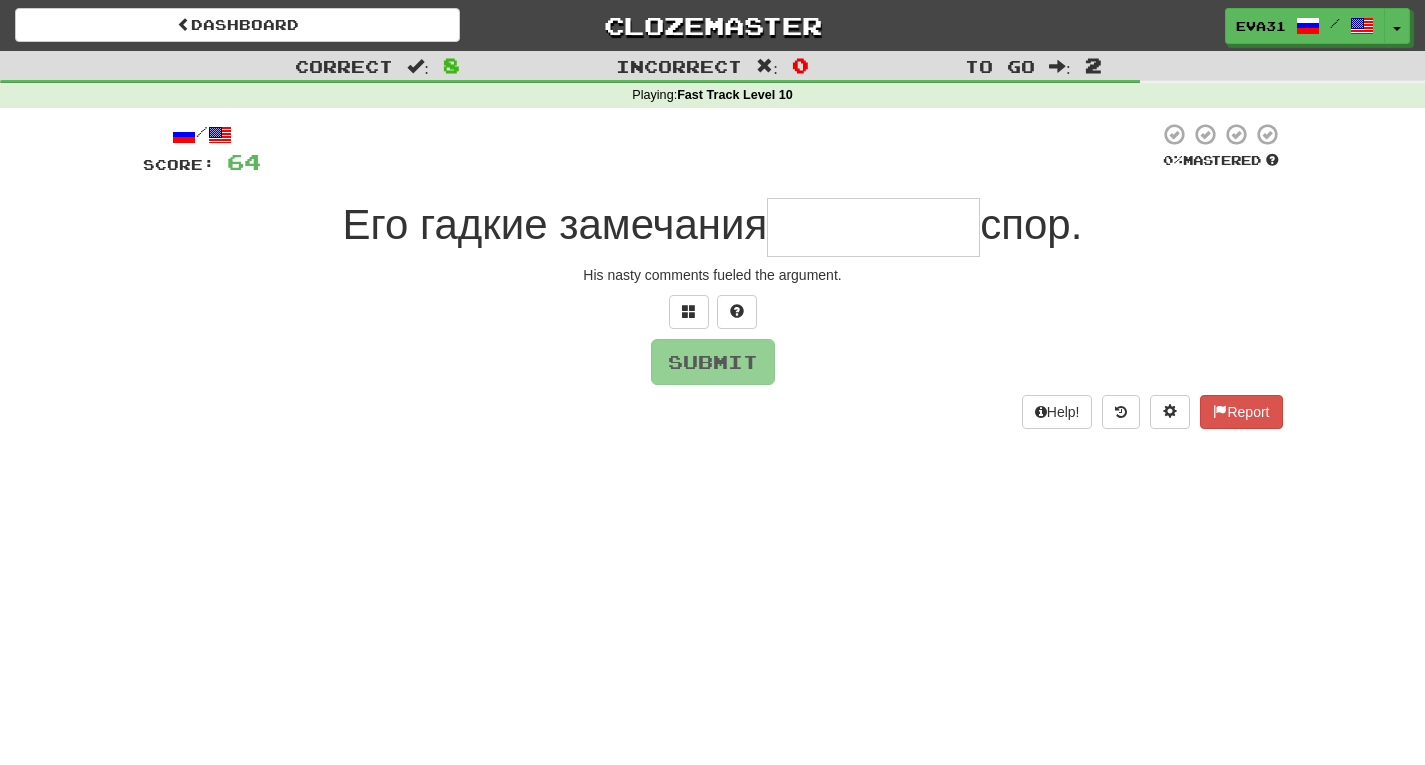 type on "*" 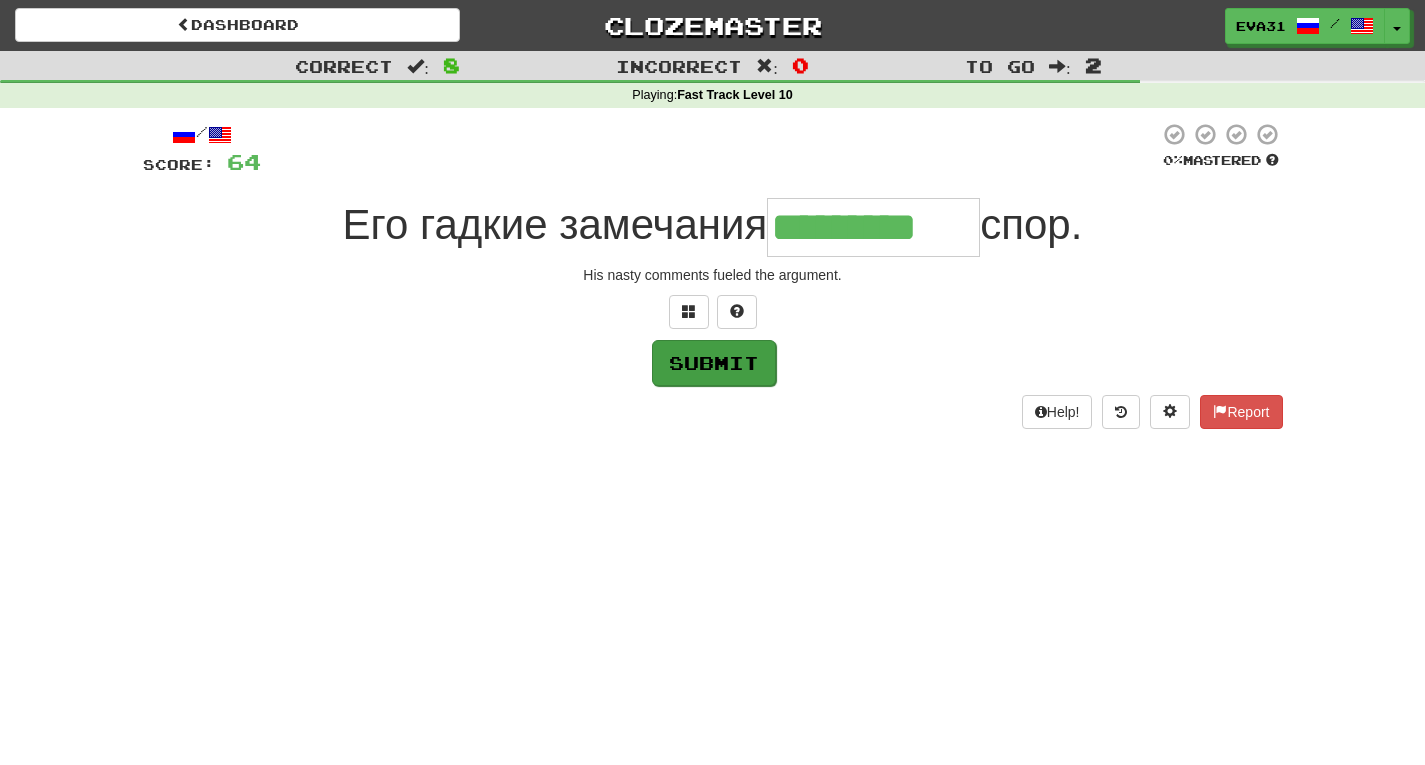 type on "*********" 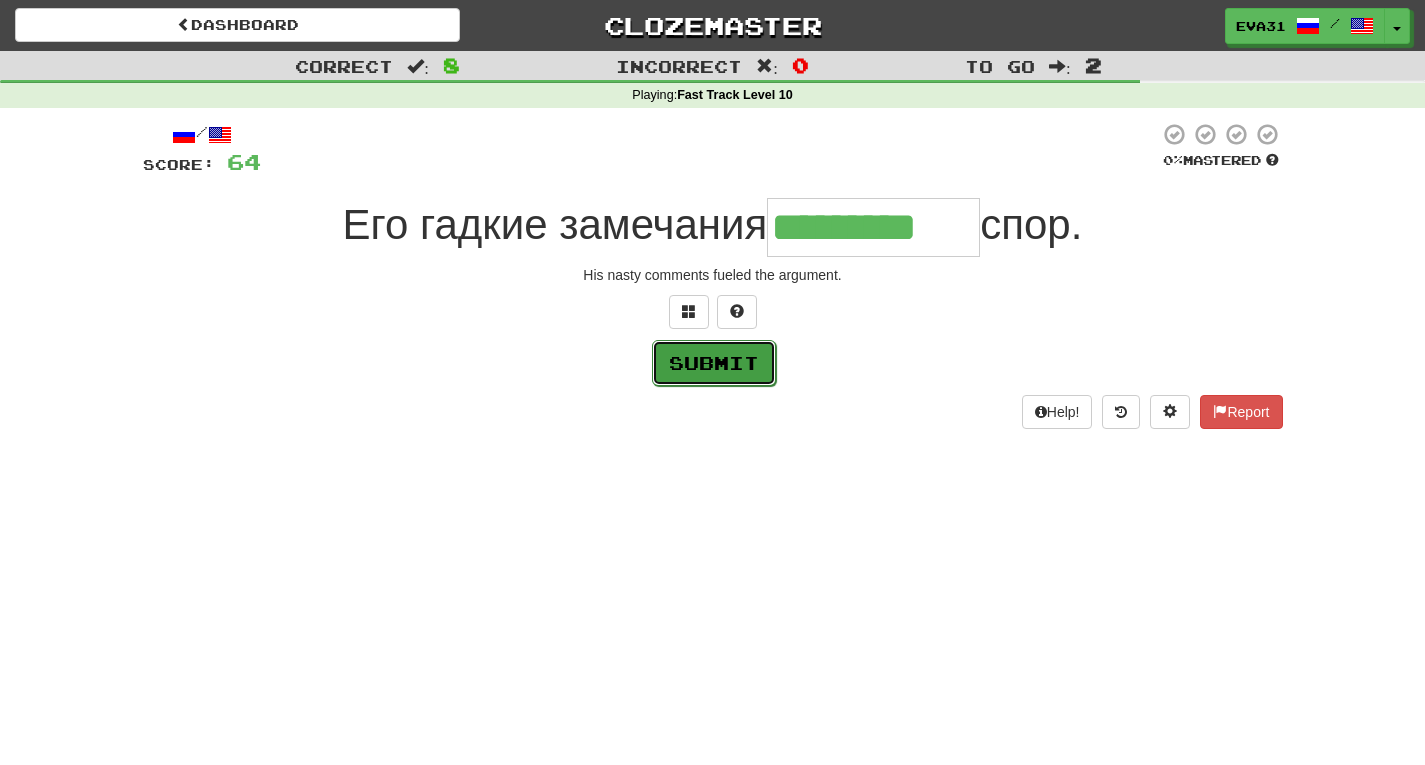 click on "Submit" at bounding box center (714, 363) 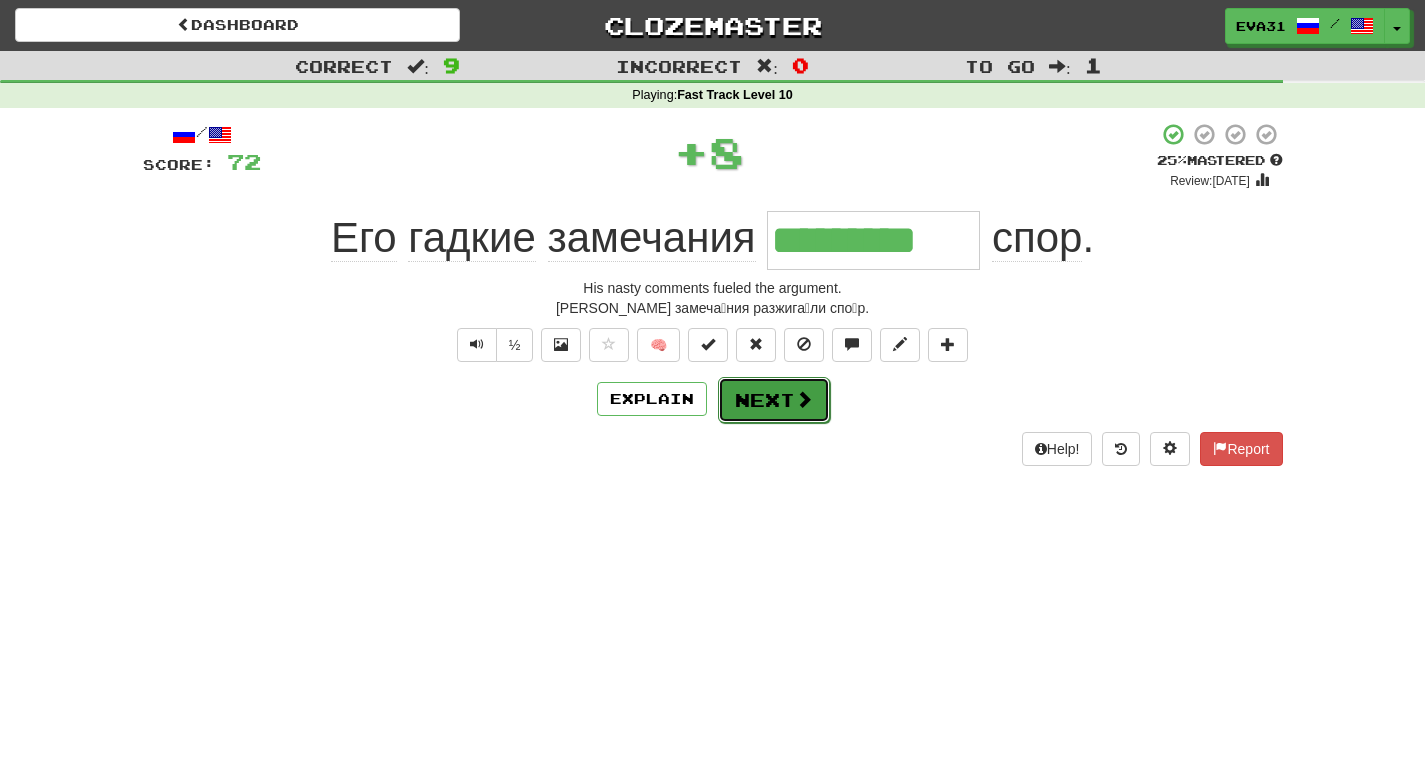 click on "Next" at bounding box center (774, 400) 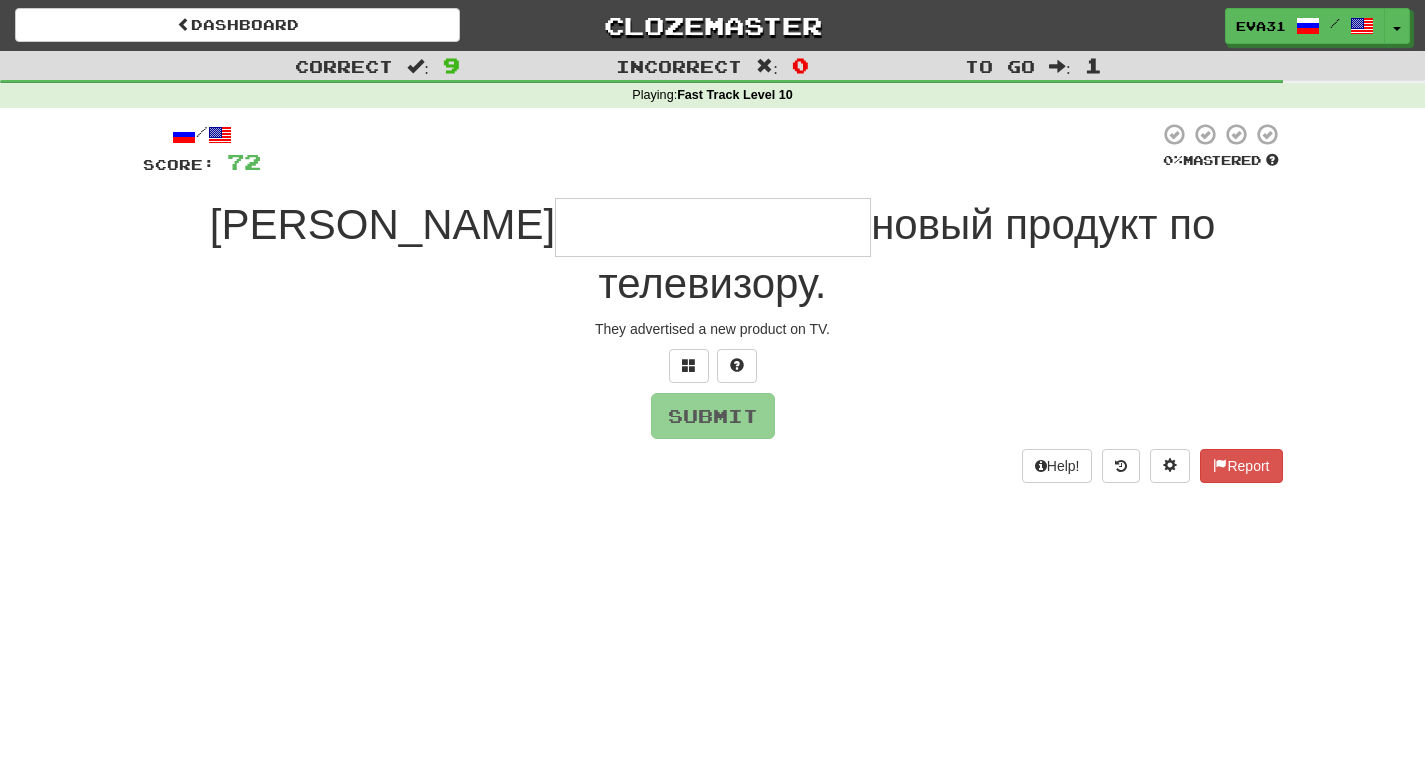 click at bounding box center [713, 227] 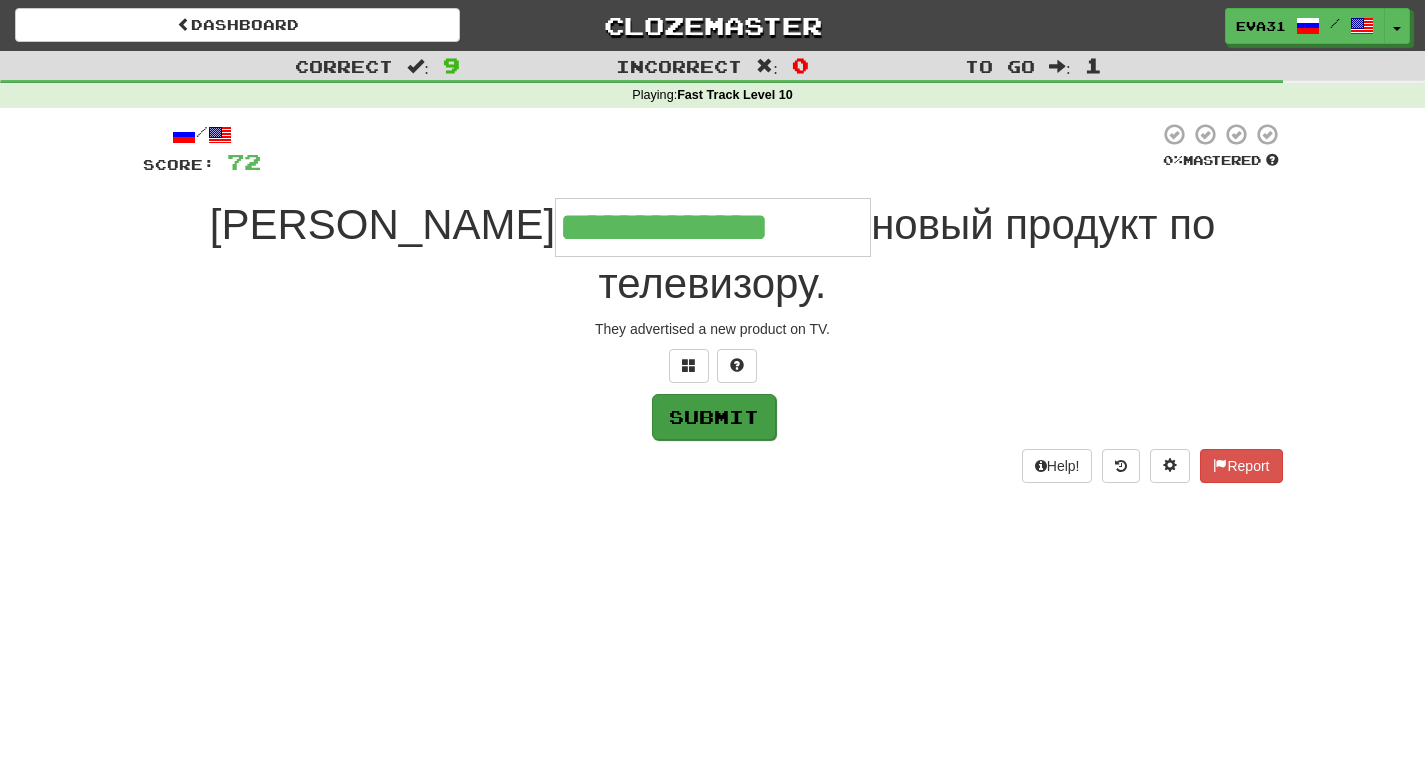 type on "**********" 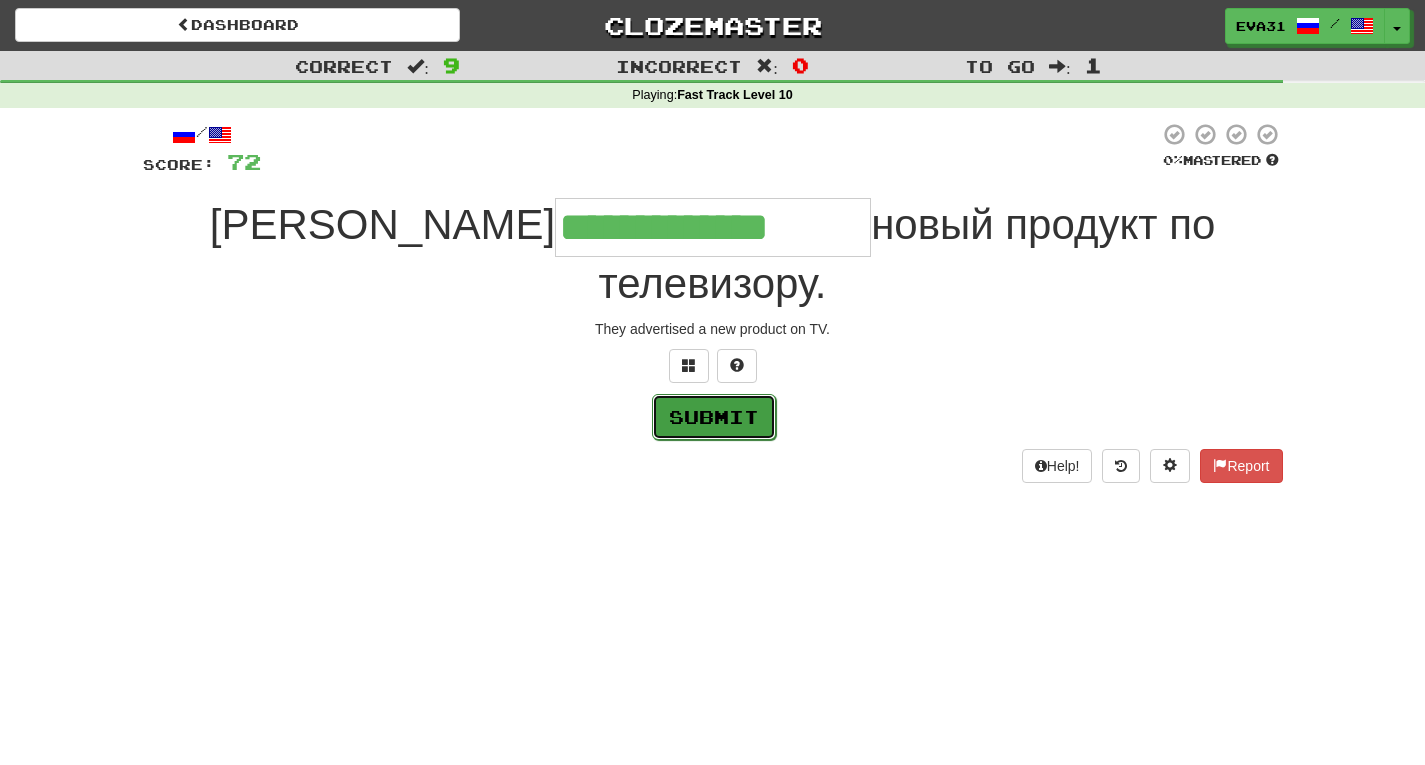 click on "Submit" at bounding box center (714, 417) 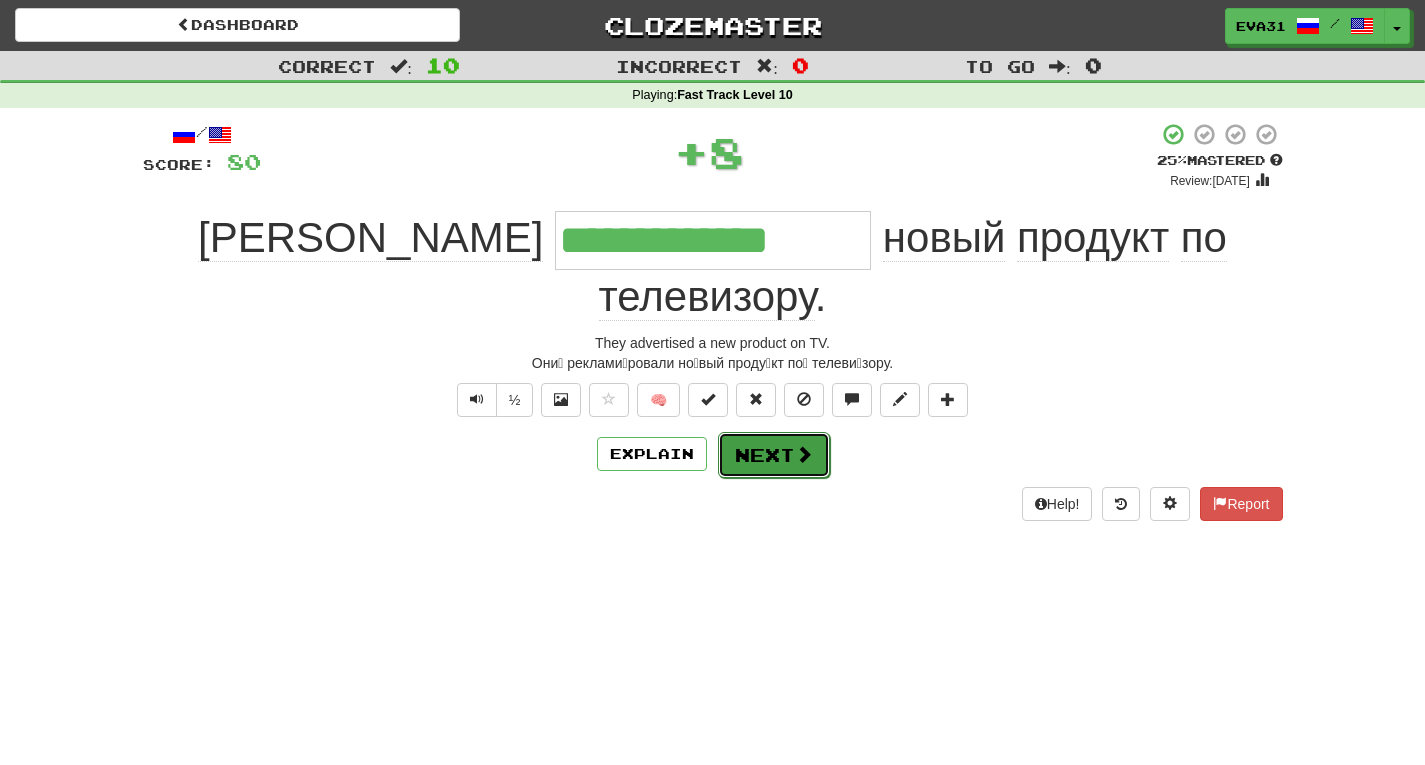 click on "Next" at bounding box center [774, 455] 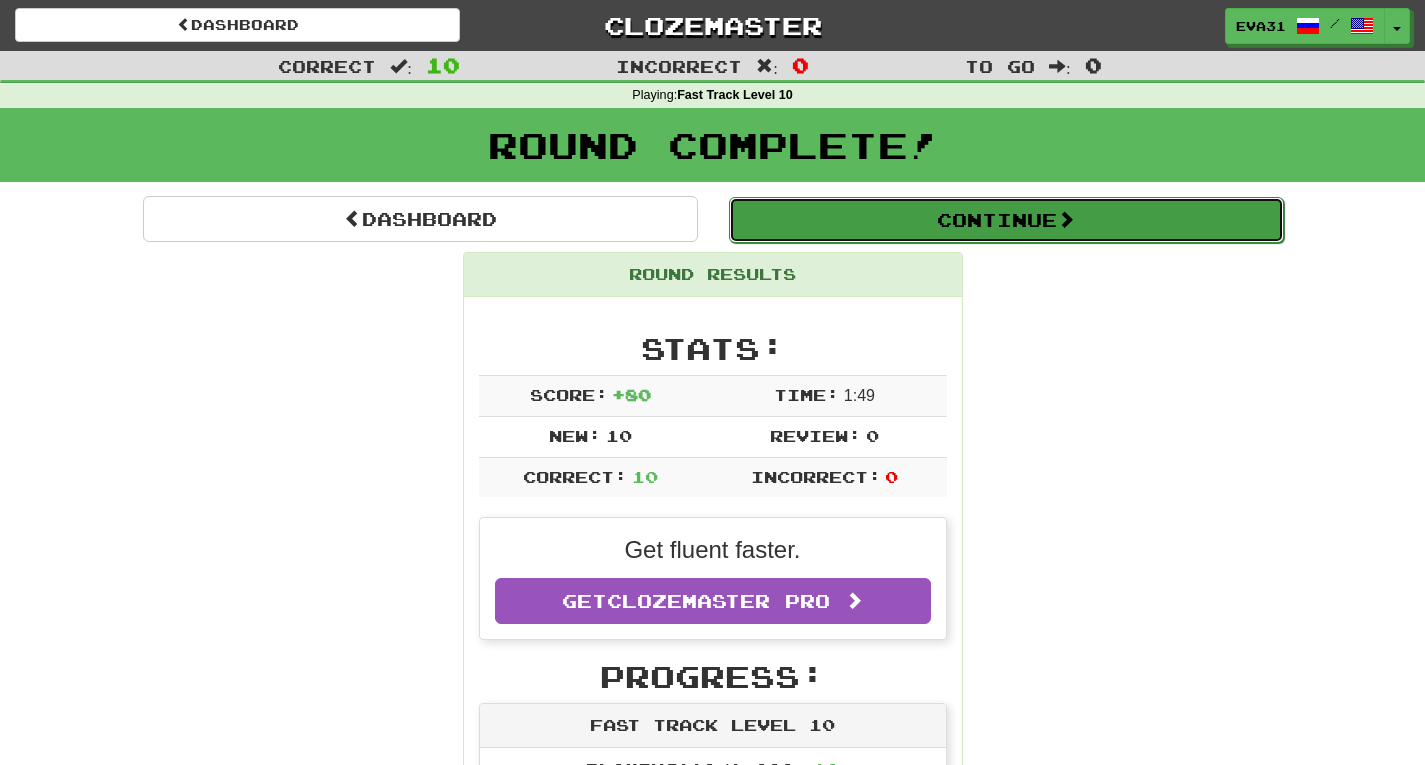 click on "Continue" at bounding box center (1006, 220) 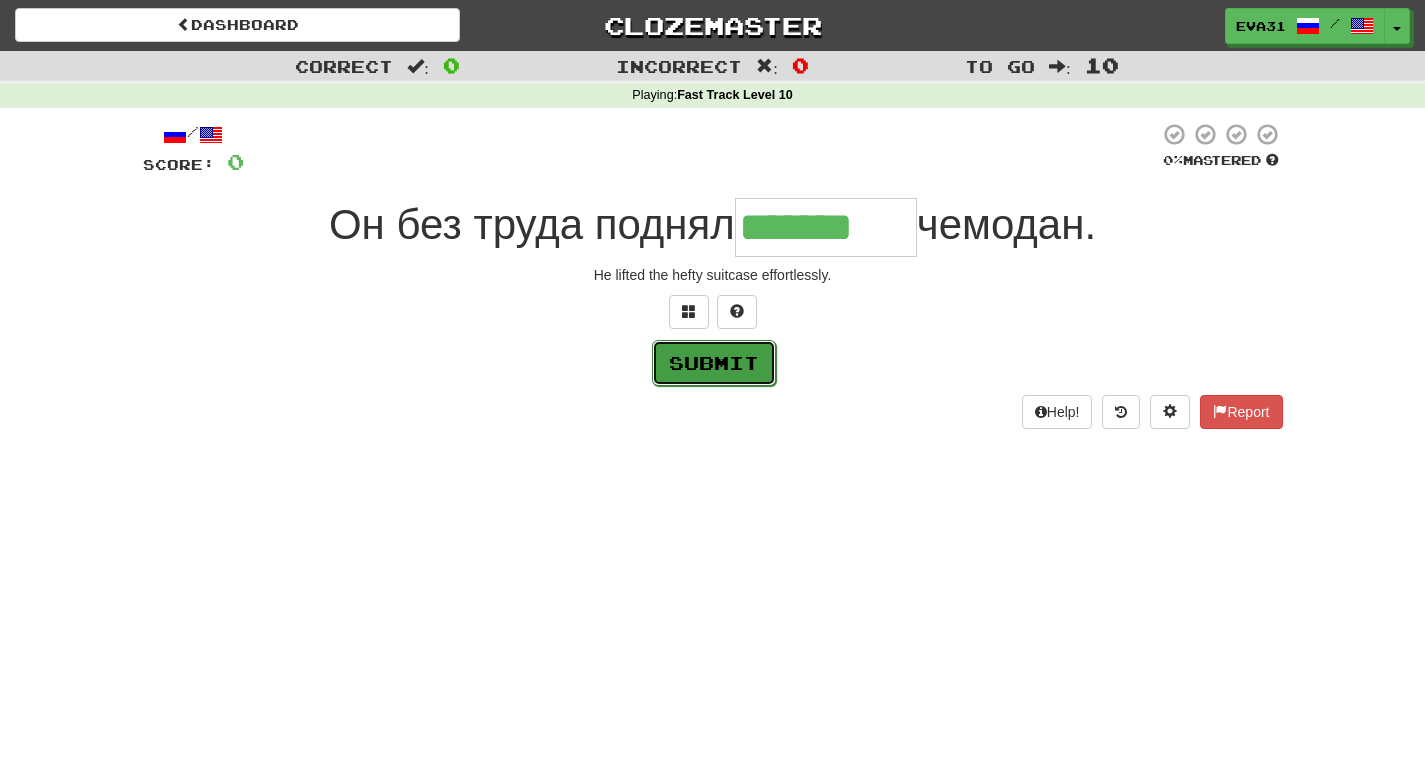 click on "Submit" at bounding box center (714, 363) 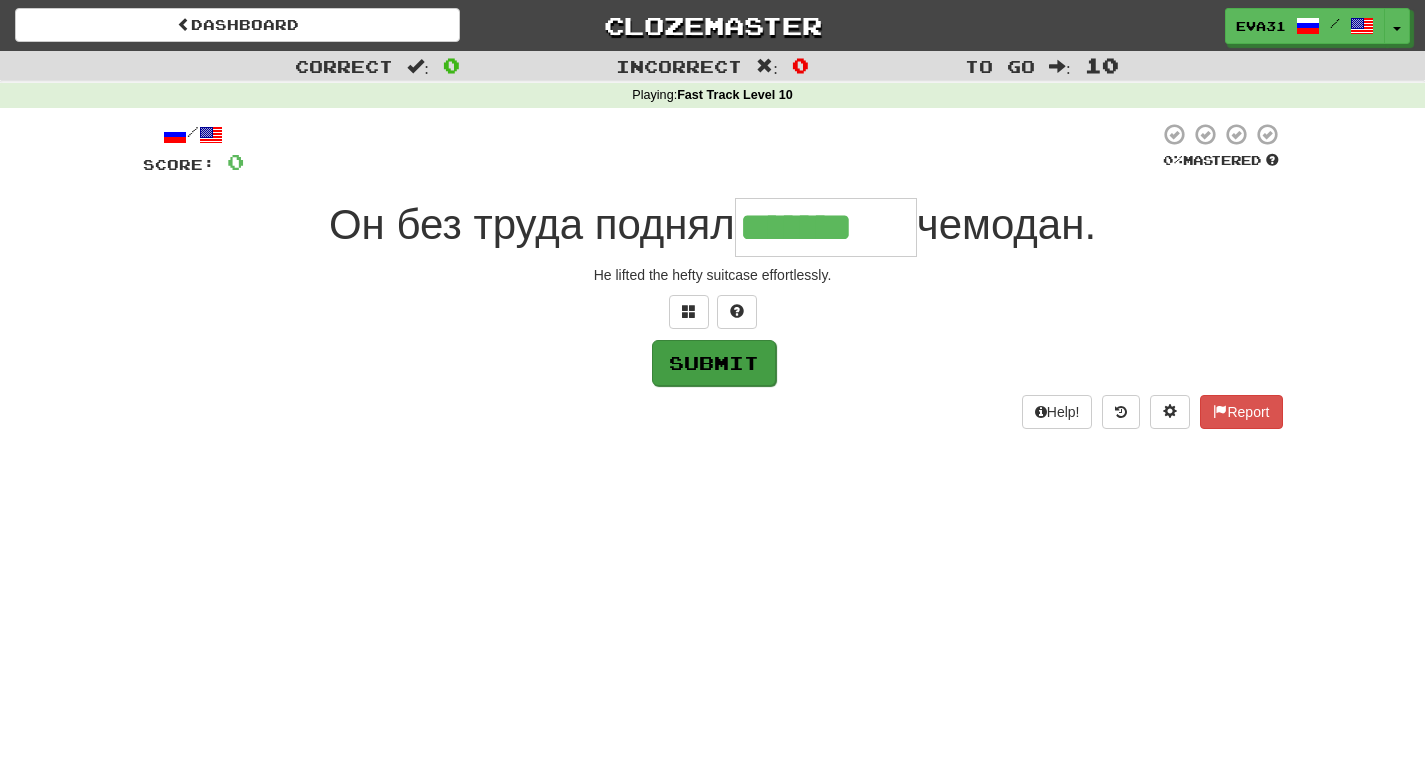 type on "*******" 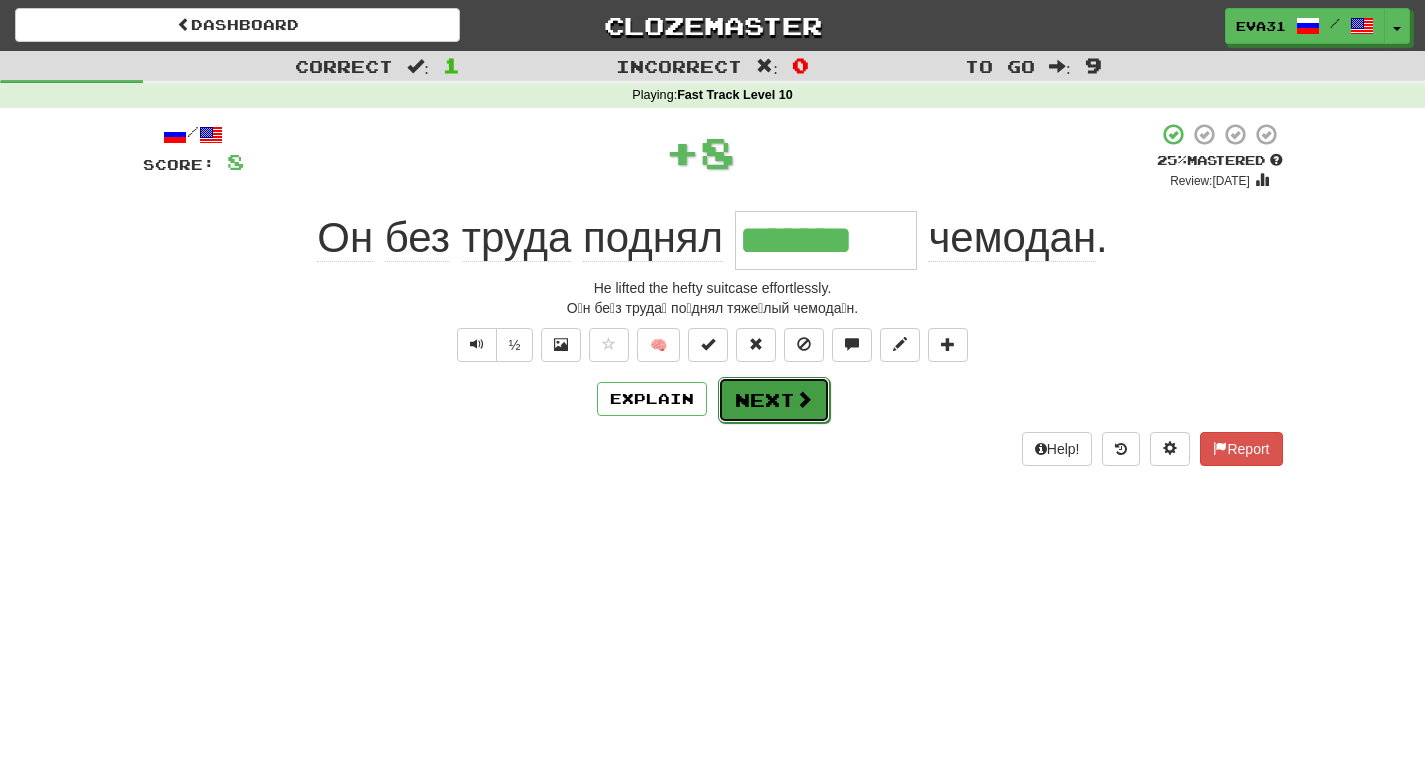 click on "Next" at bounding box center [774, 400] 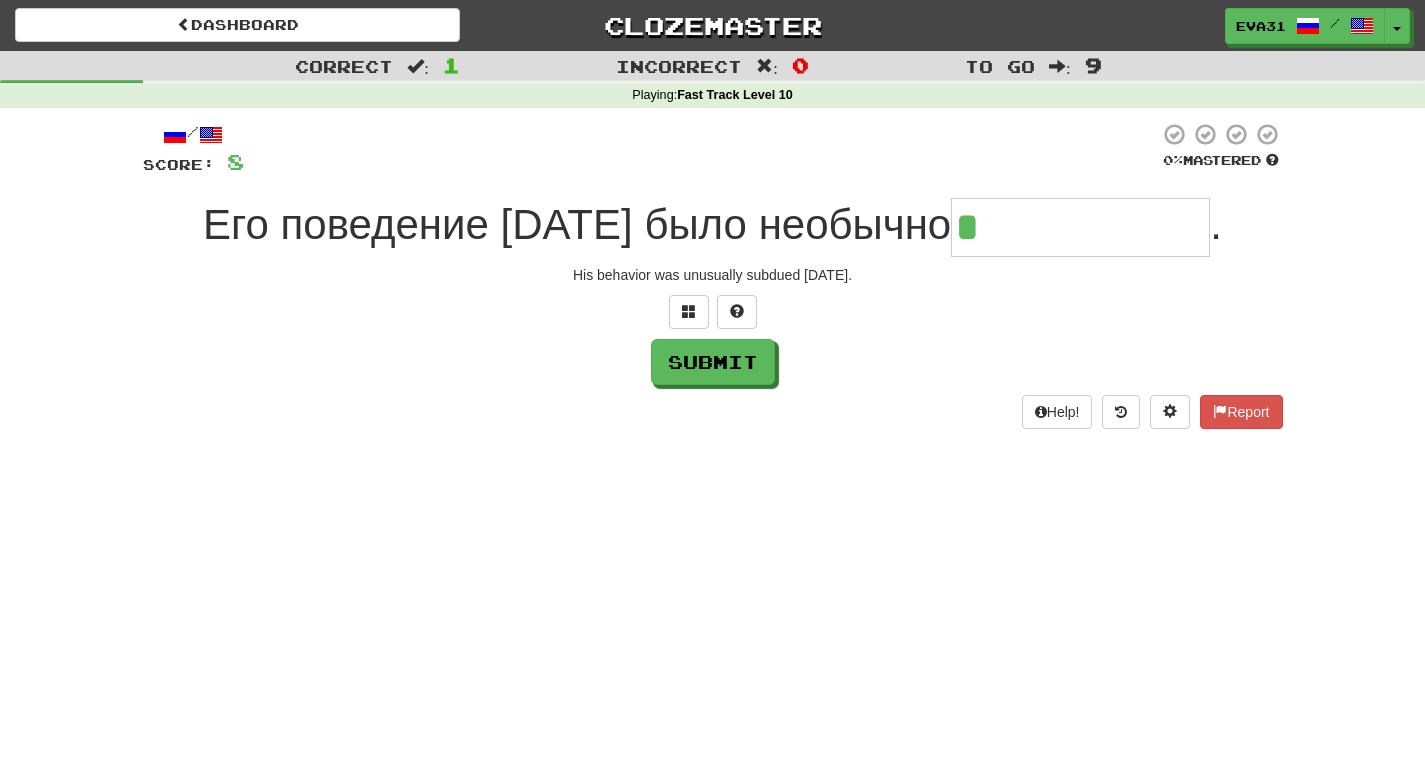 click on "His behavior was unusually subdued today." at bounding box center [713, 275] 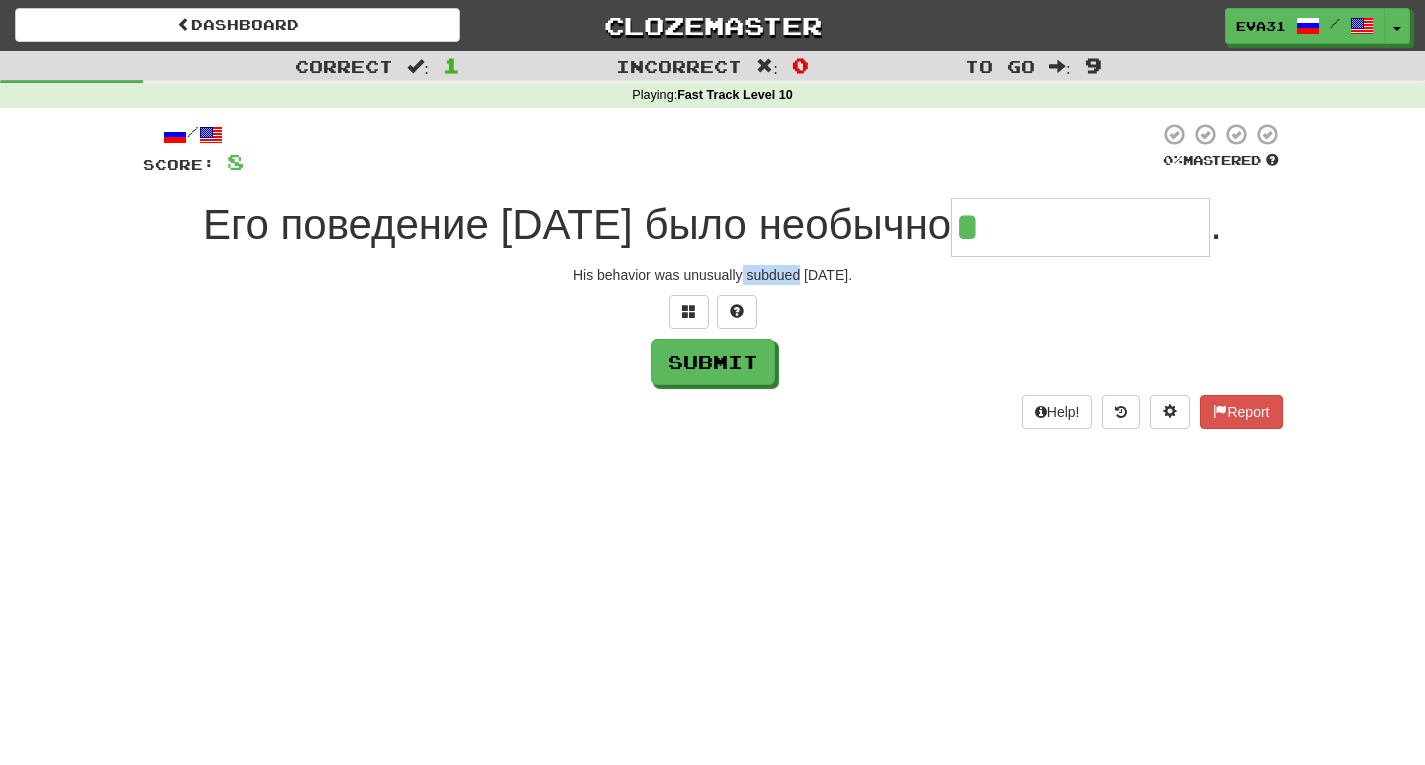 drag, startPoint x: 805, startPoint y: 275, endPoint x: 749, endPoint y: 268, distance: 56.435802 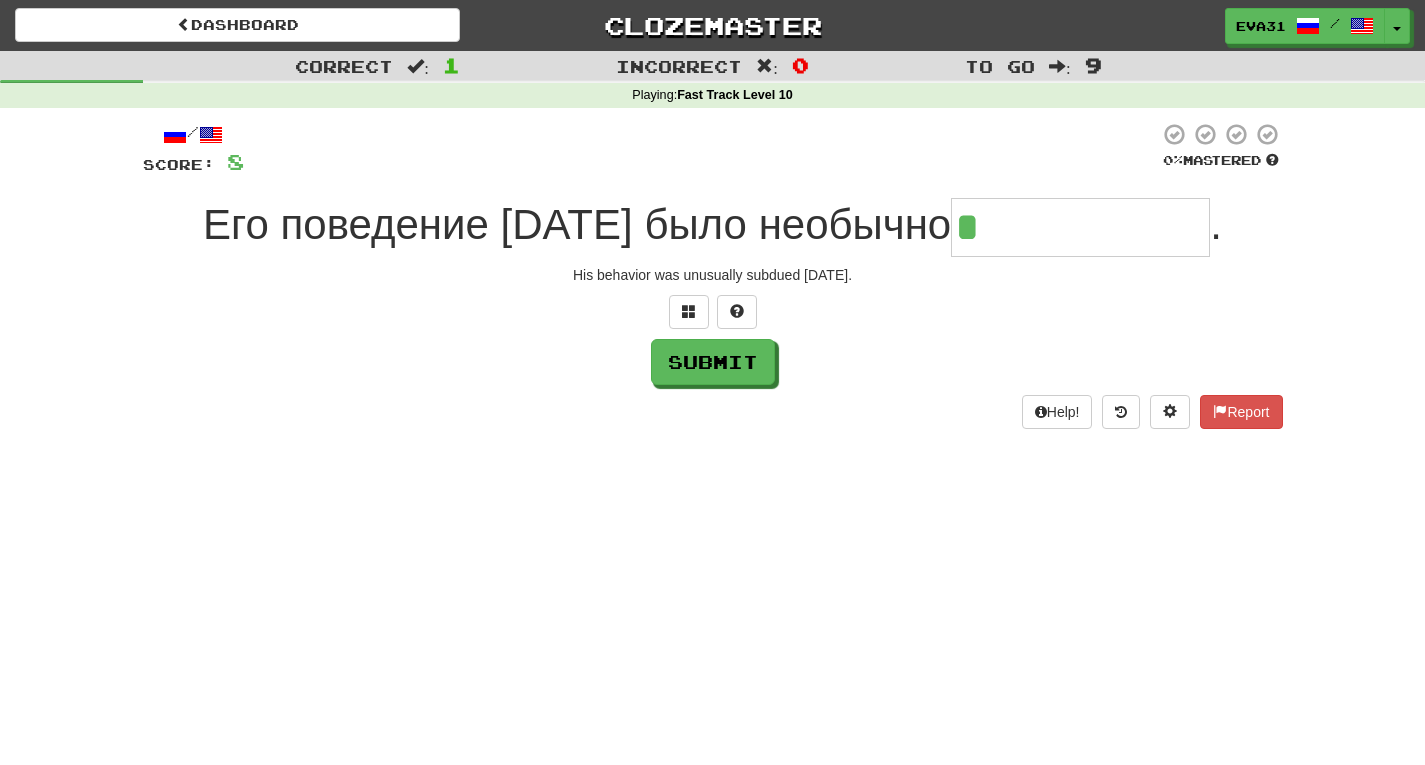 click on "*" at bounding box center (1080, 227) 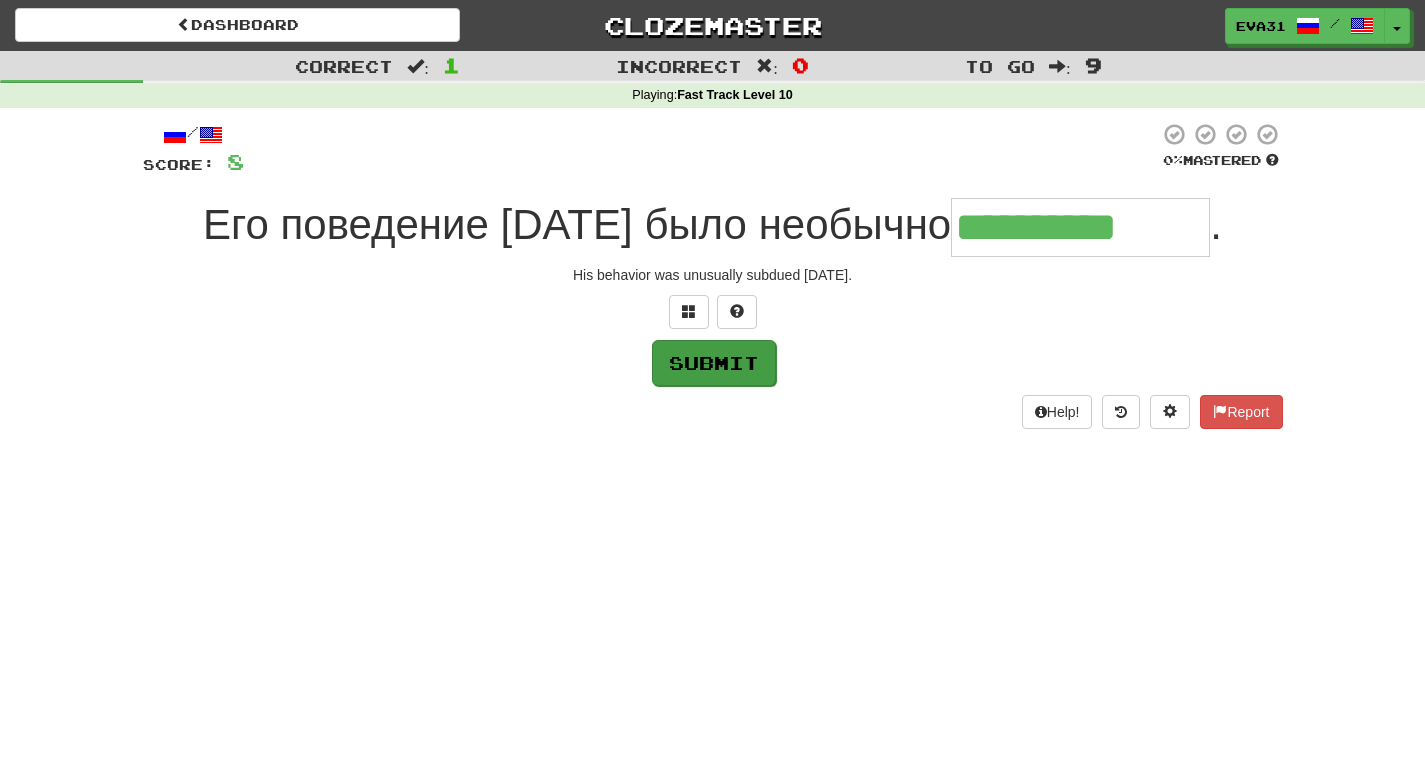type on "**********" 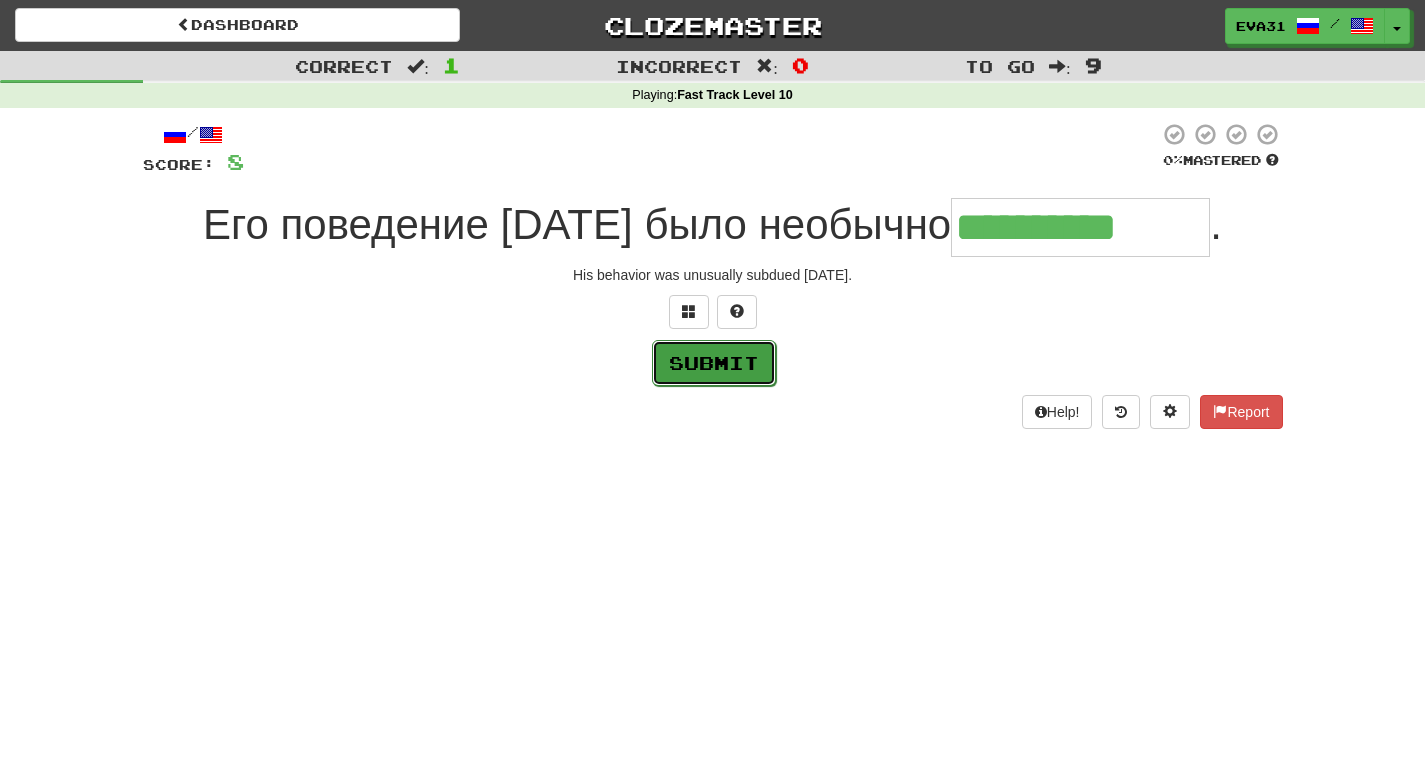 click on "Submit" at bounding box center (714, 363) 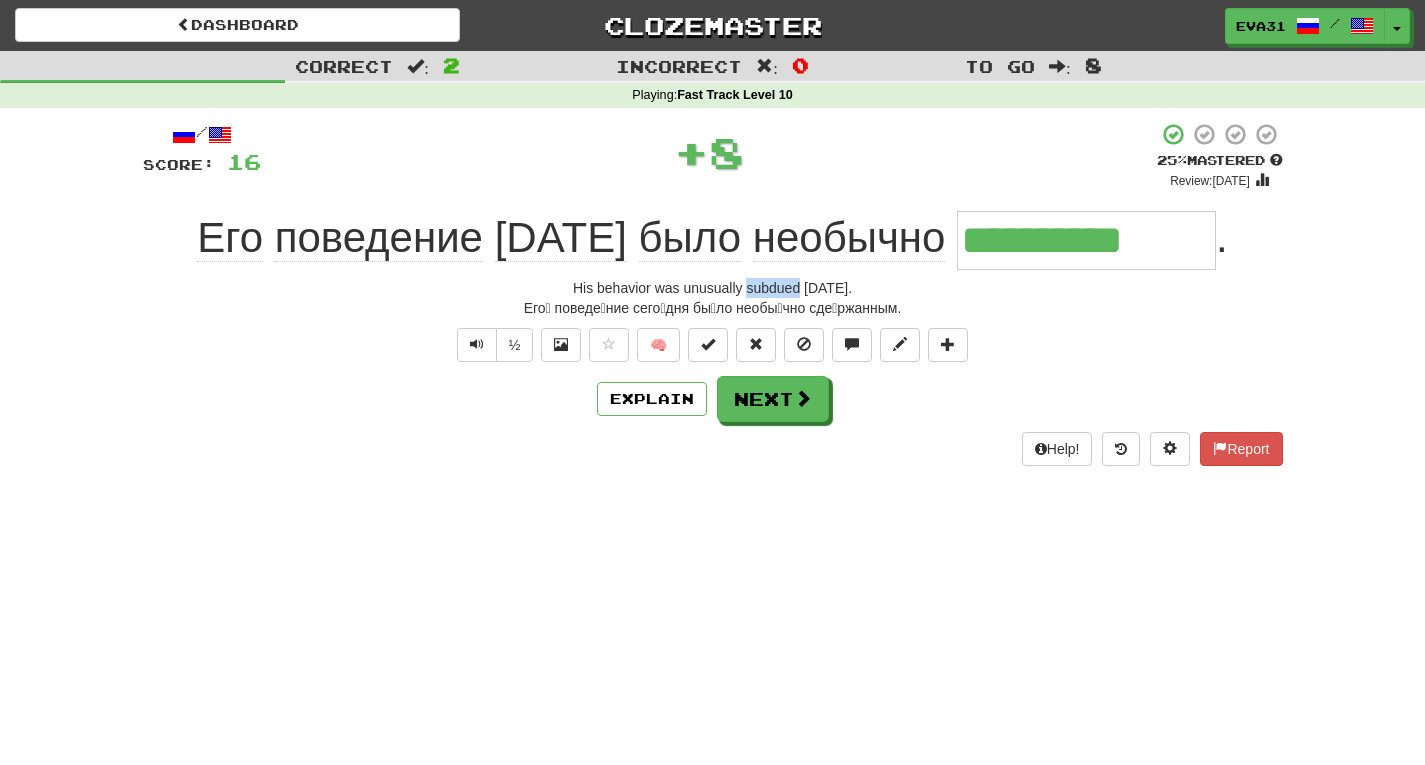 drag, startPoint x: 803, startPoint y: 291, endPoint x: 752, endPoint y: 292, distance: 51.009804 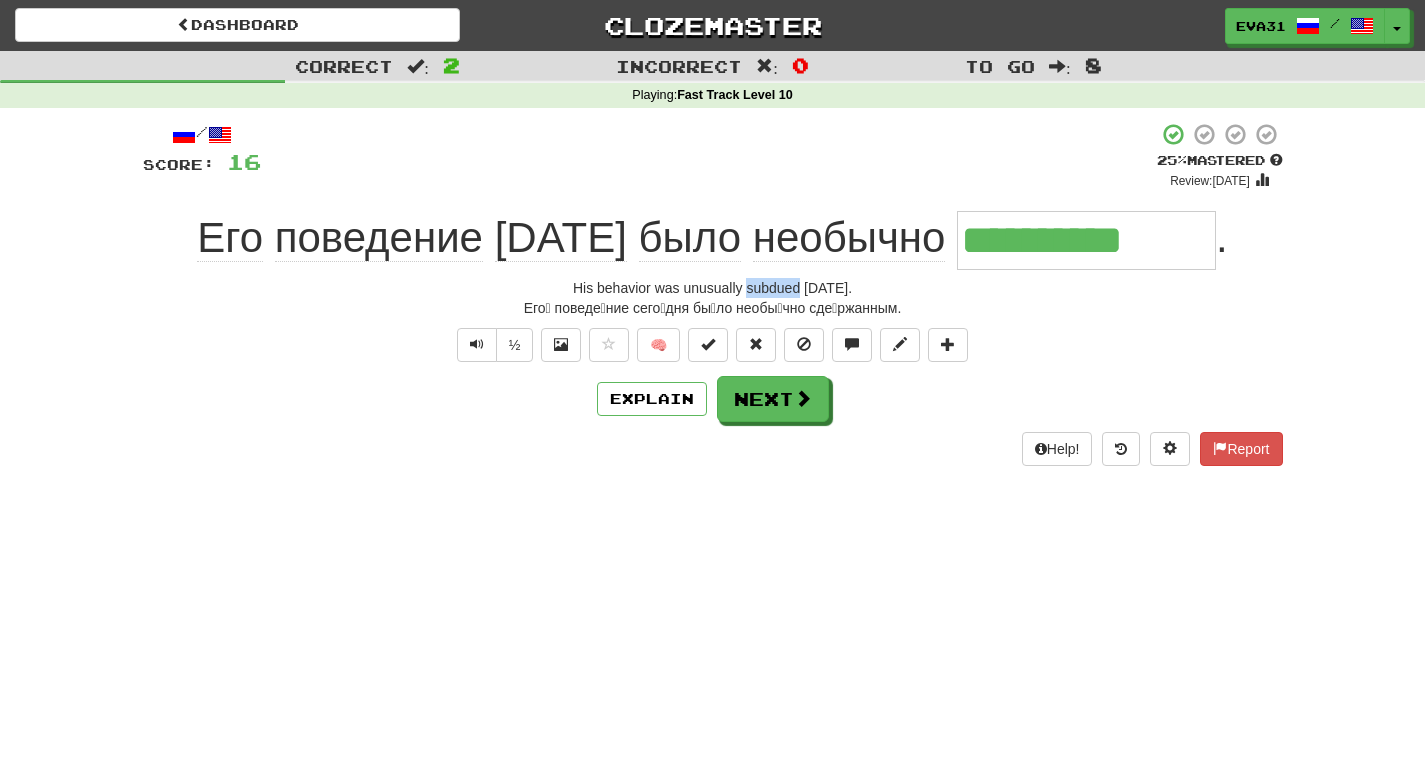 copy on "subdued" 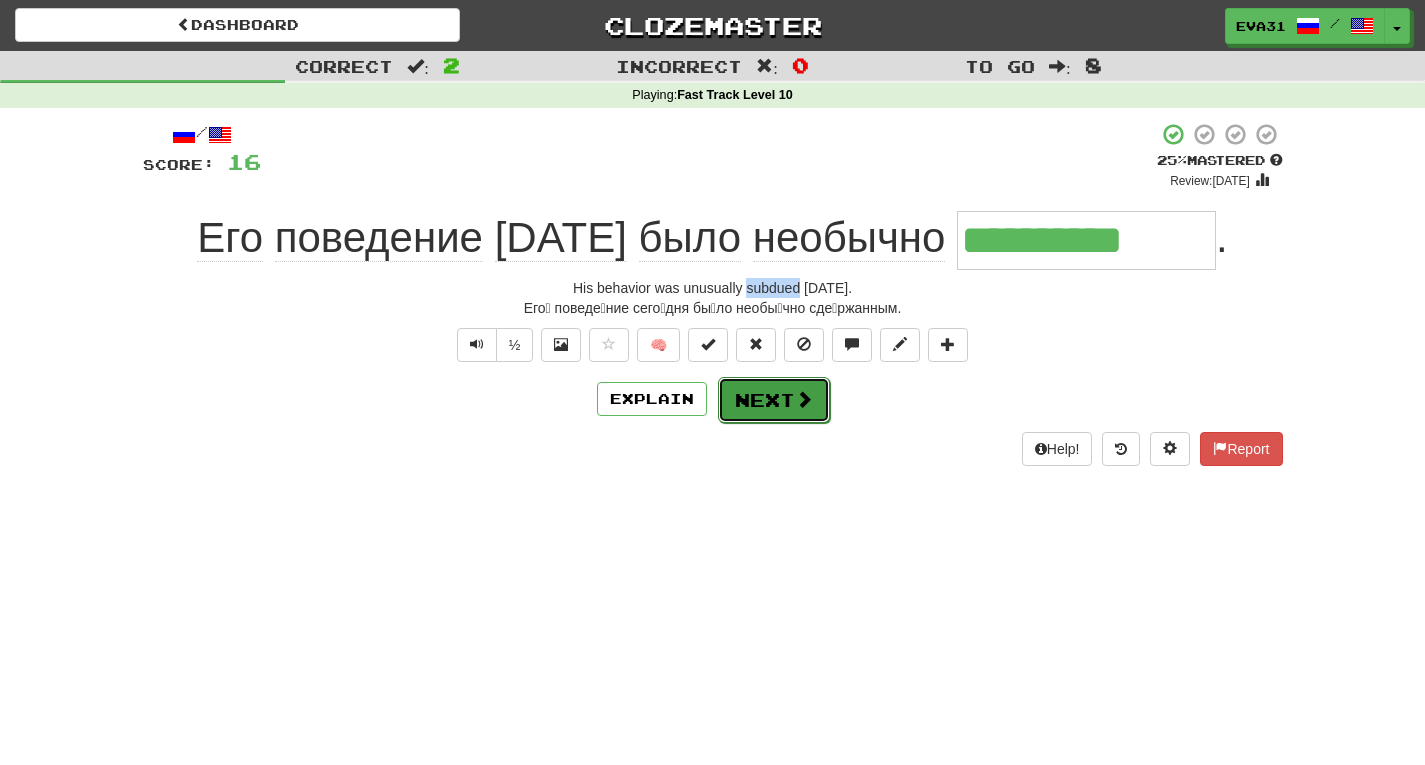click on "Next" at bounding box center [774, 400] 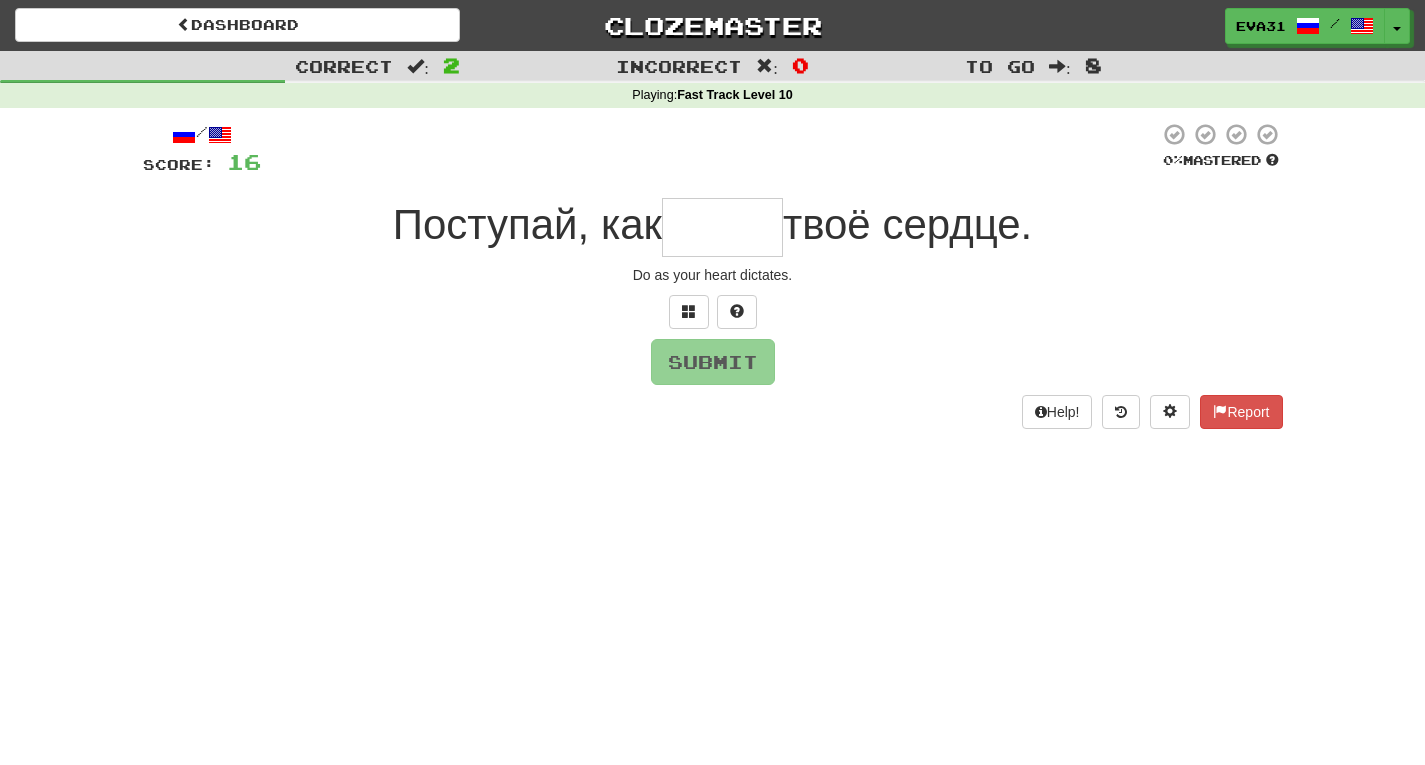 type on "*" 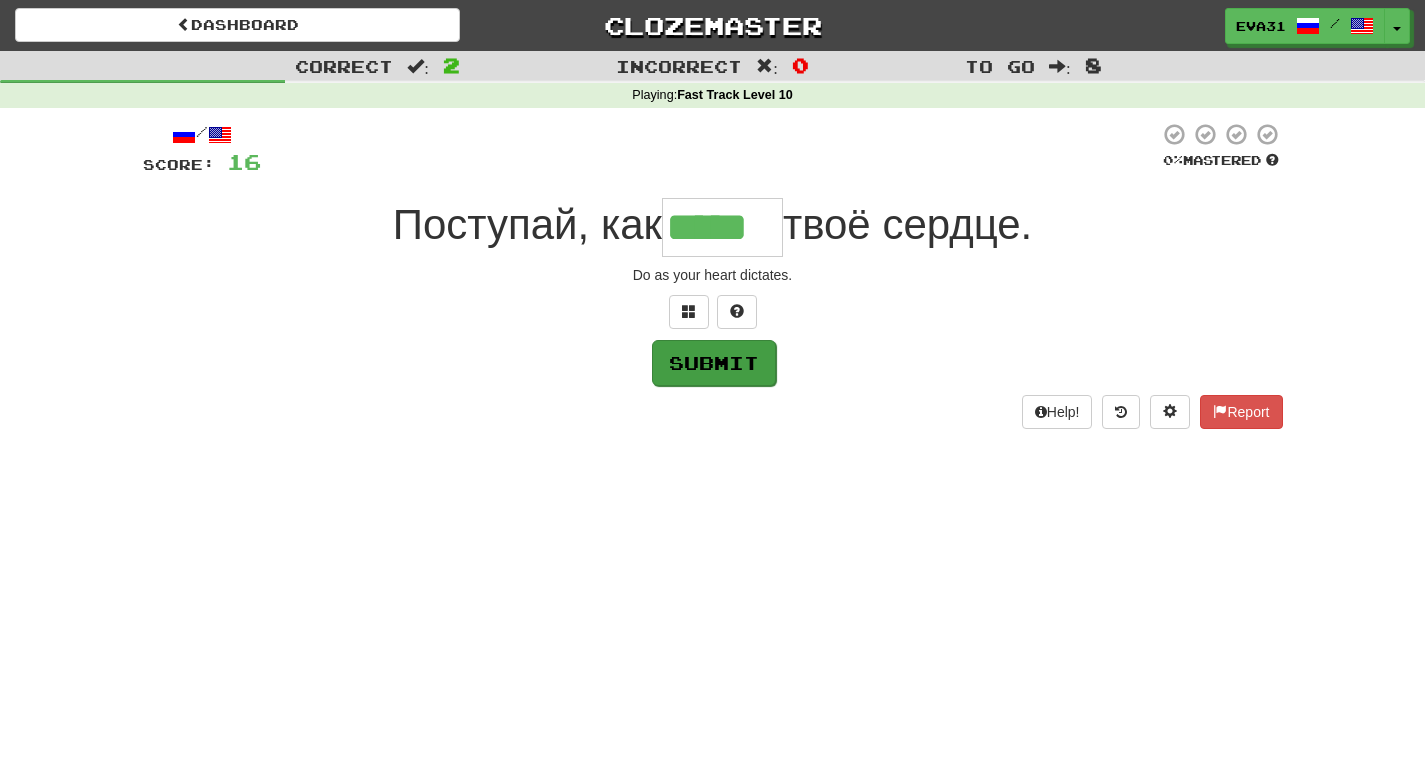 type on "*****" 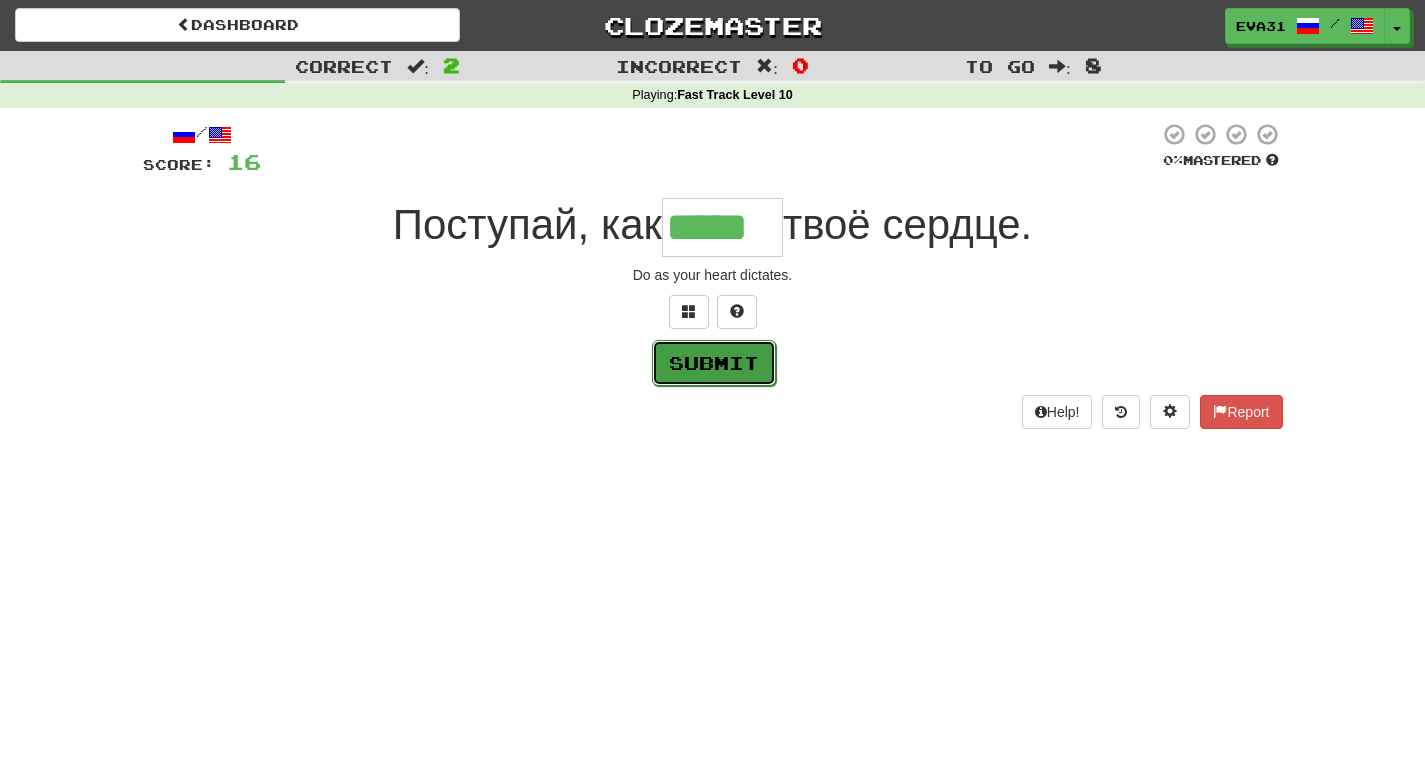 click on "Submit" at bounding box center (714, 363) 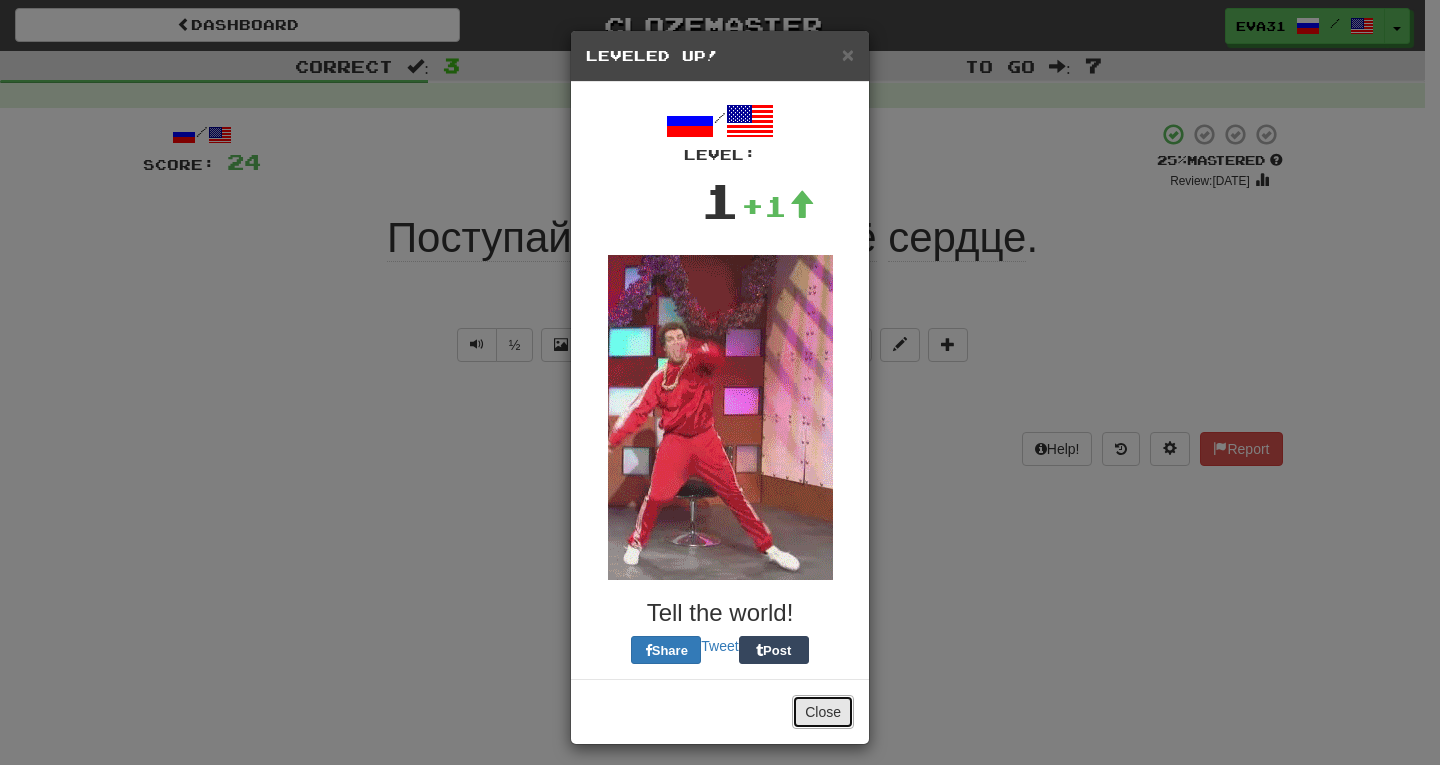 click on "Close" at bounding box center (823, 712) 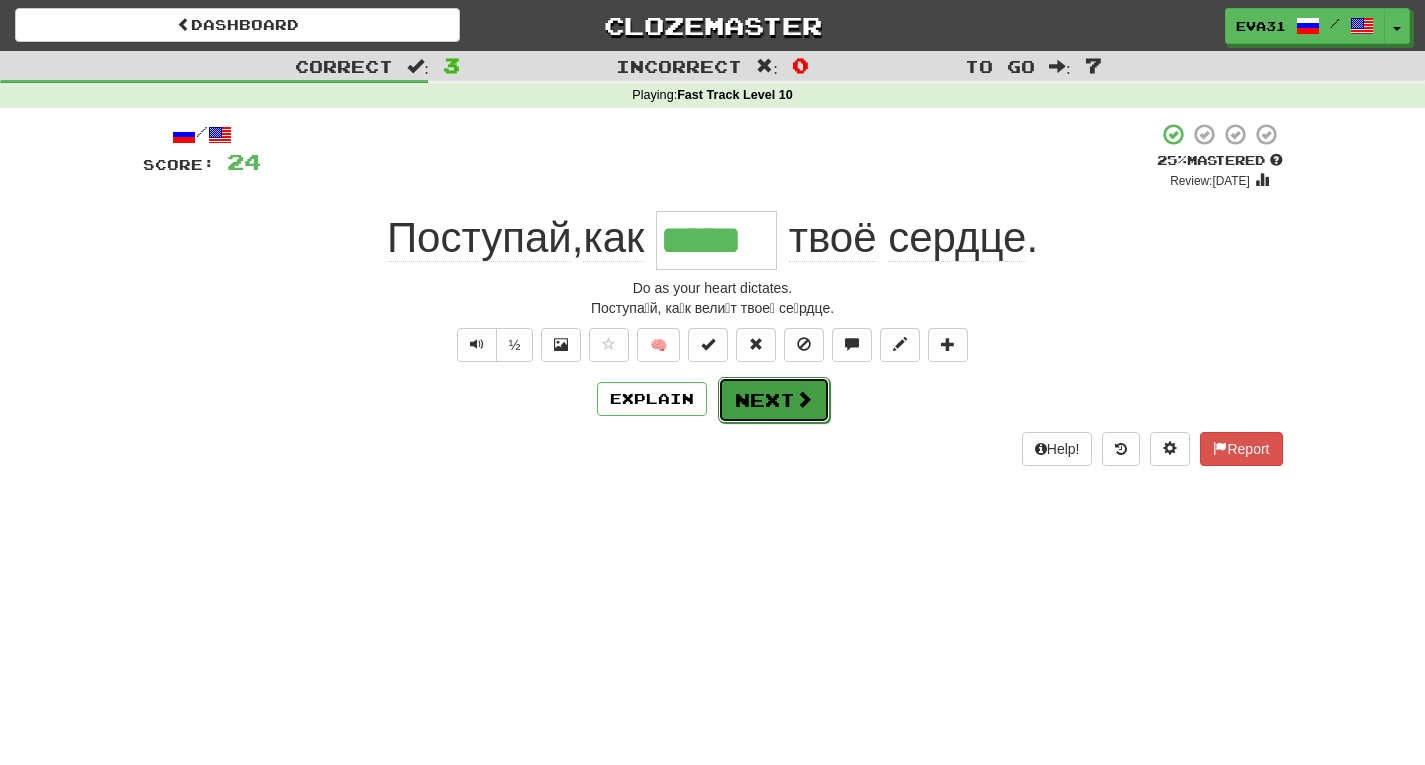 click on "Next" at bounding box center [774, 400] 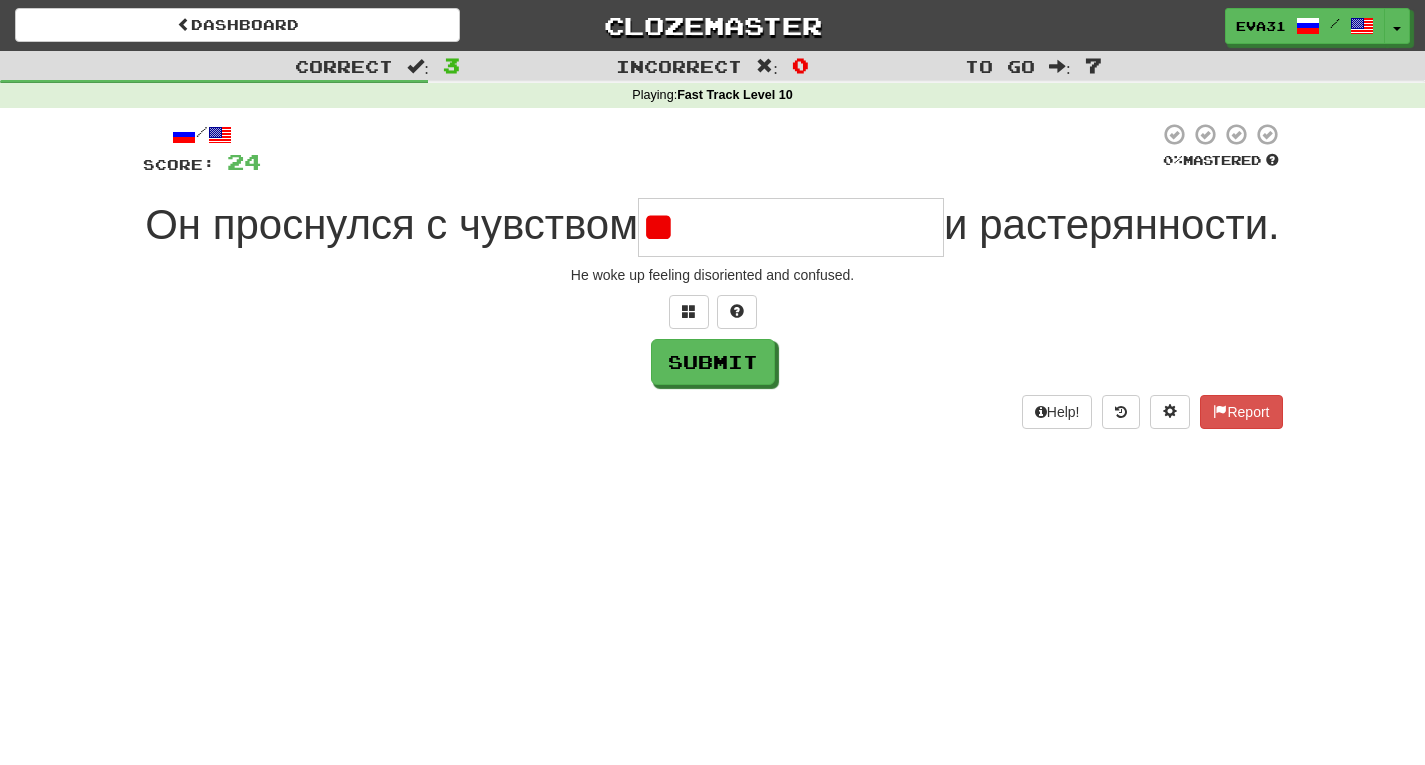 type on "*" 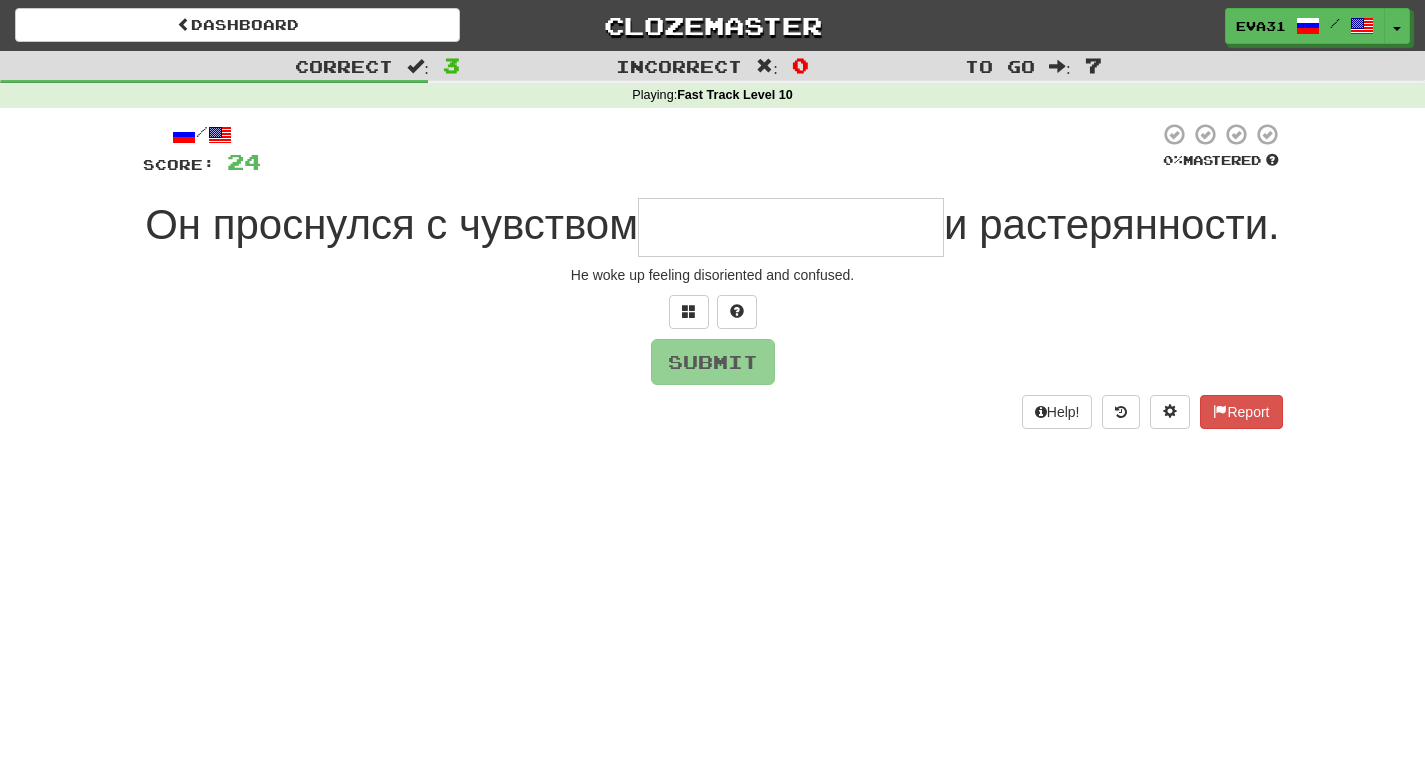 type on "*" 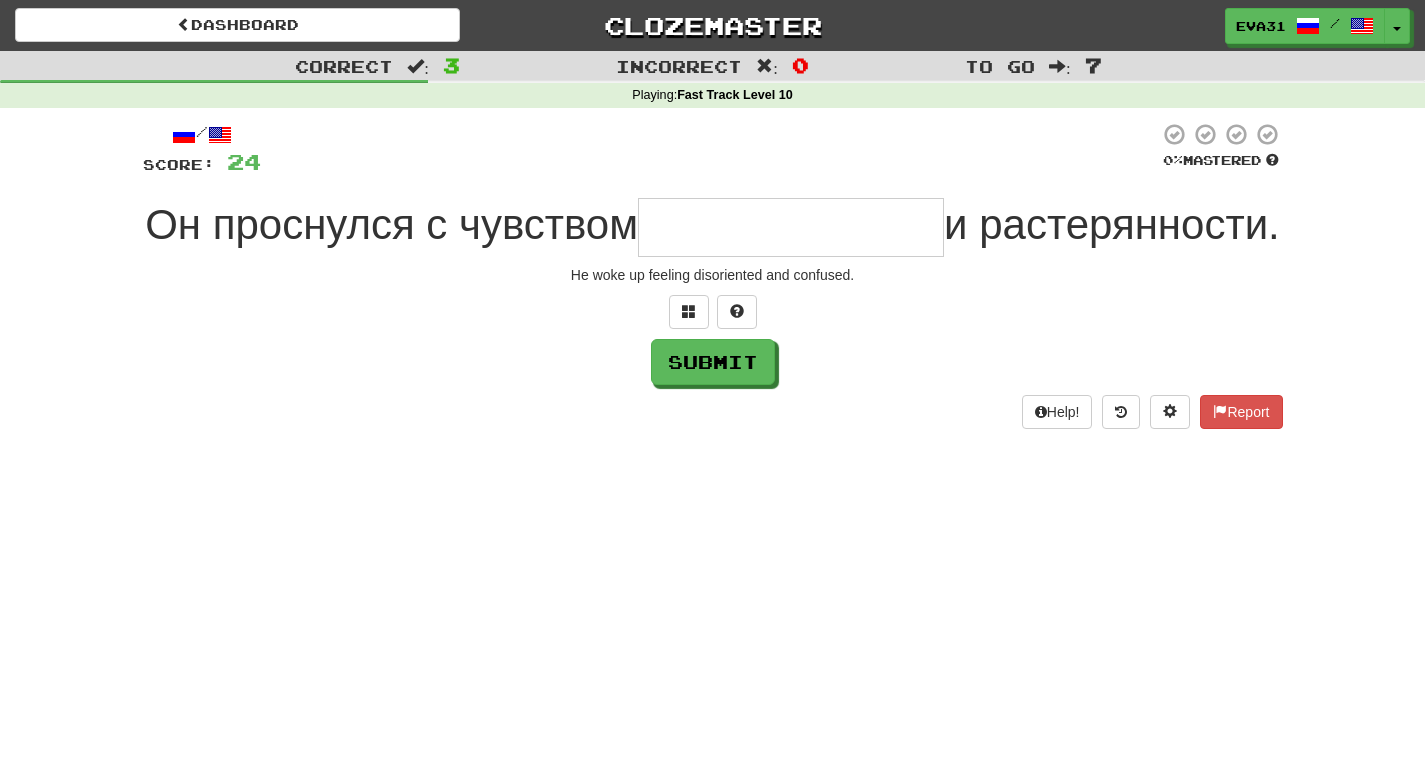 type on "*" 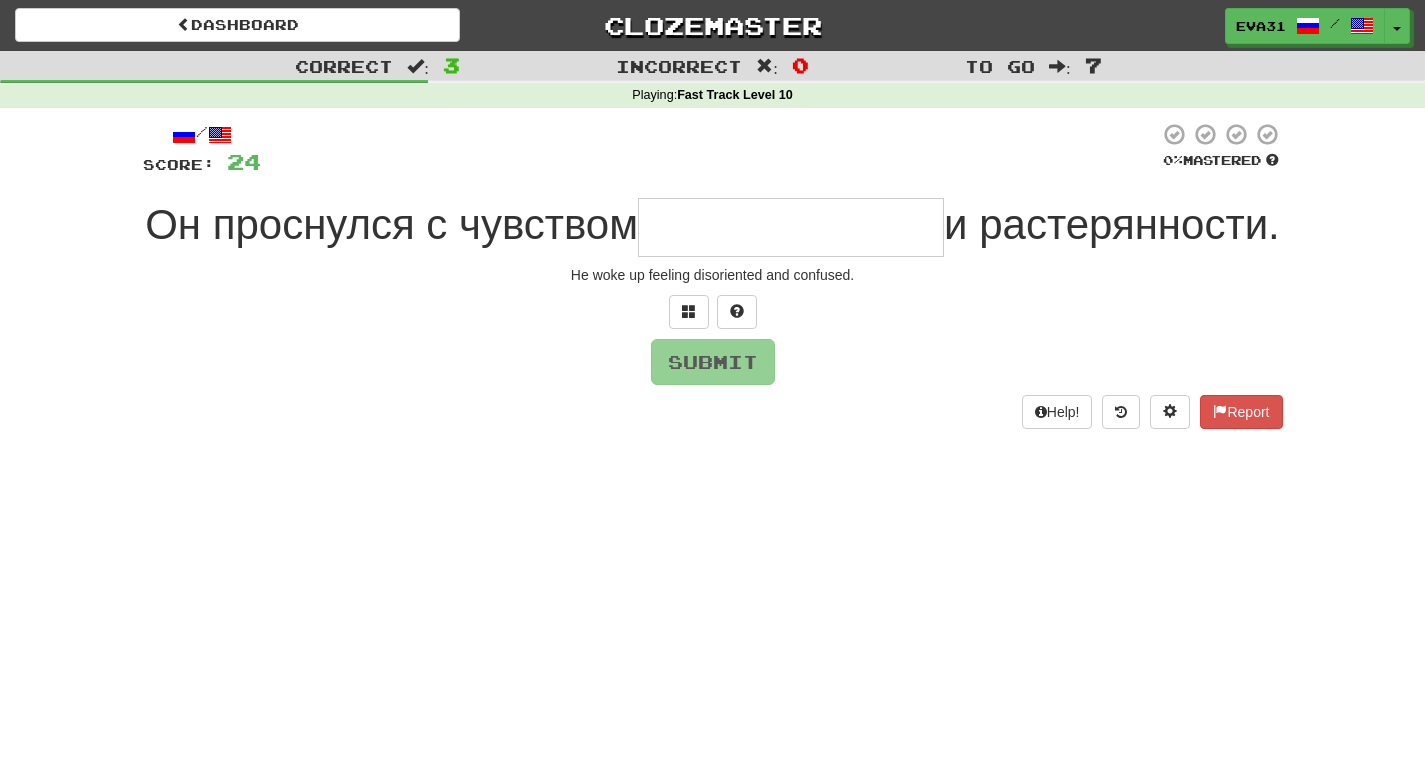 type on "*" 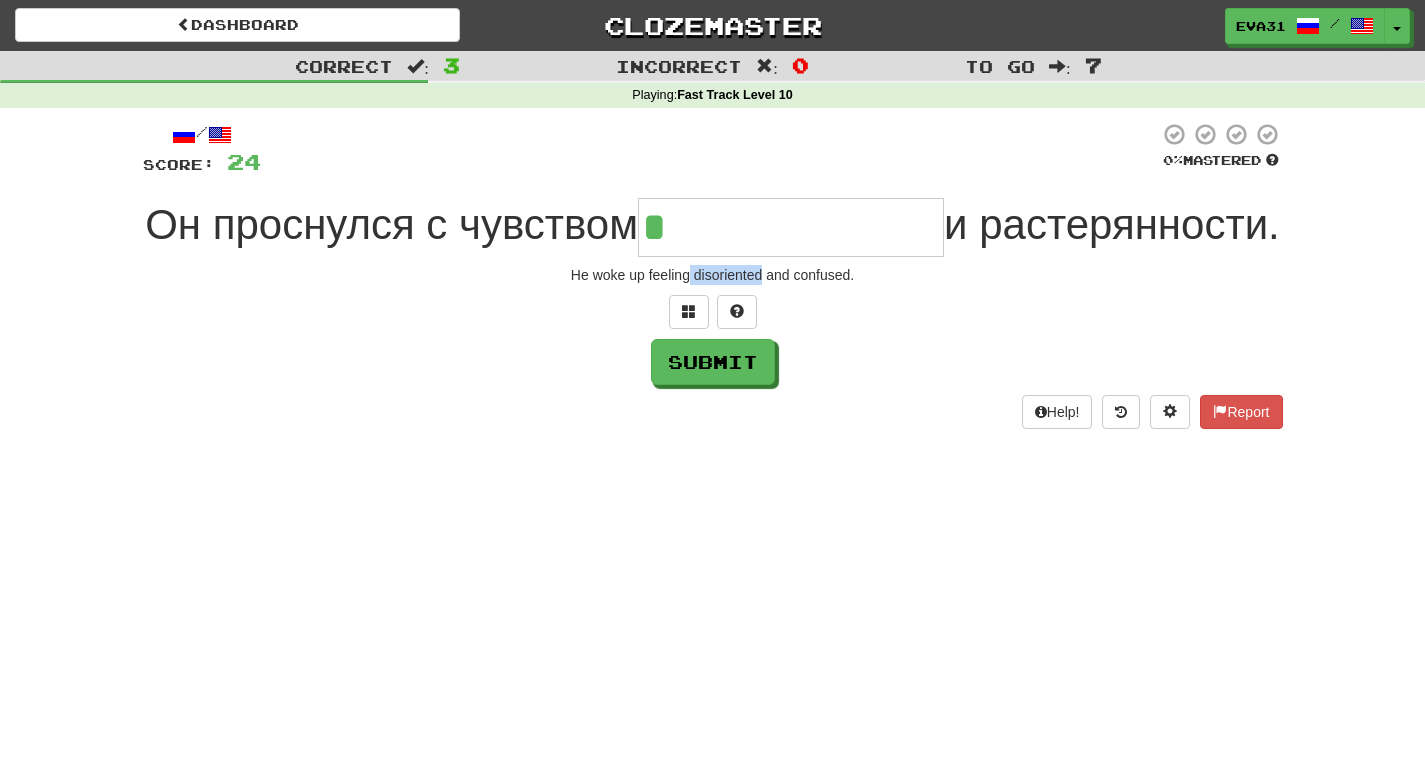 drag, startPoint x: 761, startPoint y: 333, endPoint x: 691, endPoint y: 331, distance: 70.028564 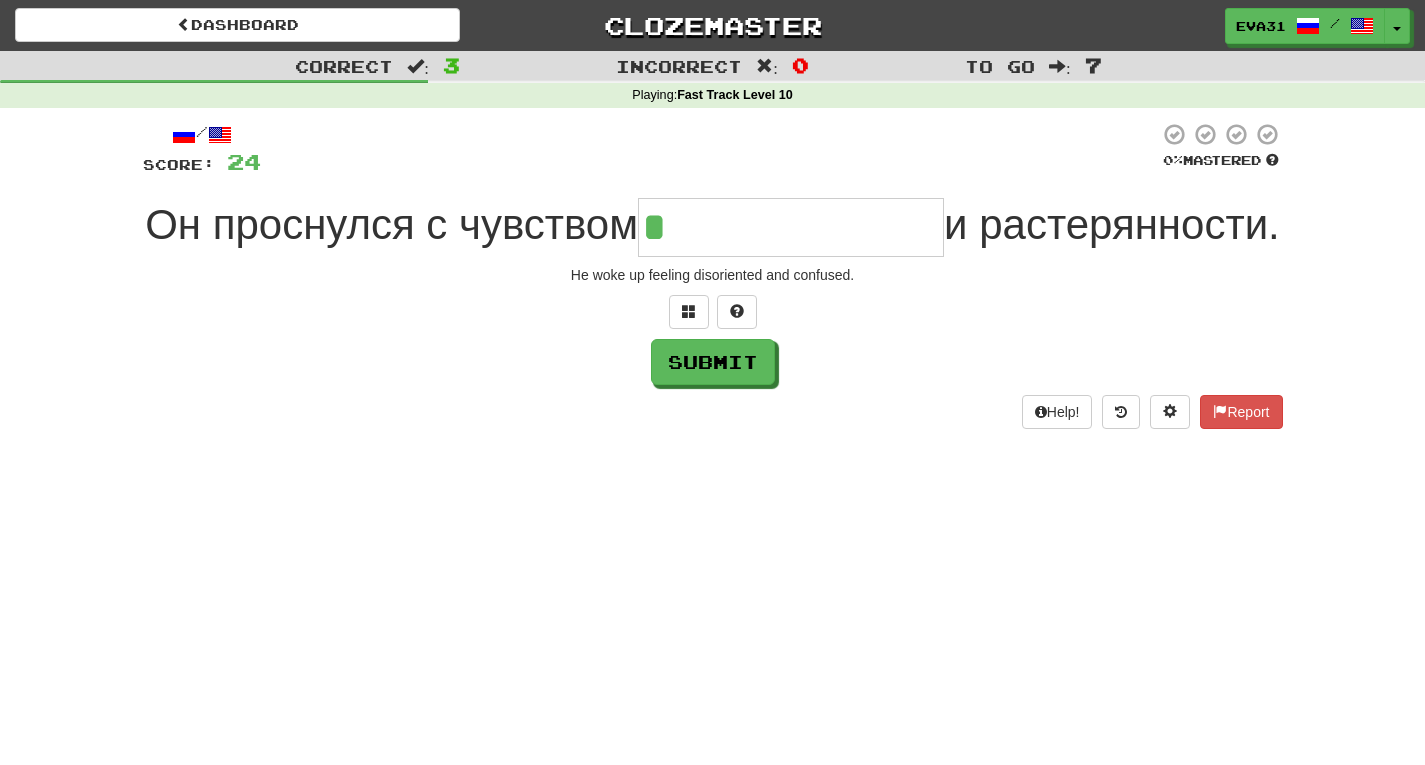 click on "*" at bounding box center [791, 227] 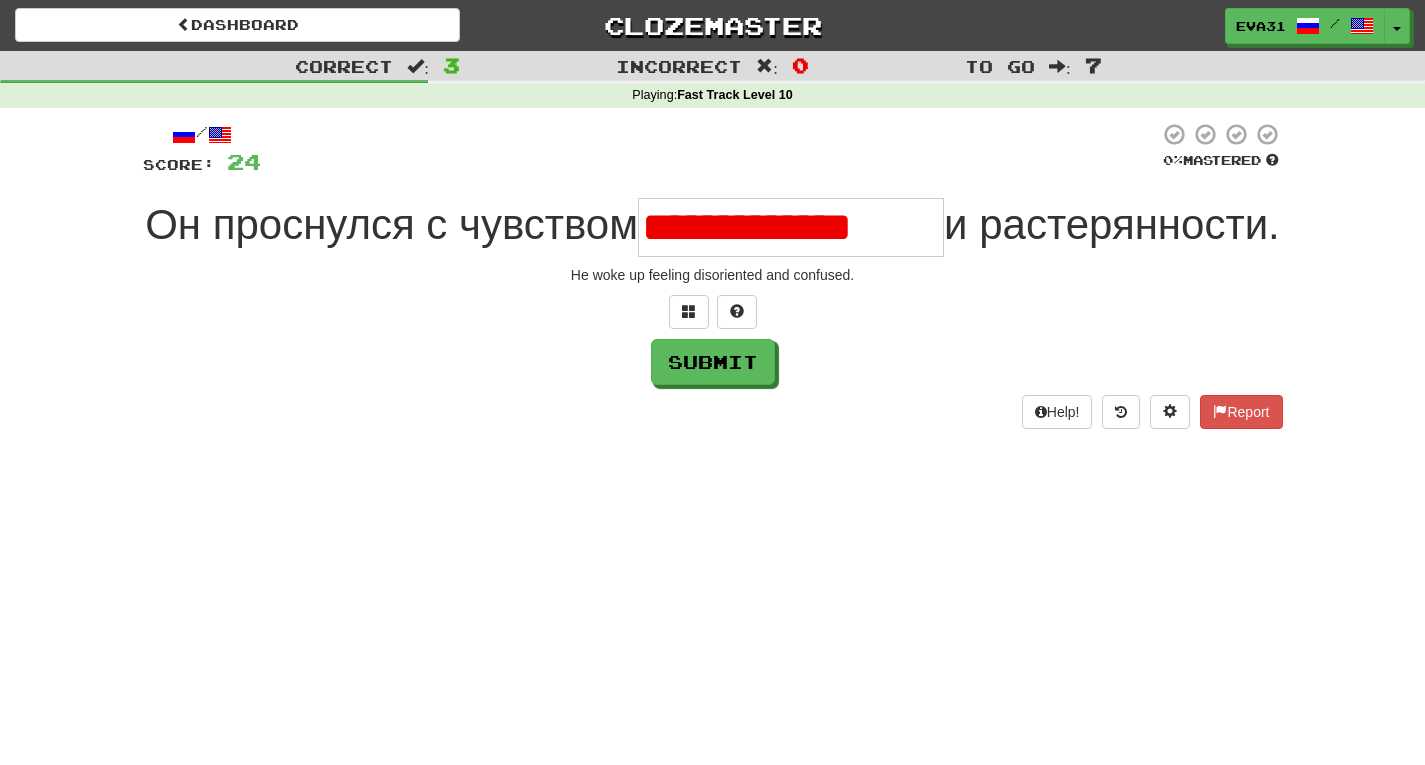 scroll, scrollTop: 0, scrollLeft: 0, axis: both 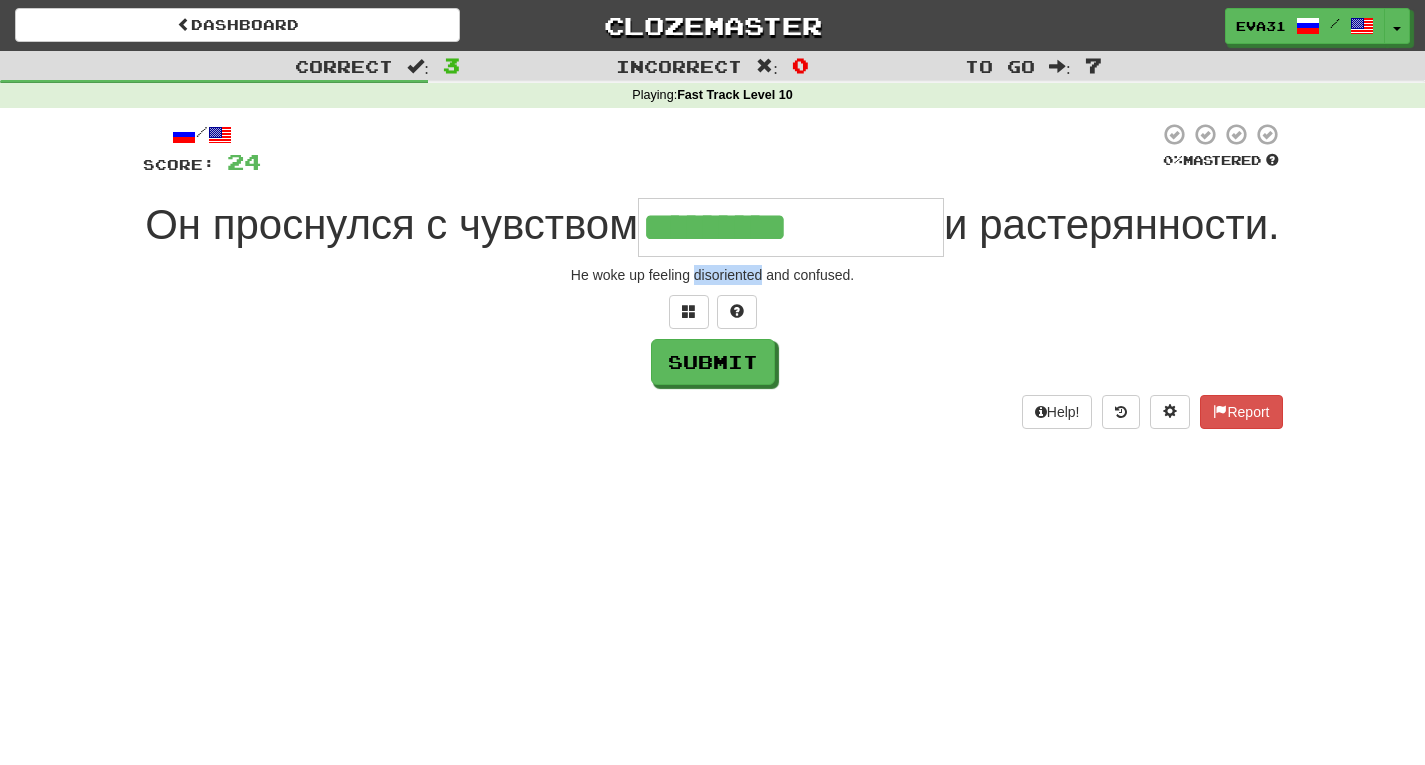 drag, startPoint x: 758, startPoint y: 332, endPoint x: 695, endPoint y: 330, distance: 63.03174 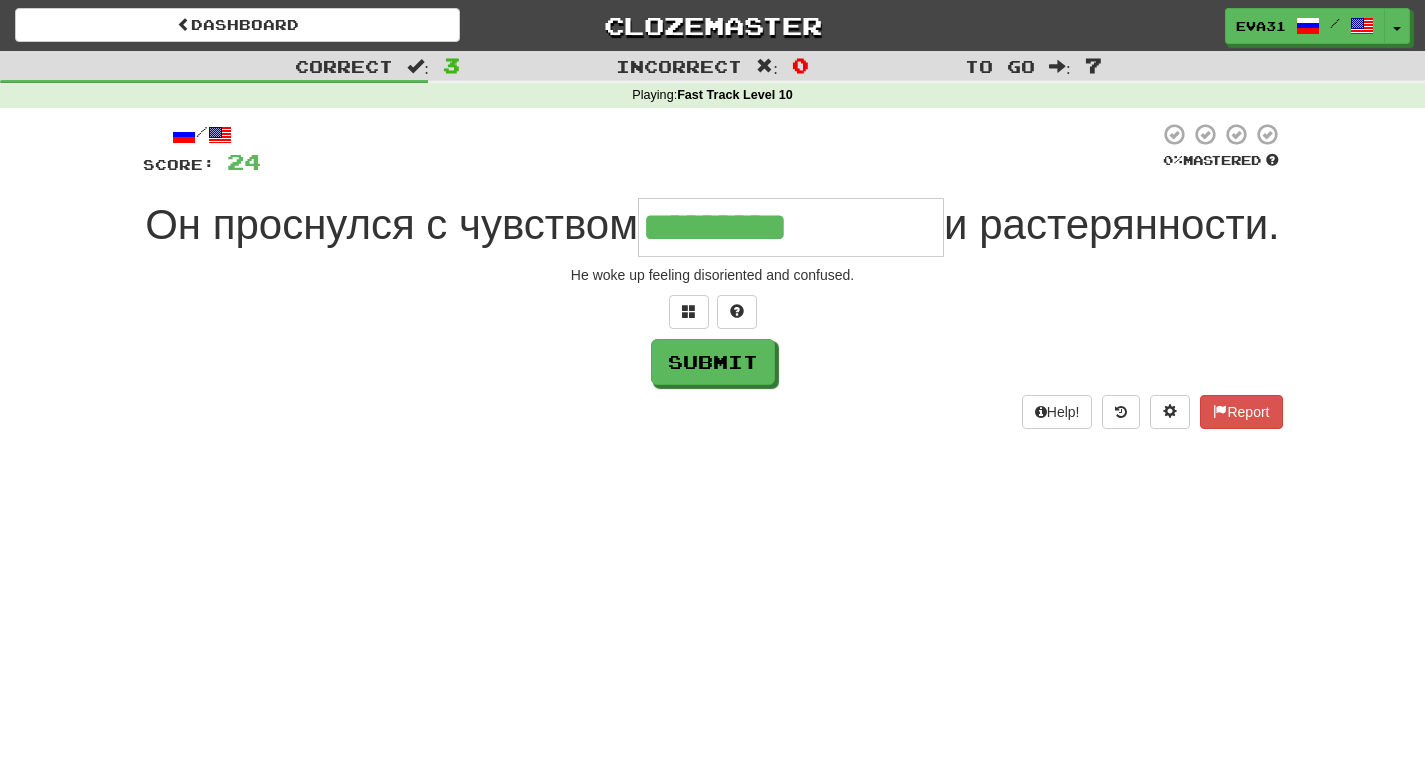 click on "*********" at bounding box center [791, 227] 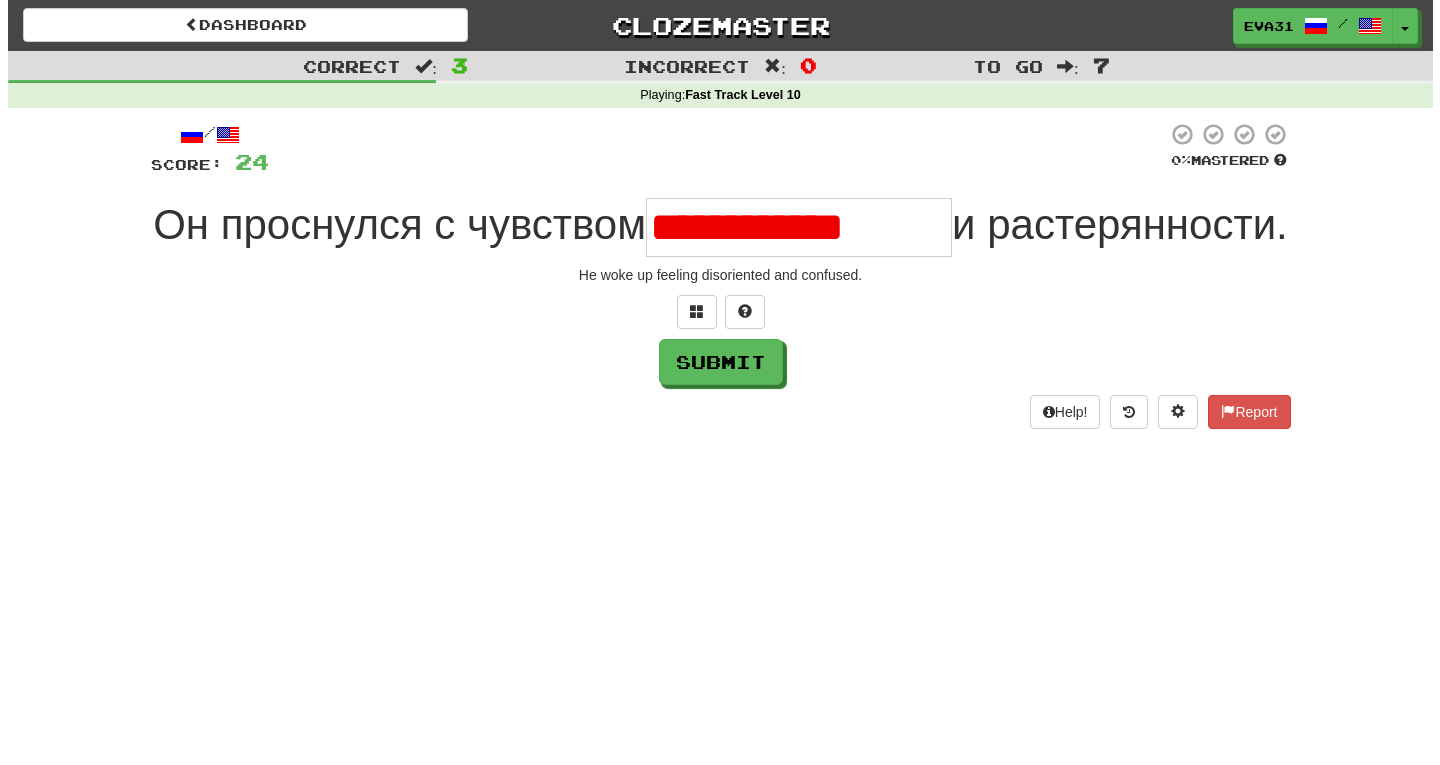 scroll, scrollTop: 0, scrollLeft: 0, axis: both 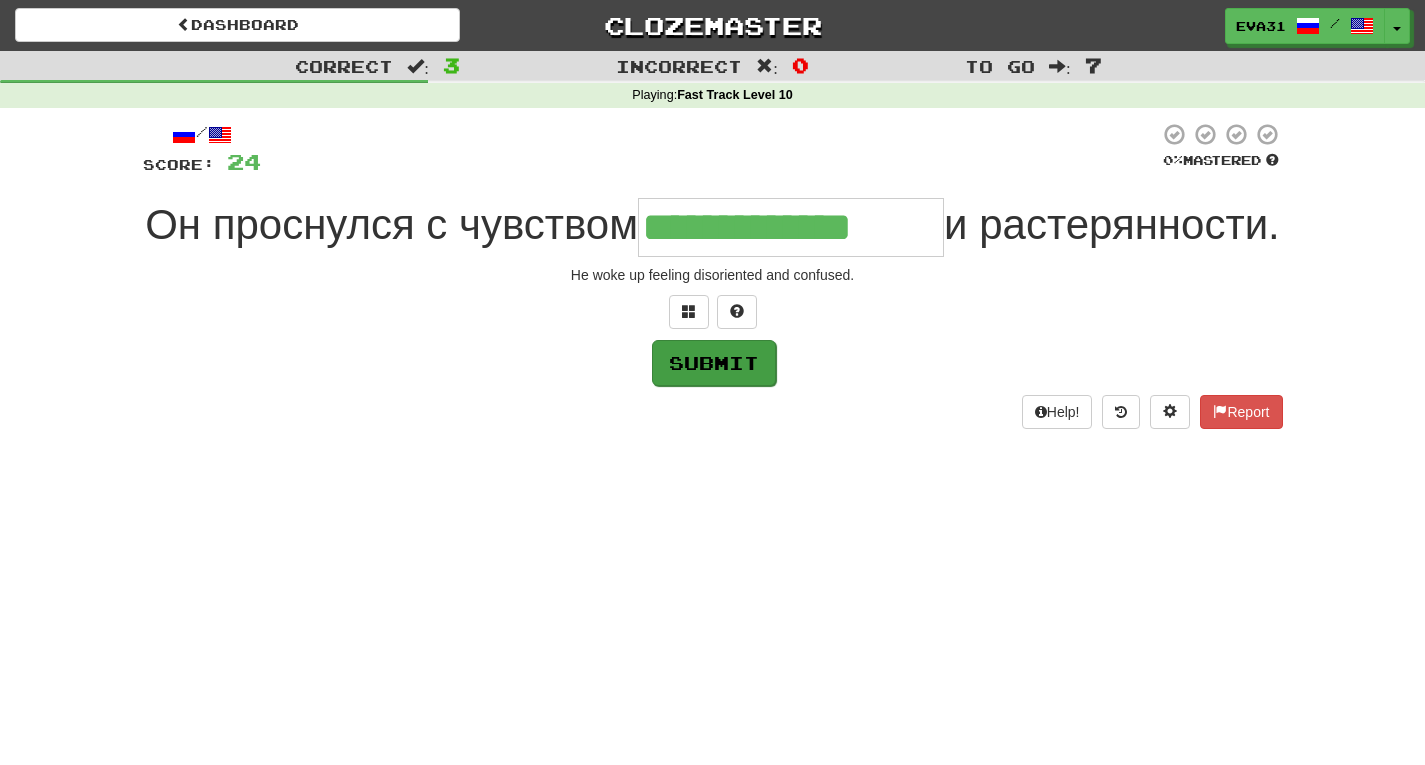 type on "**********" 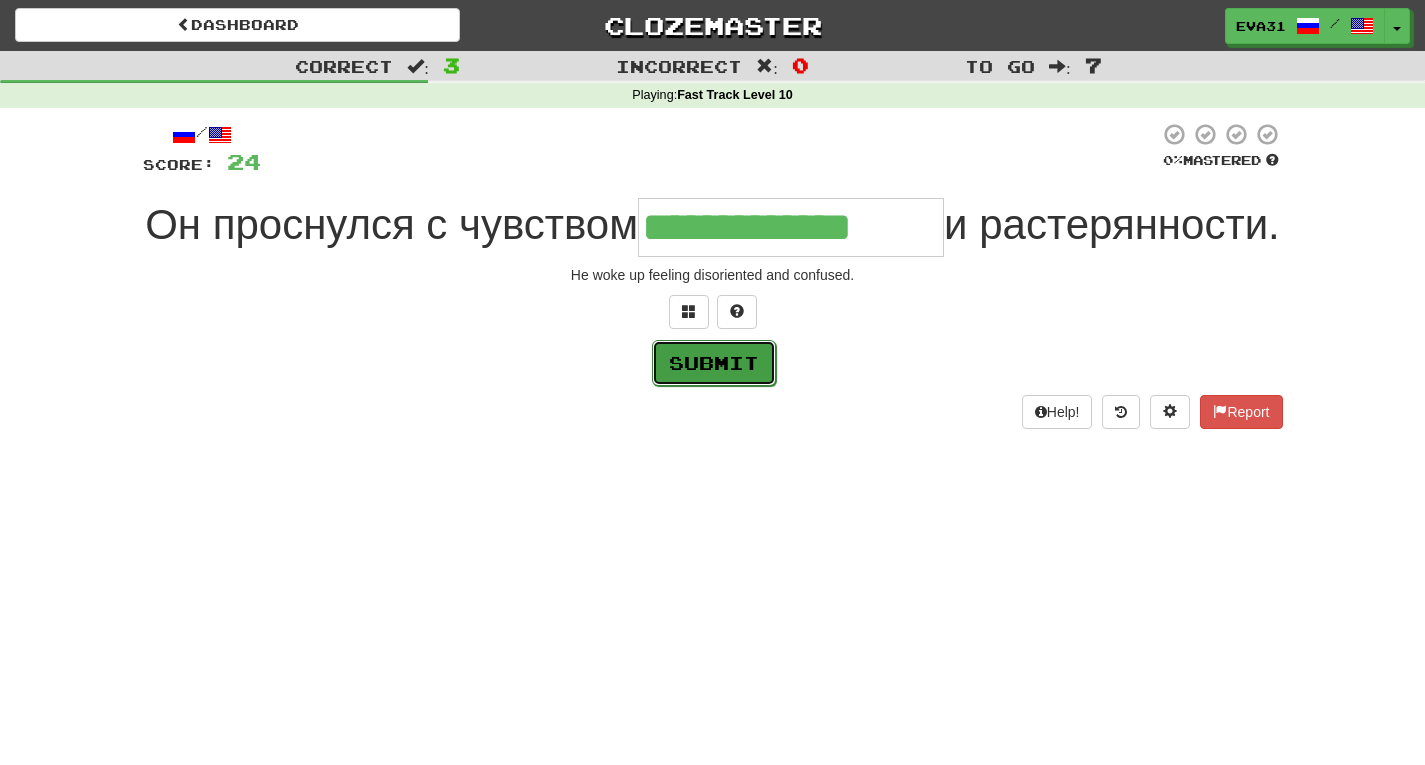 click on "Submit" at bounding box center [714, 363] 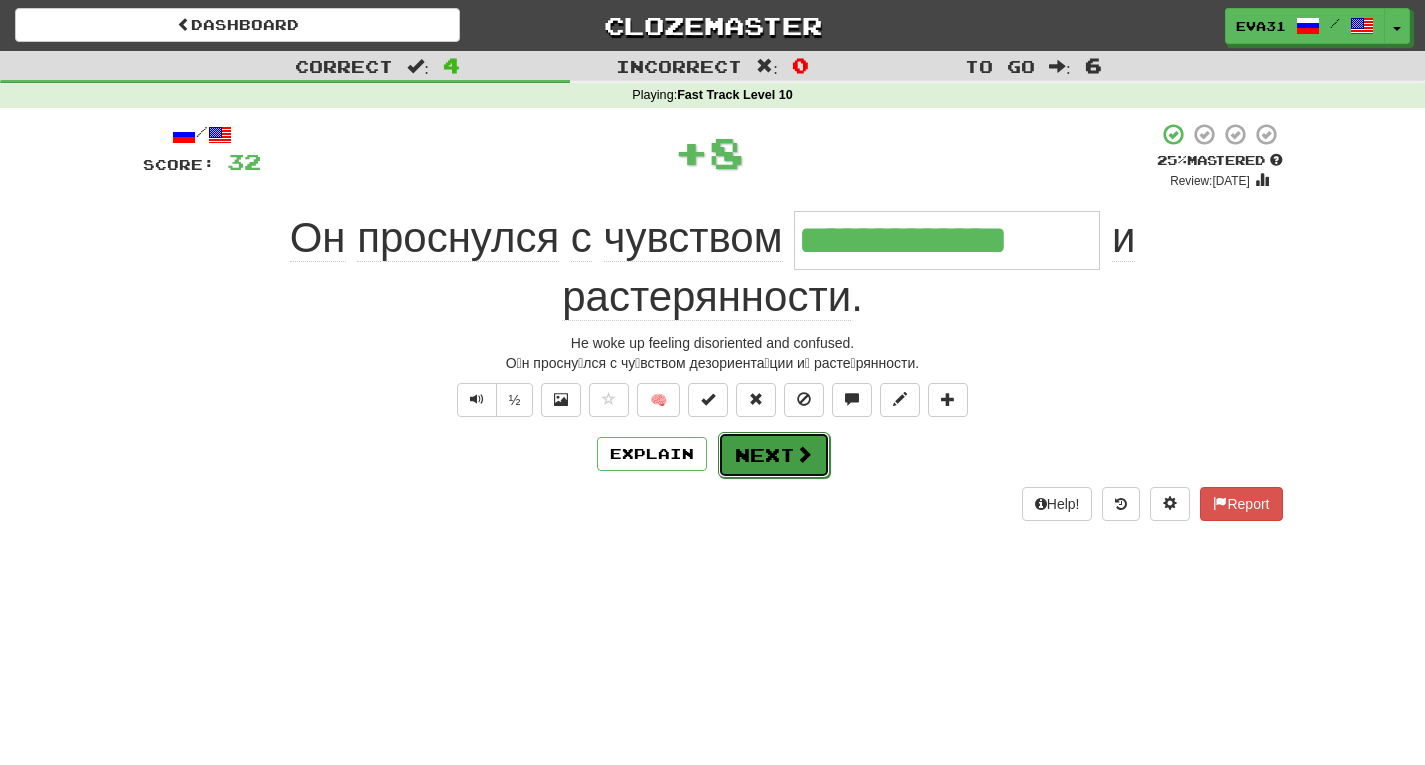 click on "Next" at bounding box center [774, 455] 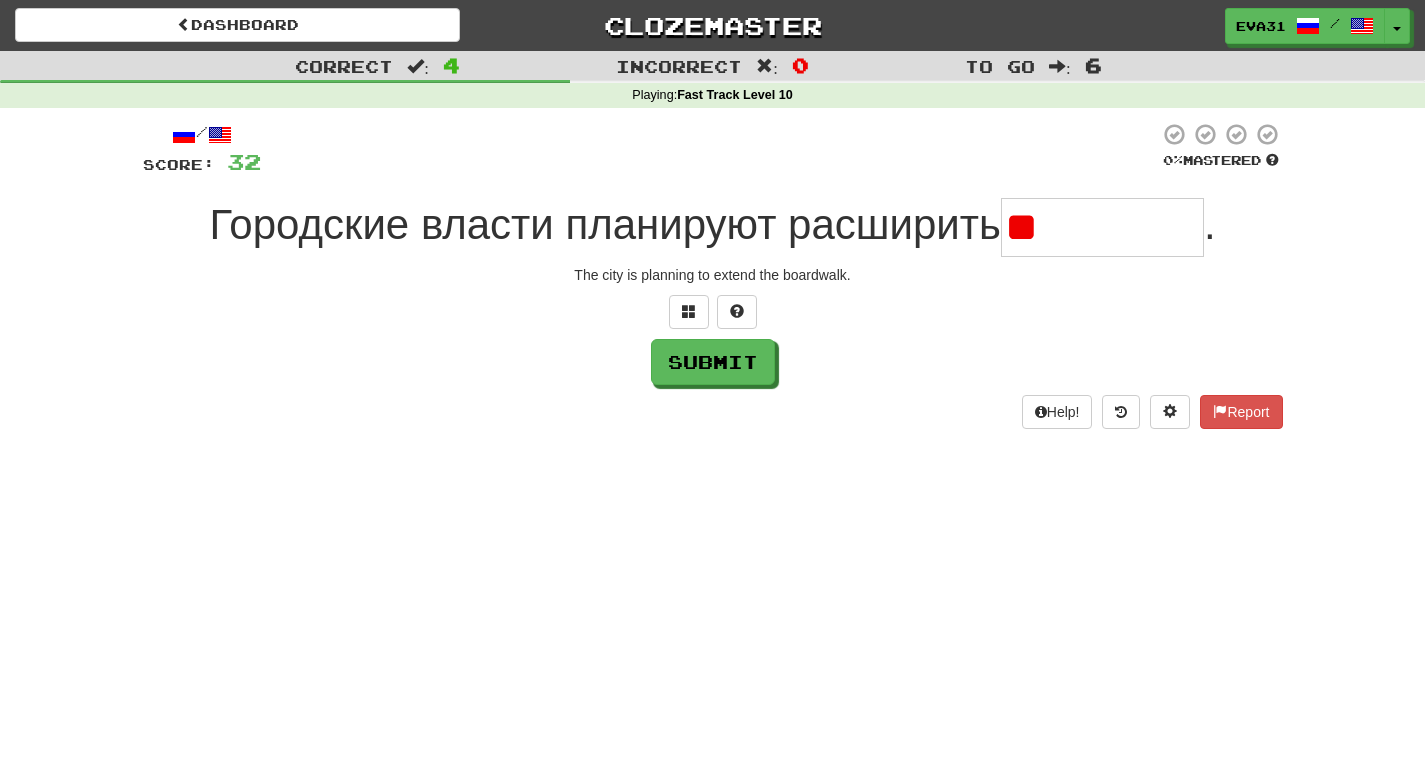 type on "*" 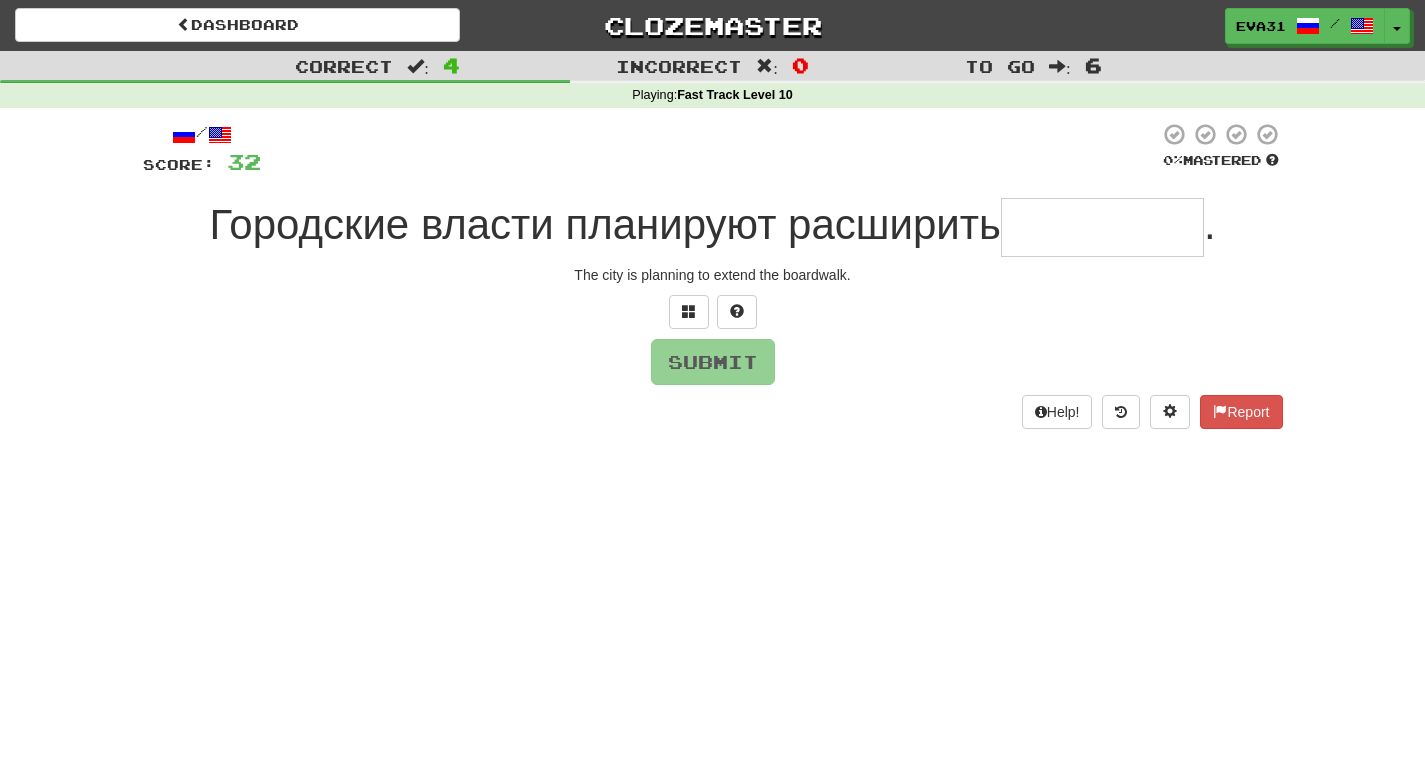 type on "*" 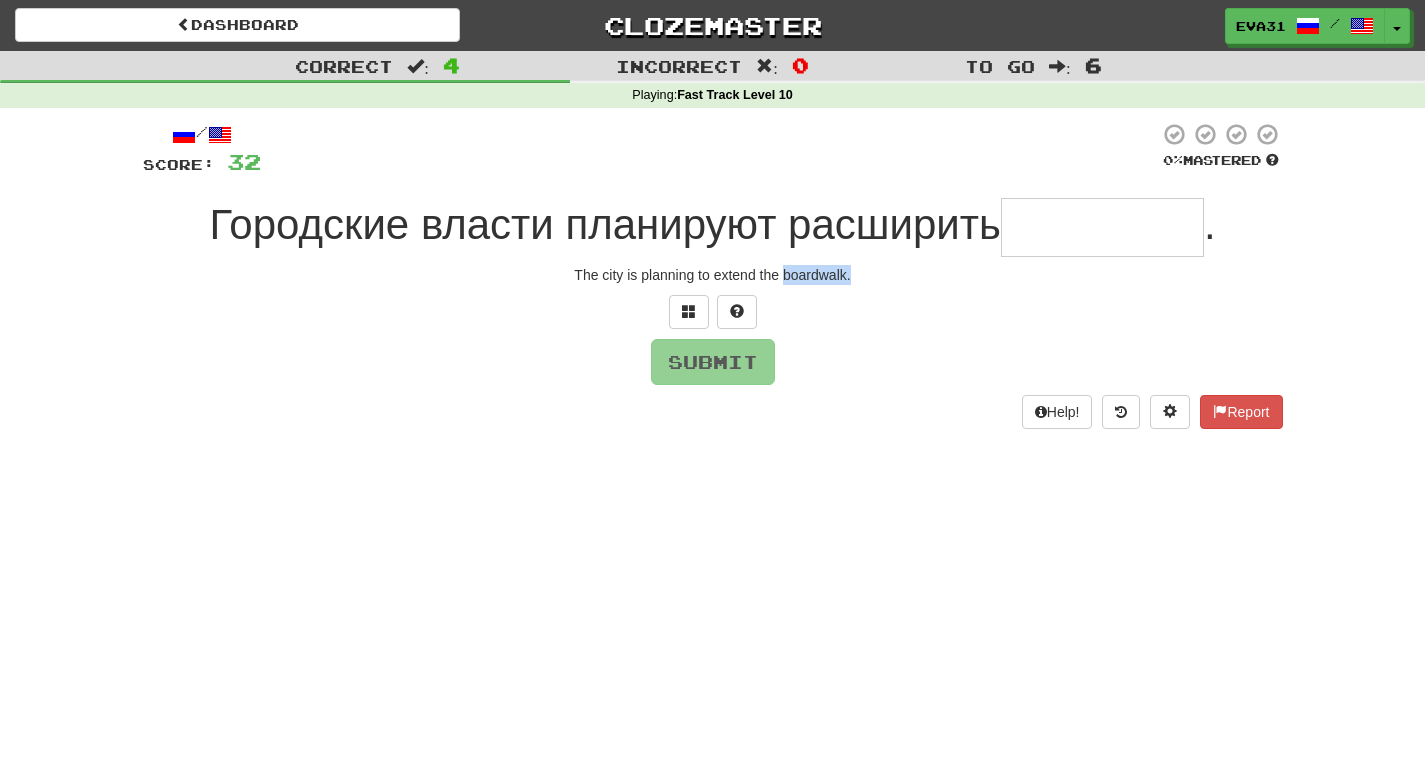 drag, startPoint x: 867, startPoint y: 283, endPoint x: 783, endPoint y: 280, distance: 84.05355 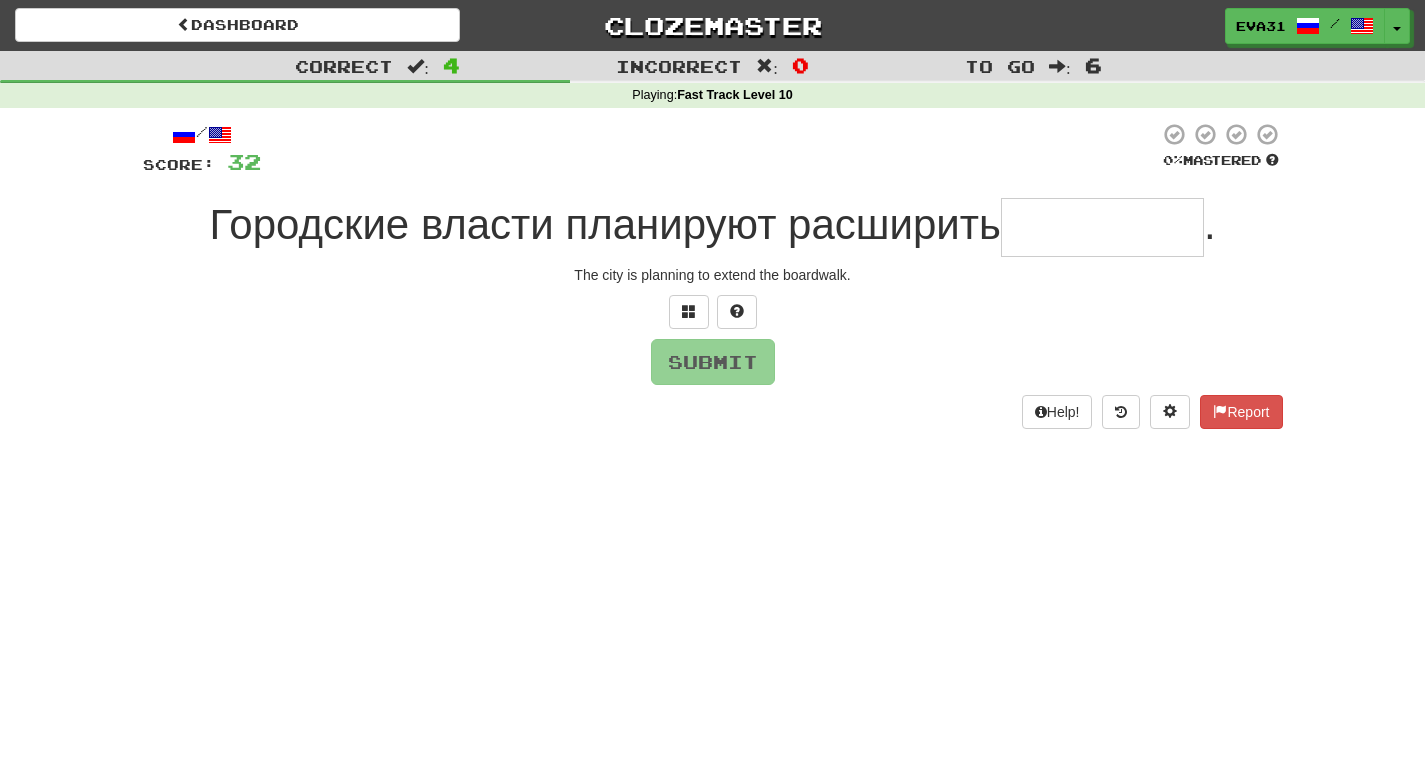 click at bounding box center [1102, 227] 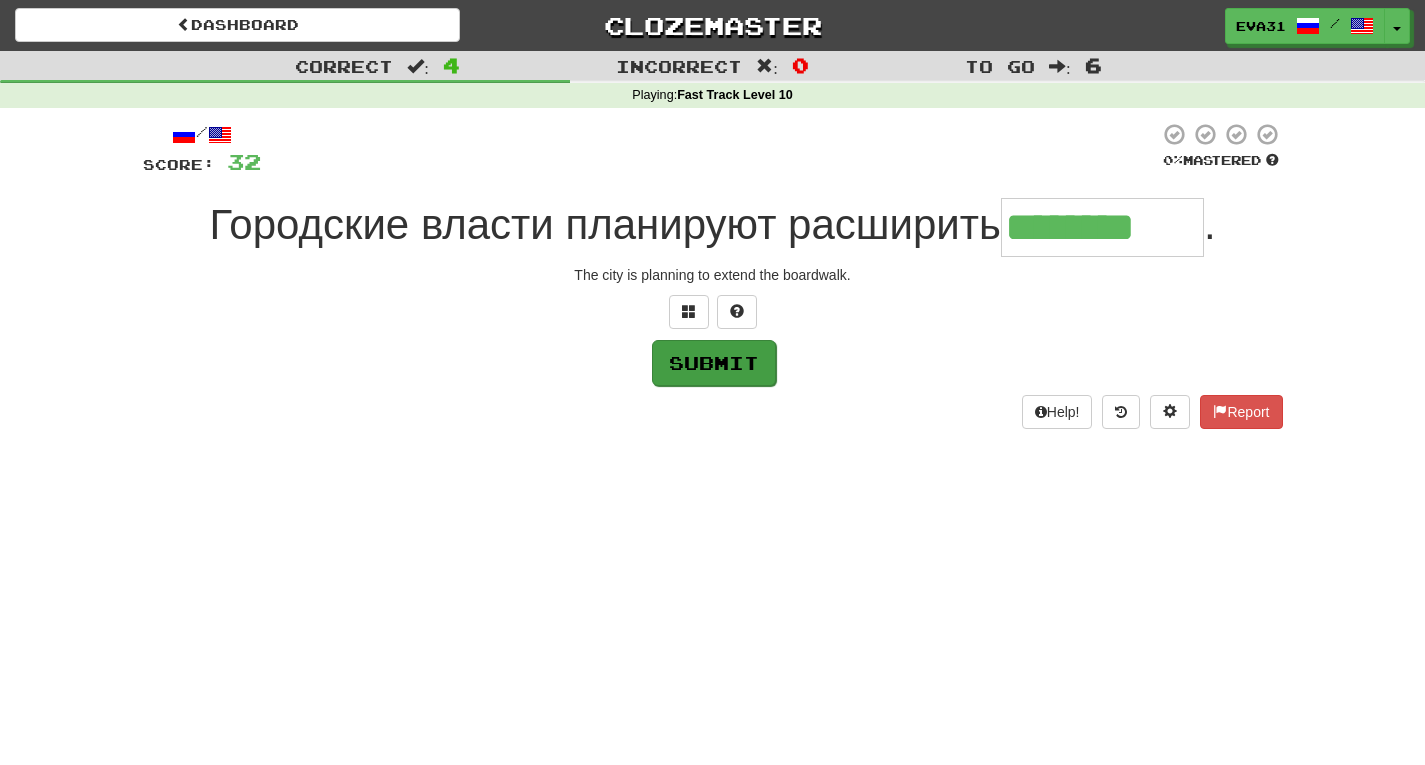 type on "********" 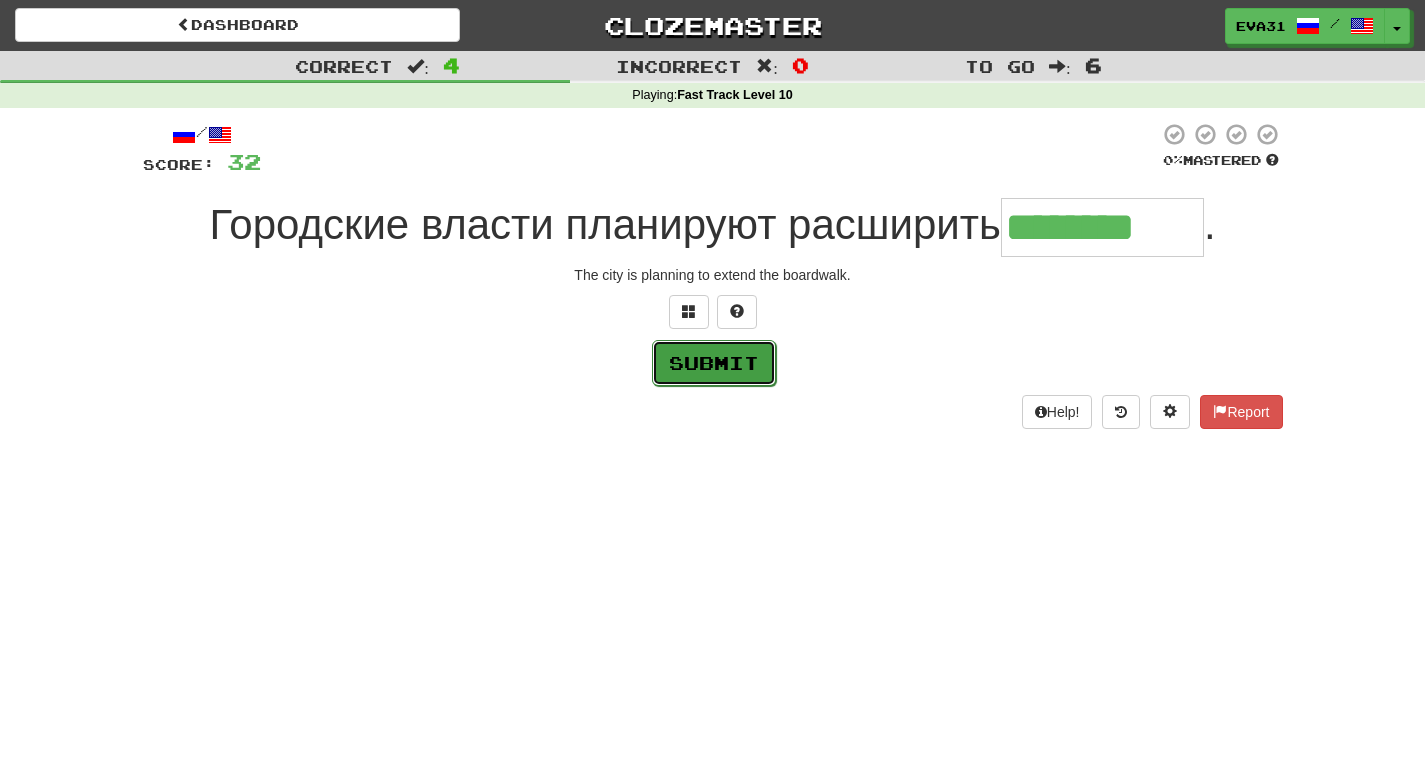 click on "Submit" at bounding box center [714, 363] 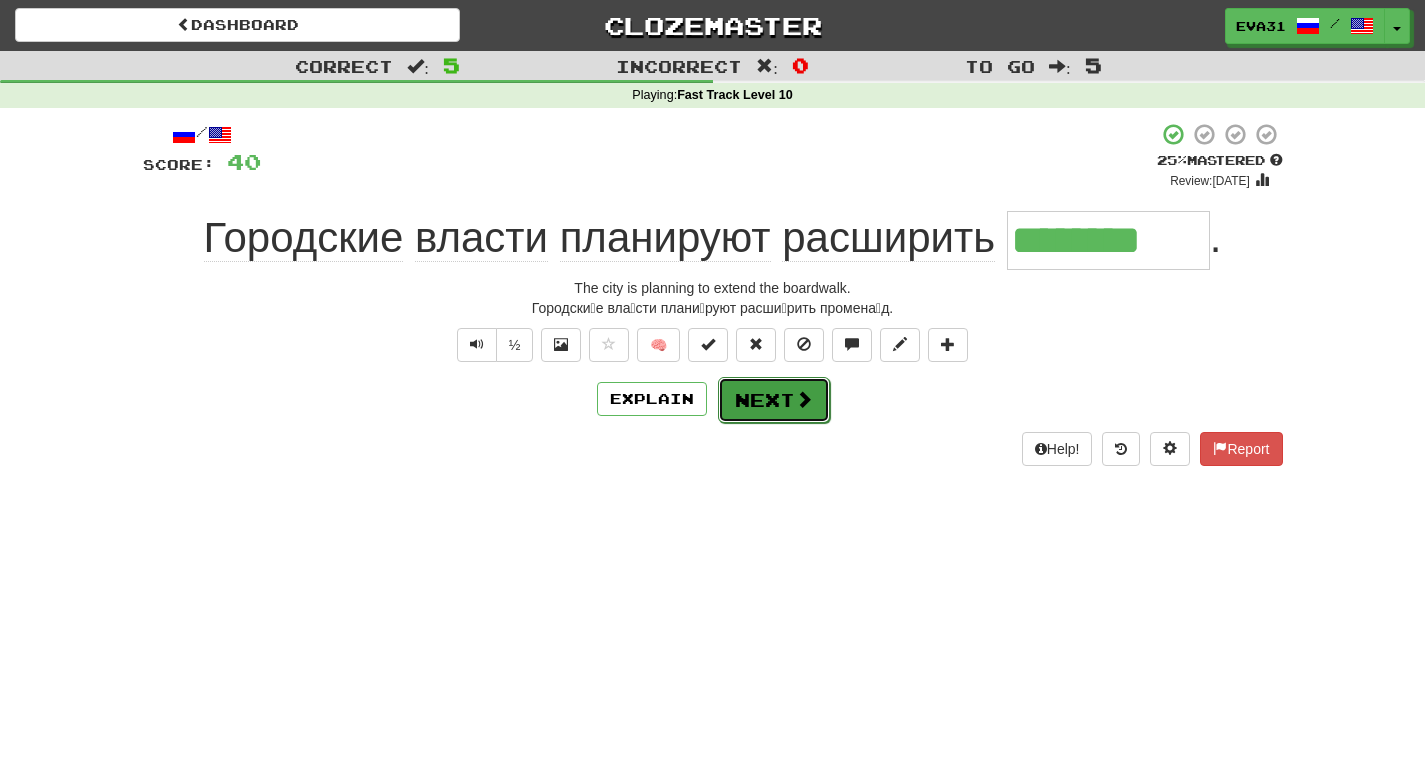 click on "Next" at bounding box center [774, 400] 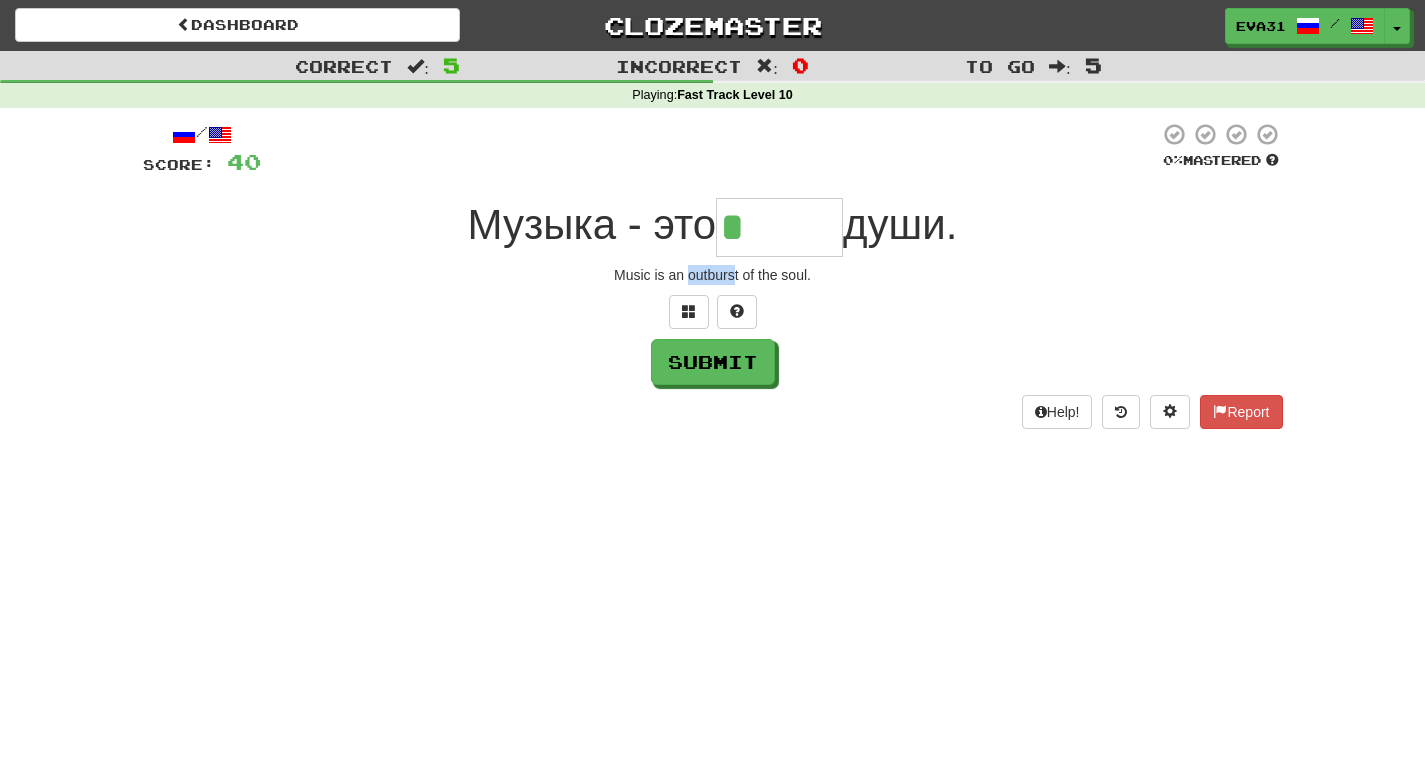 drag, startPoint x: 735, startPoint y: 274, endPoint x: 687, endPoint y: 279, distance: 48.259712 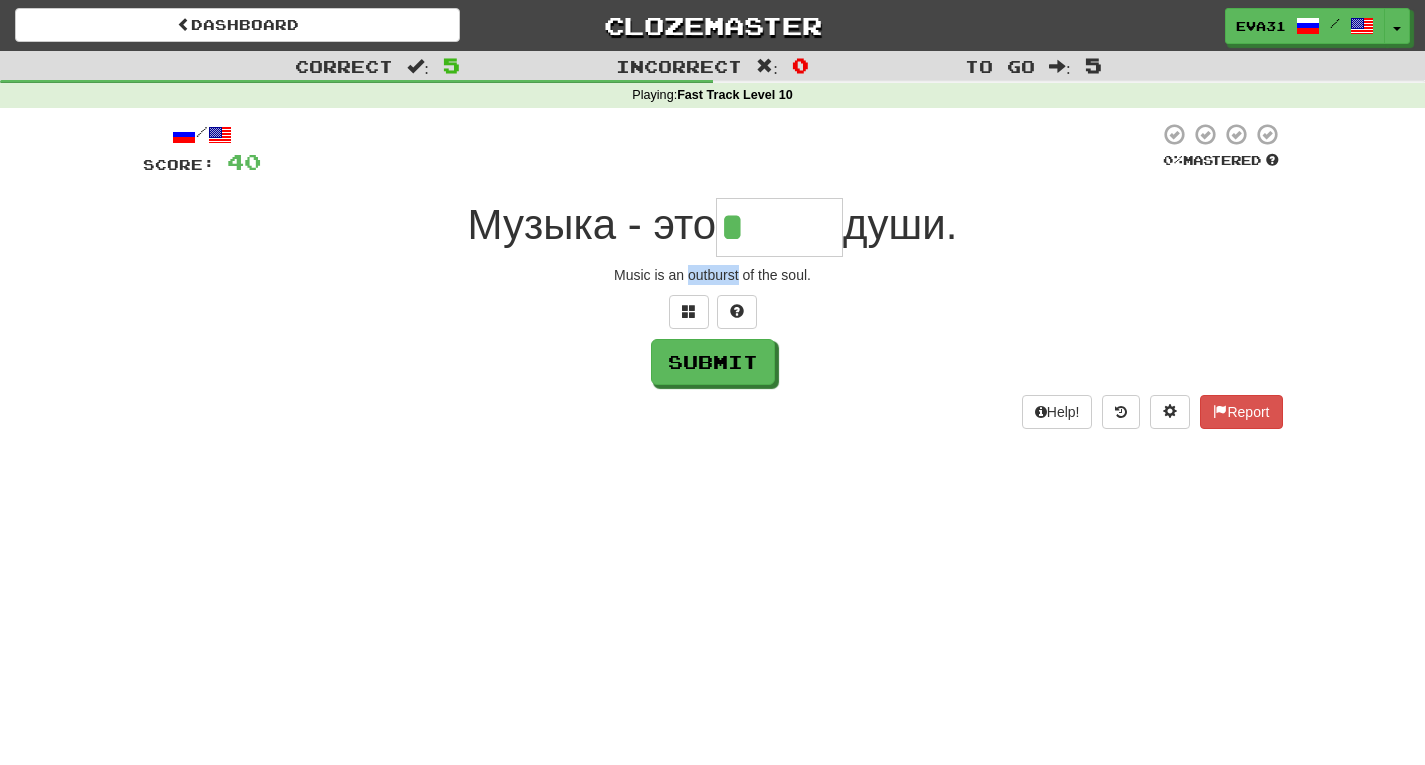 drag, startPoint x: 737, startPoint y: 274, endPoint x: 690, endPoint y: 278, distance: 47.169907 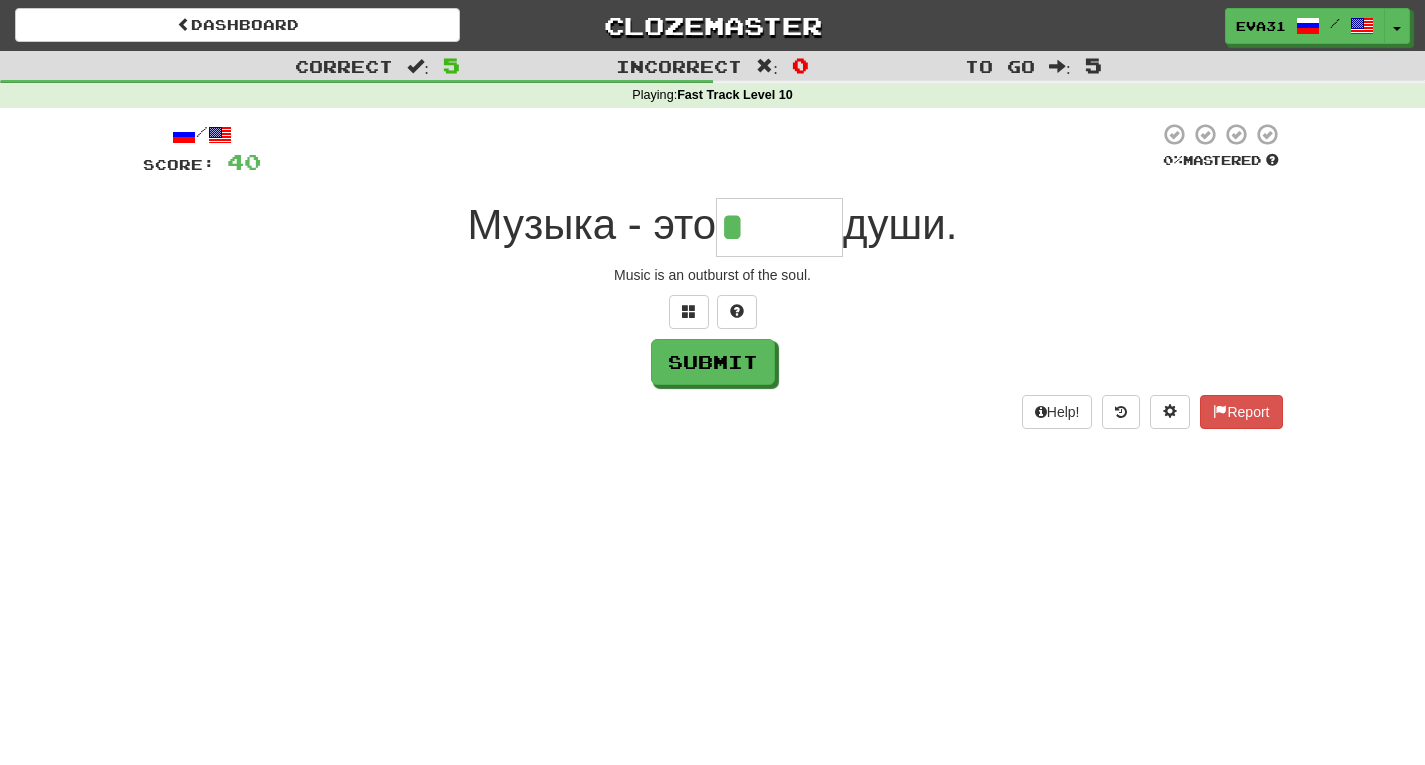 click on "*" at bounding box center (779, 227) 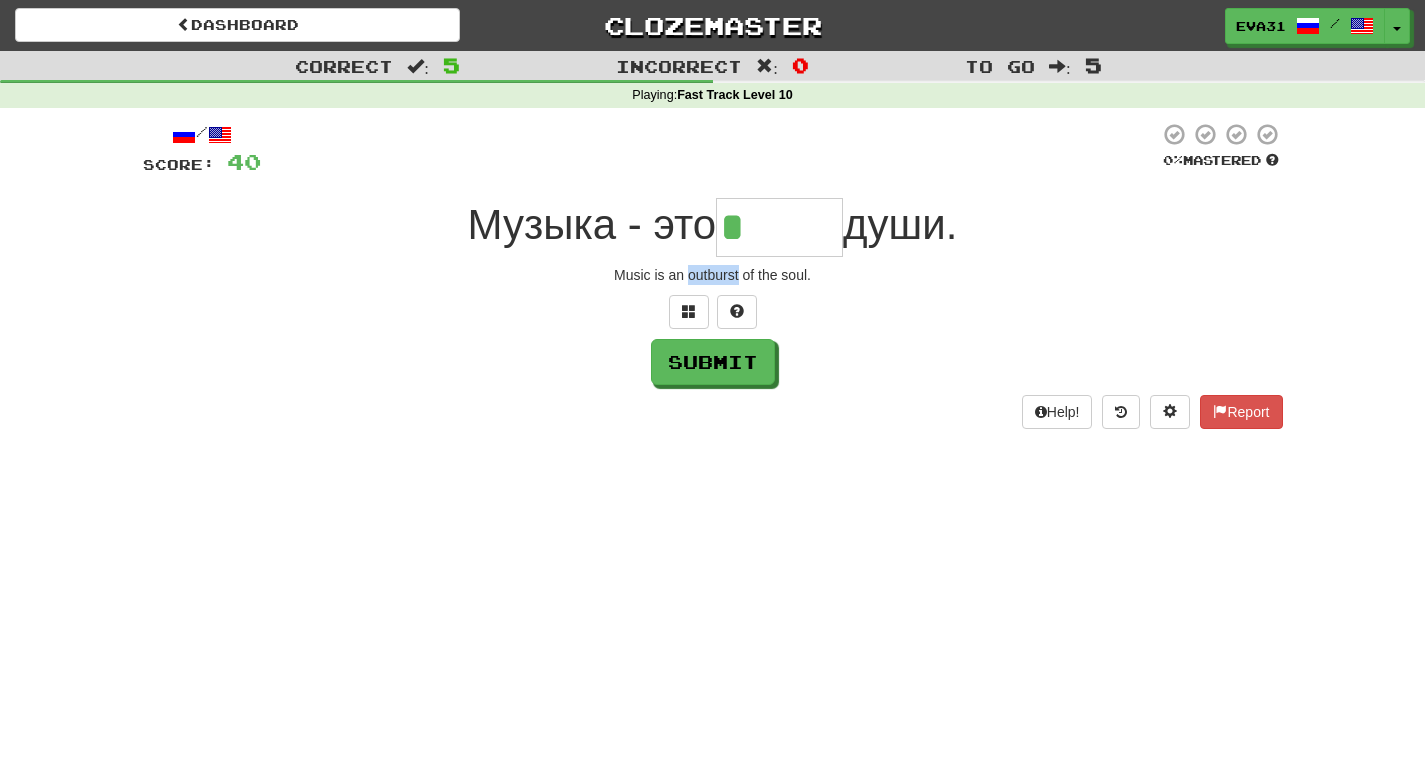 drag, startPoint x: 738, startPoint y: 278, endPoint x: 688, endPoint y: 278, distance: 50 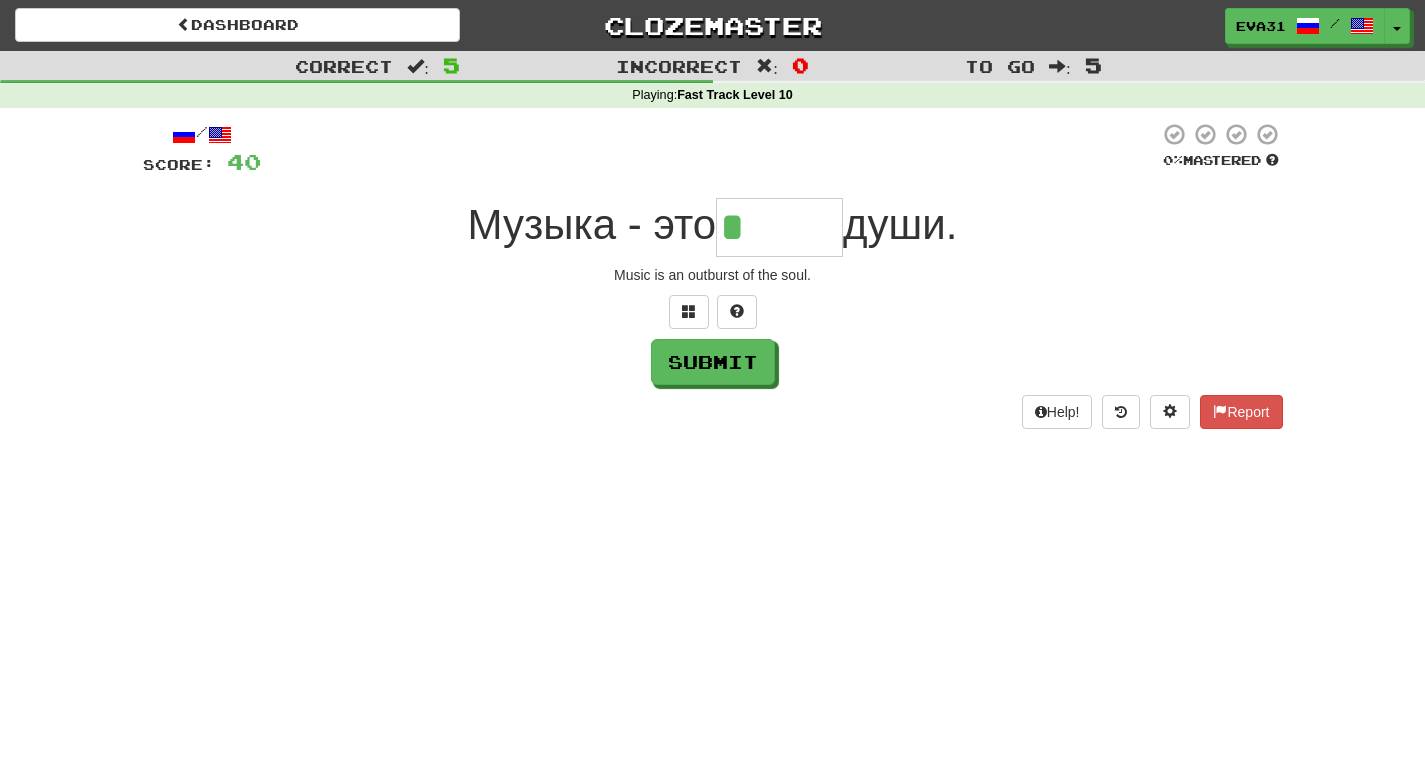 click on "*" at bounding box center [779, 227] 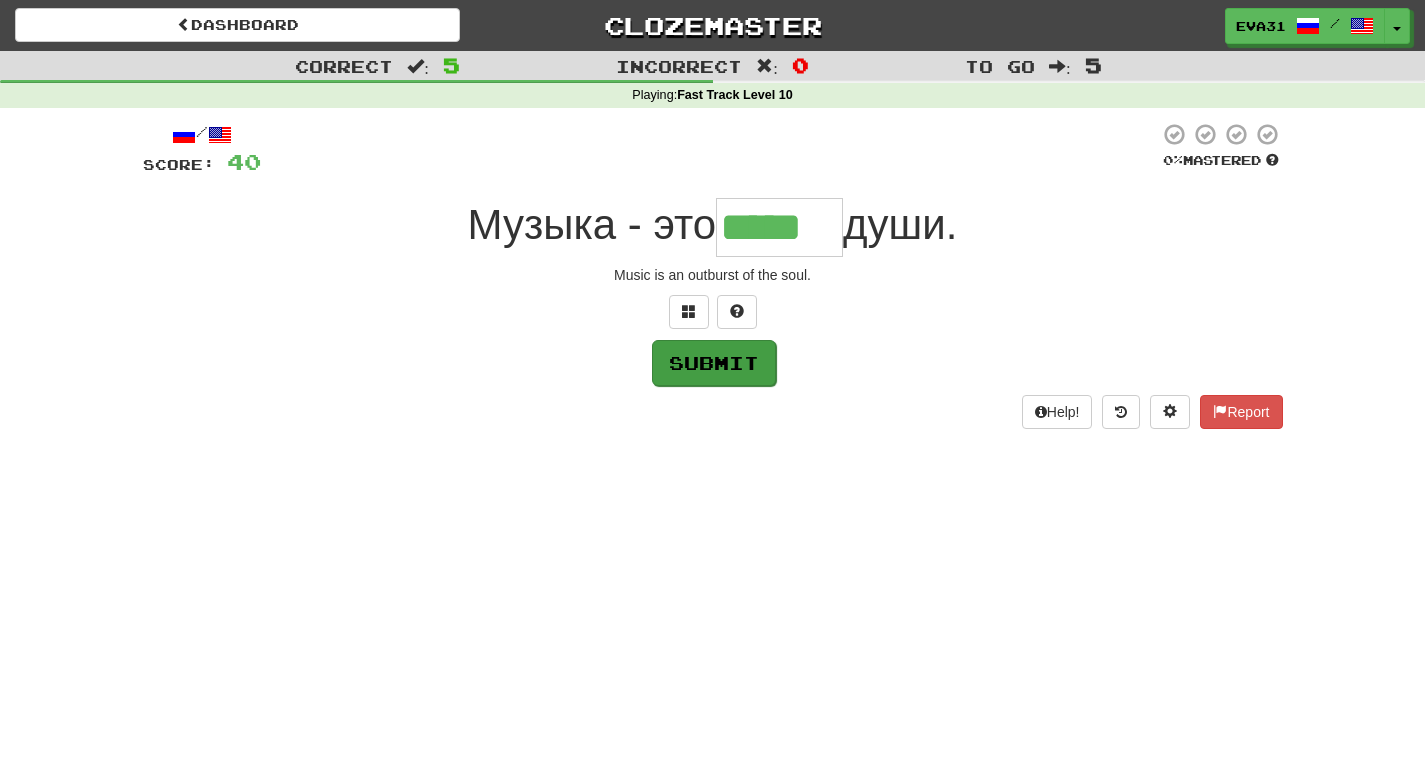 type on "*****" 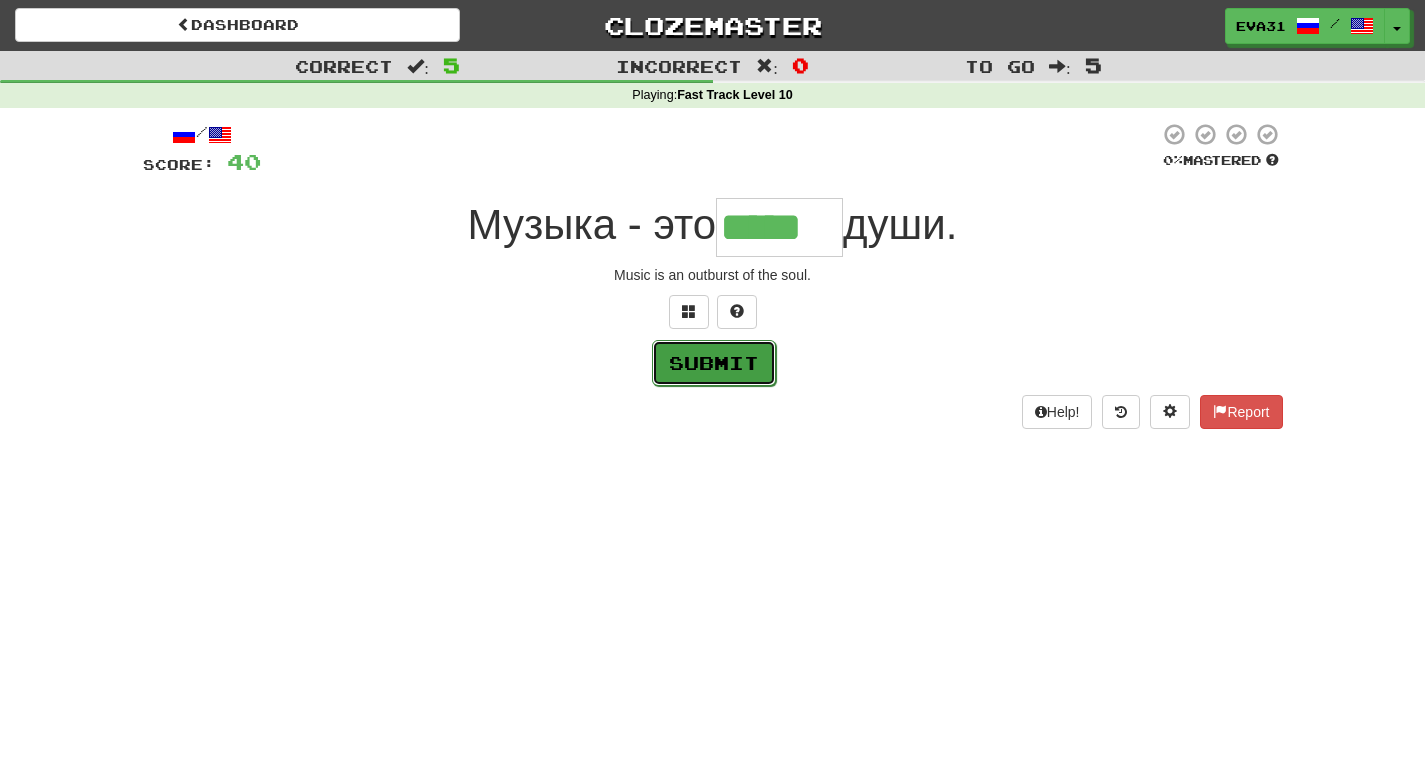 click on "Submit" at bounding box center [714, 363] 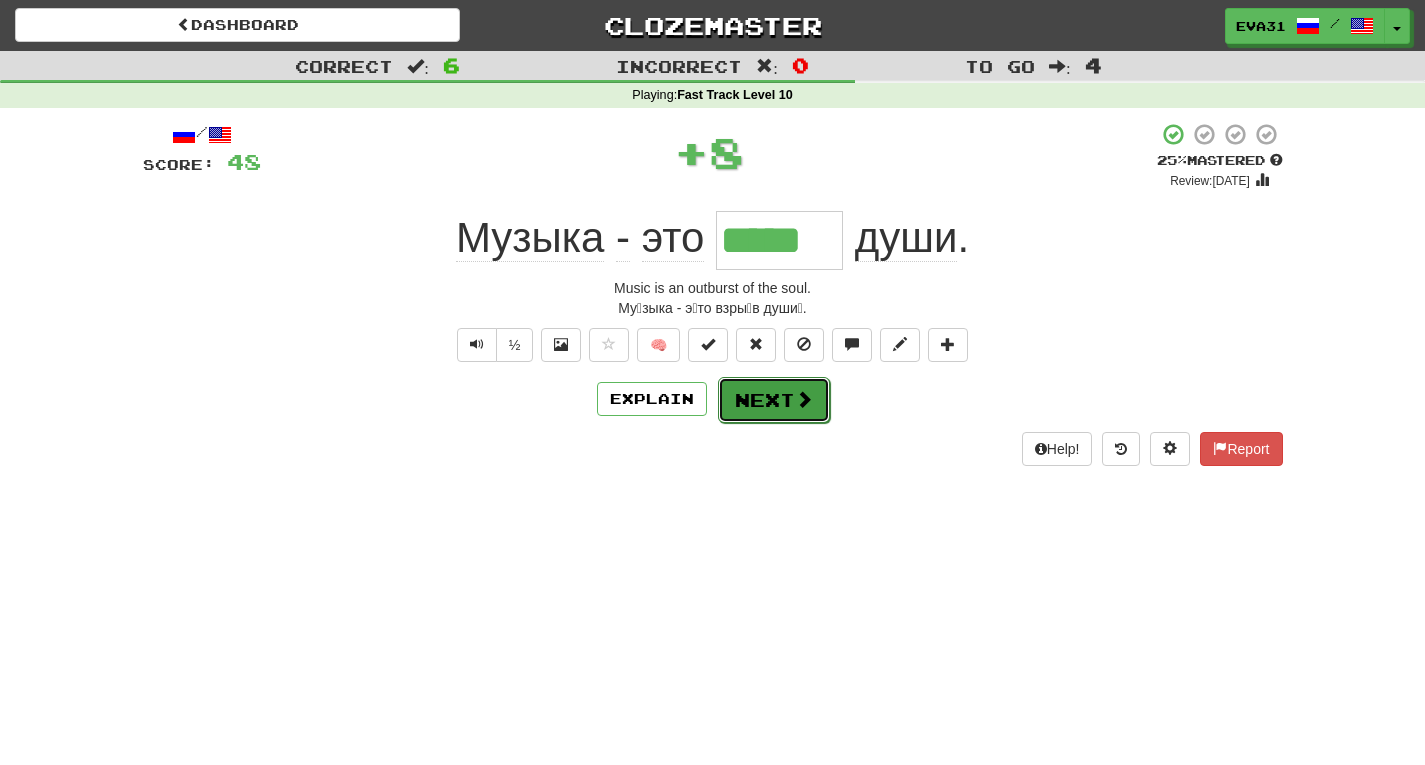 click on "Next" at bounding box center (774, 400) 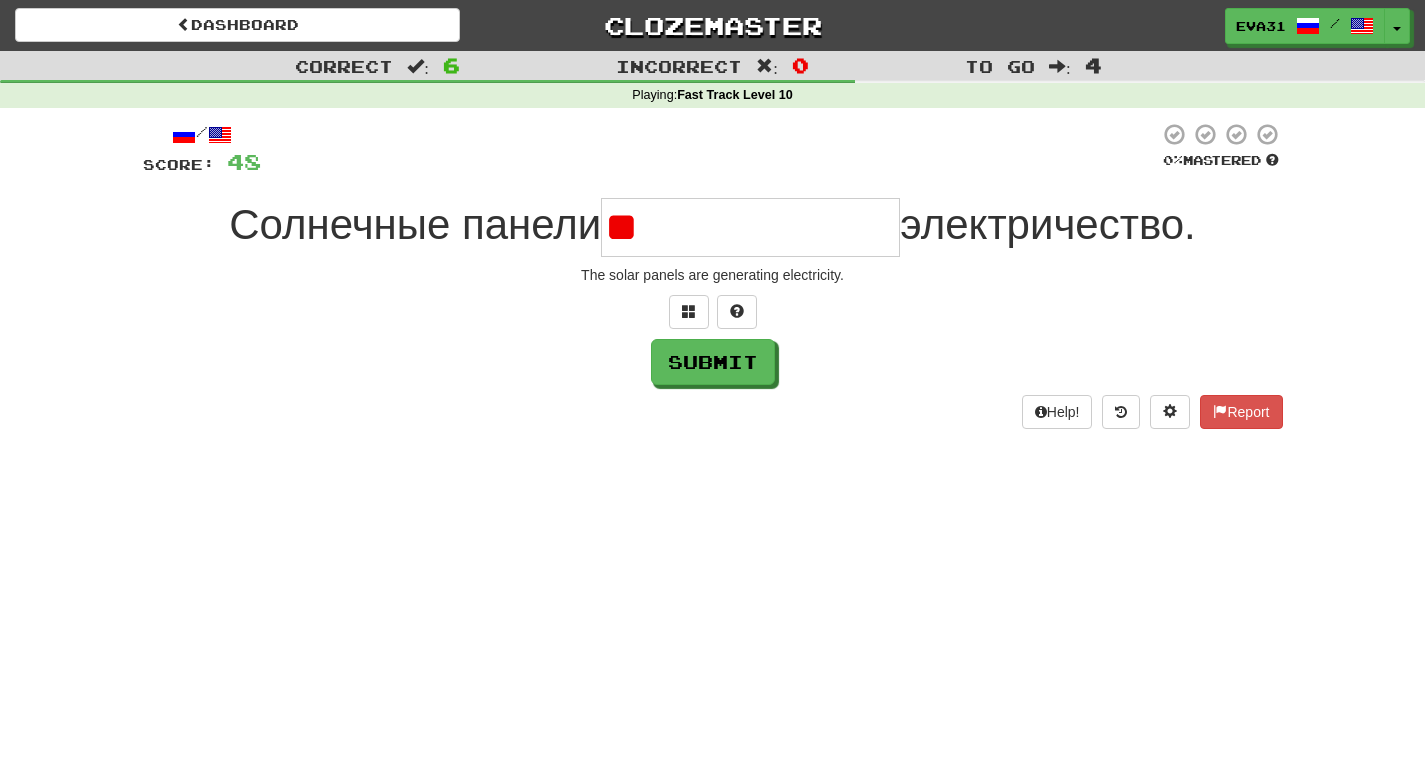 type on "*" 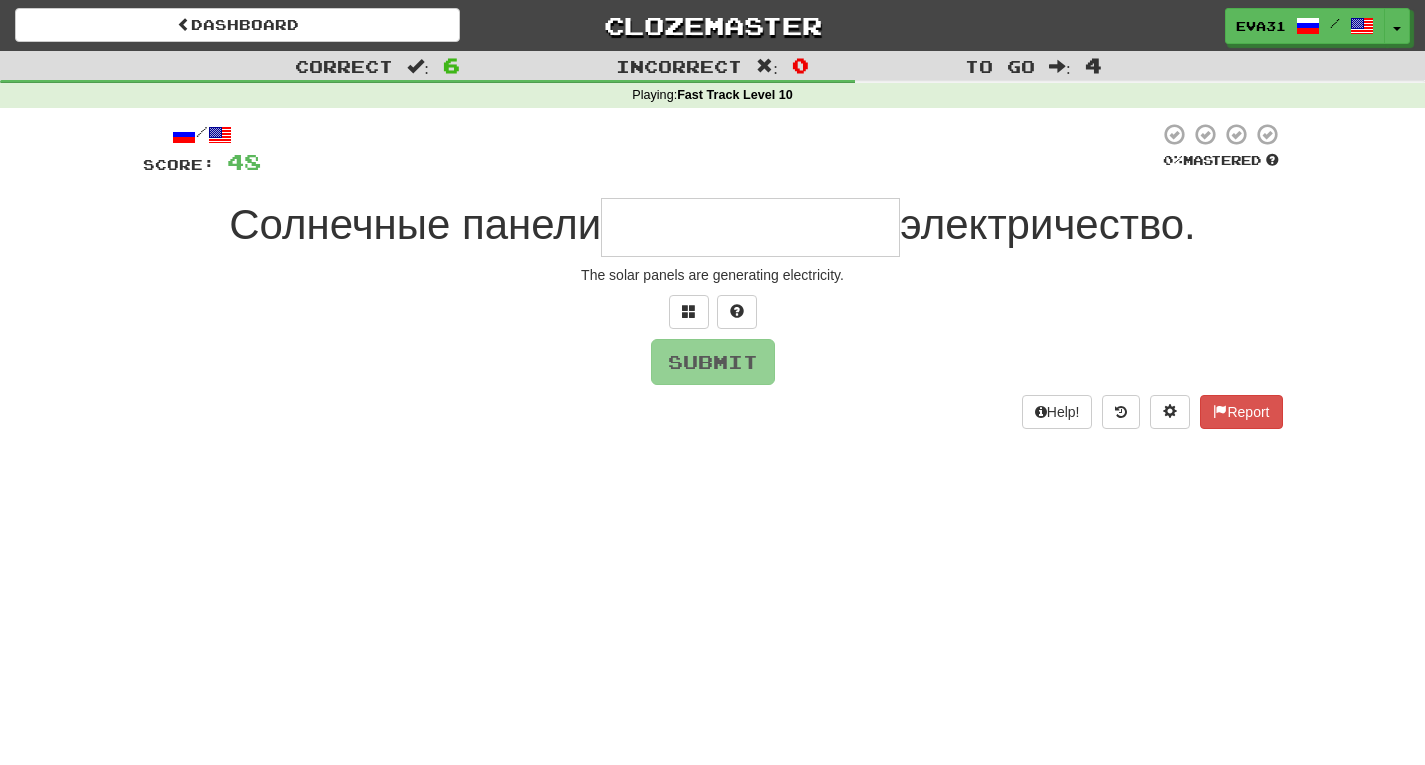 type on "*" 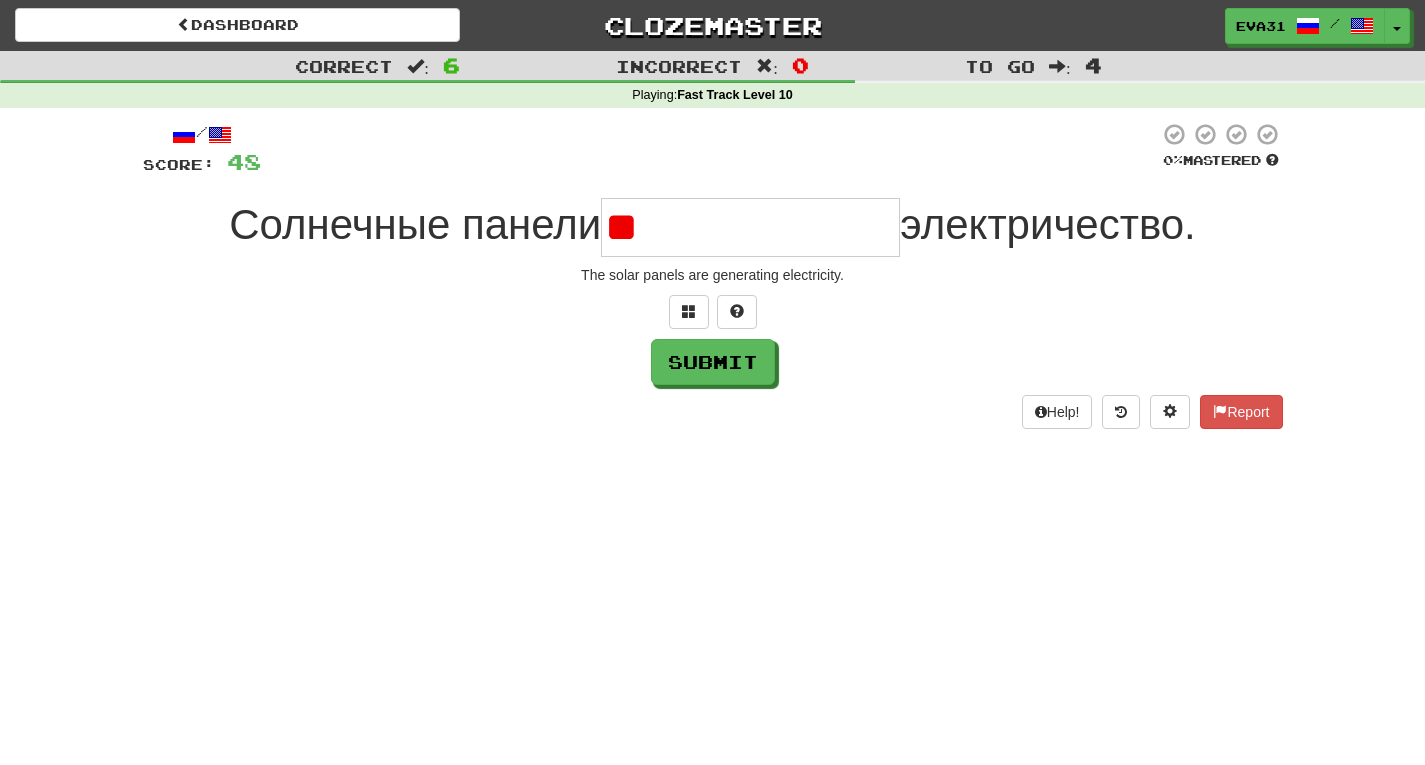 type on "*" 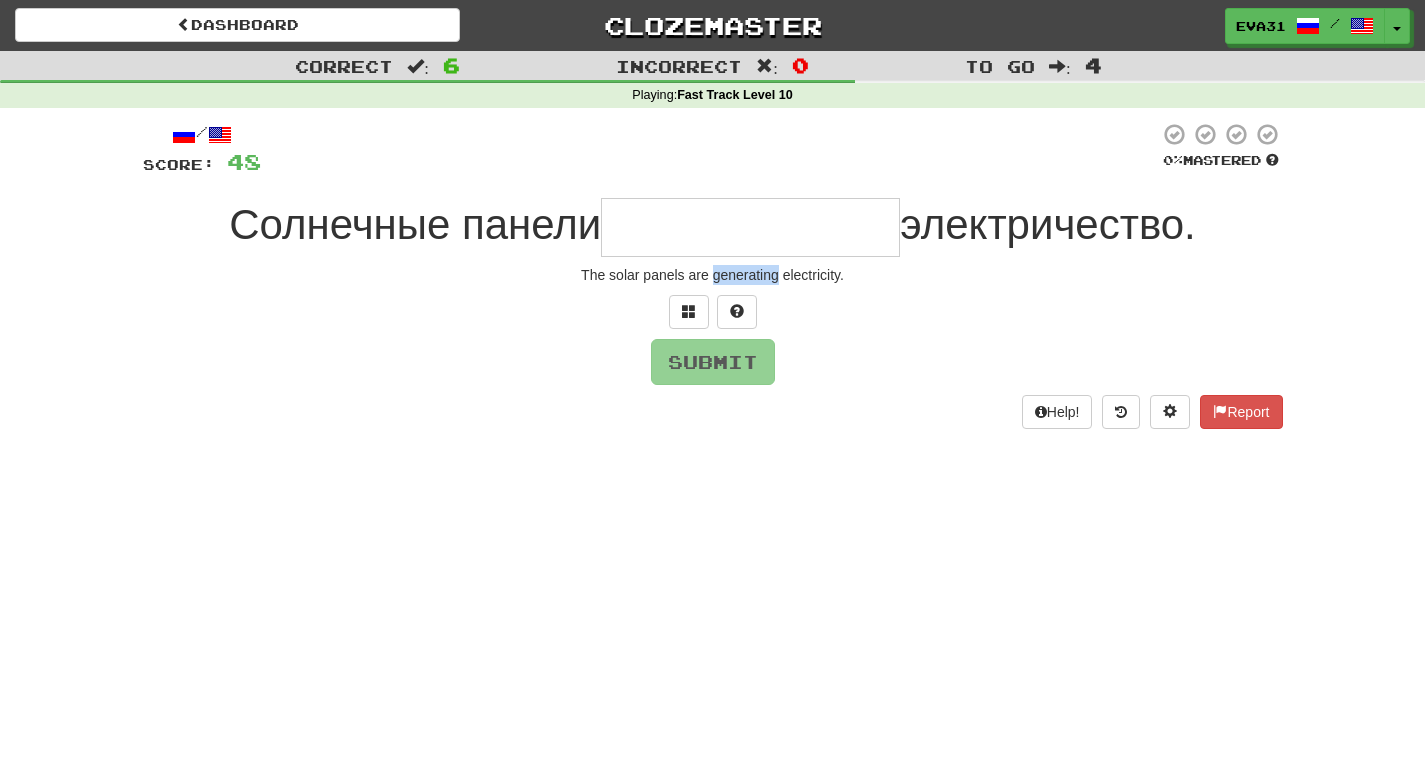drag, startPoint x: 776, startPoint y: 275, endPoint x: 715, endPoint y: 276, distance: 61.008198 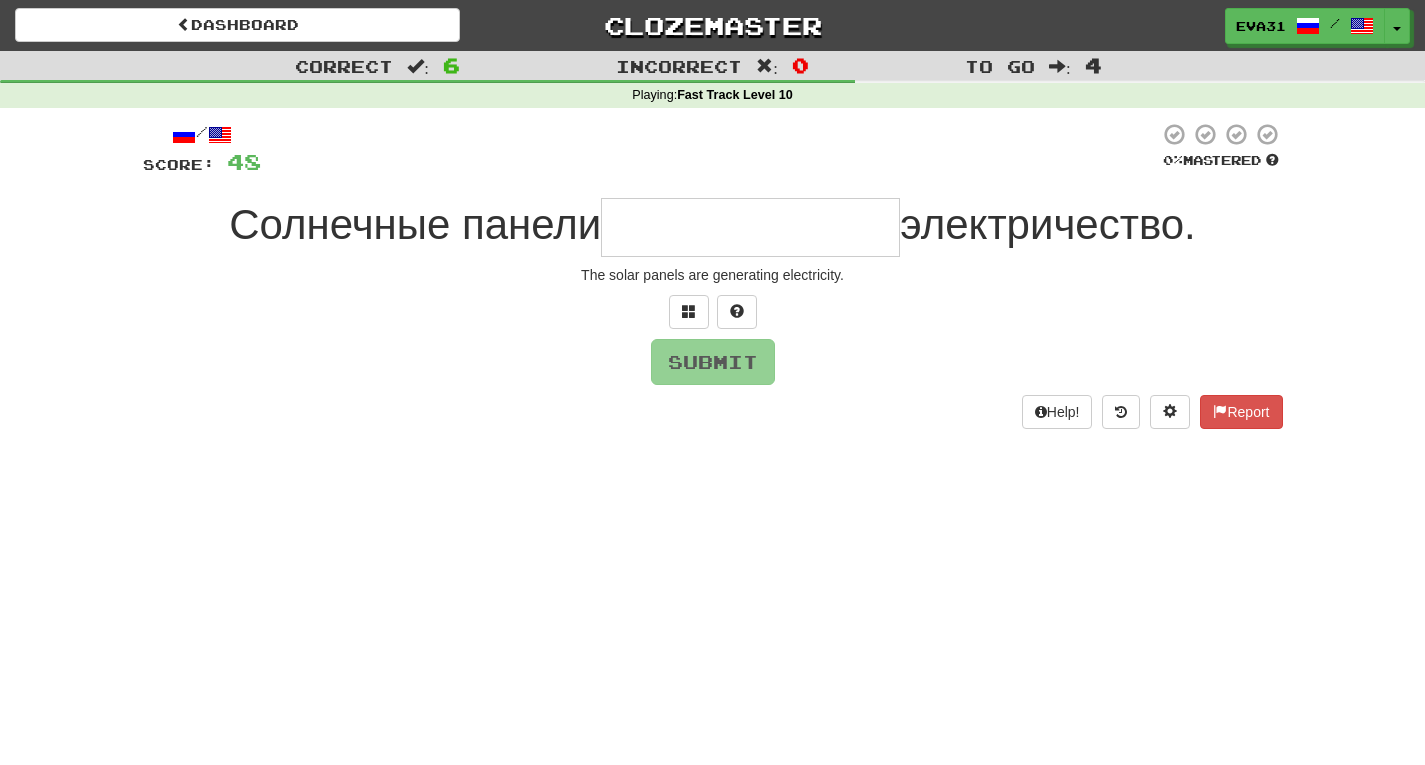 click at bounding box center [750, 227] 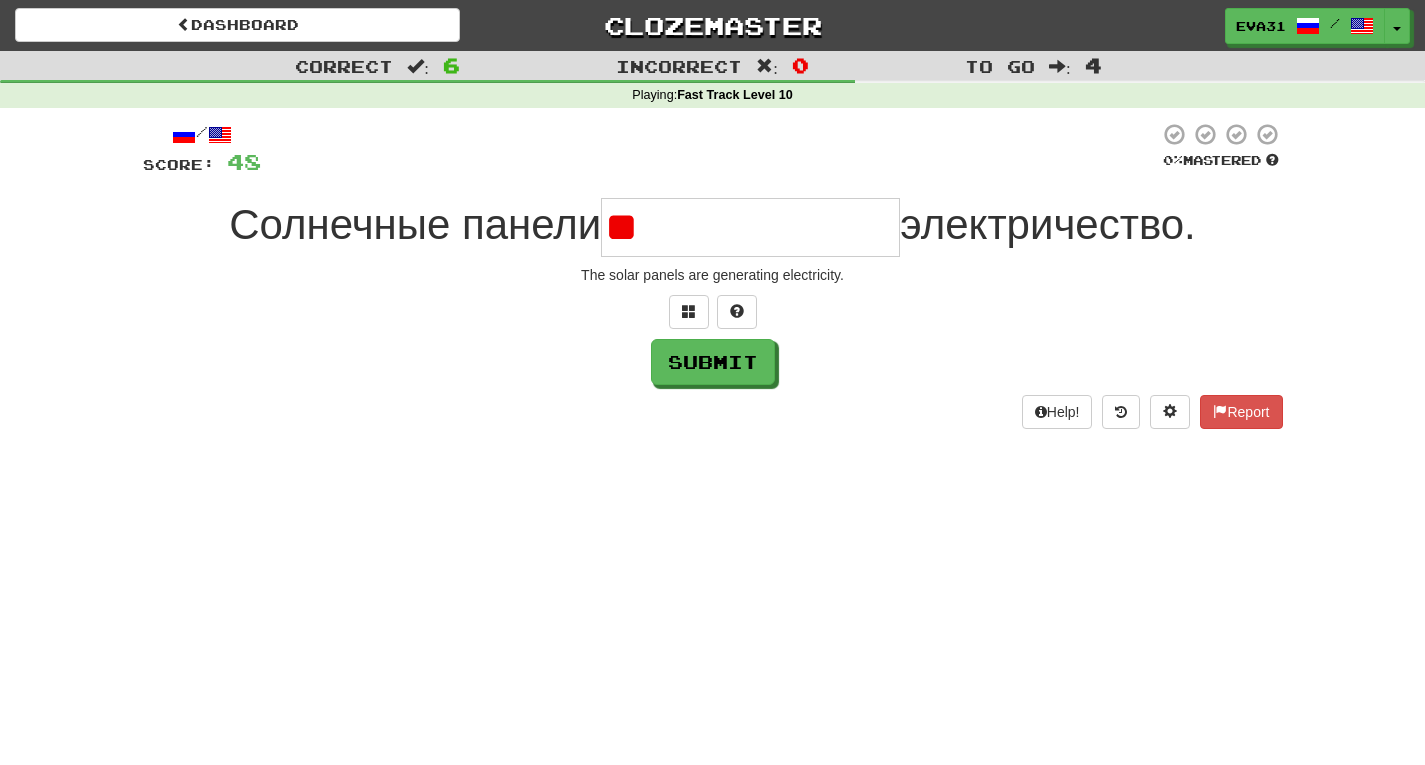 type on "*" 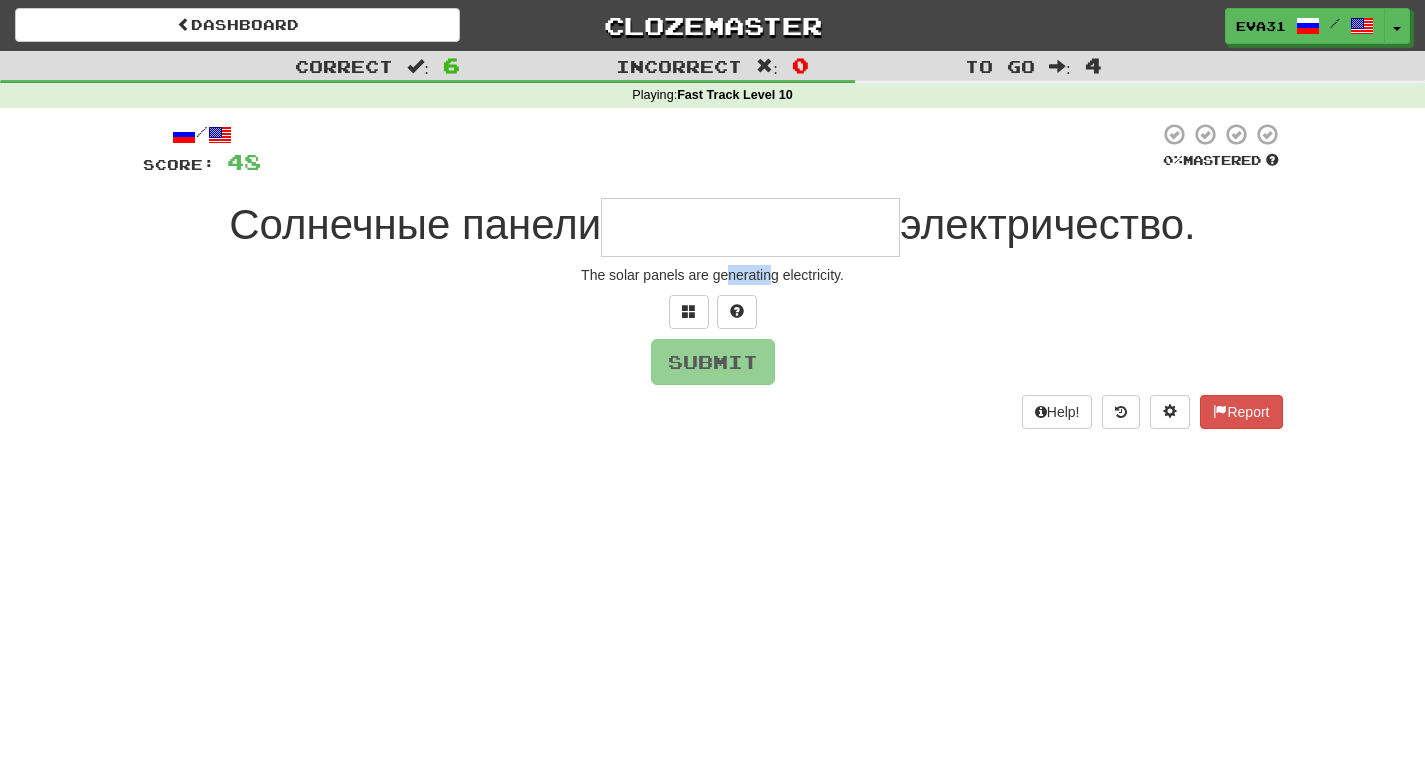 drag, startPoint x: 774, startPoint y: 275, endPoint x: 727, endPoint y: 283, distance: 47.67599 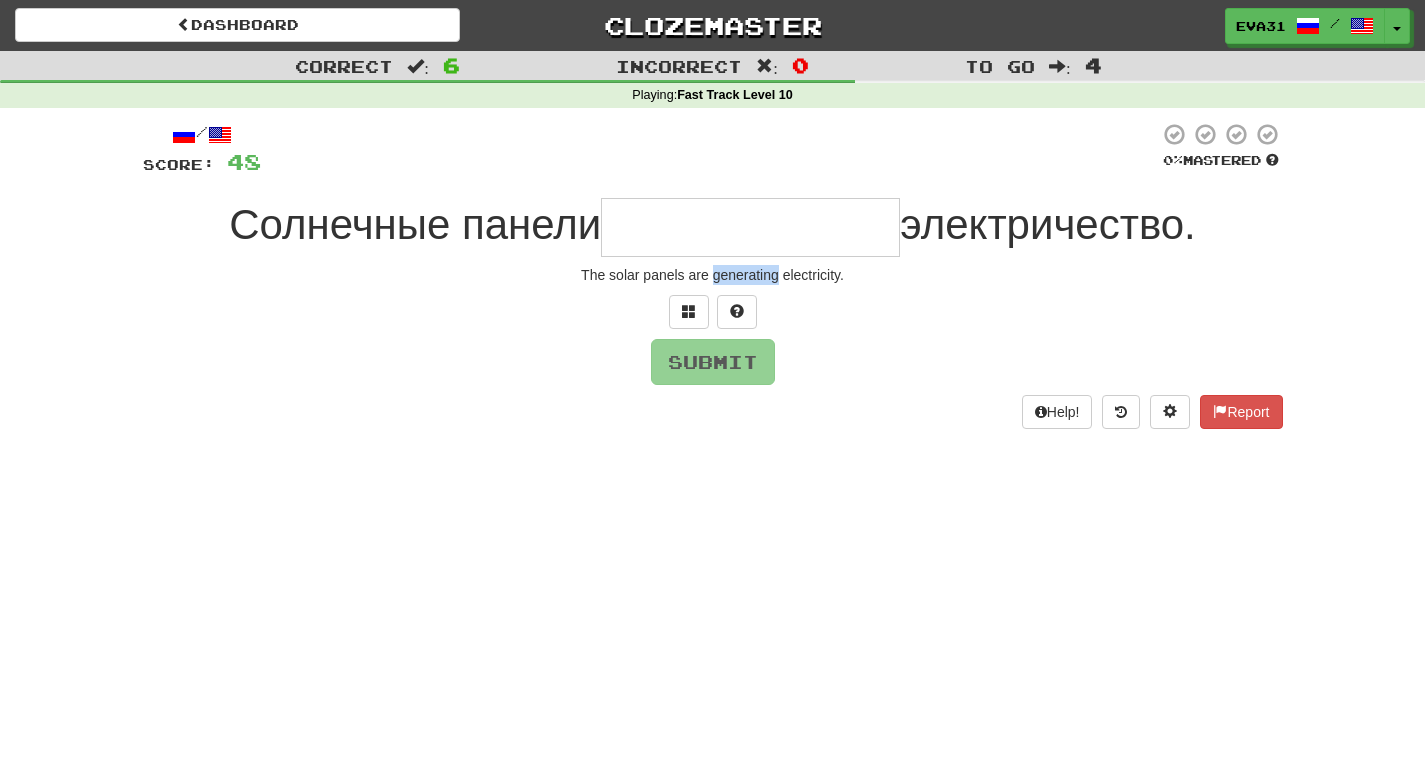 drag, startPoint x: 778, startPoint y: 275, endPoint x: 716, endPoint y: 277, distance: 62.03225 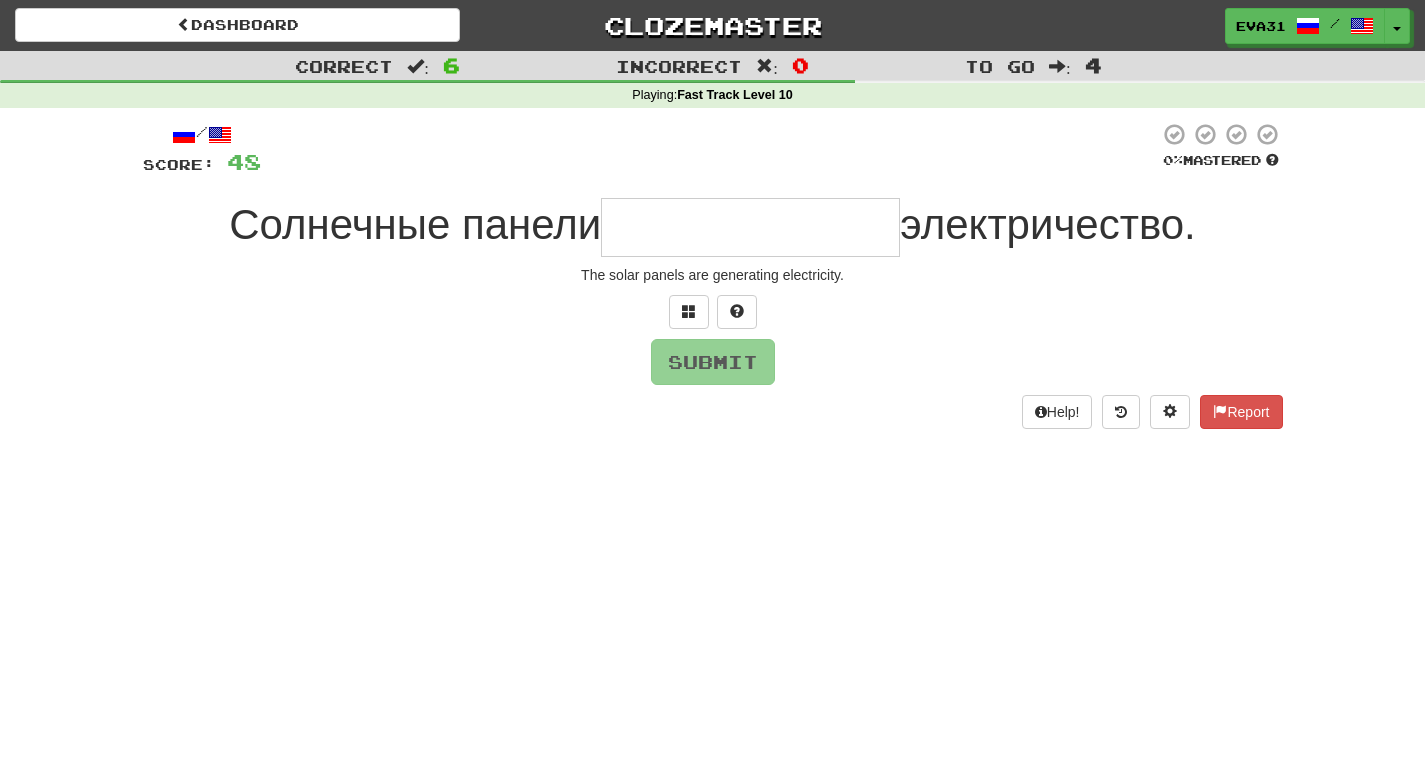 click at bounding box center [750, 227] 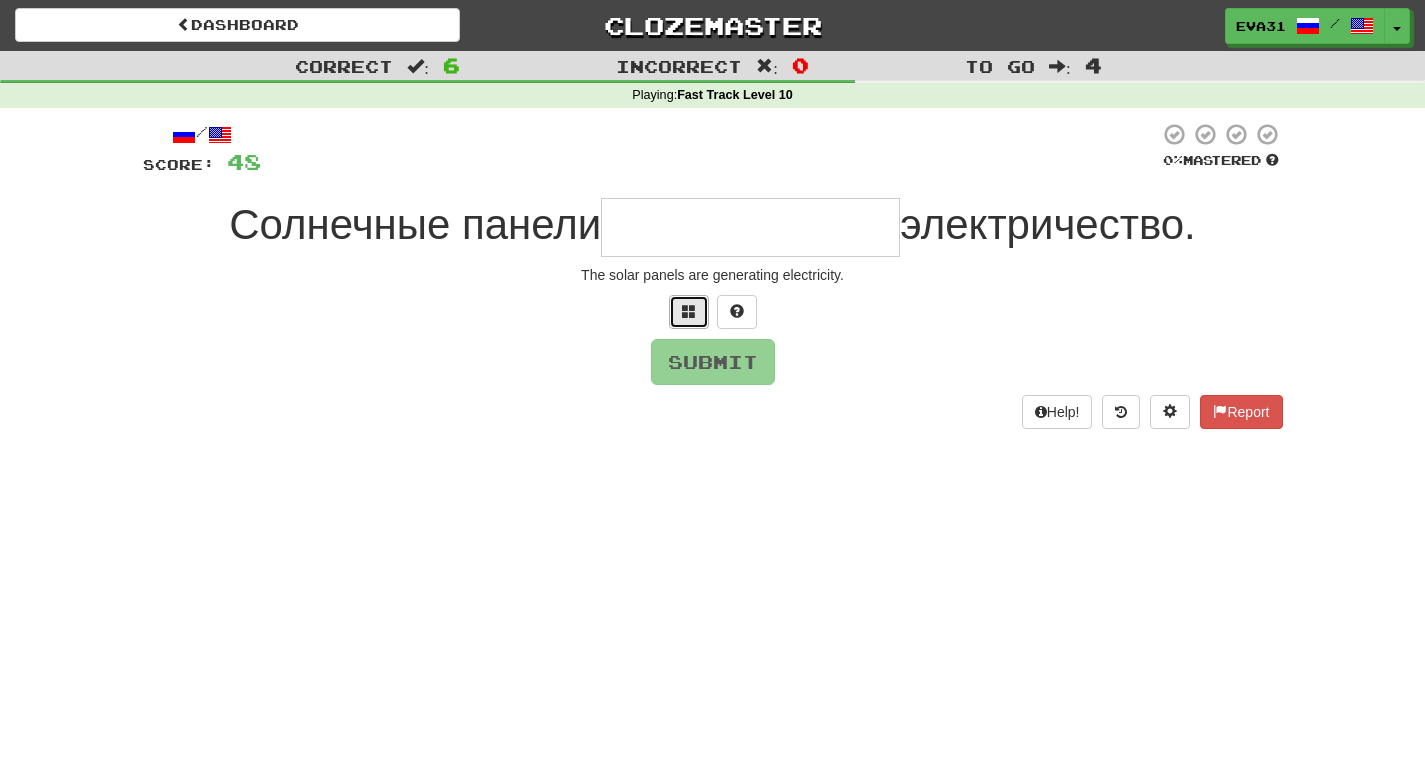 click at bounding box center (689, 312) 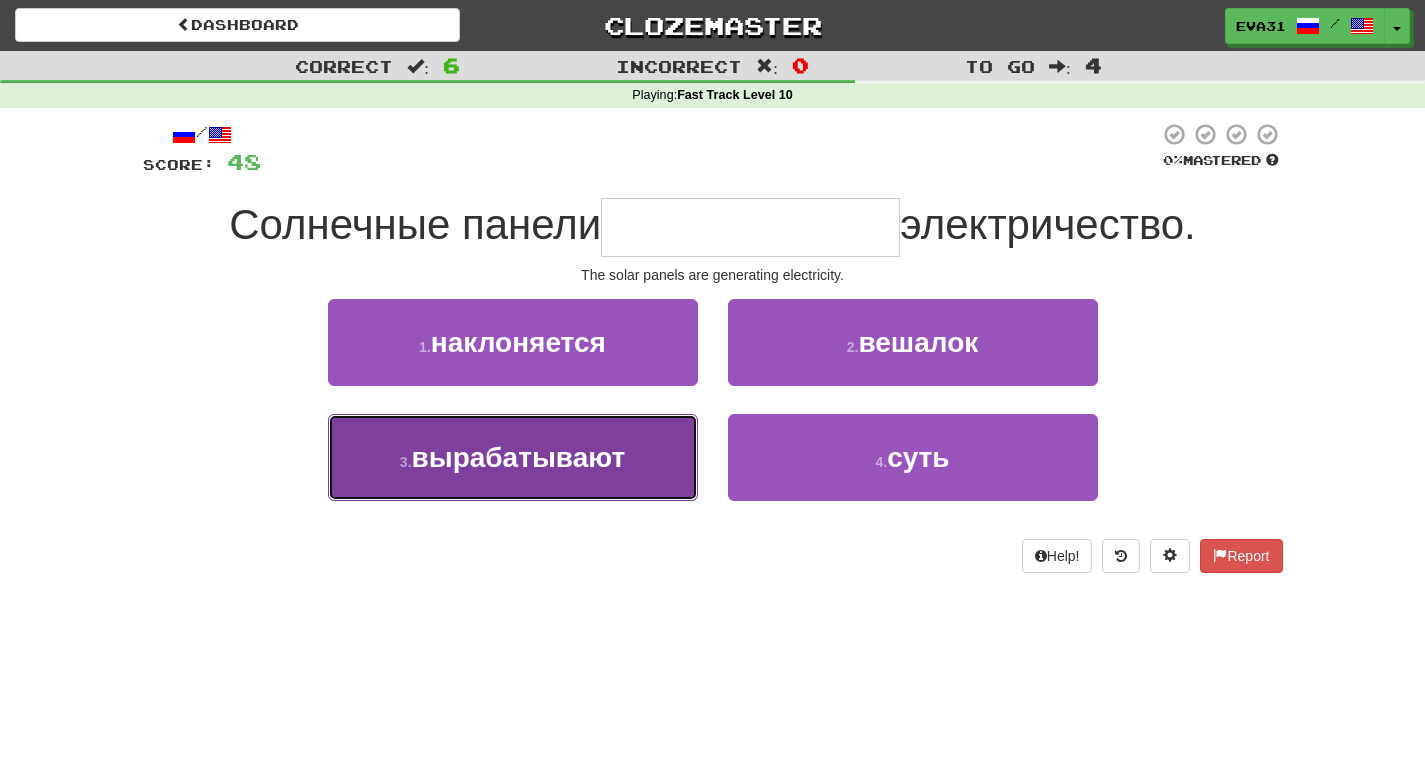 click on "3 .  вырабатывают" at bounding box center [513, 457] 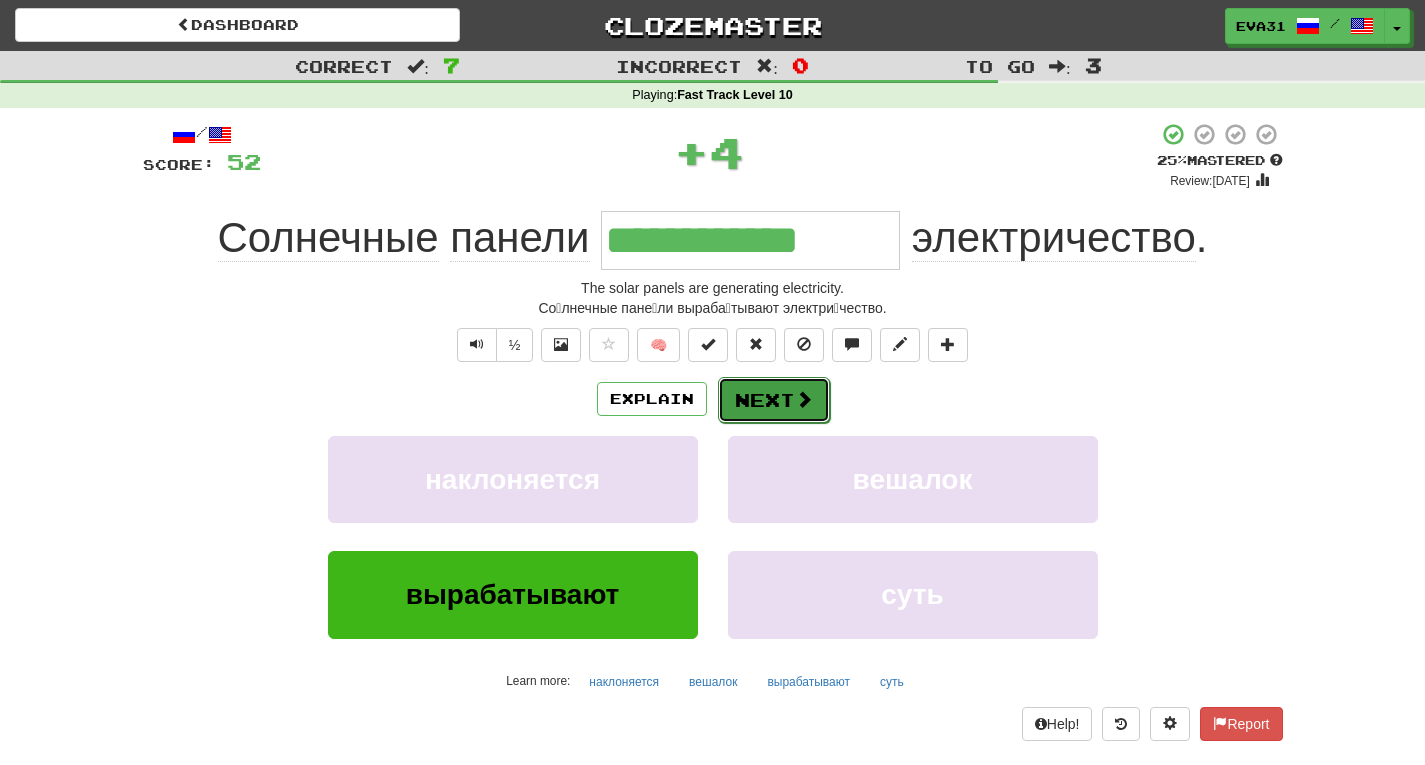 click on "Next" at bounding box center (774, 400) 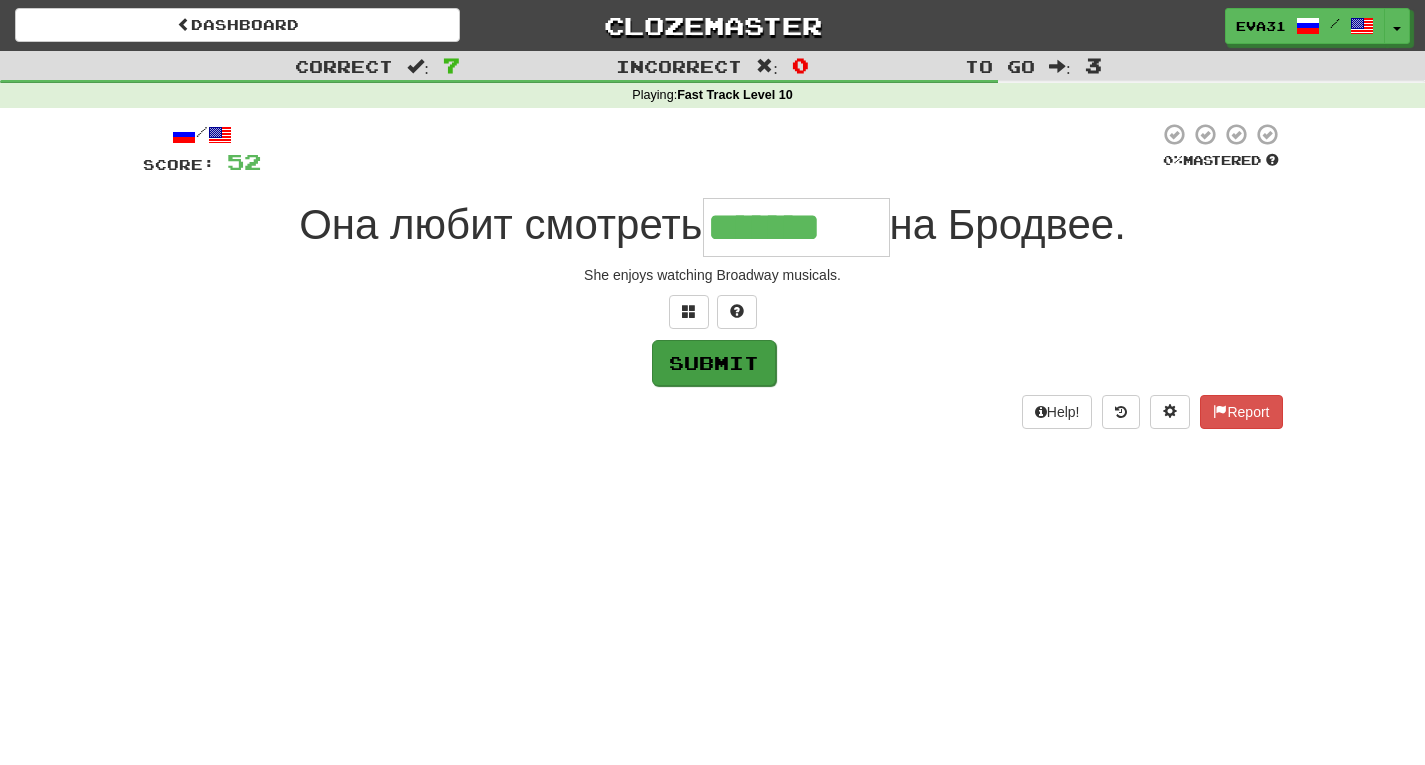 type on "*******" 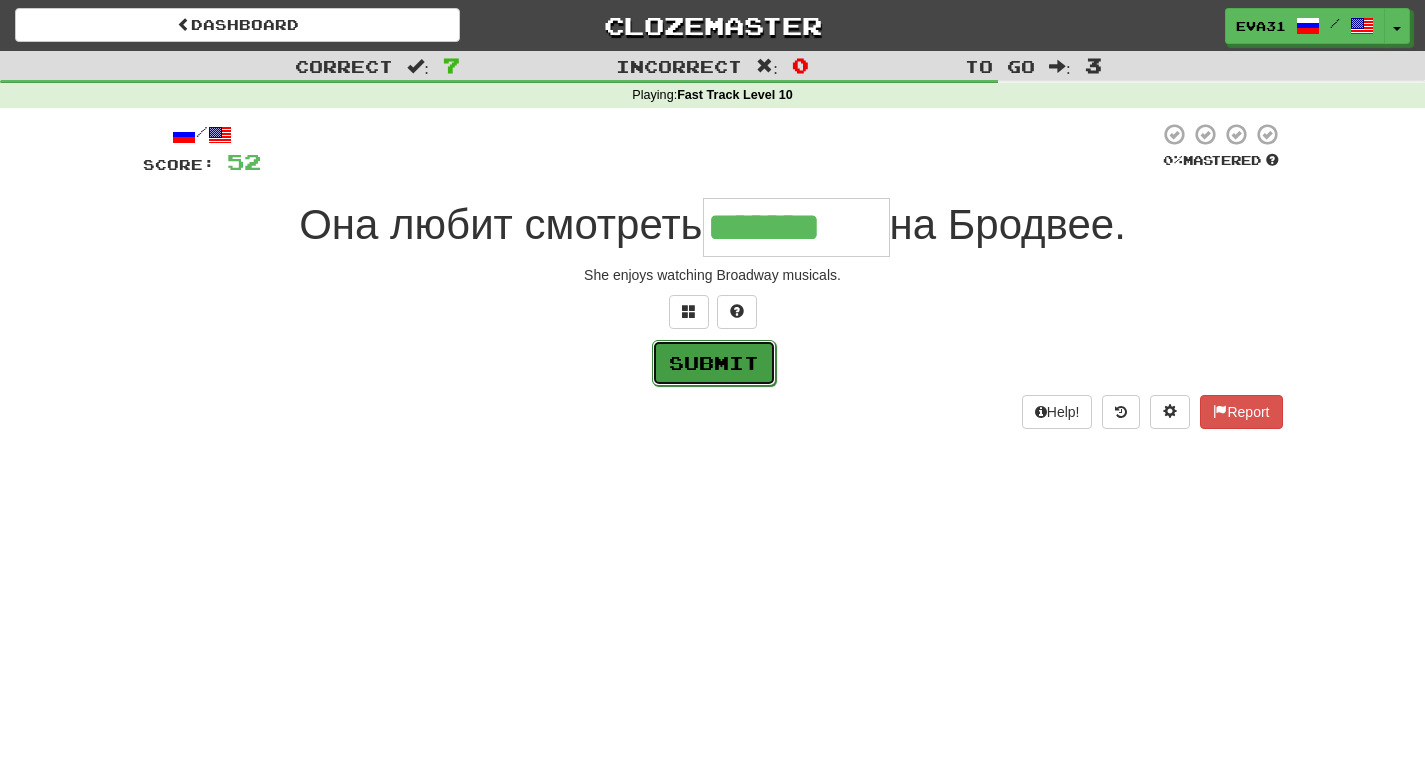 click on "Submit" at bounding box center (714, 363) 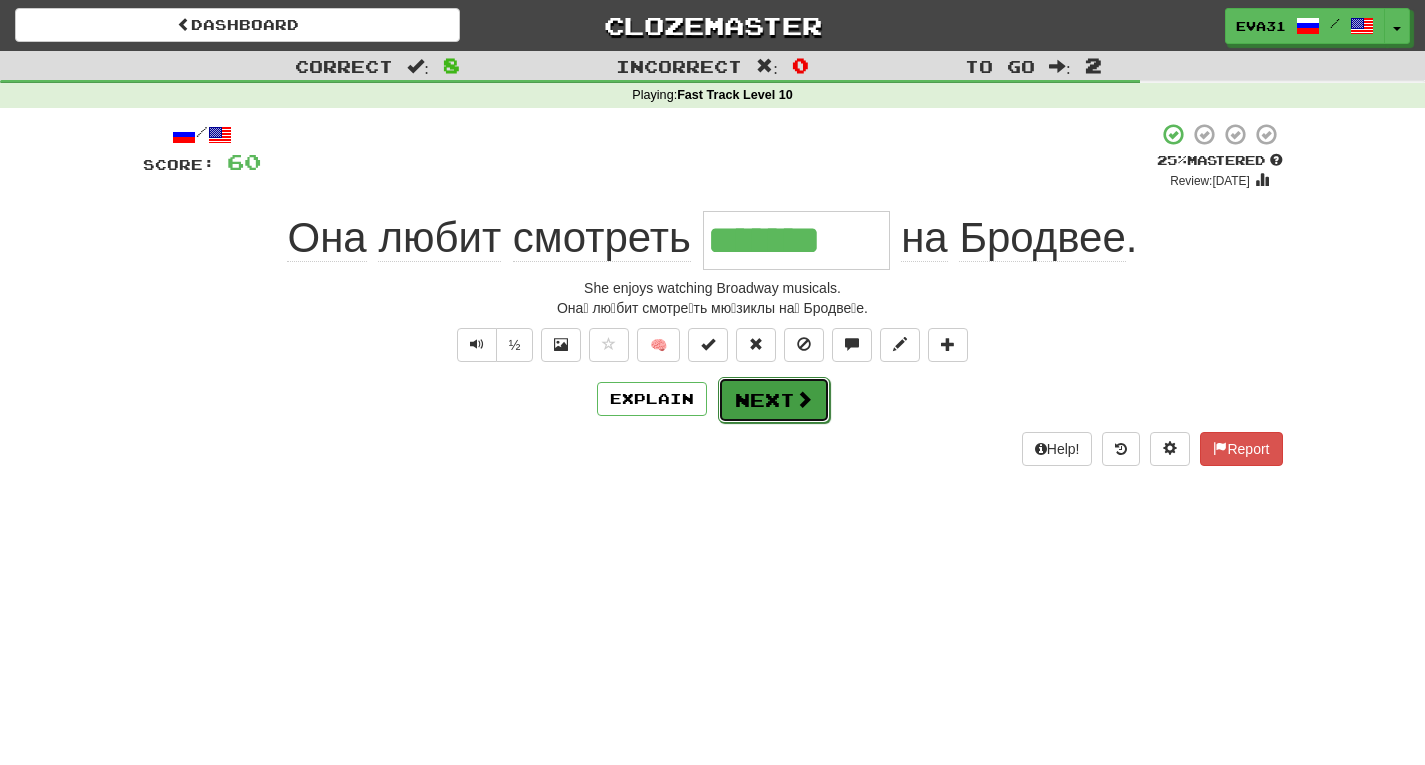 click on "Next" at bounding box center (774, 400) 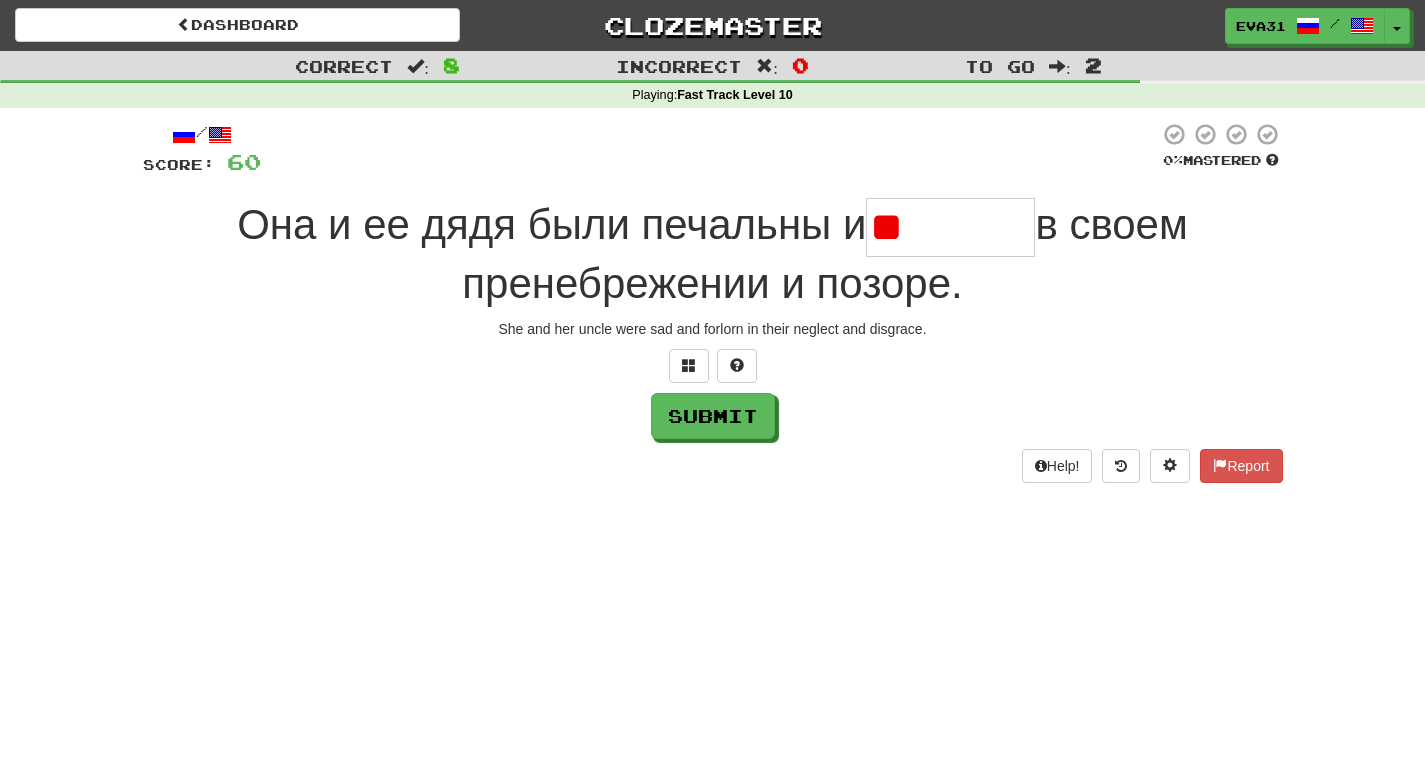 type on "*" 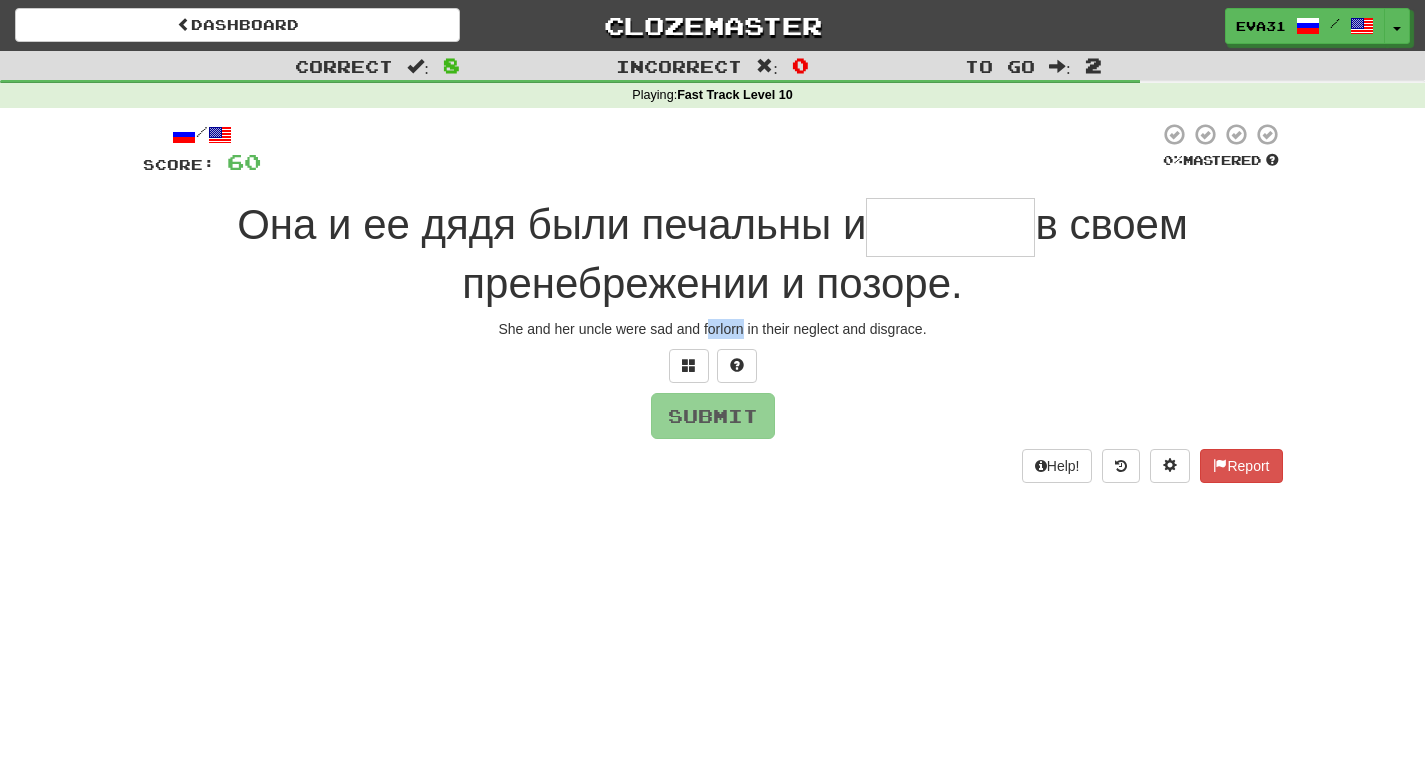 drag, startPoint x: 745, startPoint y: 332, endPoint x: 706, endPoint y: 329, distance: 39.115215 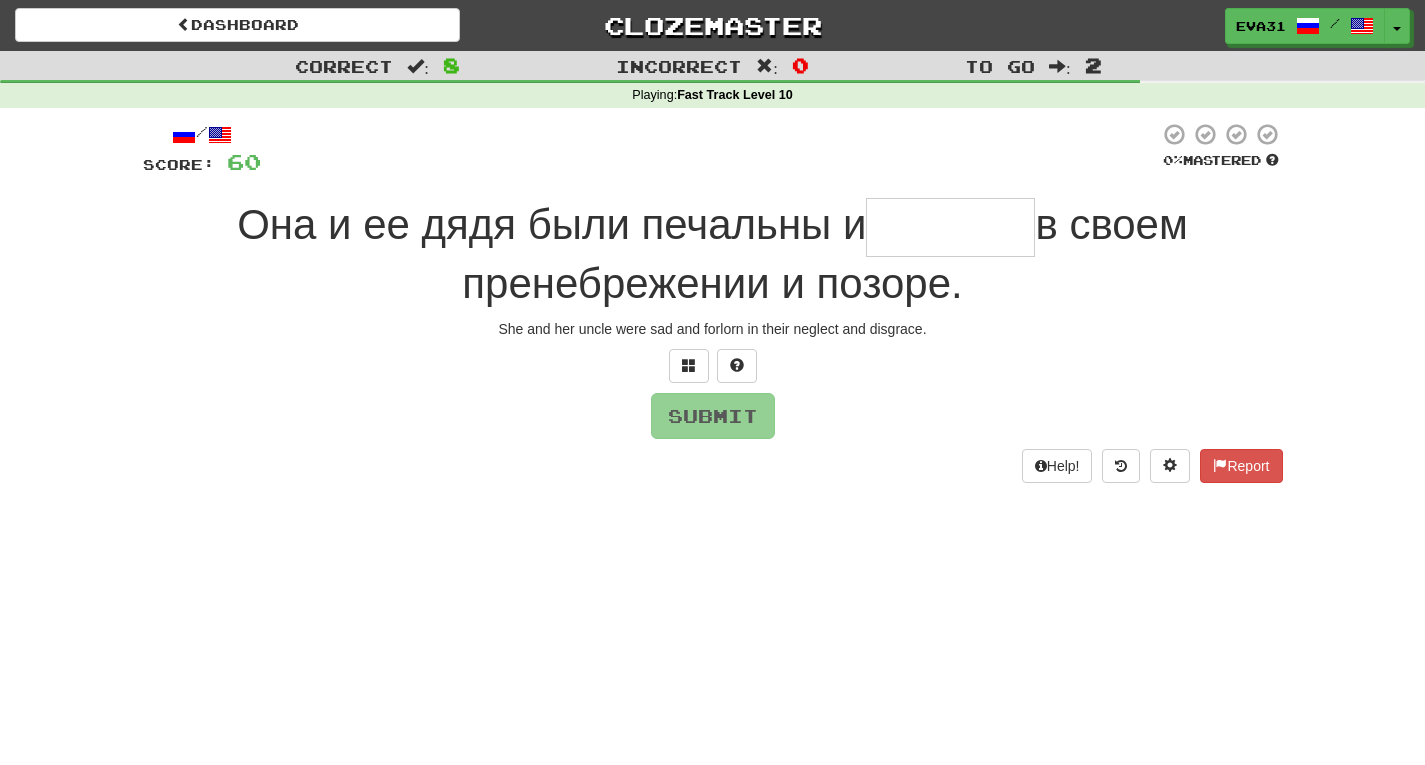 click at bounding box center [950, 227] 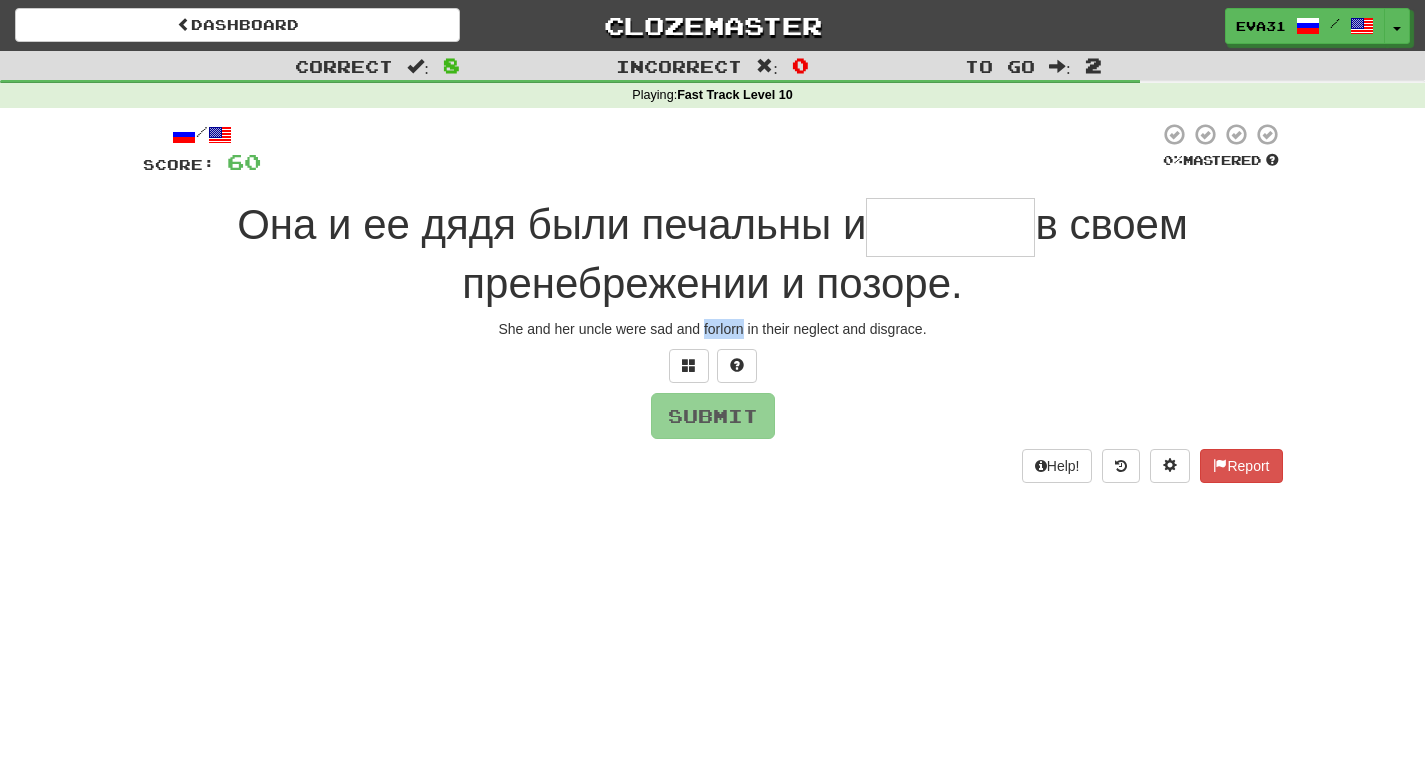 drag, startPoint x: 743, startPoint y: 329, endPoint x: 703, endPoint y: 330, distance: 40.012497 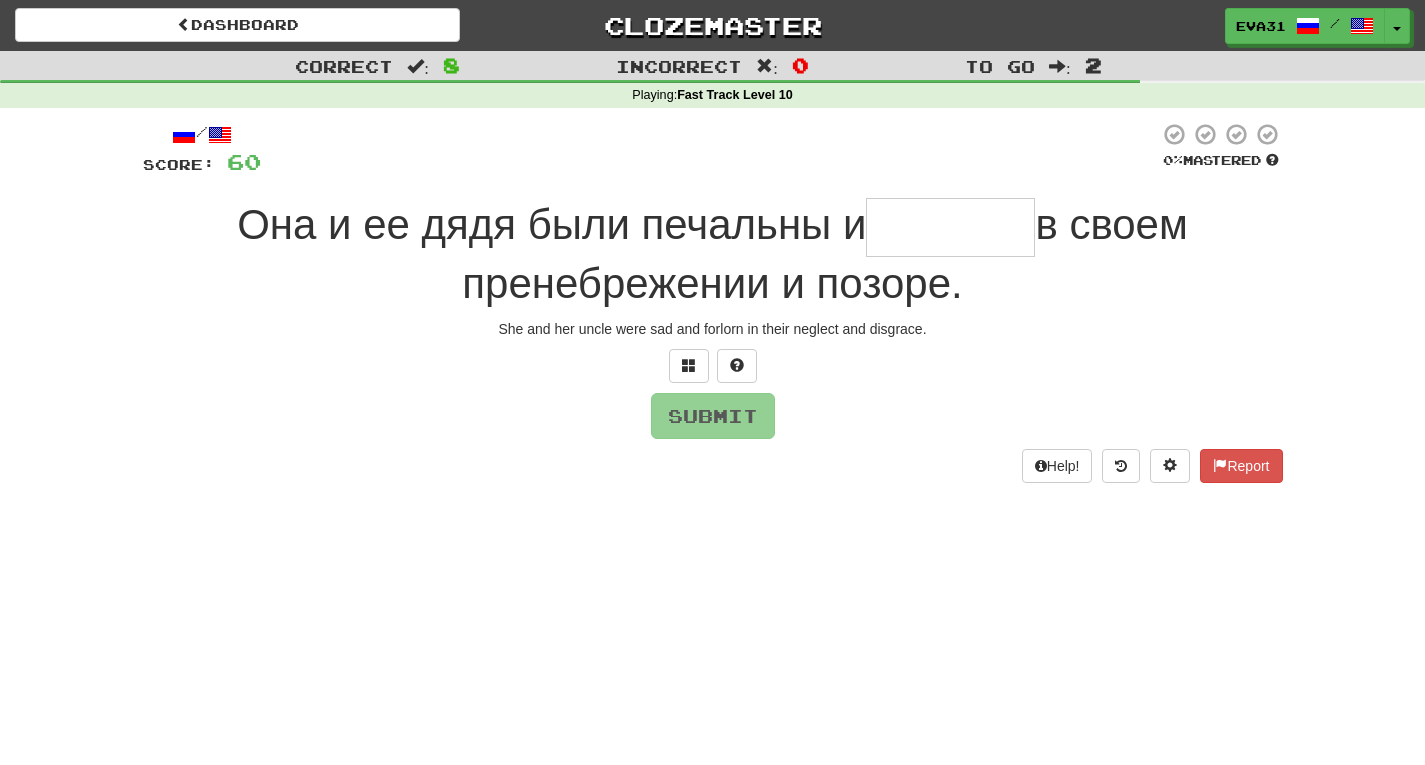 click at bounding box center [950, 227] 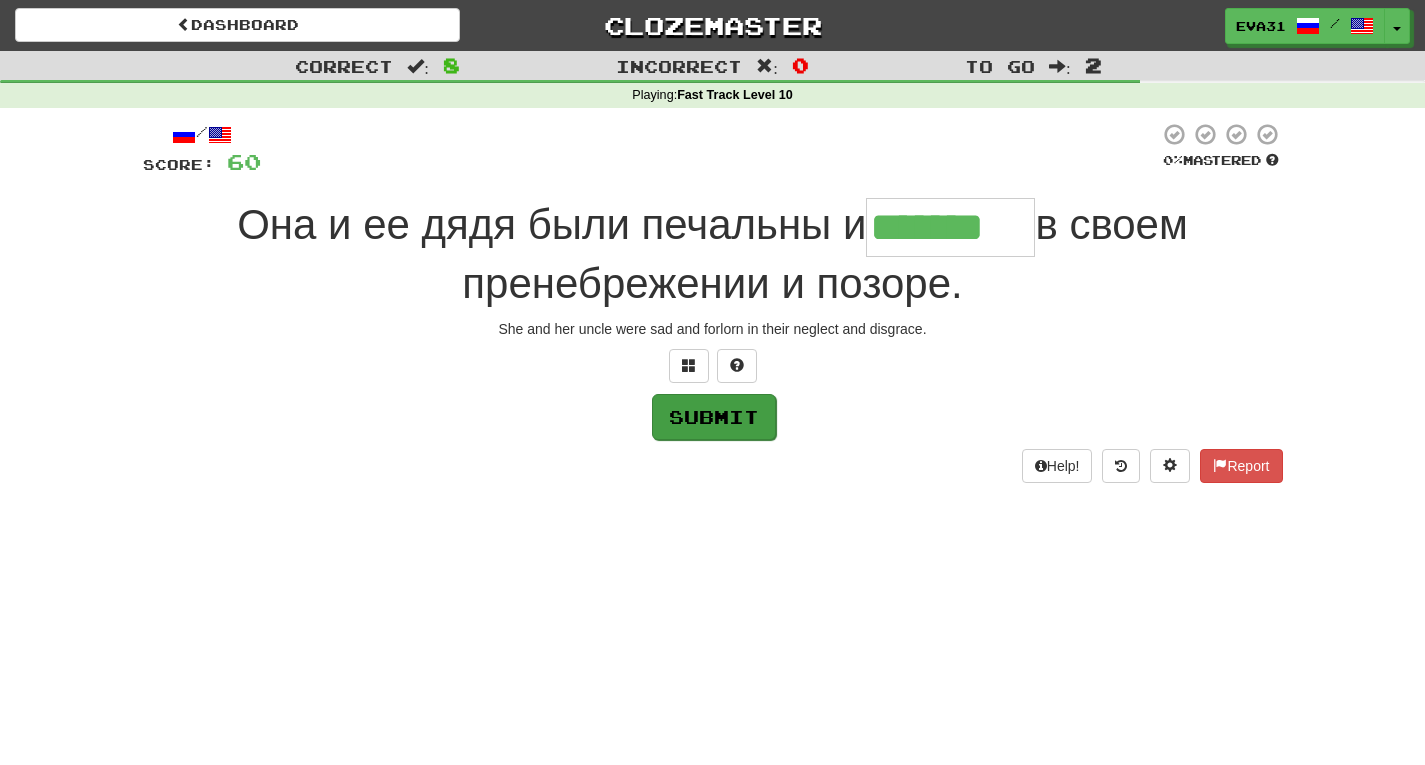 type on "*******" 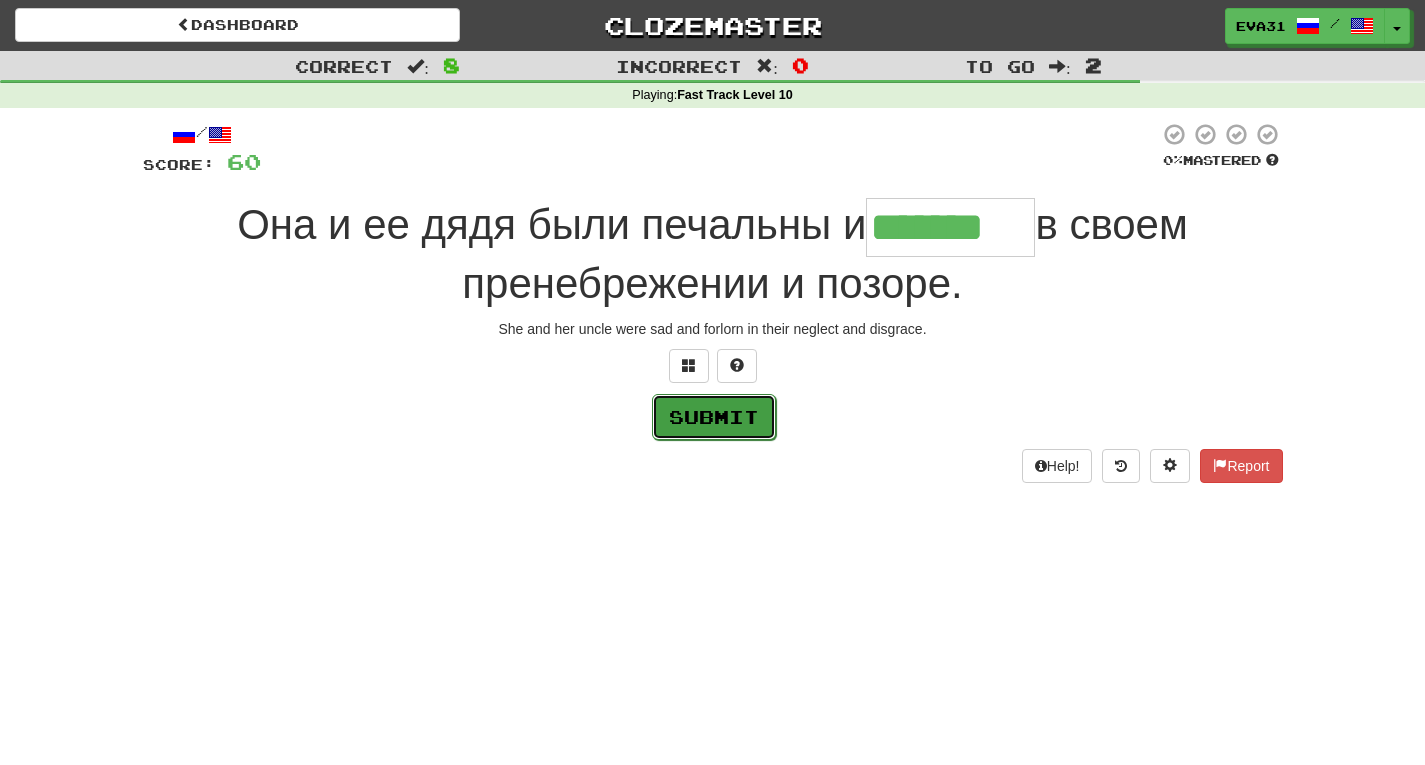 click on "Submit" at bounding box center (714, 417) 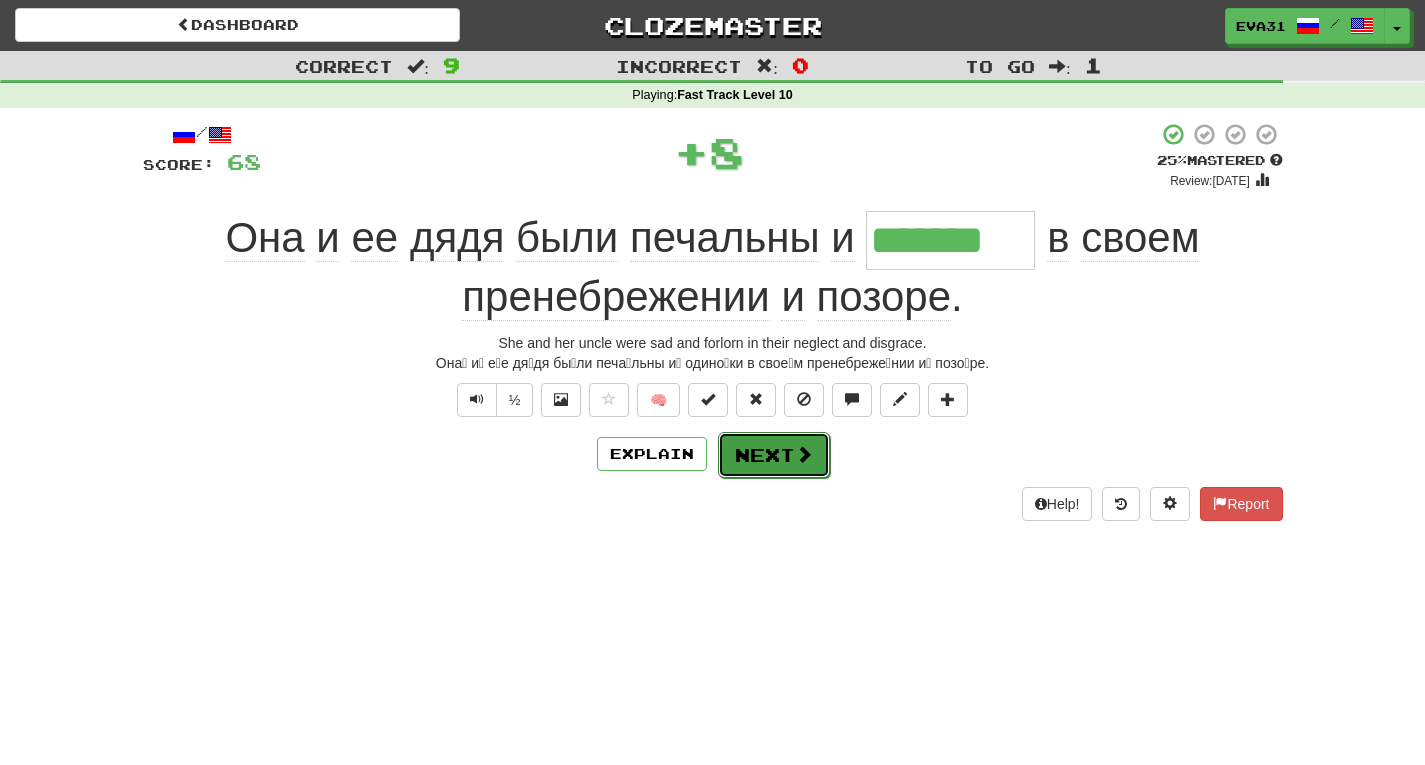 click on "Next" at bounding box center (774, 455) 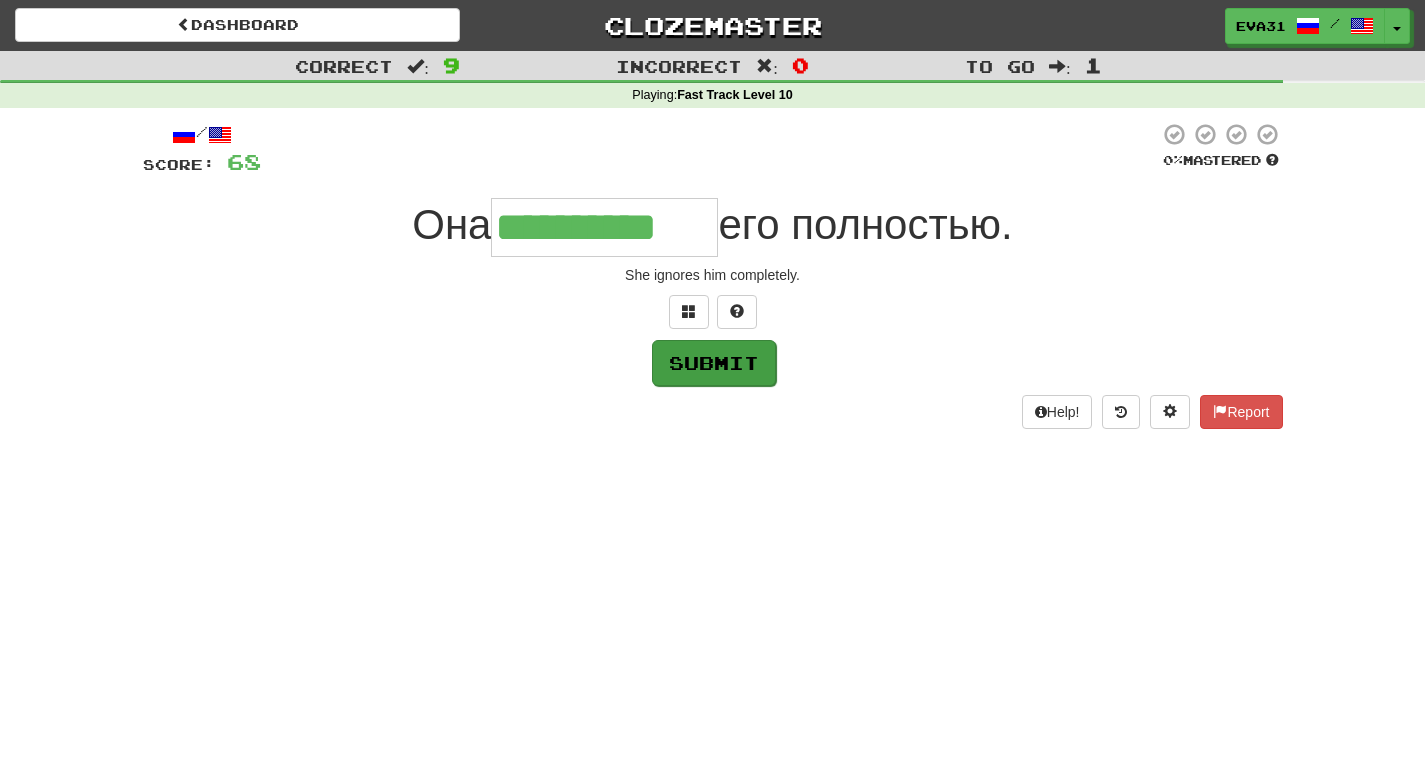type on "**********" 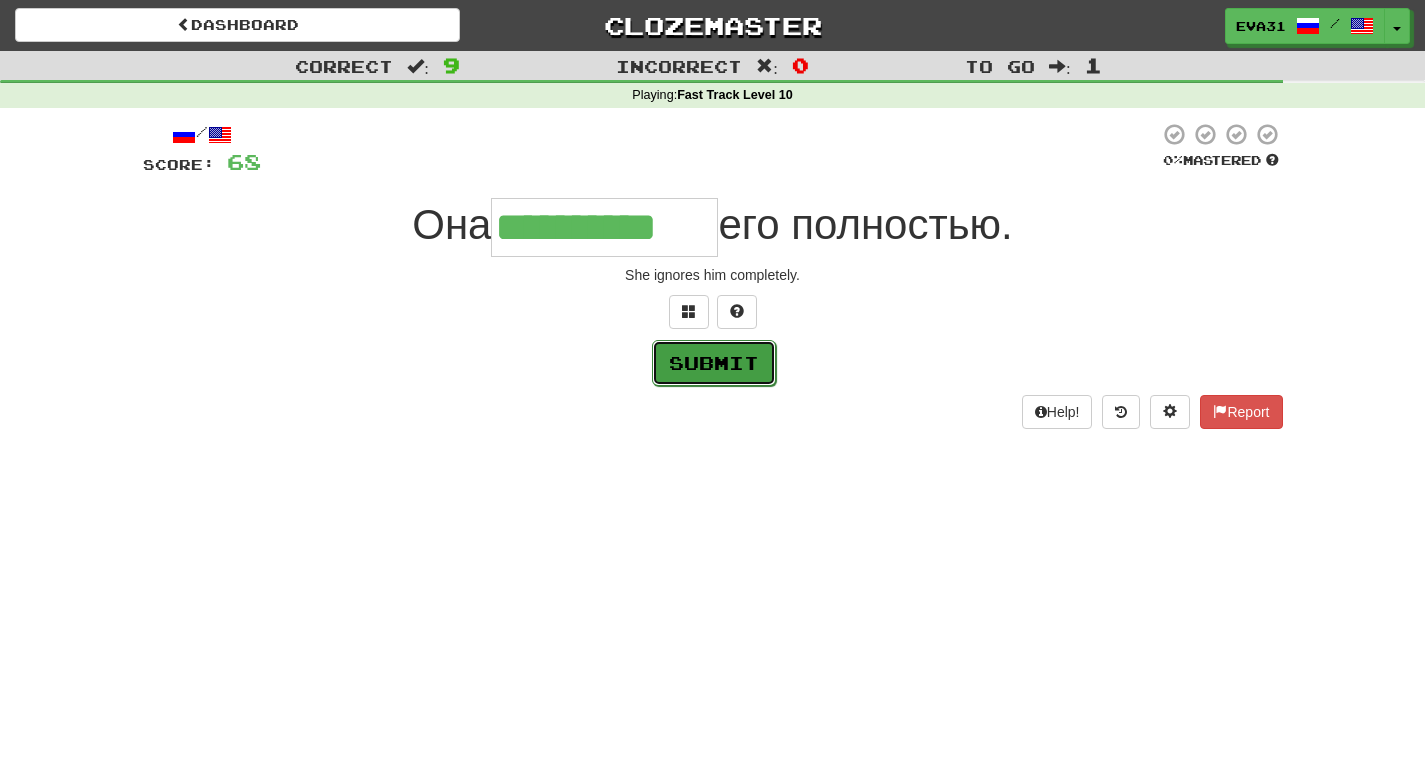 click on "Submit" at bounding box center [714, 363] 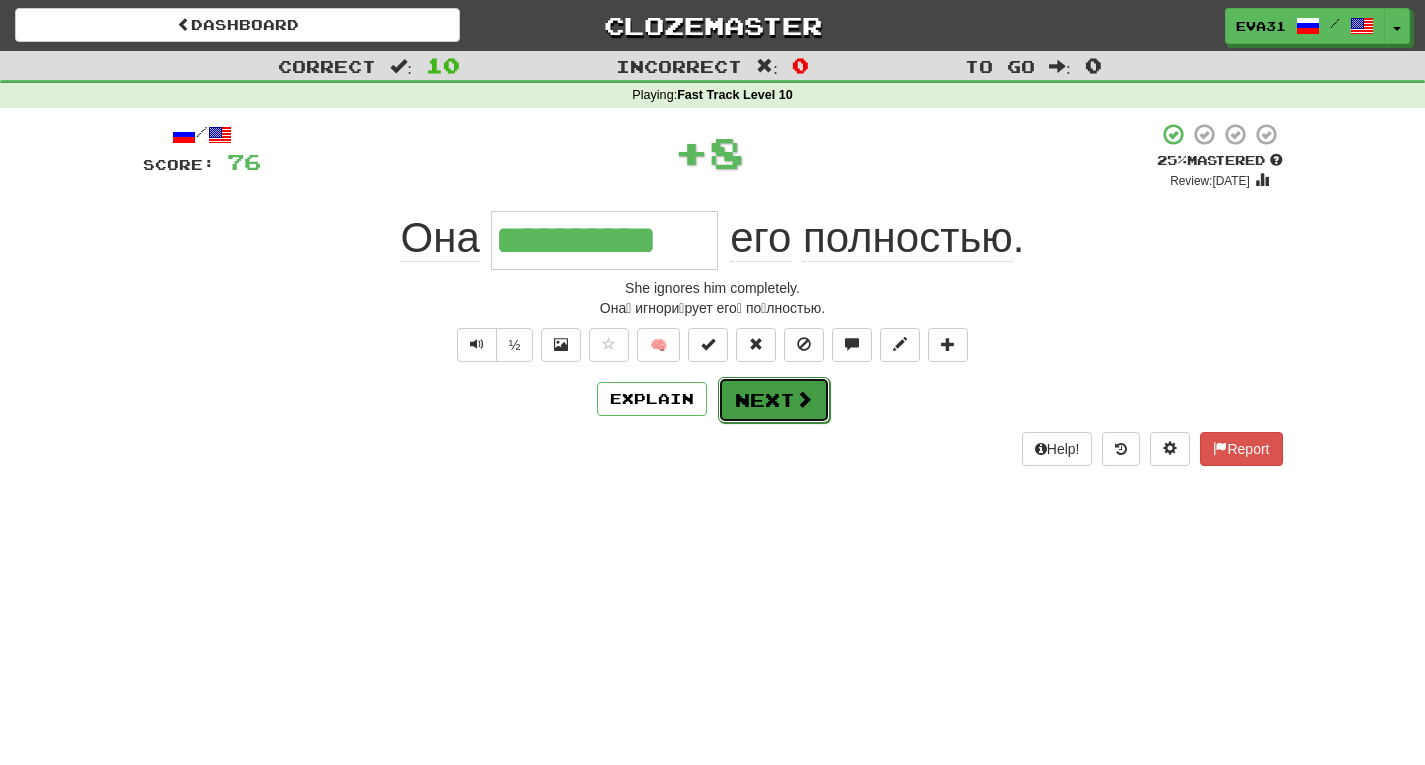 click on "Next" at bounding box center (774, 400) 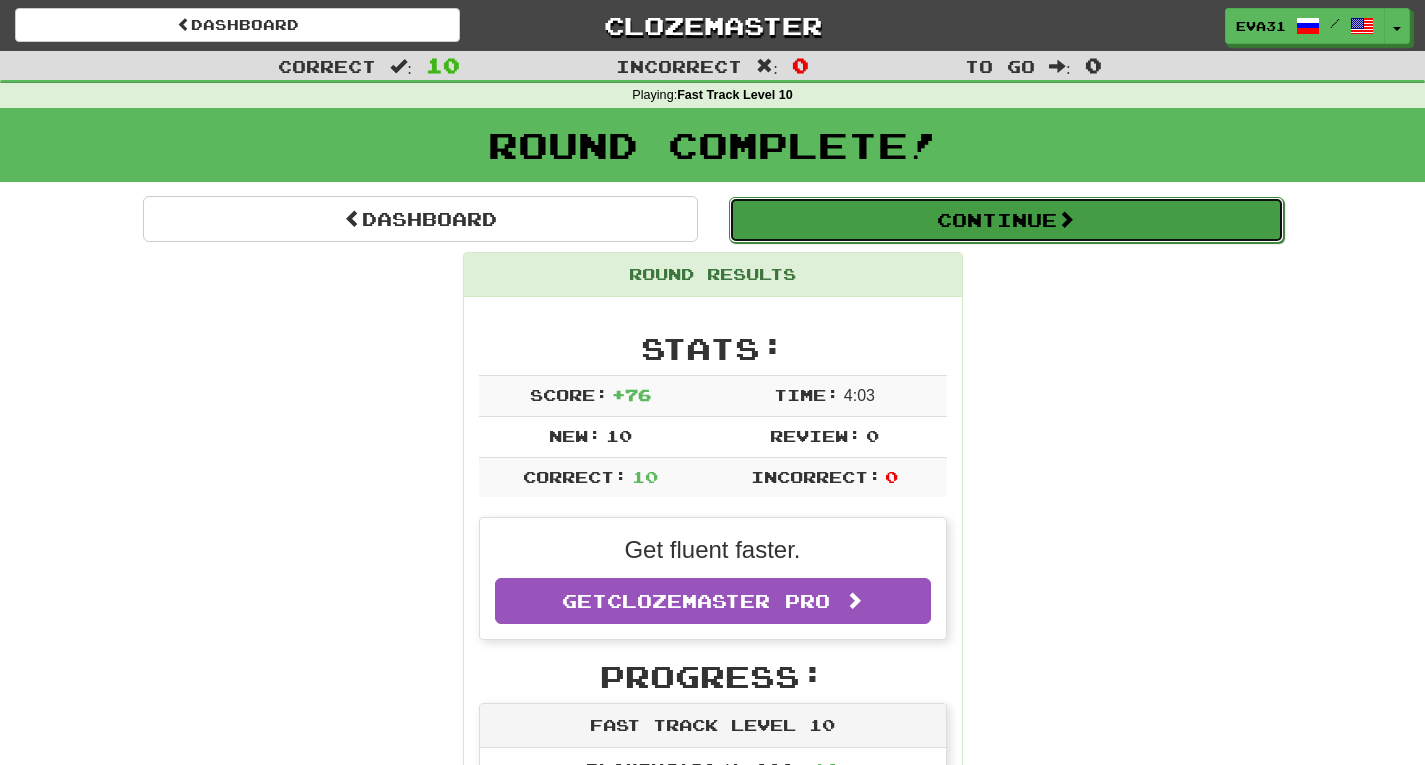 click on "Continue" at bounding box center [1006, 220] 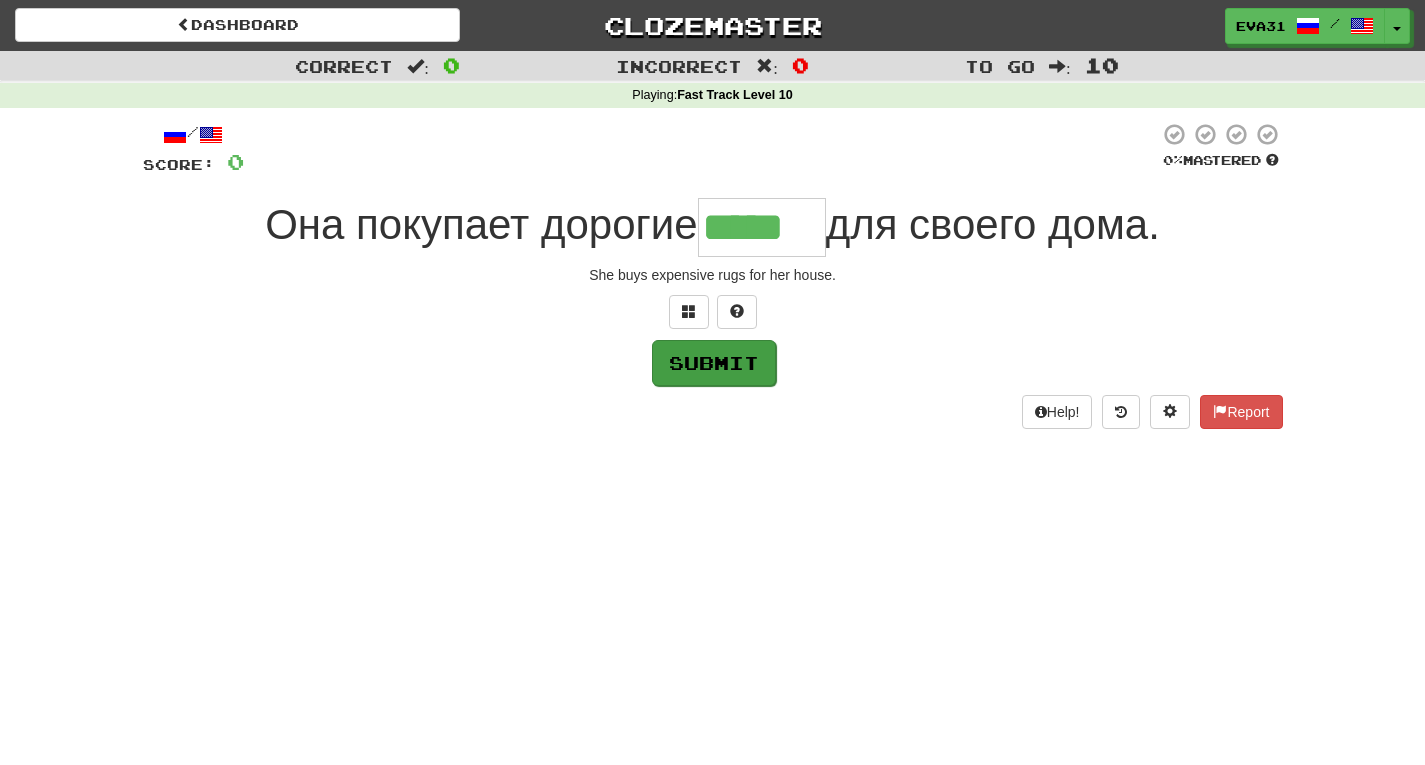 type on "*****" 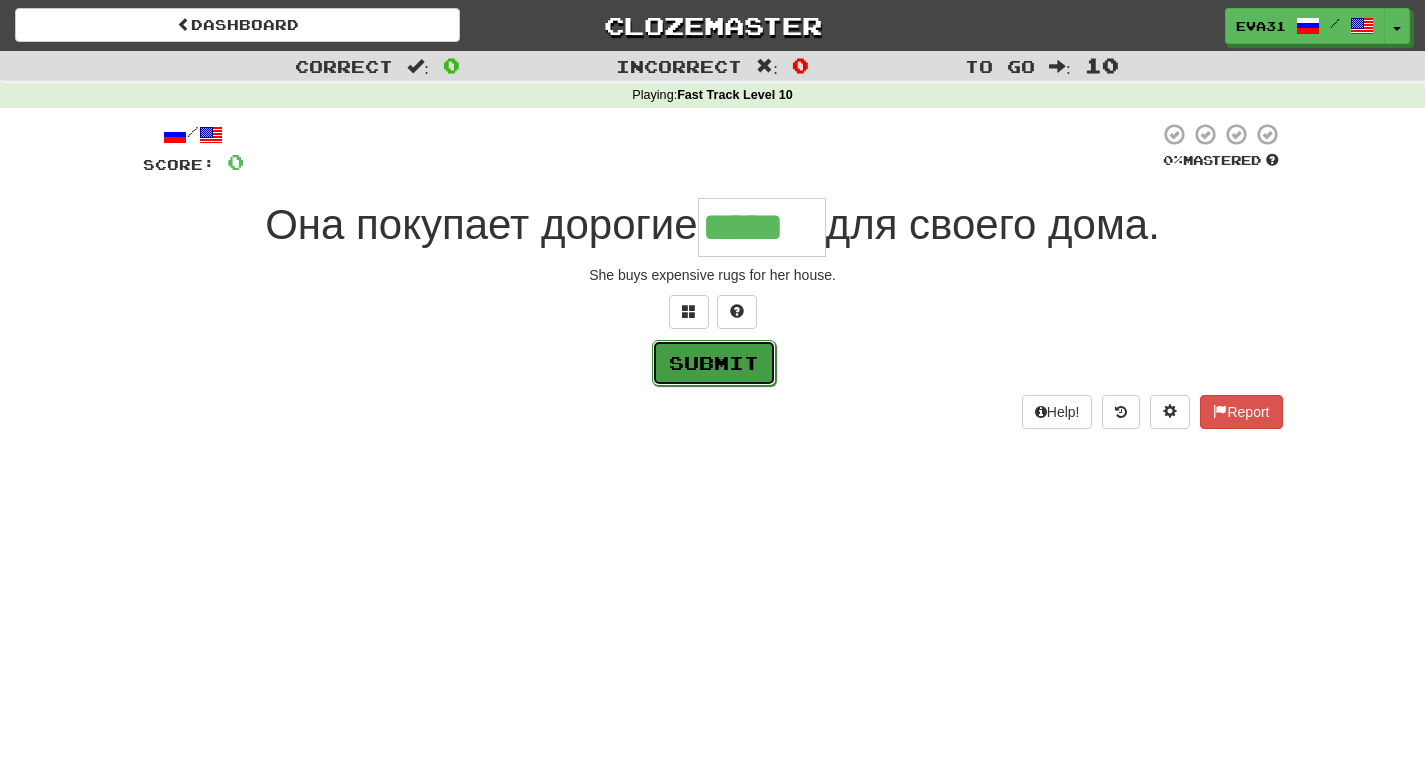 click on "Submit" at bounding box center (714, 363) 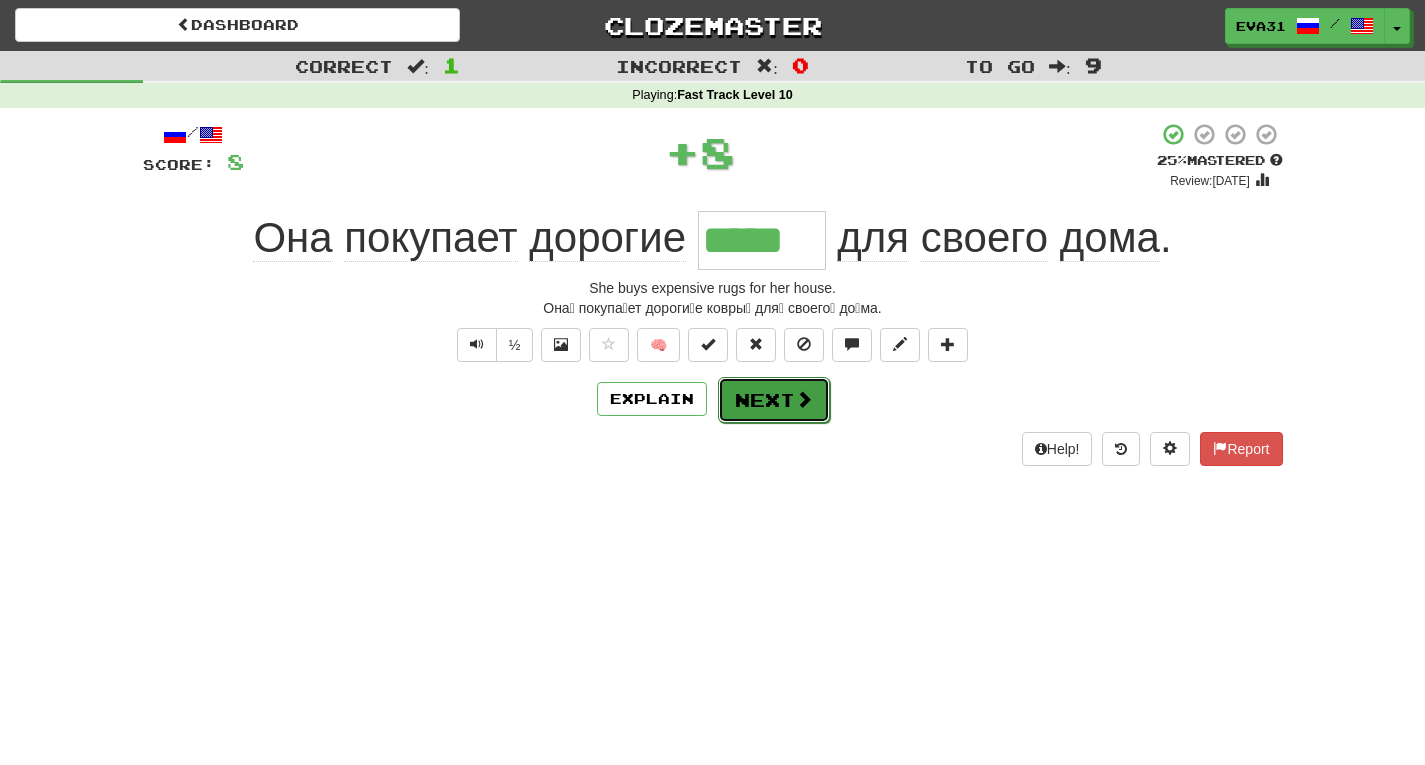 click on "Next" at bounding box center [774, 400] 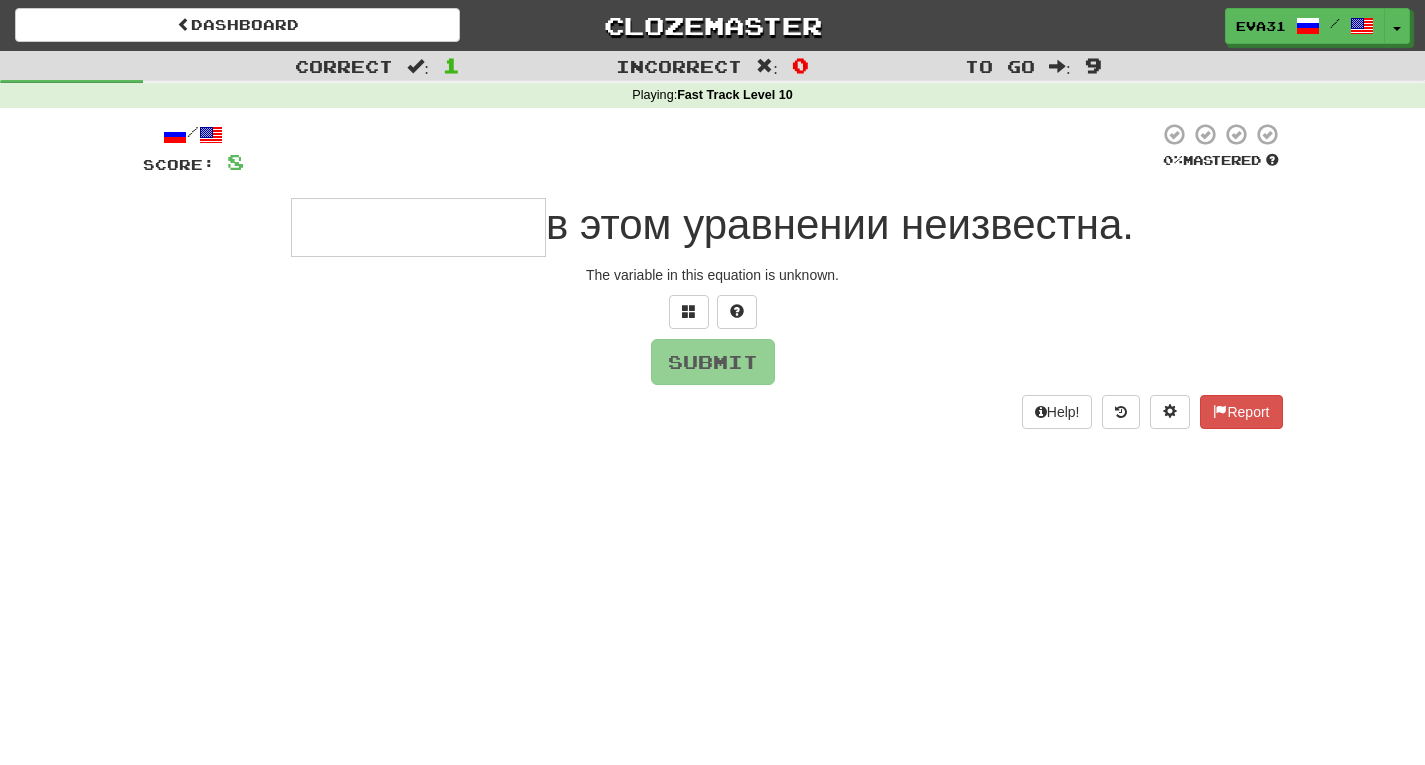 click at bounding box center [418, 227] 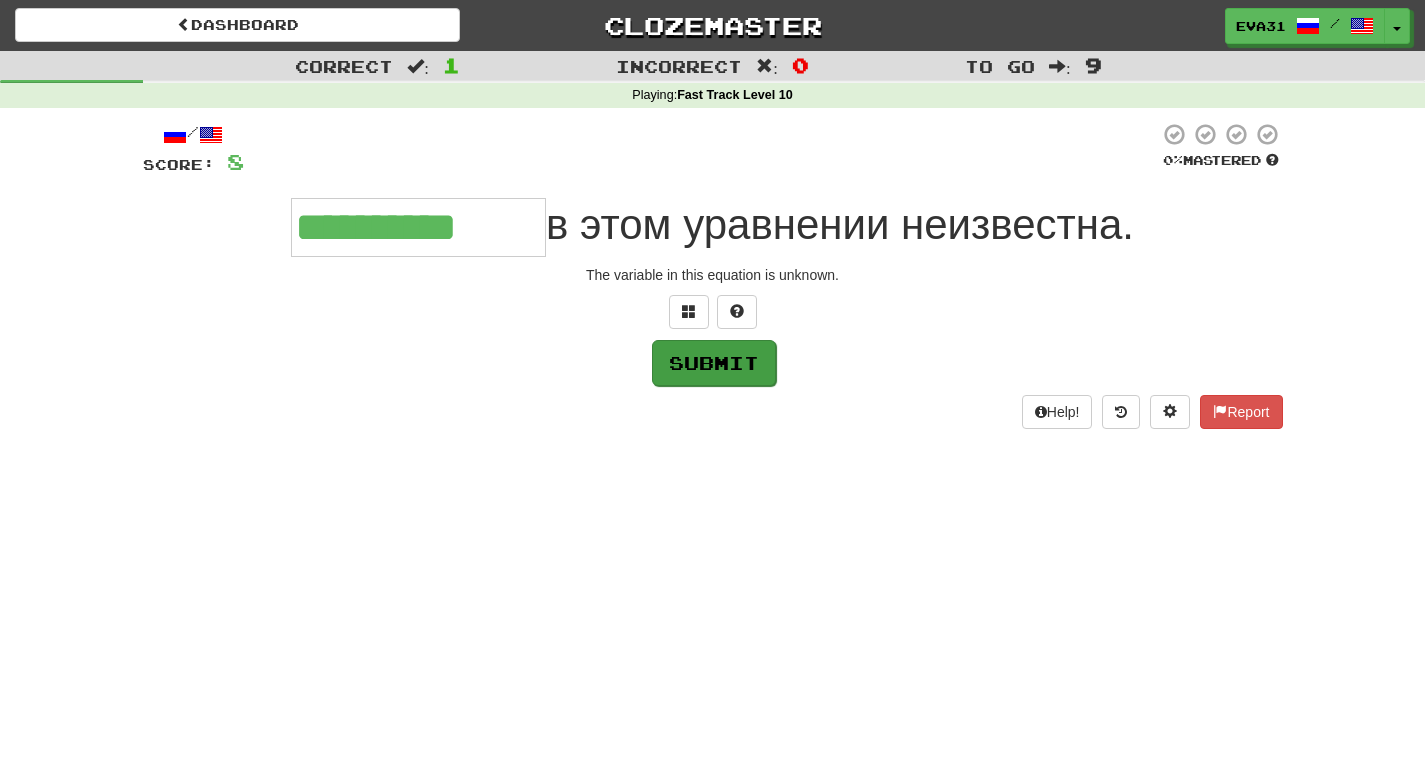 type on "**********" 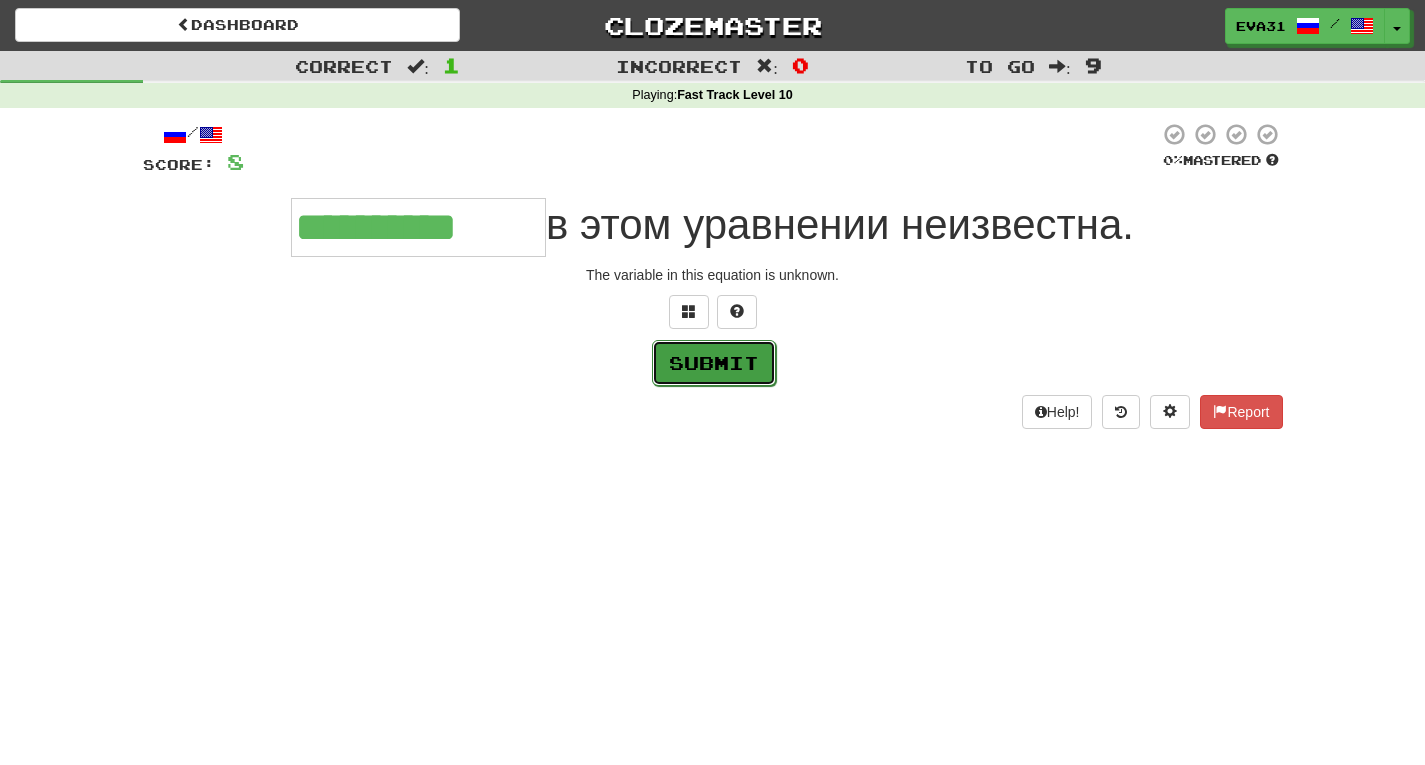 click on "Submit" at bounding box center [714, 363] 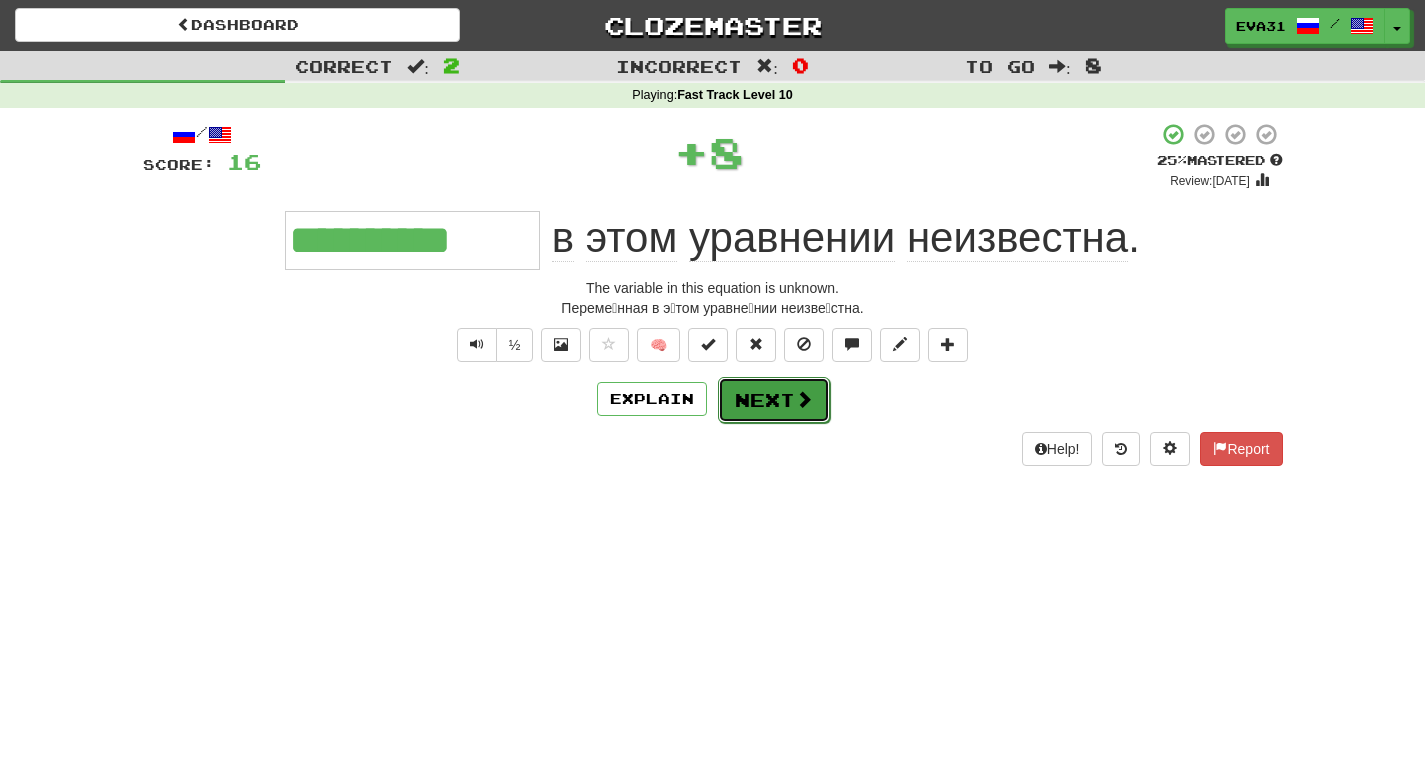click on "Next" at bounding box center (774, 400) 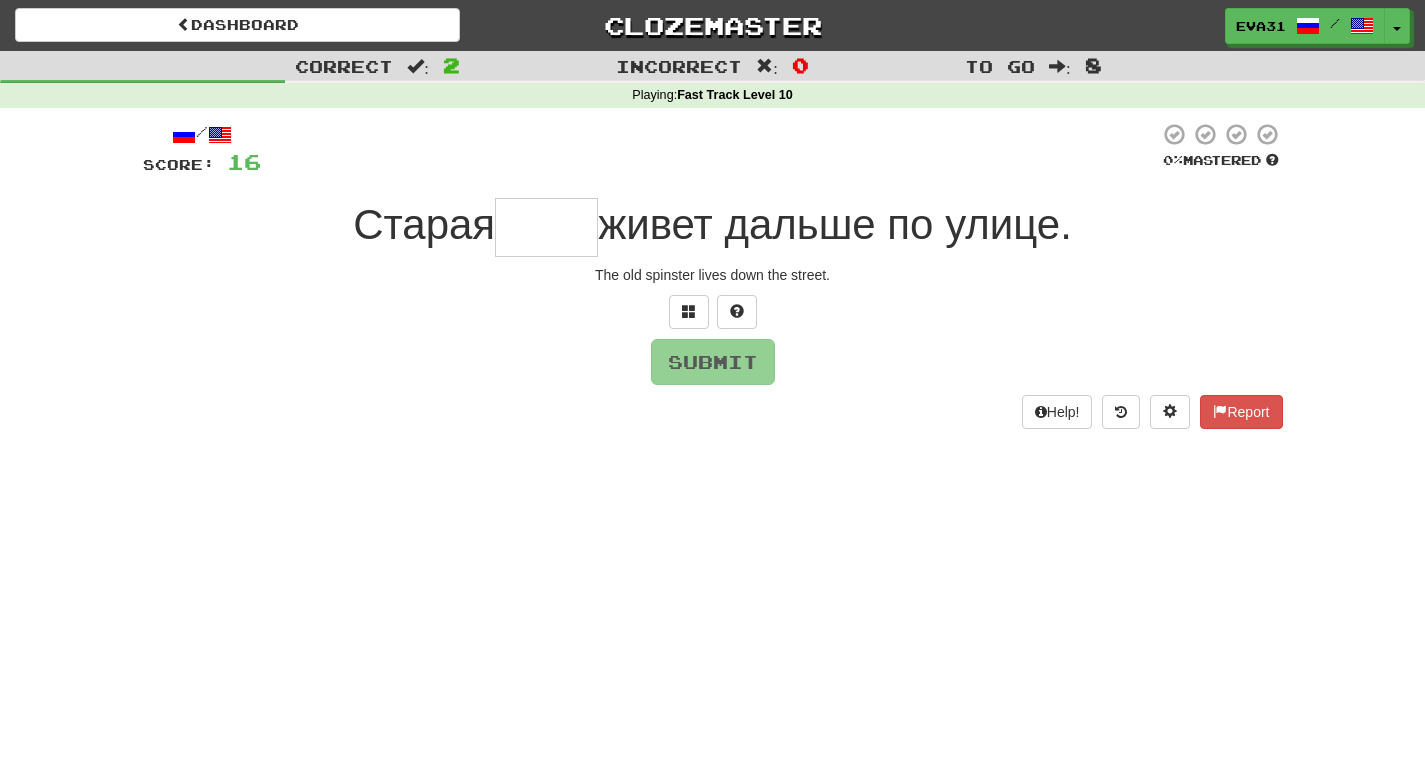 type on "*" 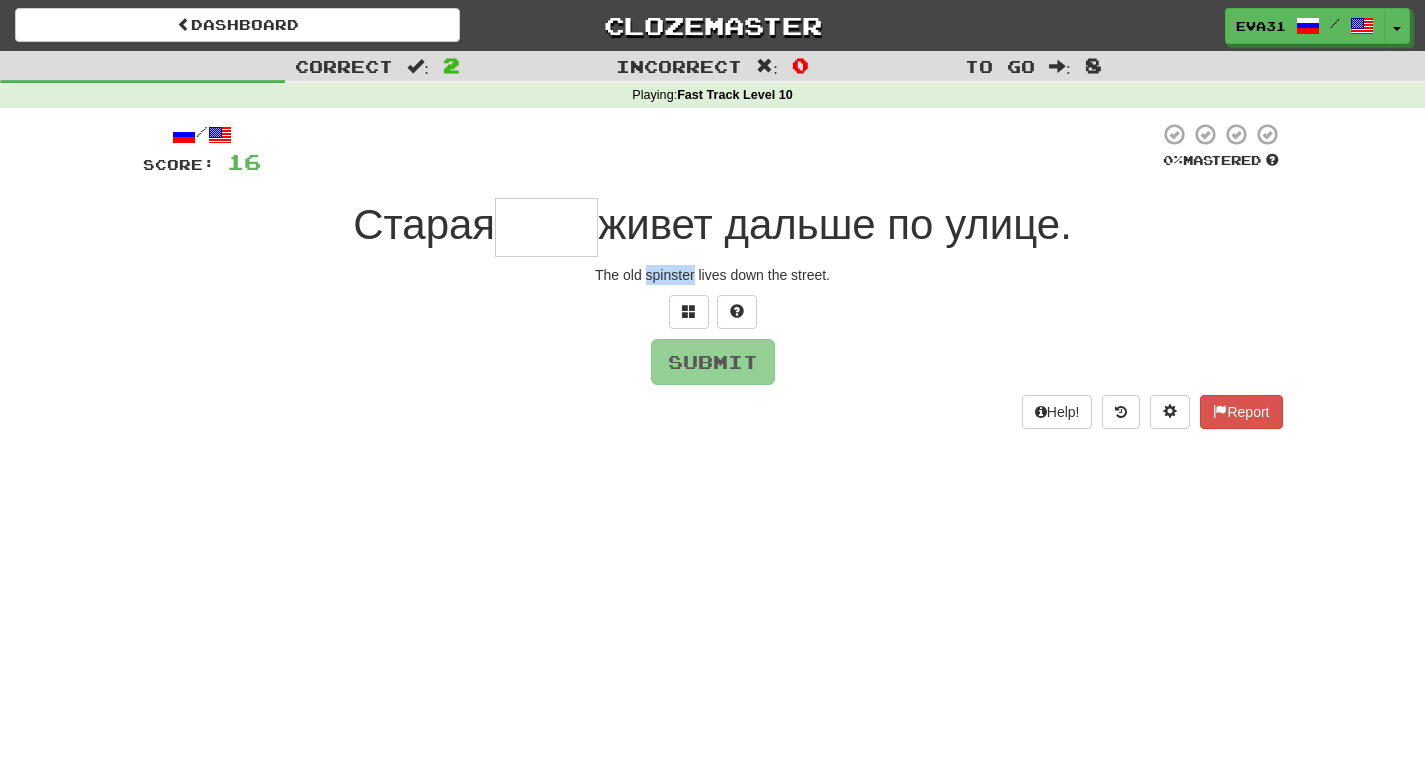 drag, startPoint x: 693, startPoint y: 271, endPoint x: 647, endPoint y: 273, distance: 46.043457 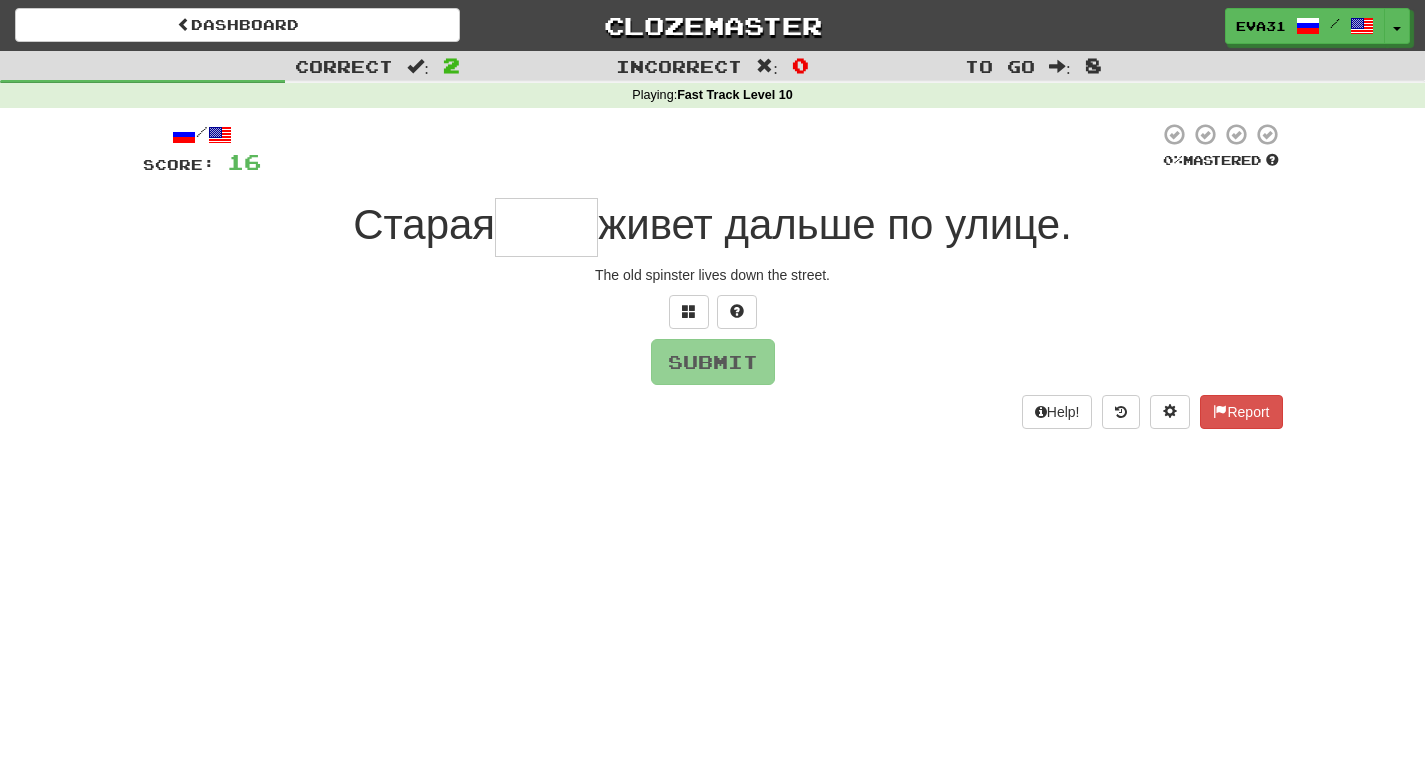 click at bounding box center (546, 227) 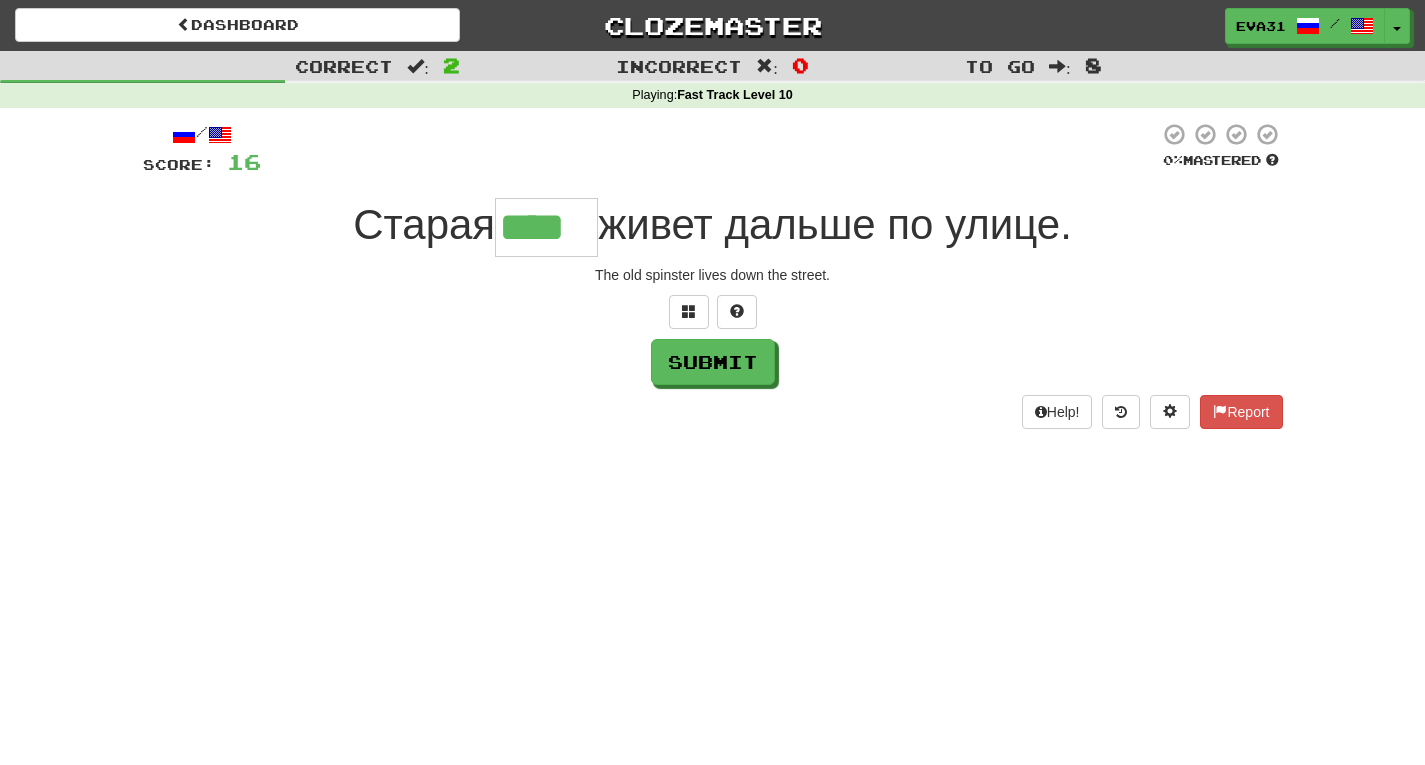 type on "****" 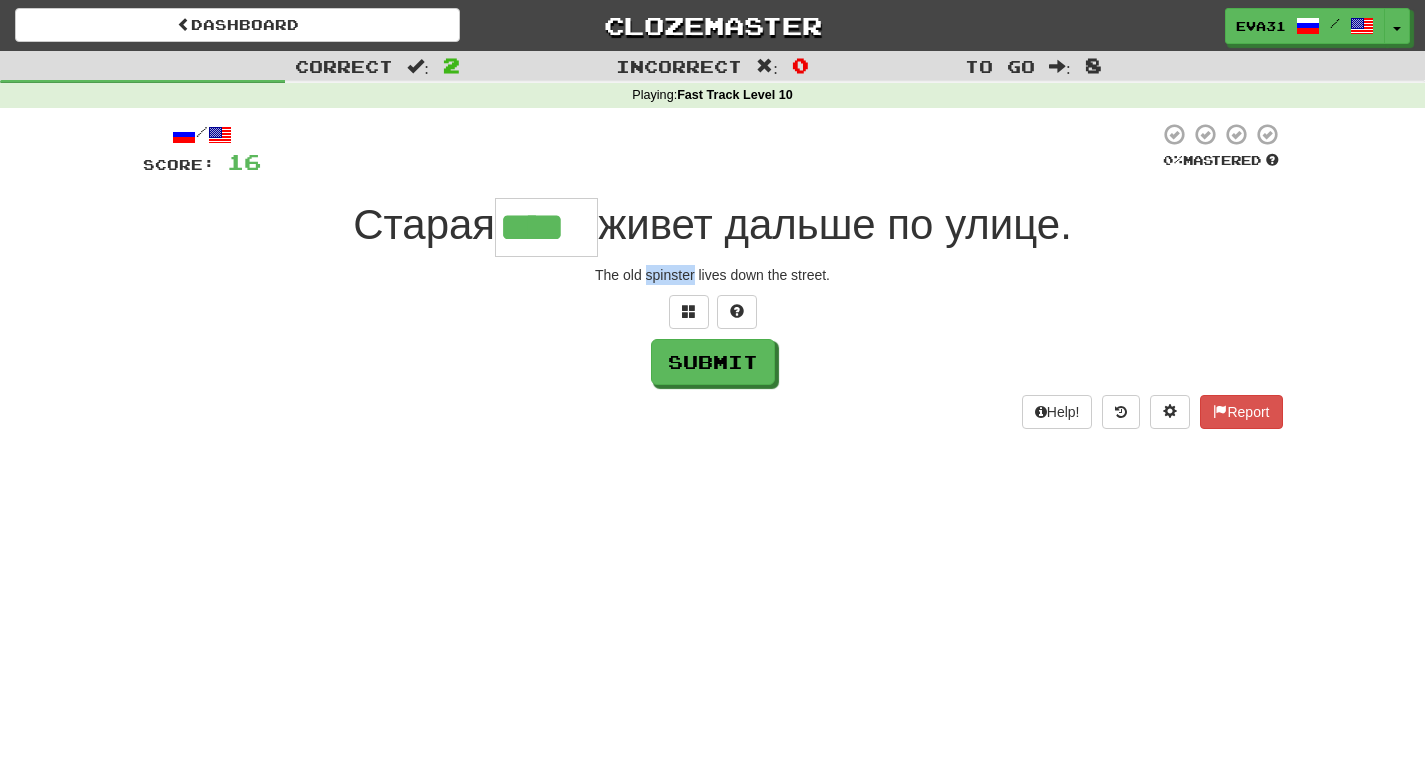 drag, startPoint x: 694, startPoint y: 275, endPoint x: 647, endPoint y: 276, distance: 47.010635 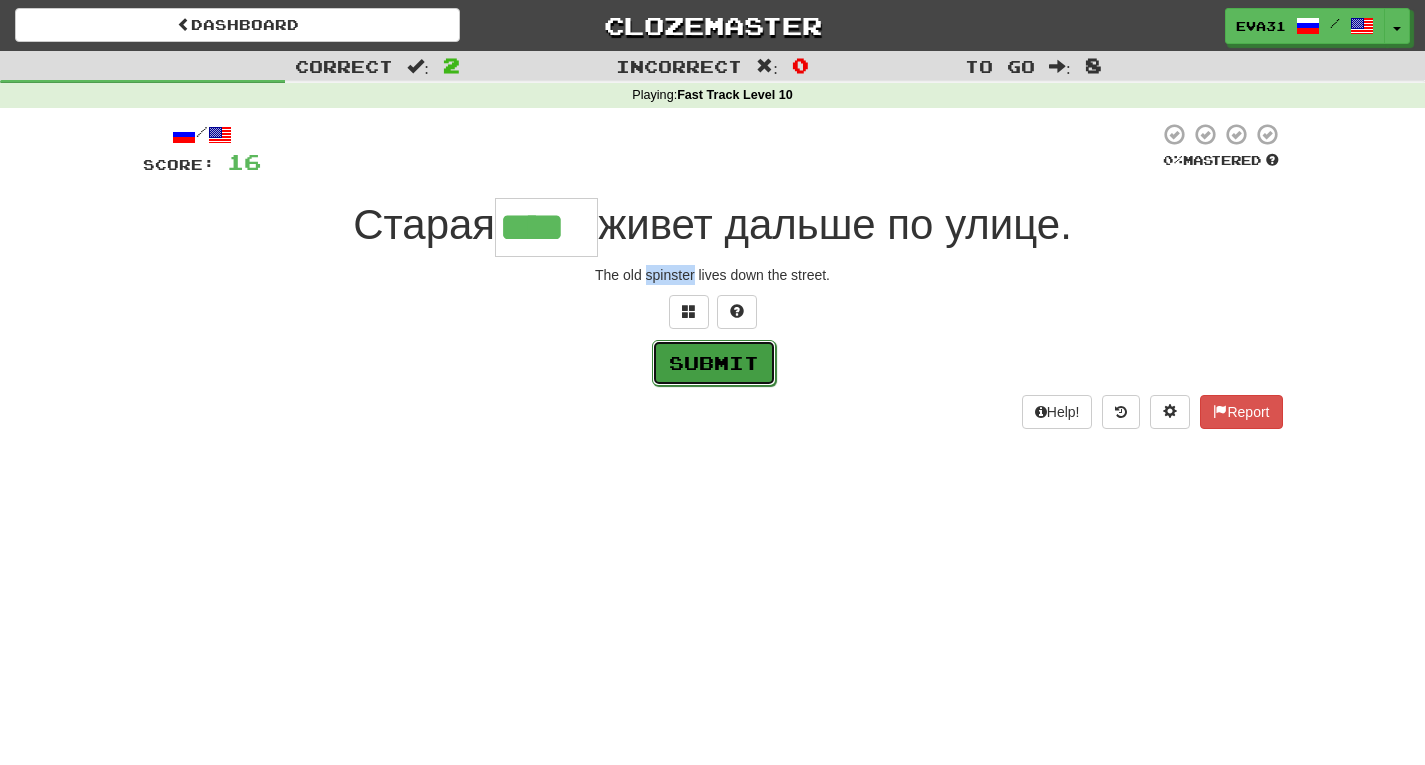 click on "Submit" at bounding box center (714, 363) 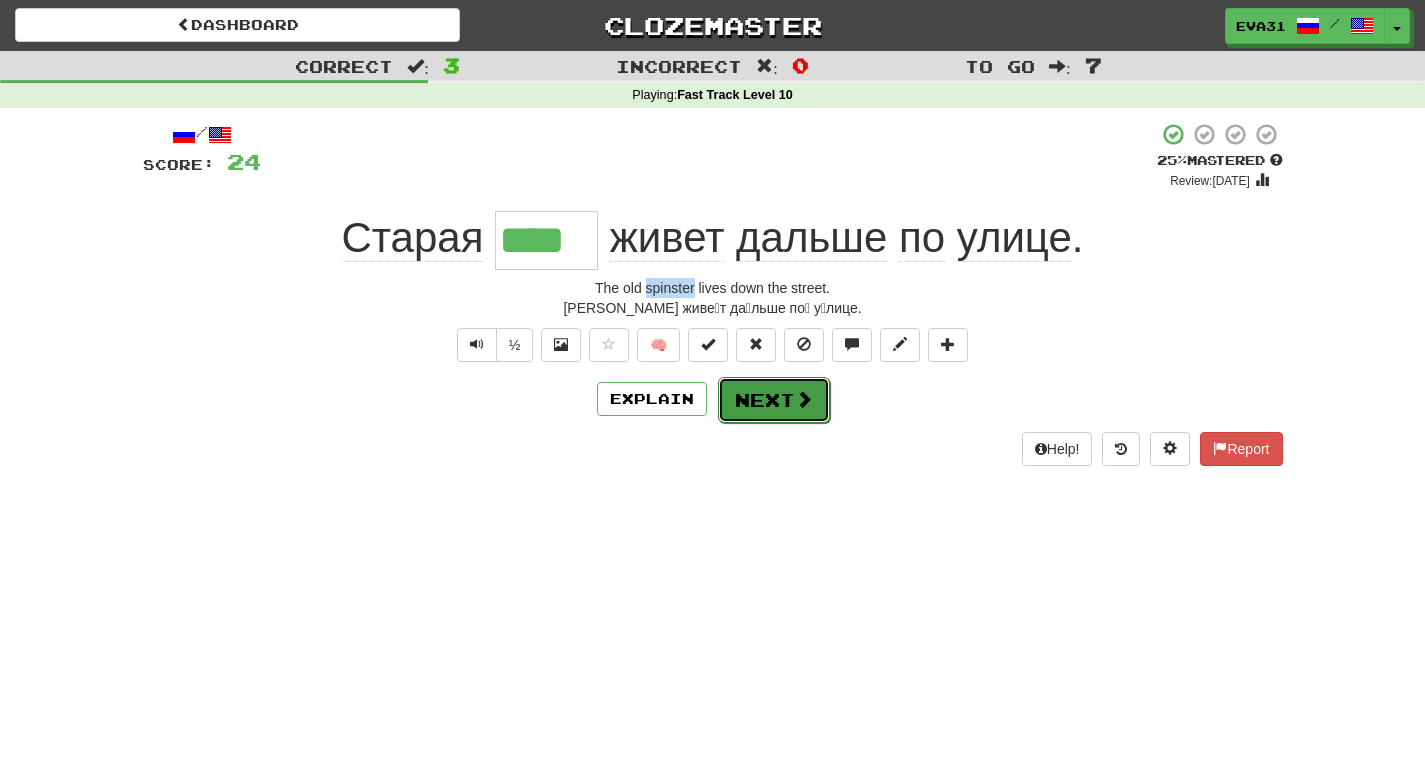 click on "Next" at bounding box center [774, 400] 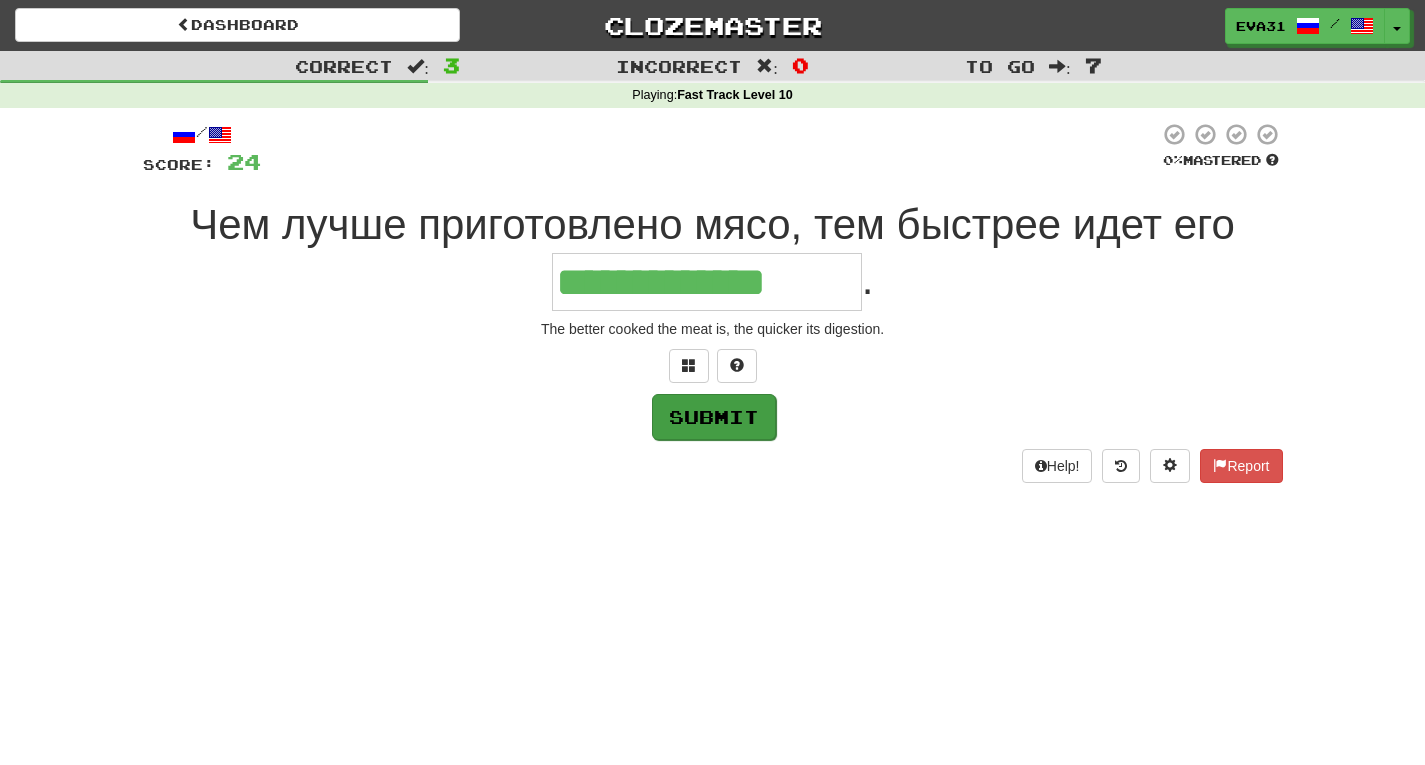 type on "**********" 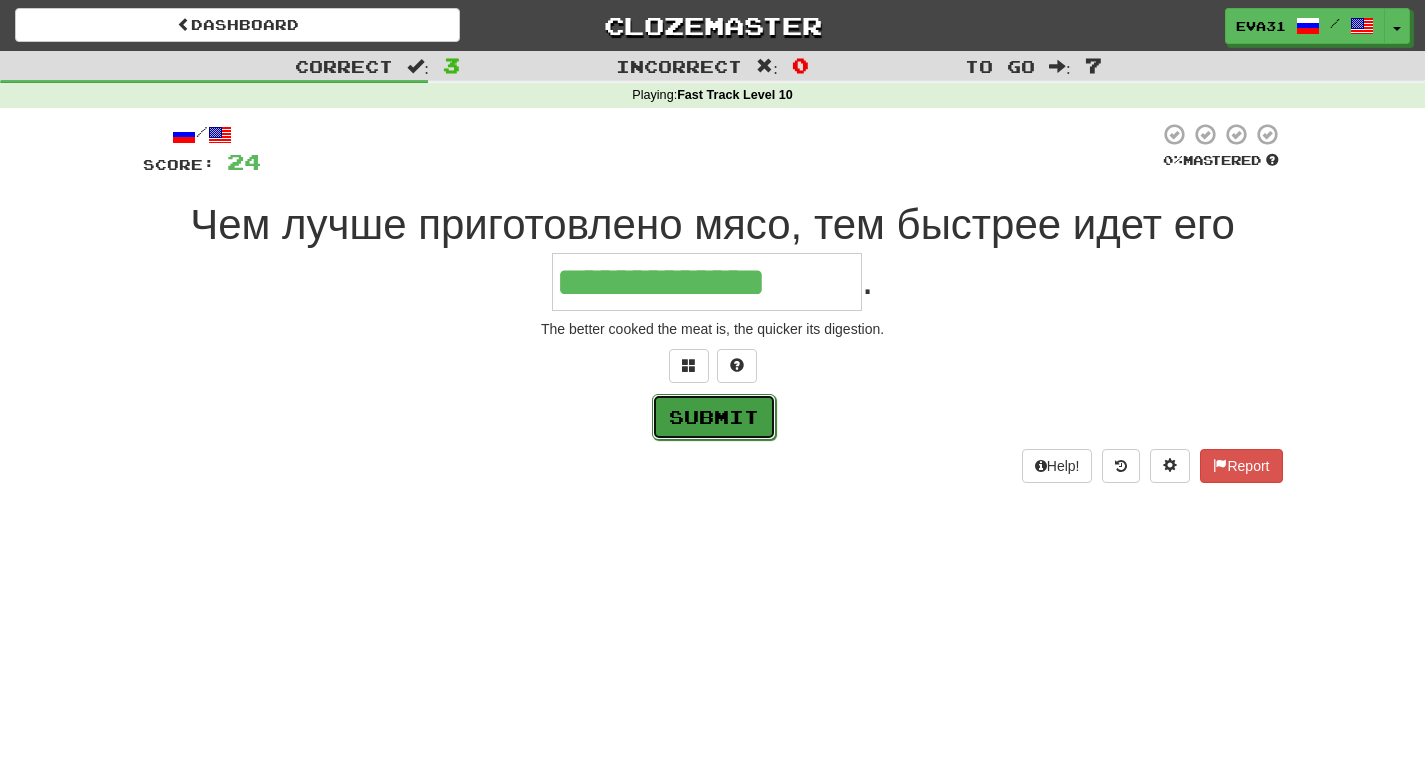 click on "Submit" at bounding box center [714, 417] 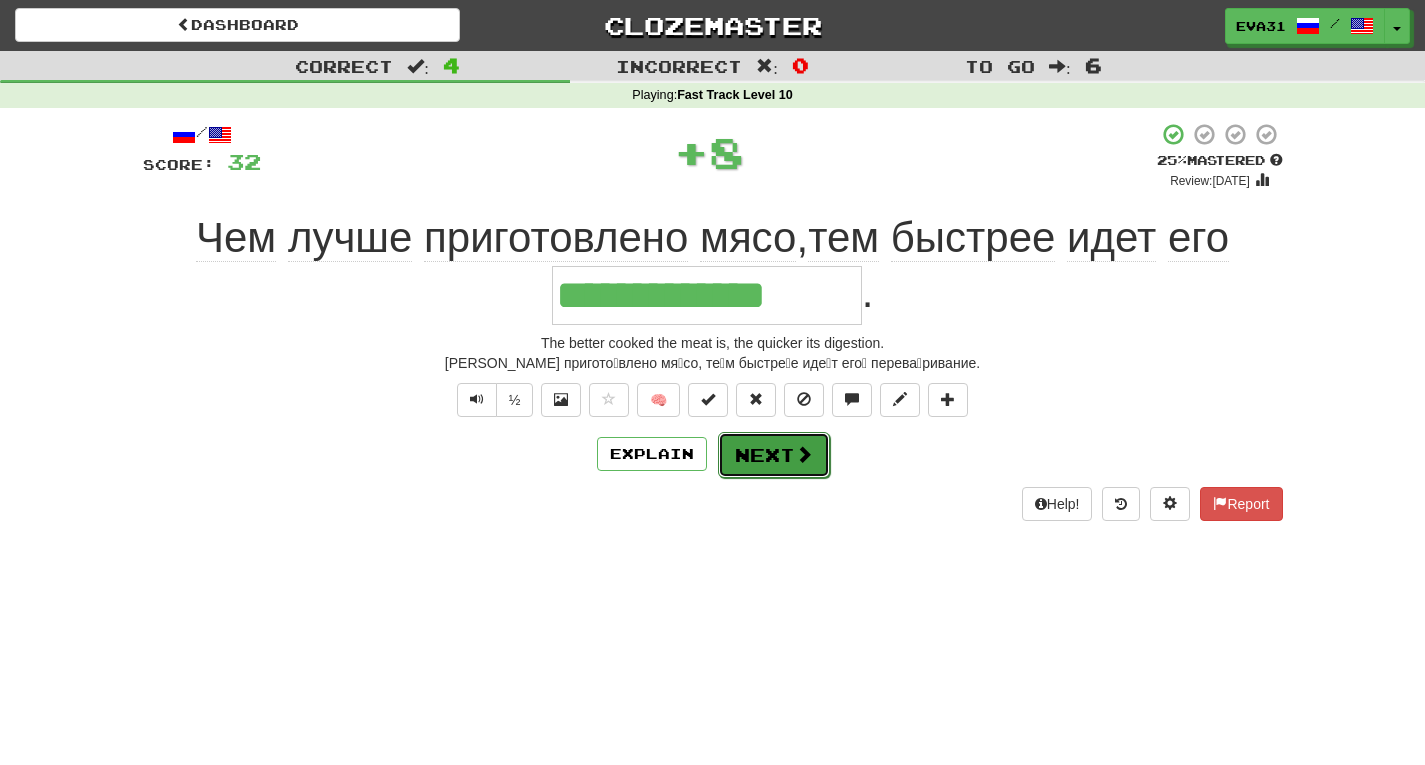 click on "Next" at bounding box center [774, 455] 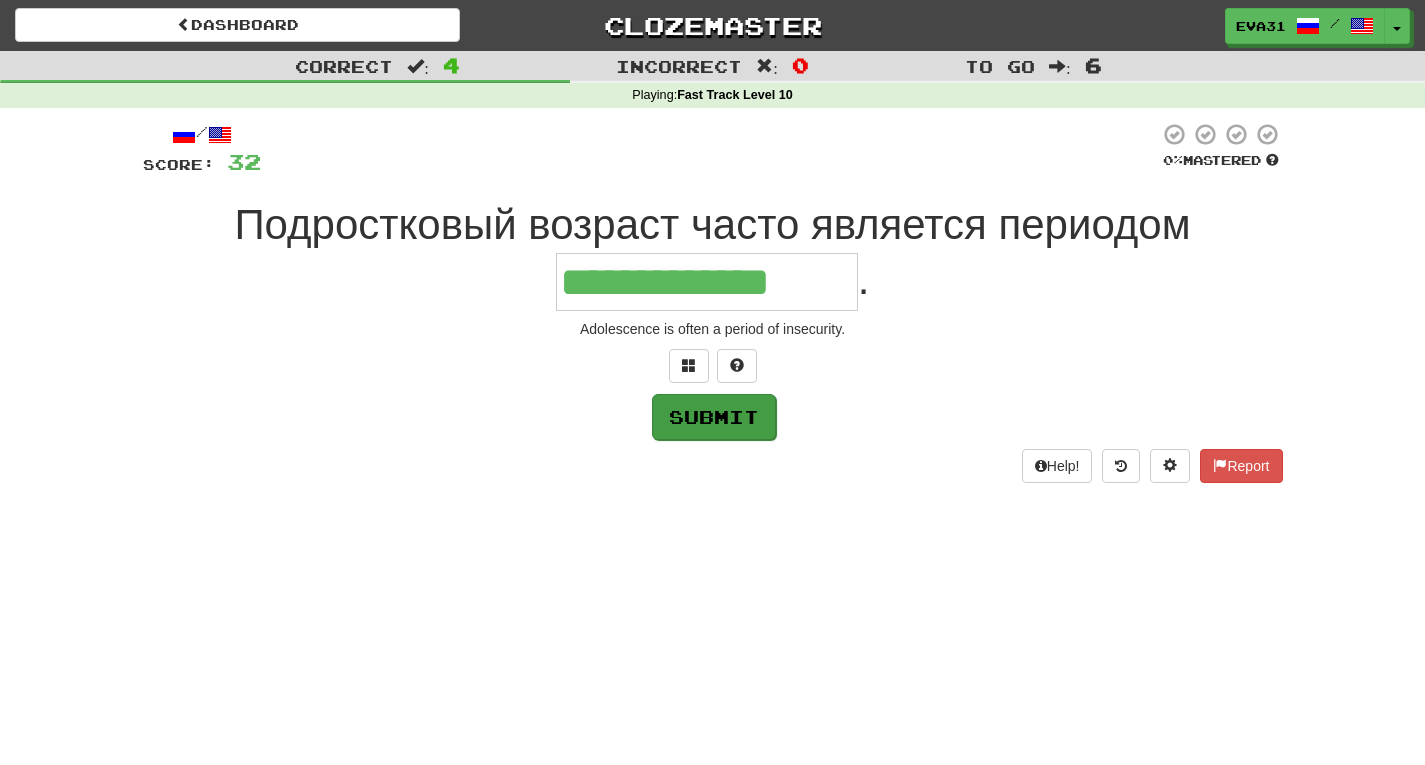type on "**********" 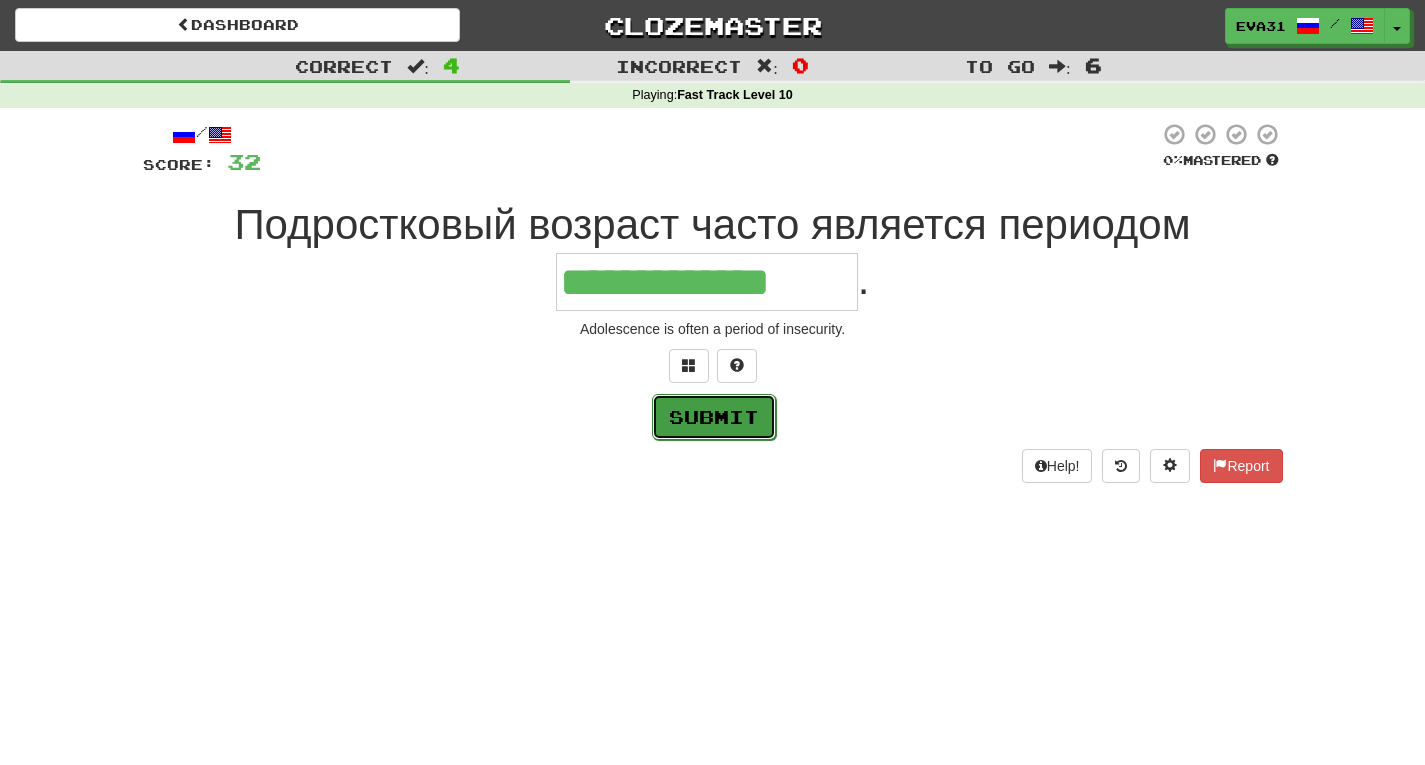 click on "Submit" at bounding box center (714, 417) 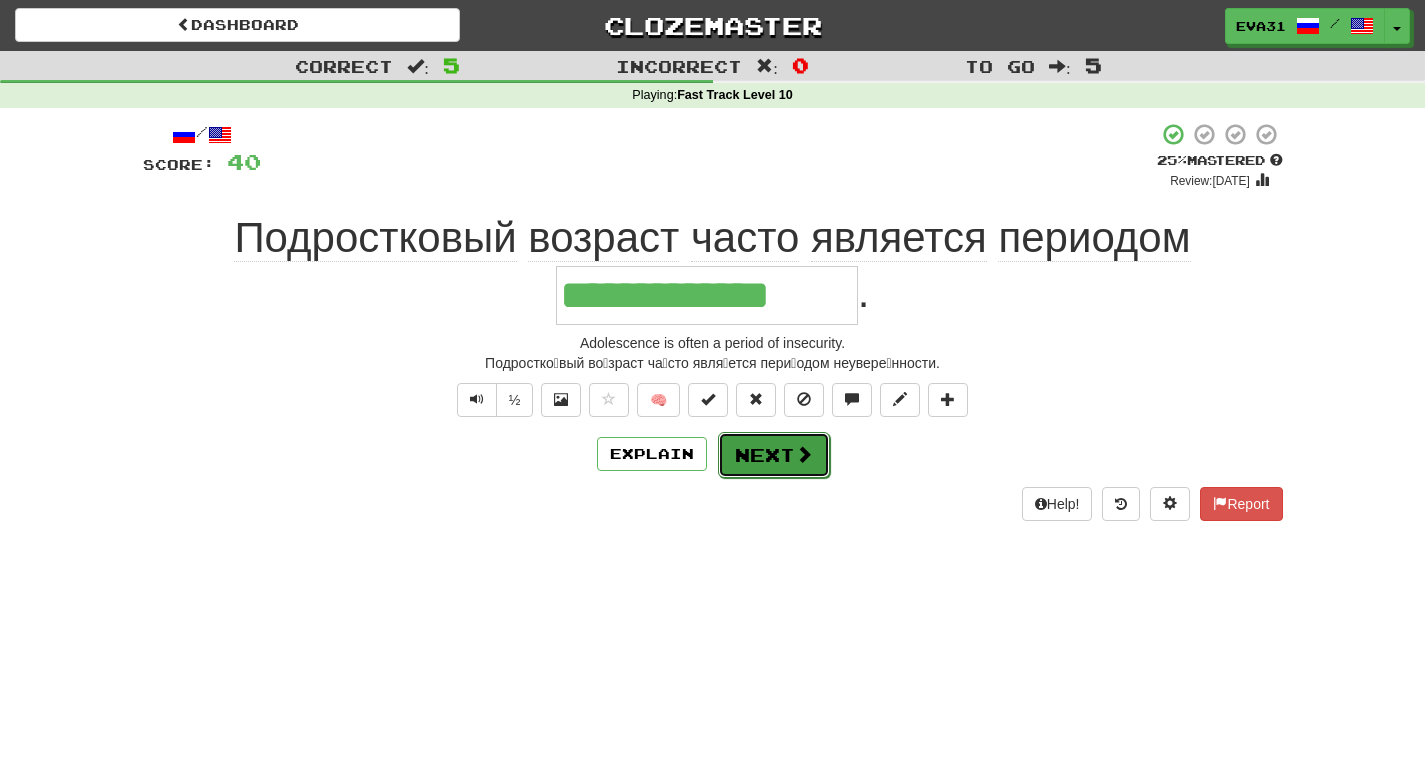 click on "Next" at bounding box center [774, 455] 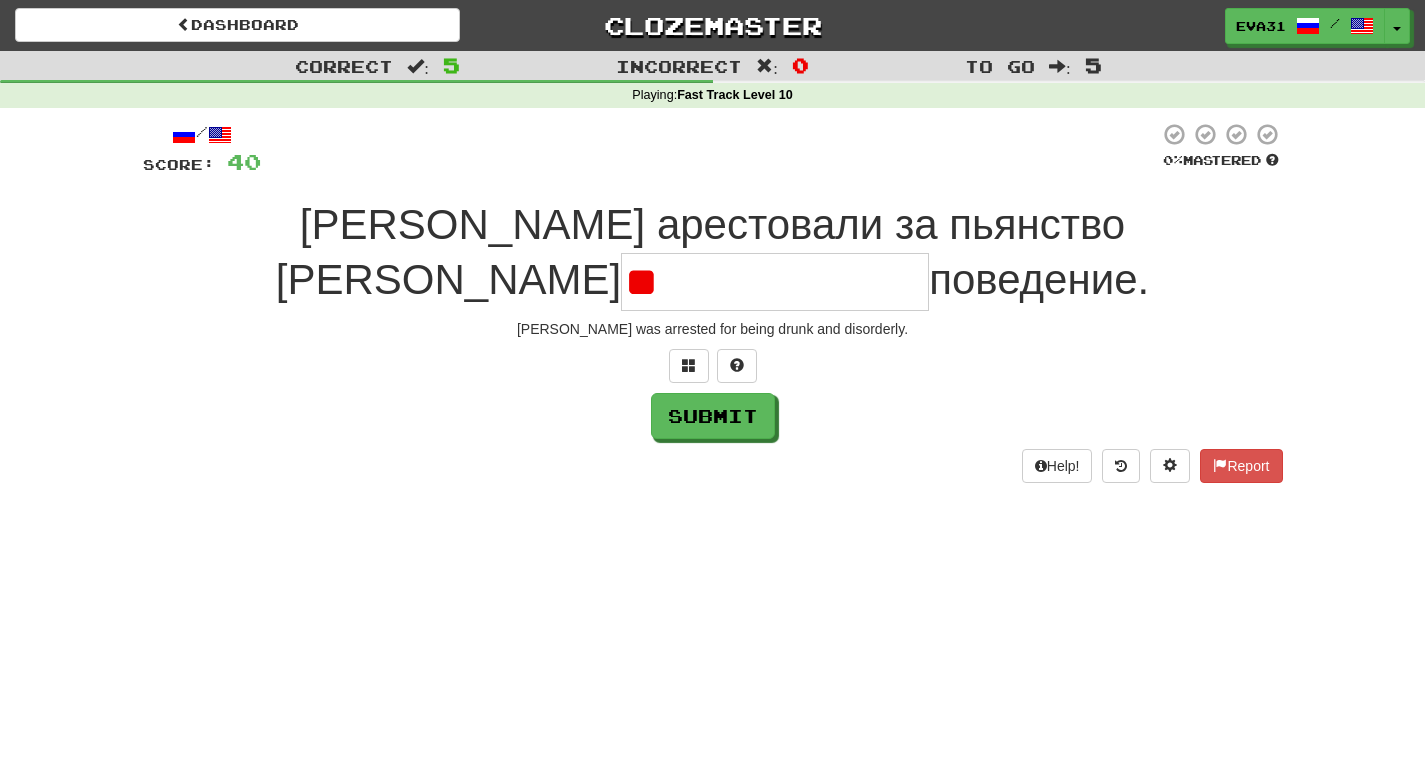 type on "*" 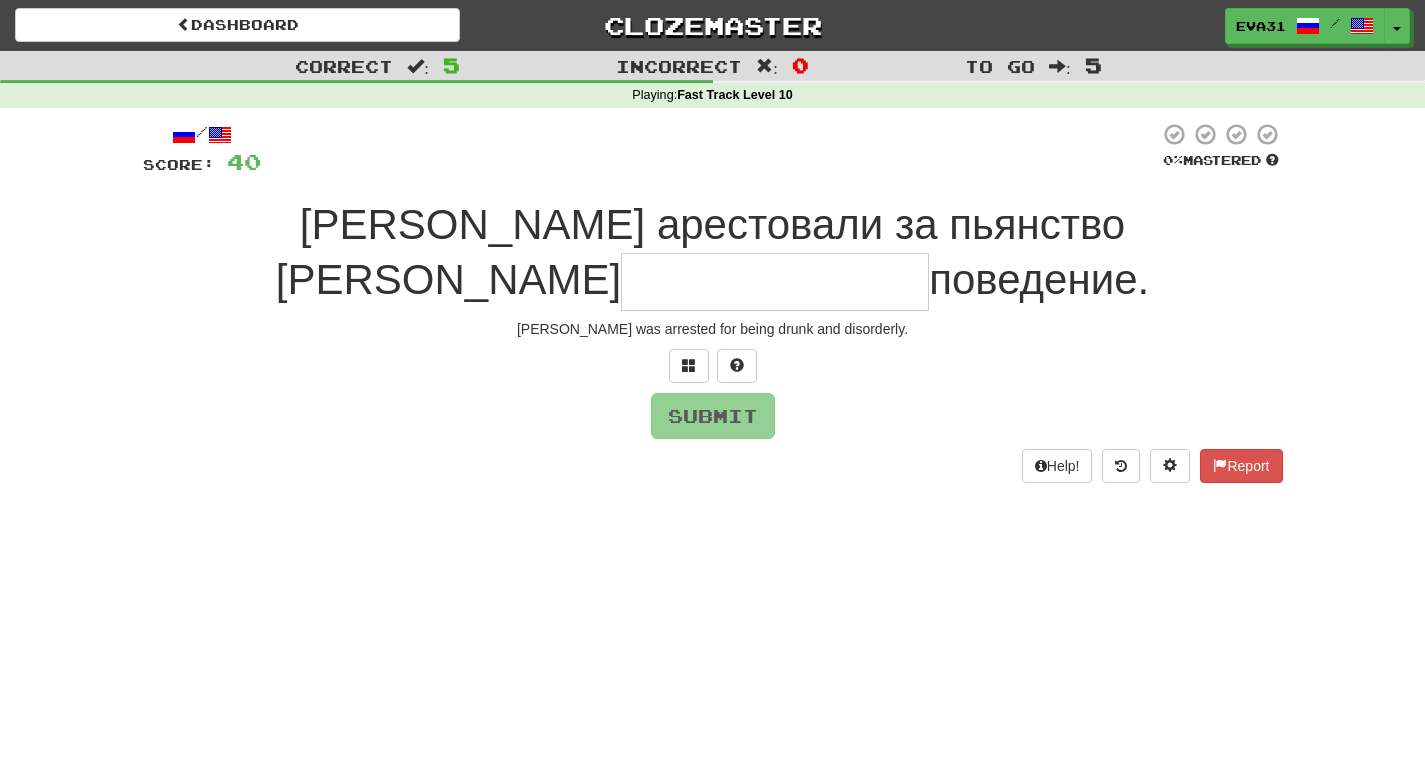 type on "*" 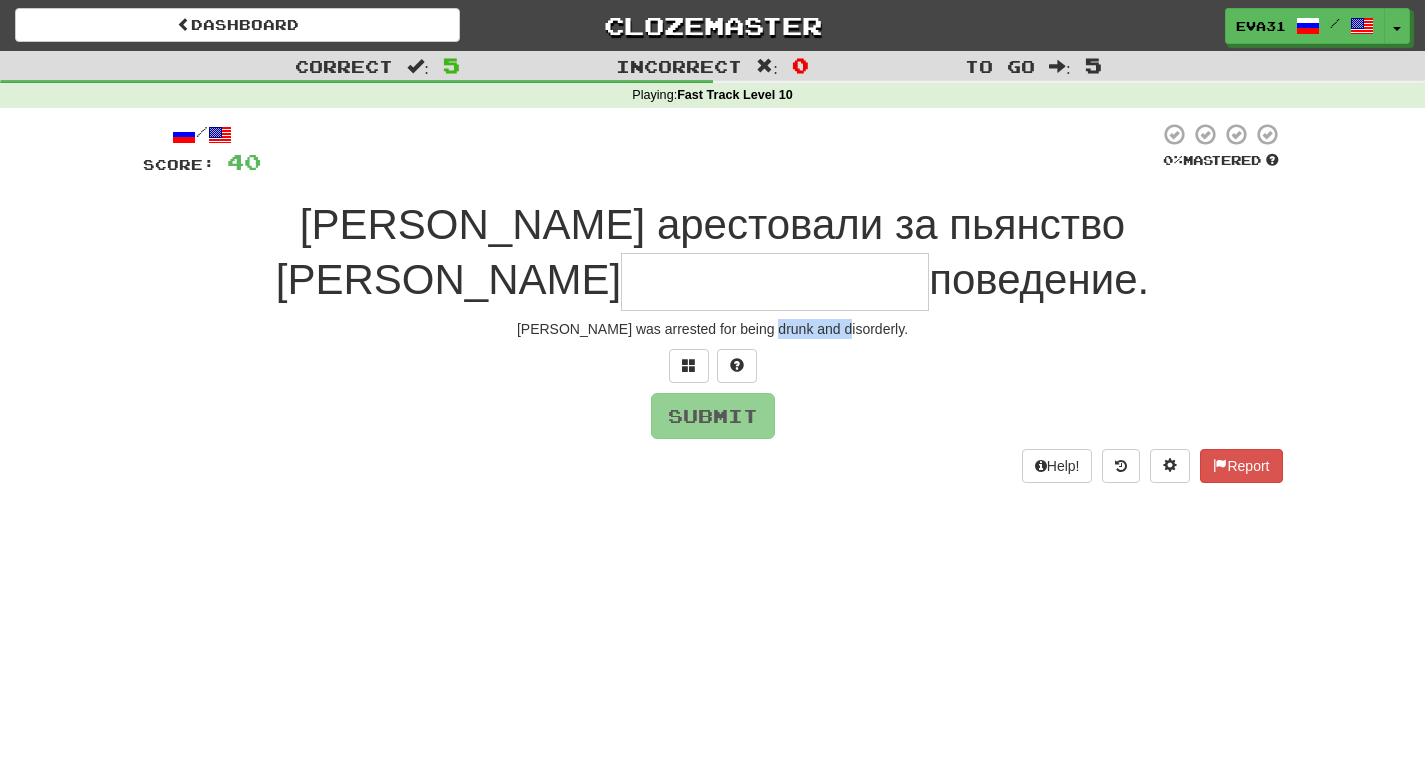 drag, startPoint x: 863, startPoint y: 333, endPoint x: 802, endPoint y: 326, distance: 61.400326 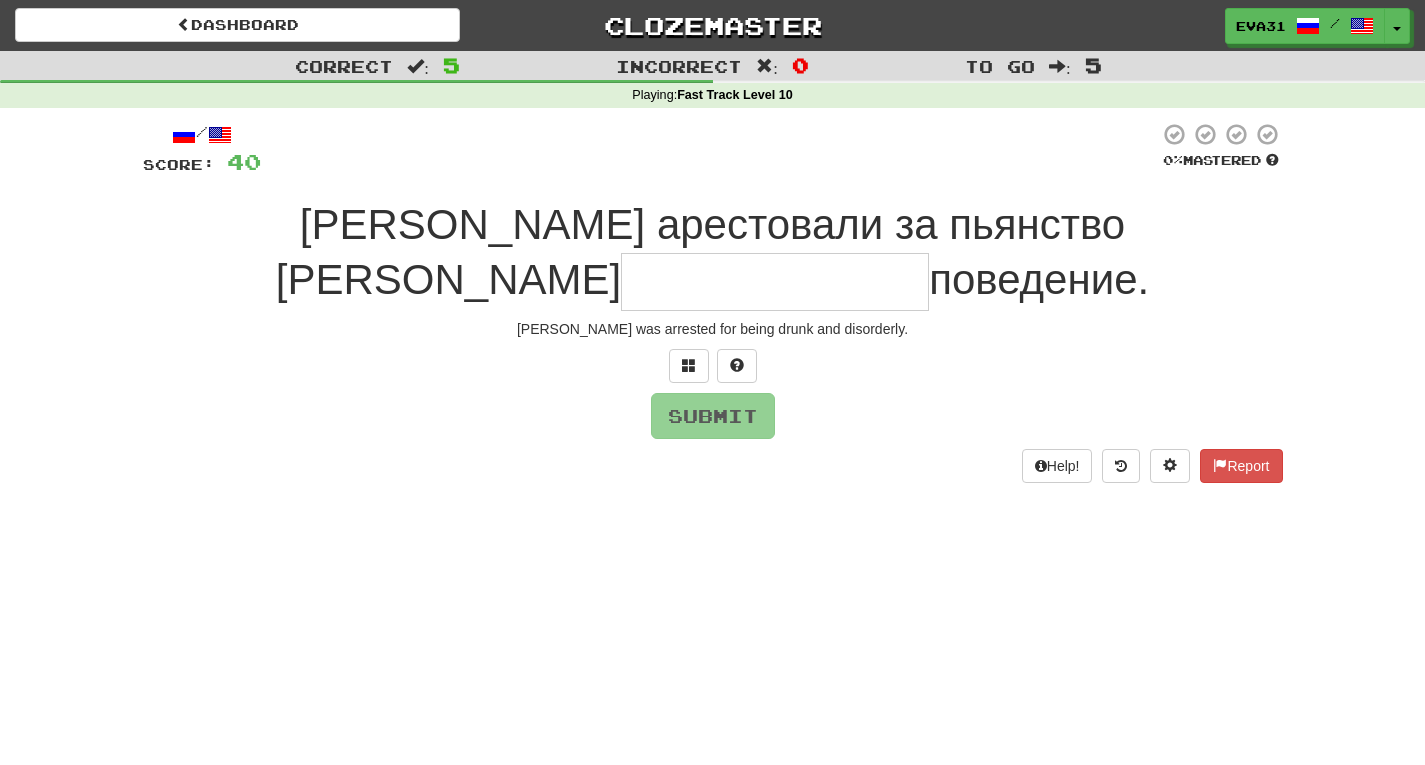 click at bounding box center (775, 282) 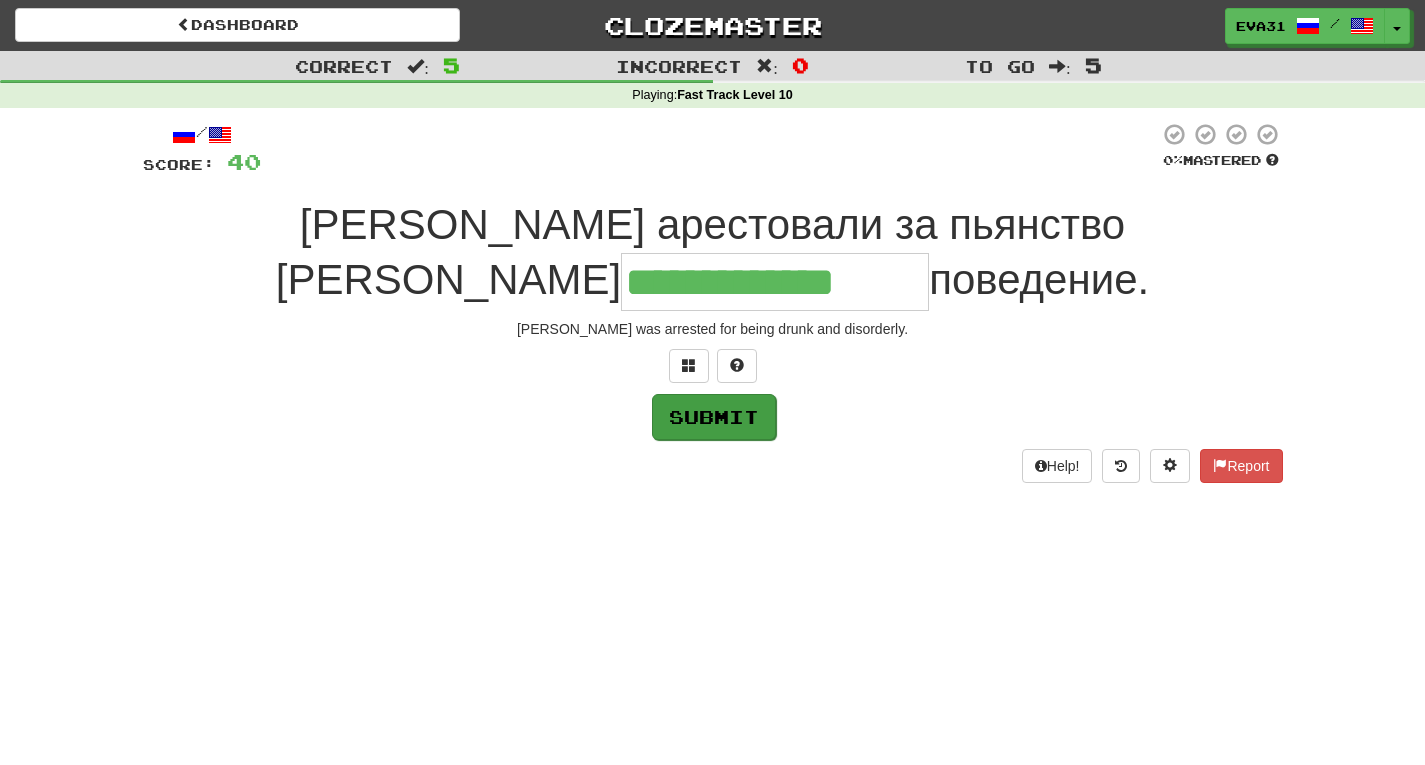 type on "**********" 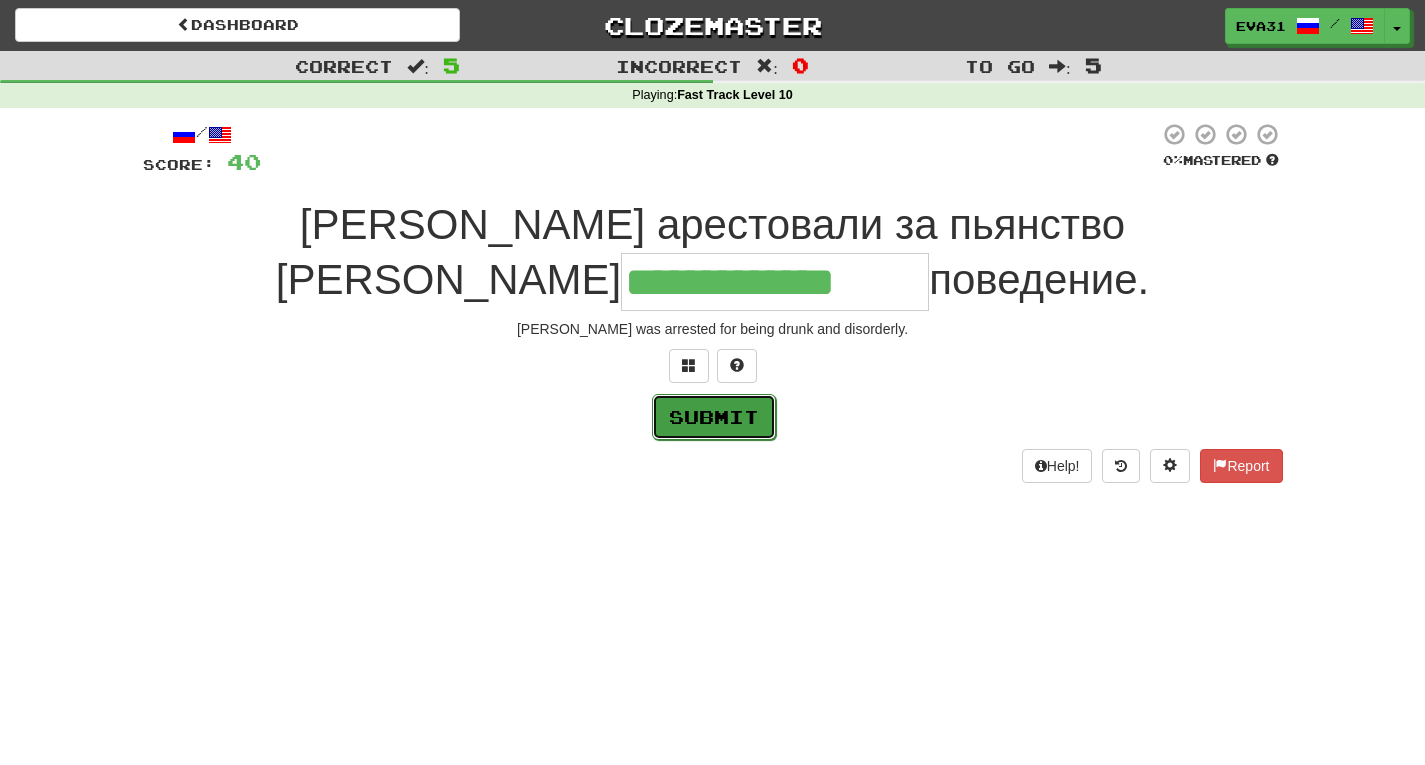 click on "Submit" at bounding box center (714, 417) 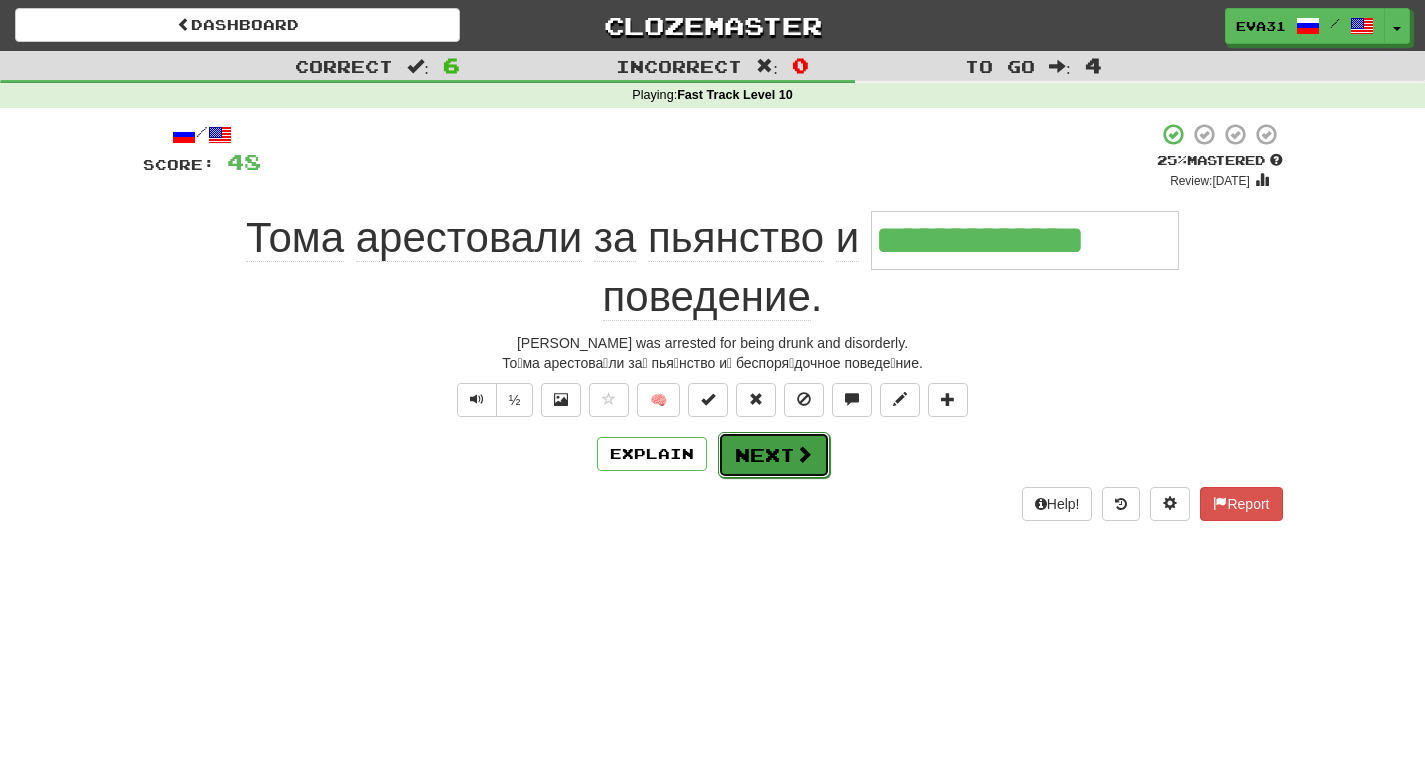 click on "Next" at bounding box center (774, 455) 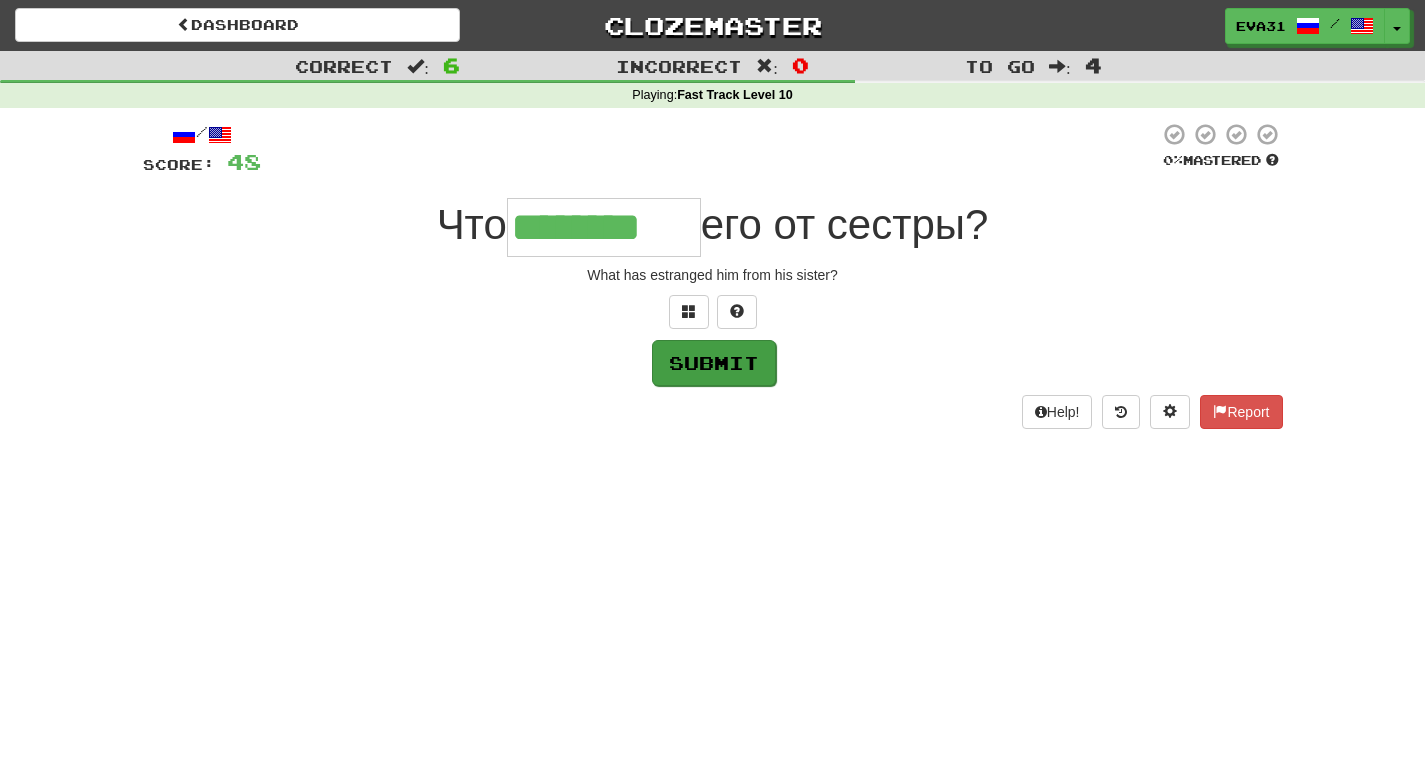 type on "********" 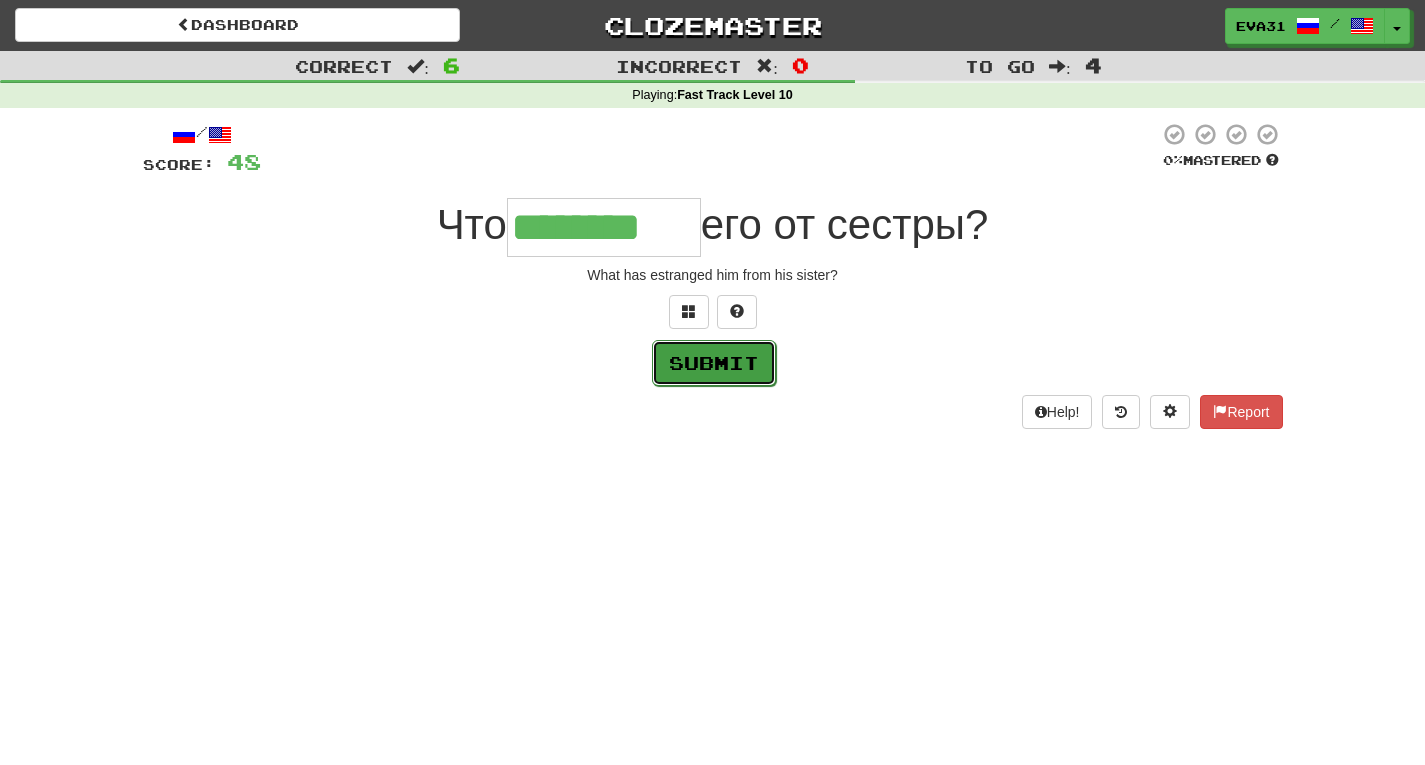 click on "Submit" at bounding box center [714, 363] 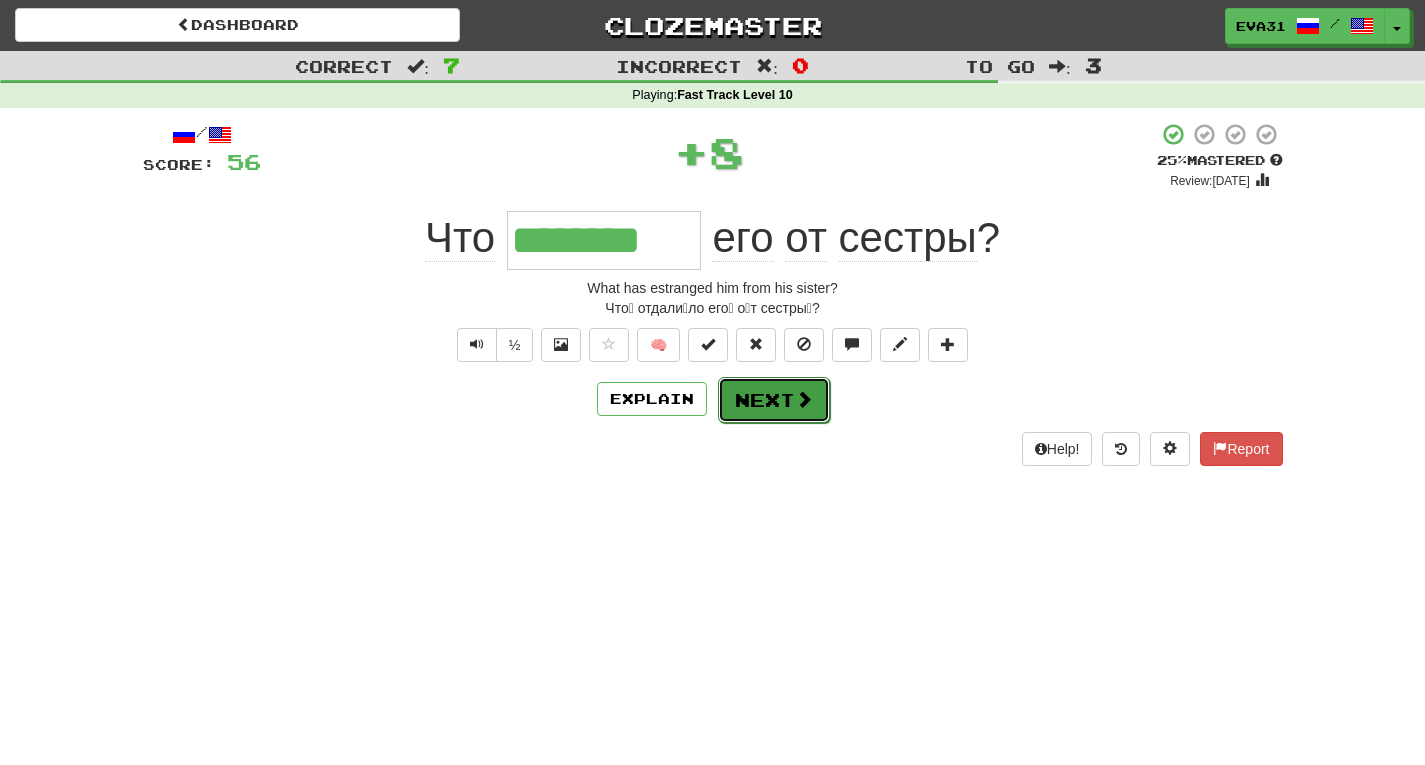 click on "Next" at bounding box center [774, 400] 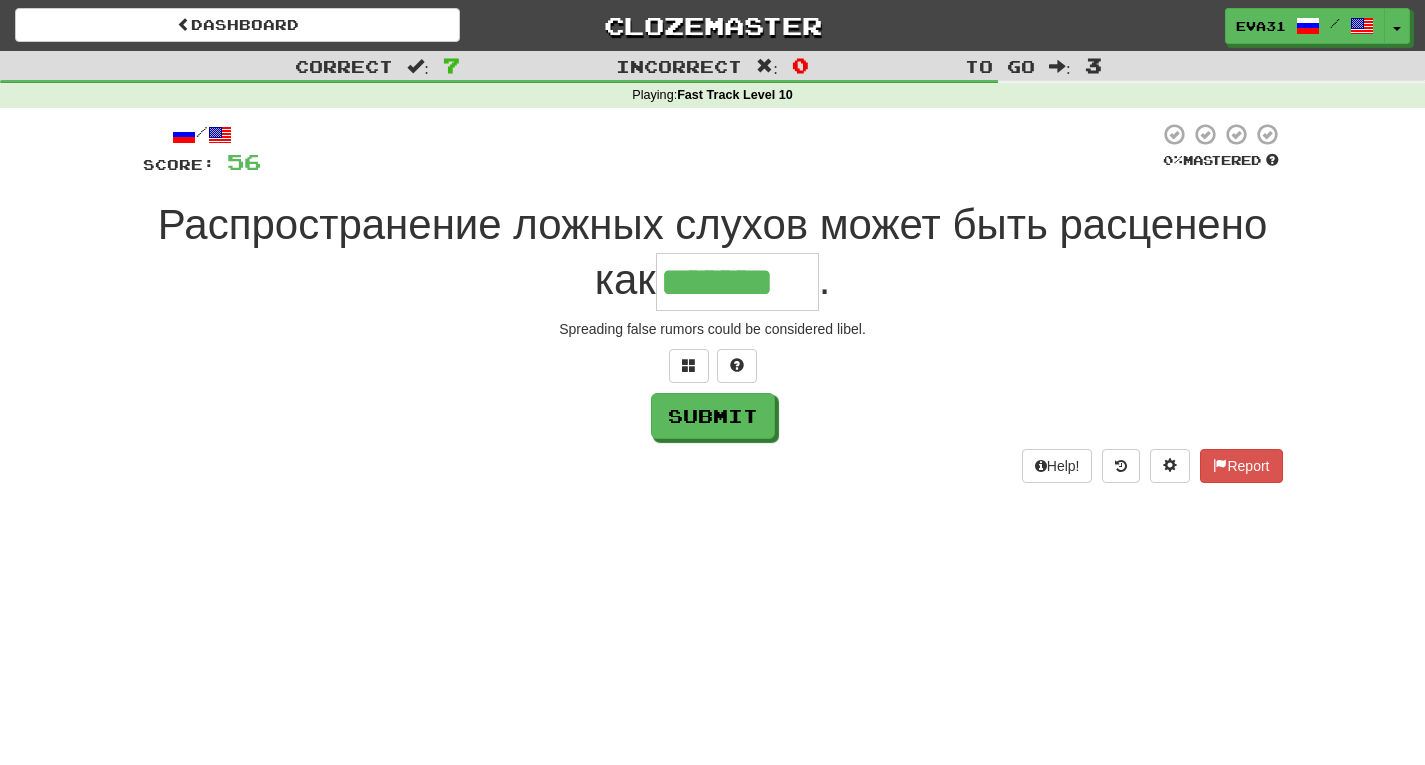 type on "*******" 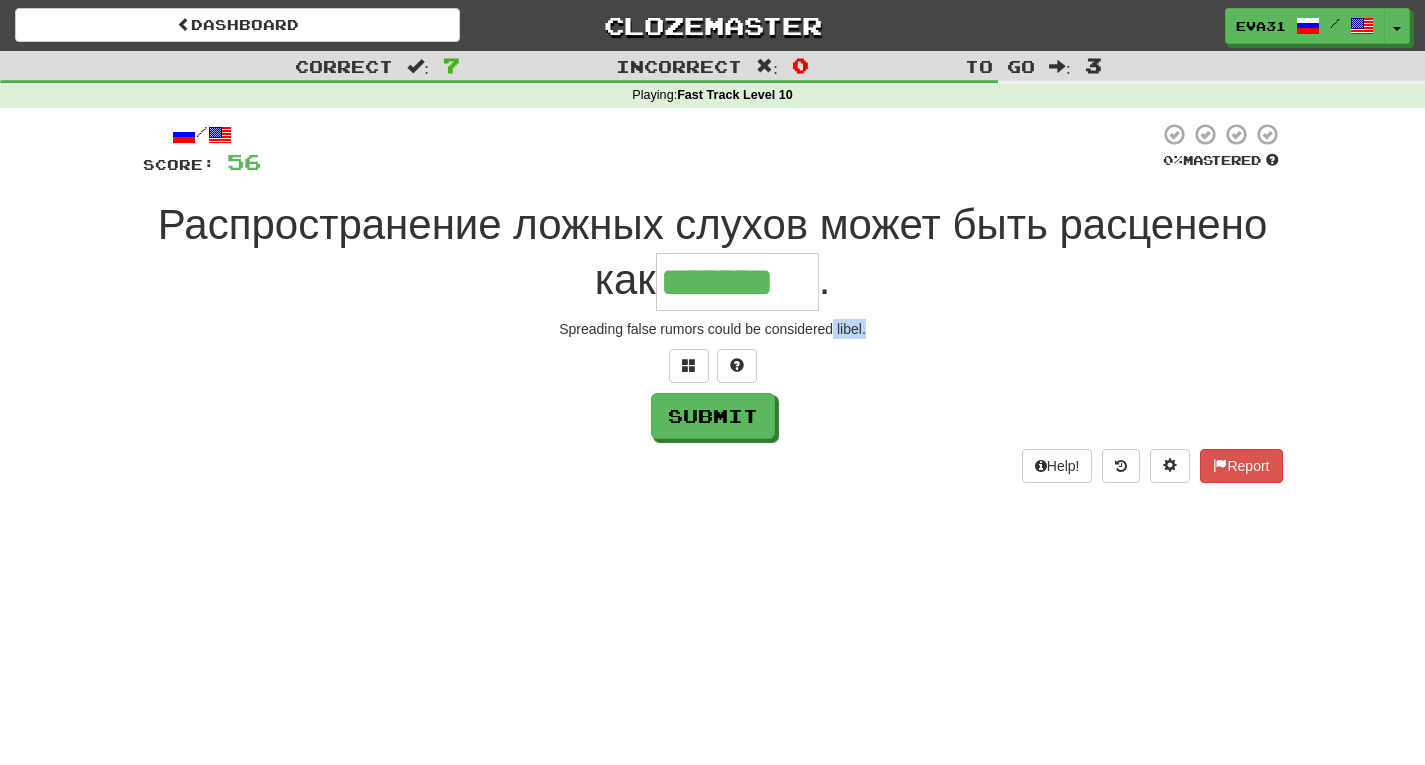 drag, startPoint x: 867, startPoint y: 333, endPoint x: 835, endPoint y: 330, distance: 32.140316 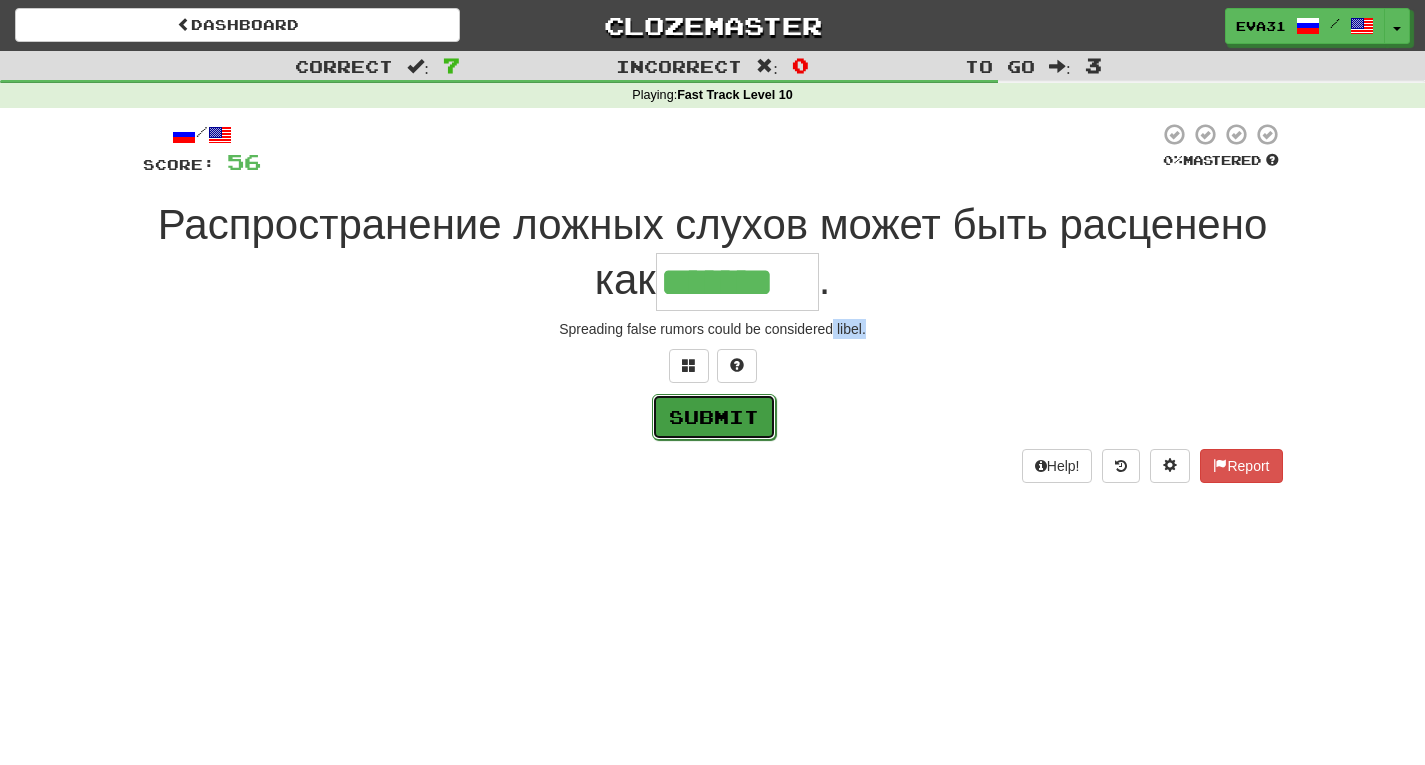 click on "Submit" at bounding box center (714, 417) 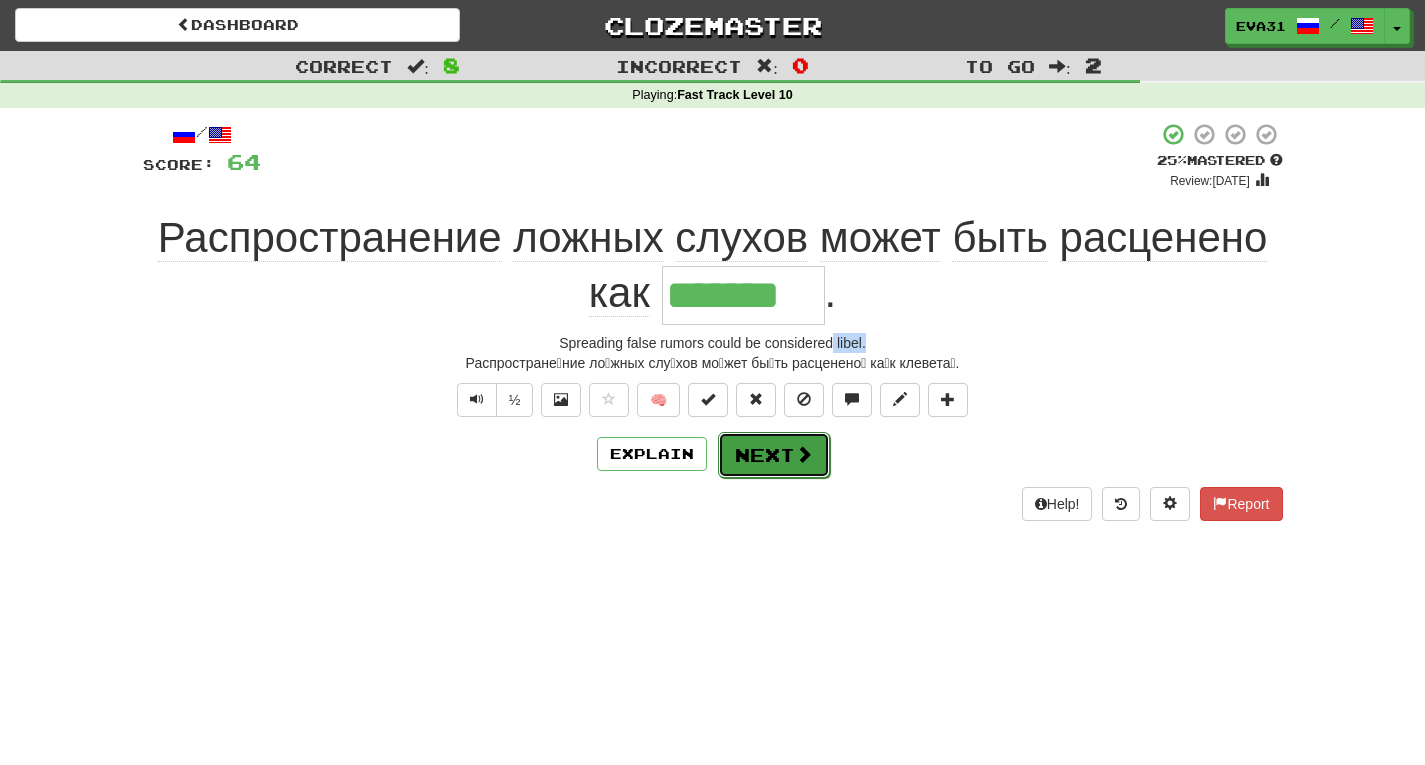 click on "Next" at bounding box center (774, 455) 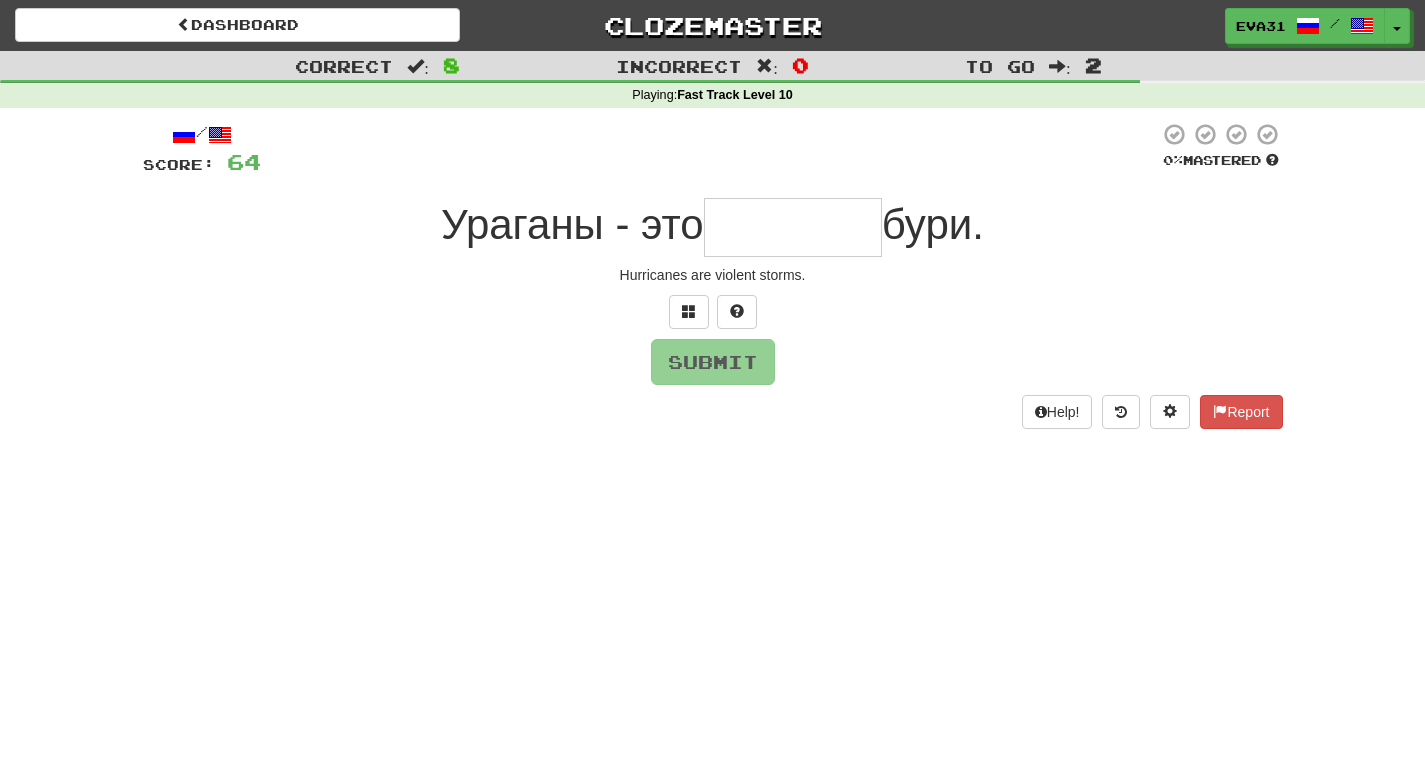 type on "*" 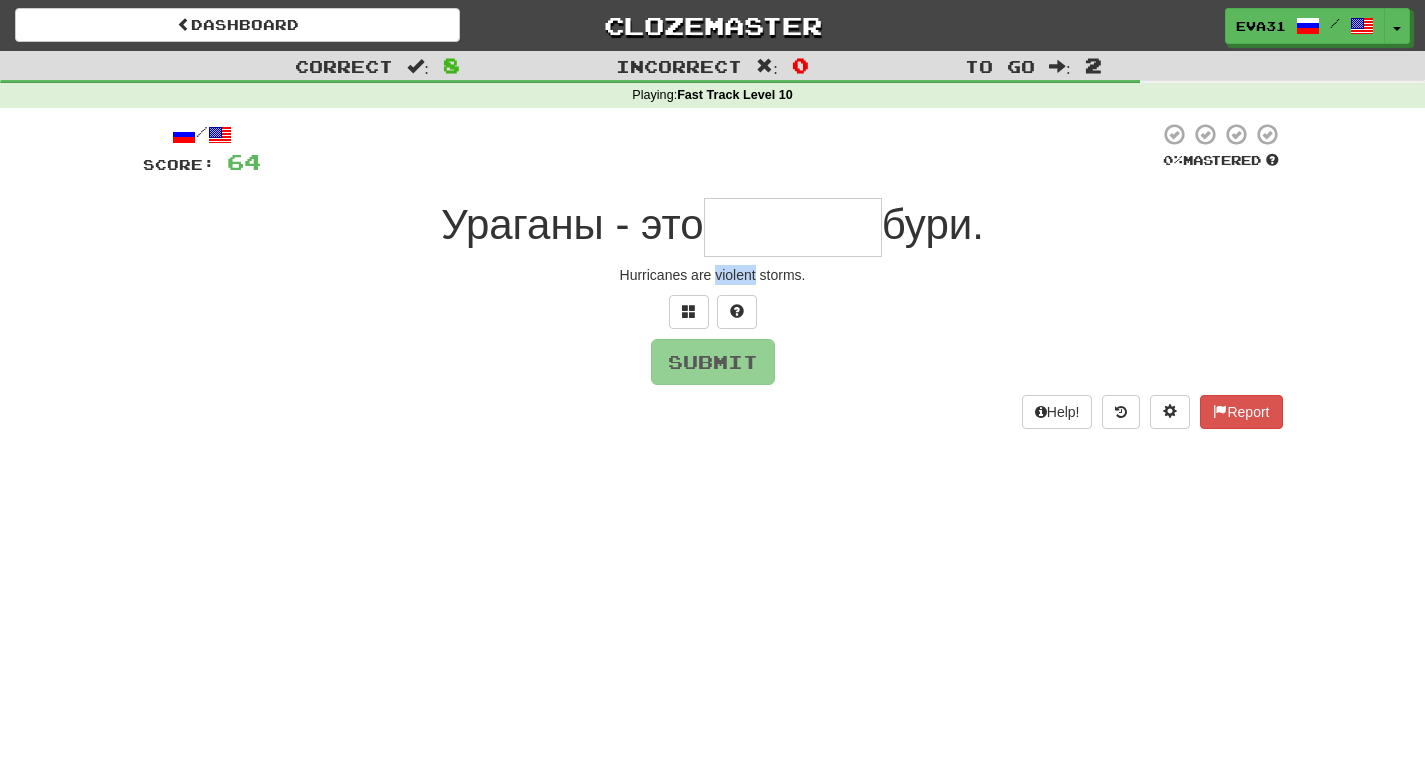 drag, startPoint x: 755, startPoint y: 277, endPoint x: 718, endPoint y: 280, distance: 37.12142 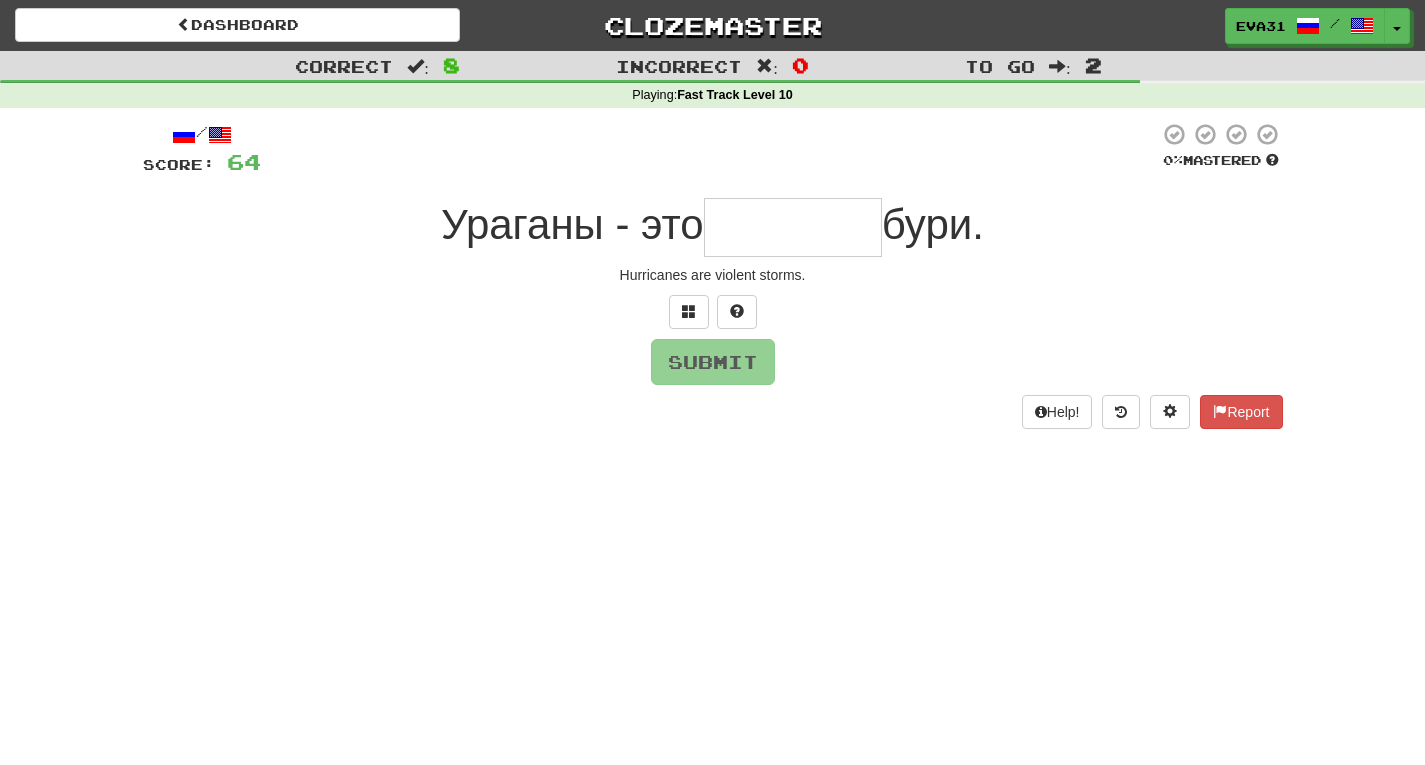 click at bounding box center (793, 227) 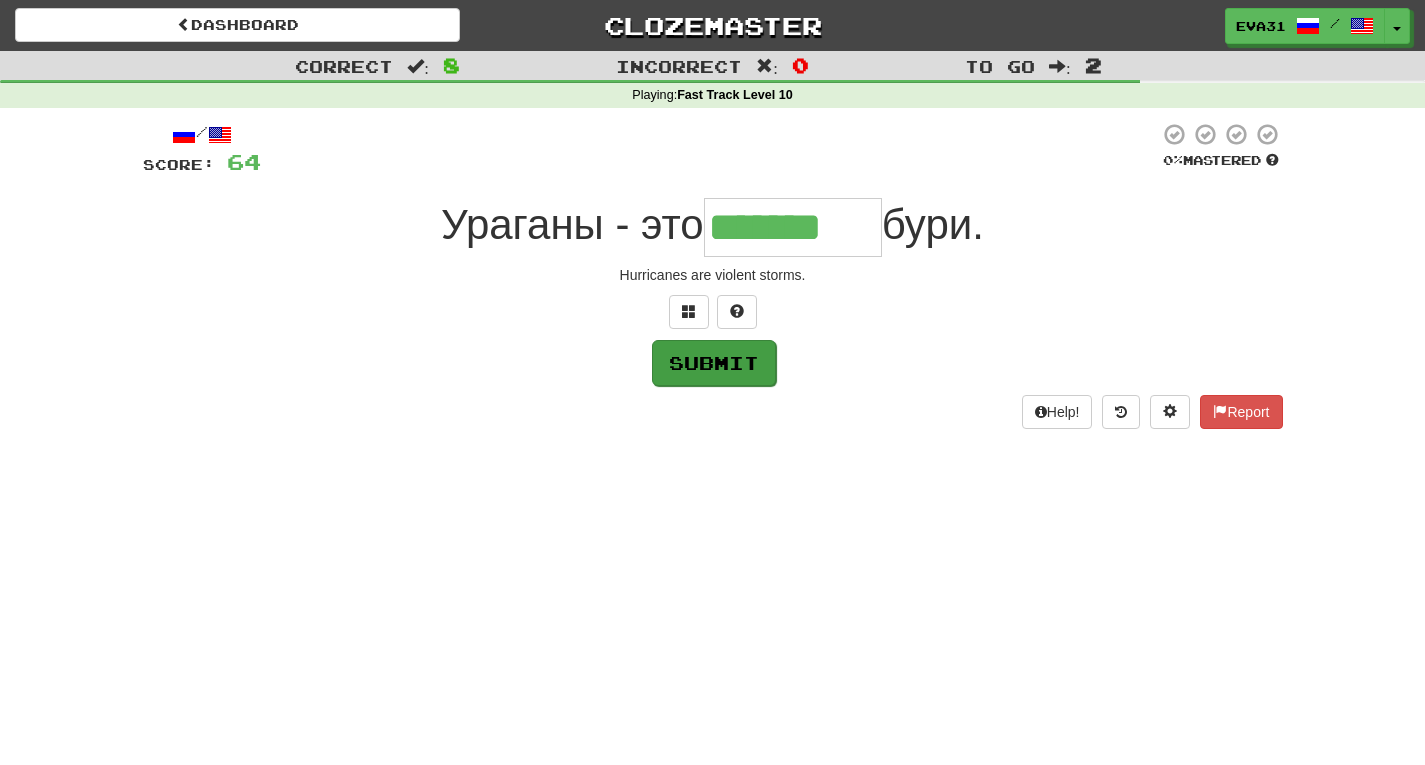 type on "*******" 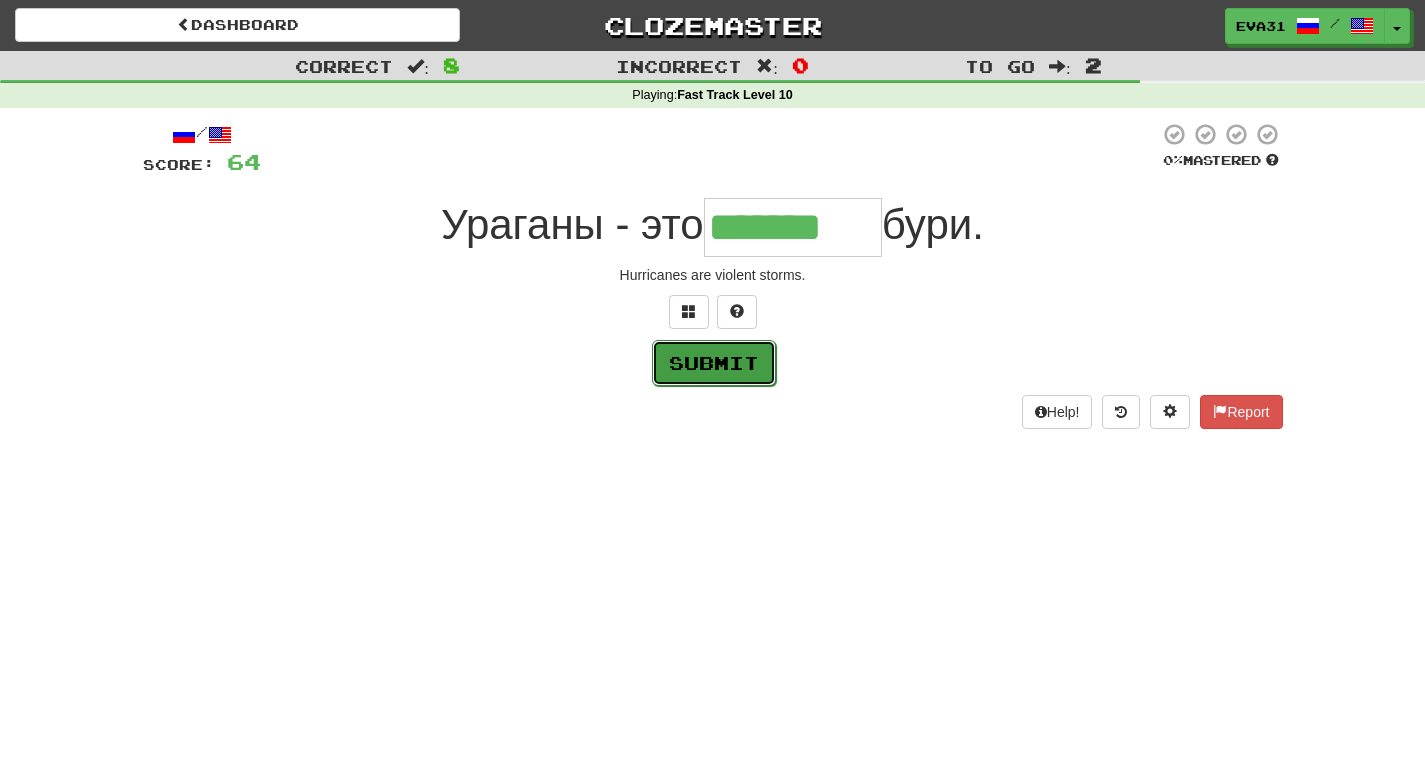 click on "Submit" at bounding box center (714, 363) 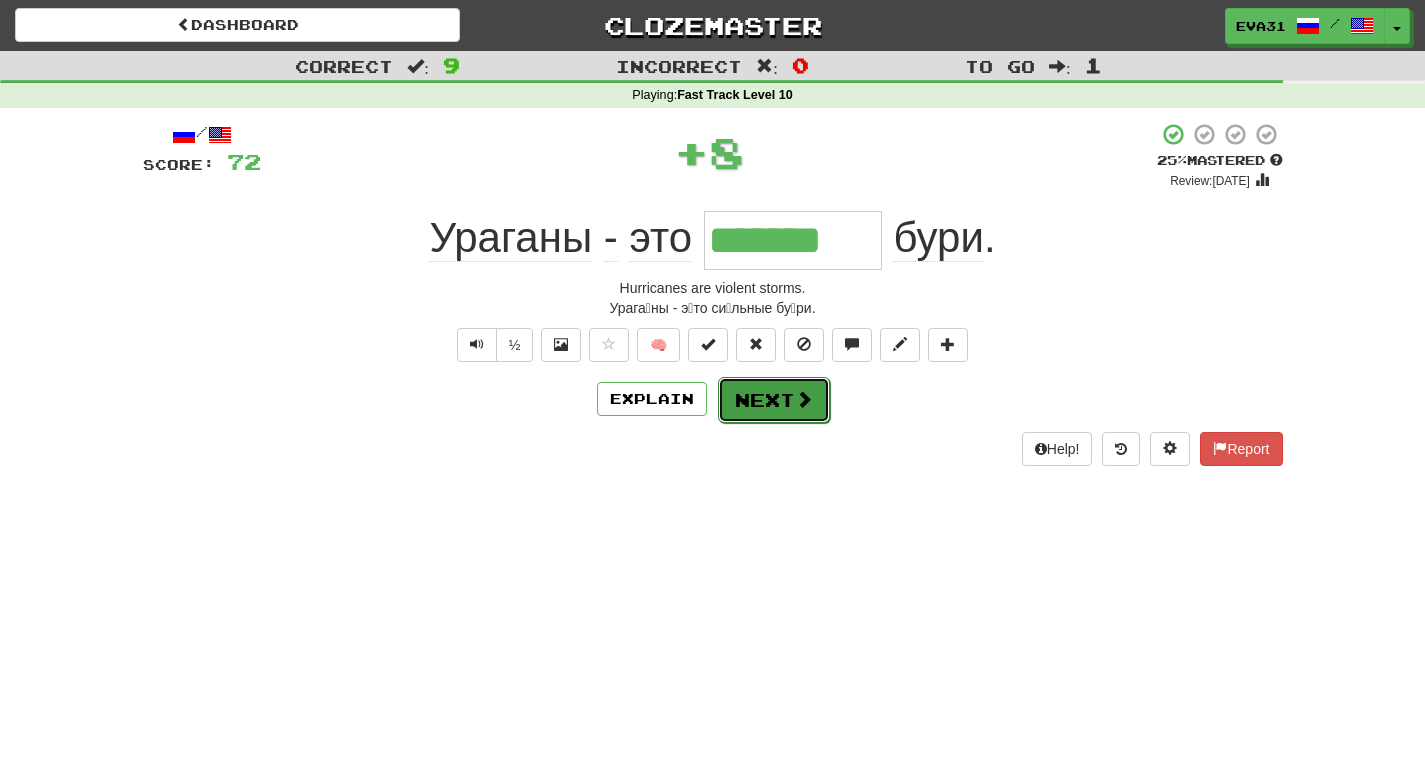 click on "Next" at bounding box center [774, 400] 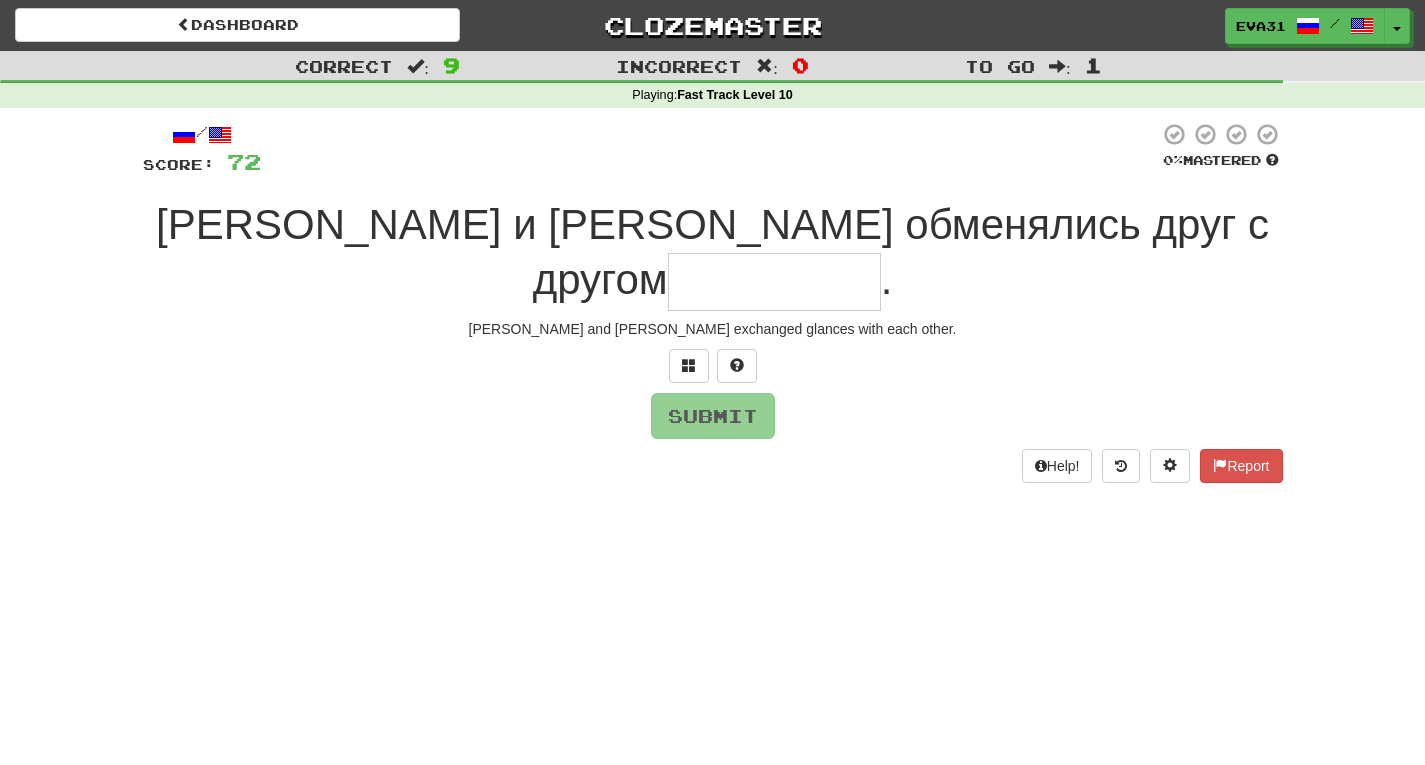 click on "Help!  Report" at bounding box center (713, 466) 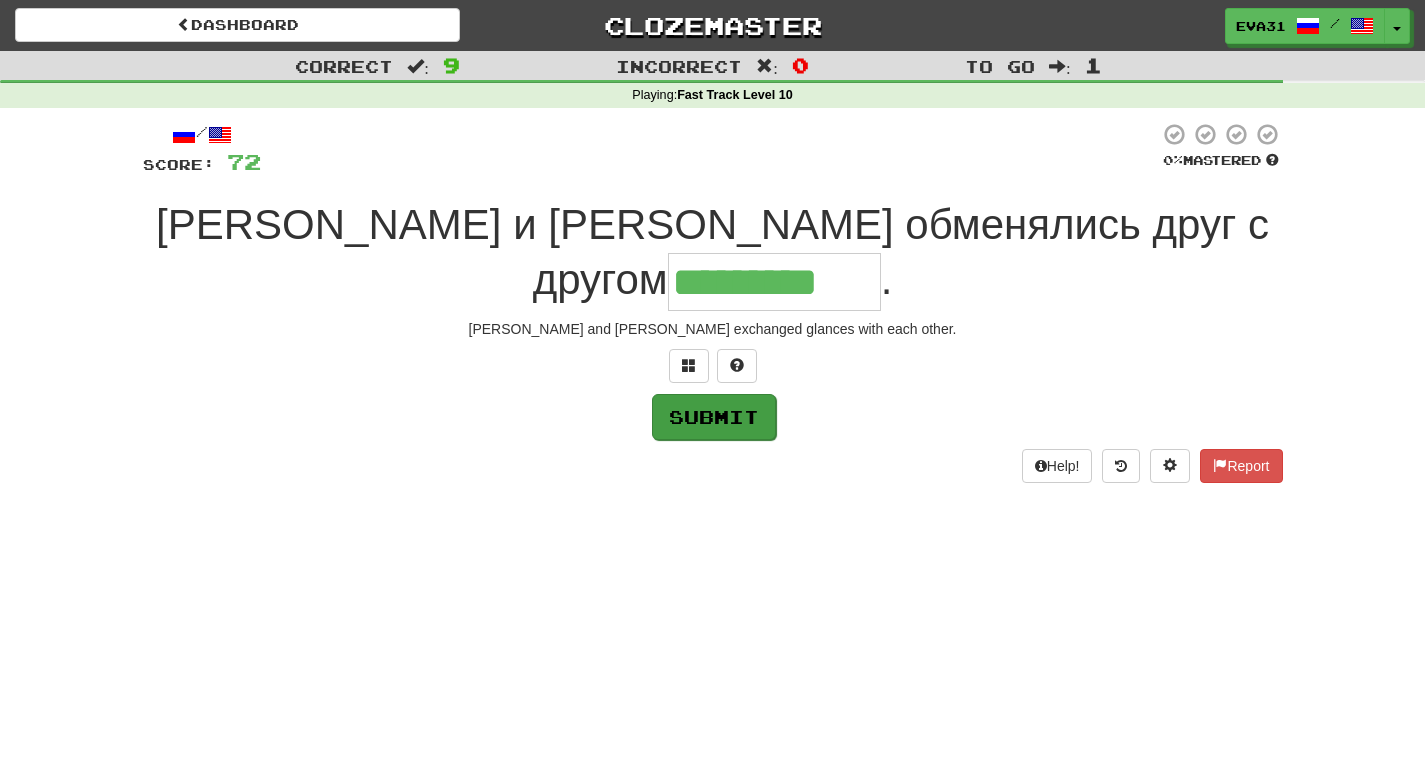 type on "*********" 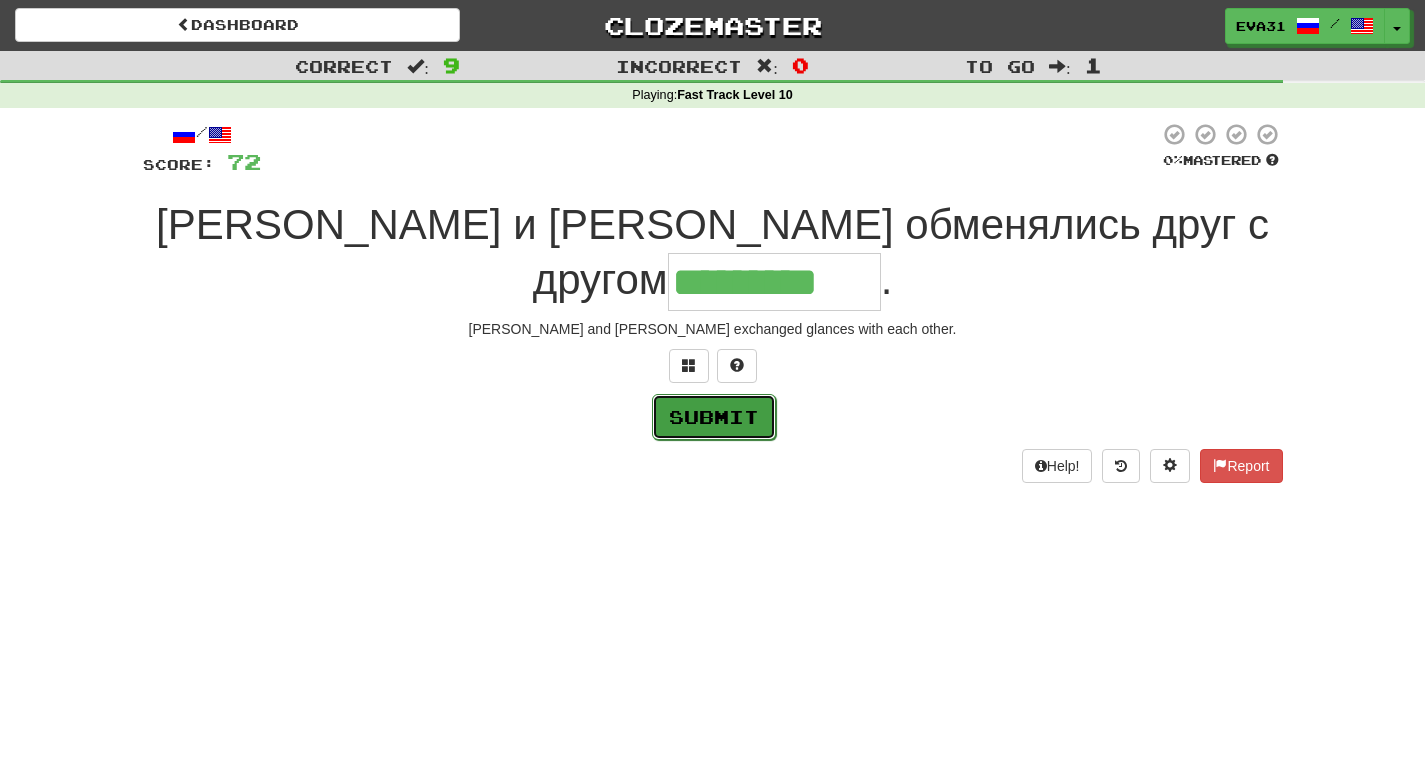 click on "Submit" at bounding box center (714, 417) 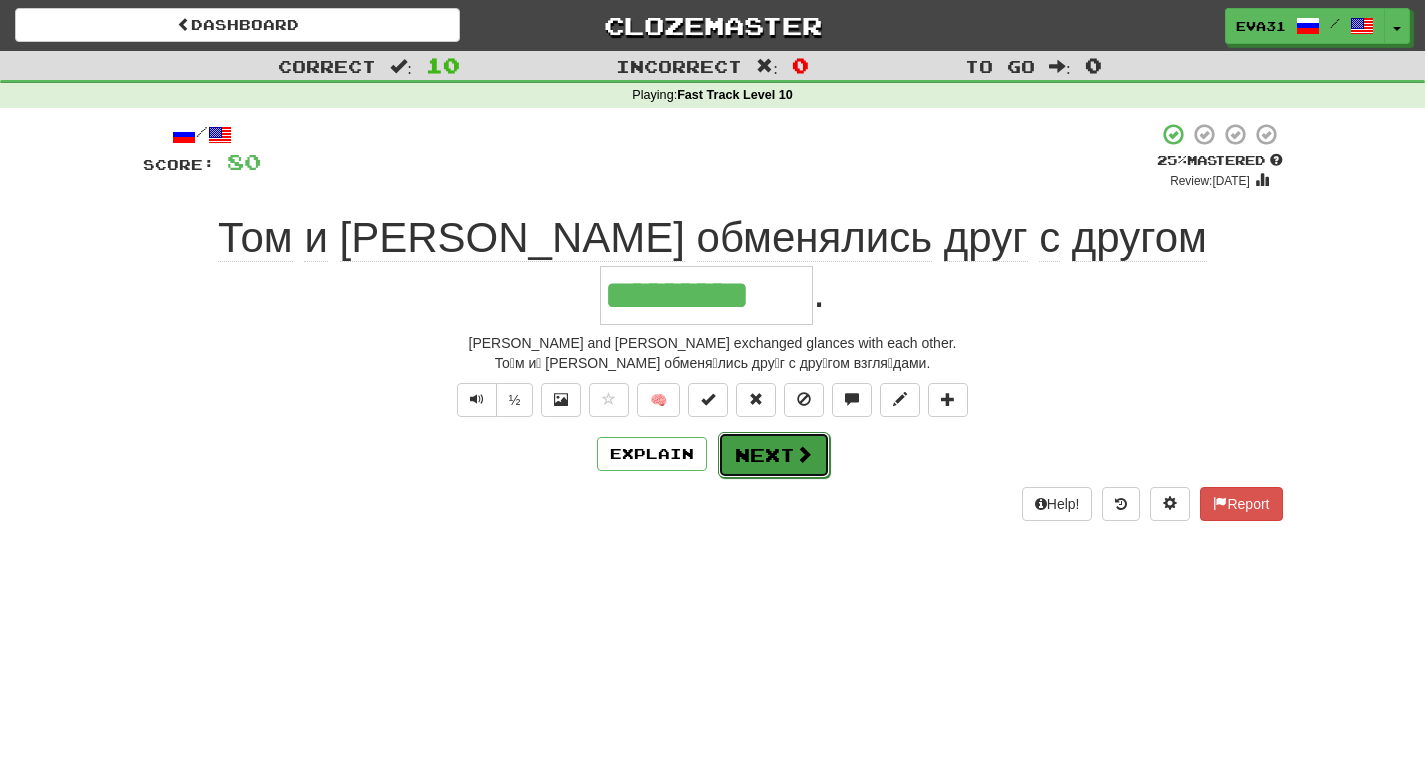 click on "Next" at bounding box center [774, 455] 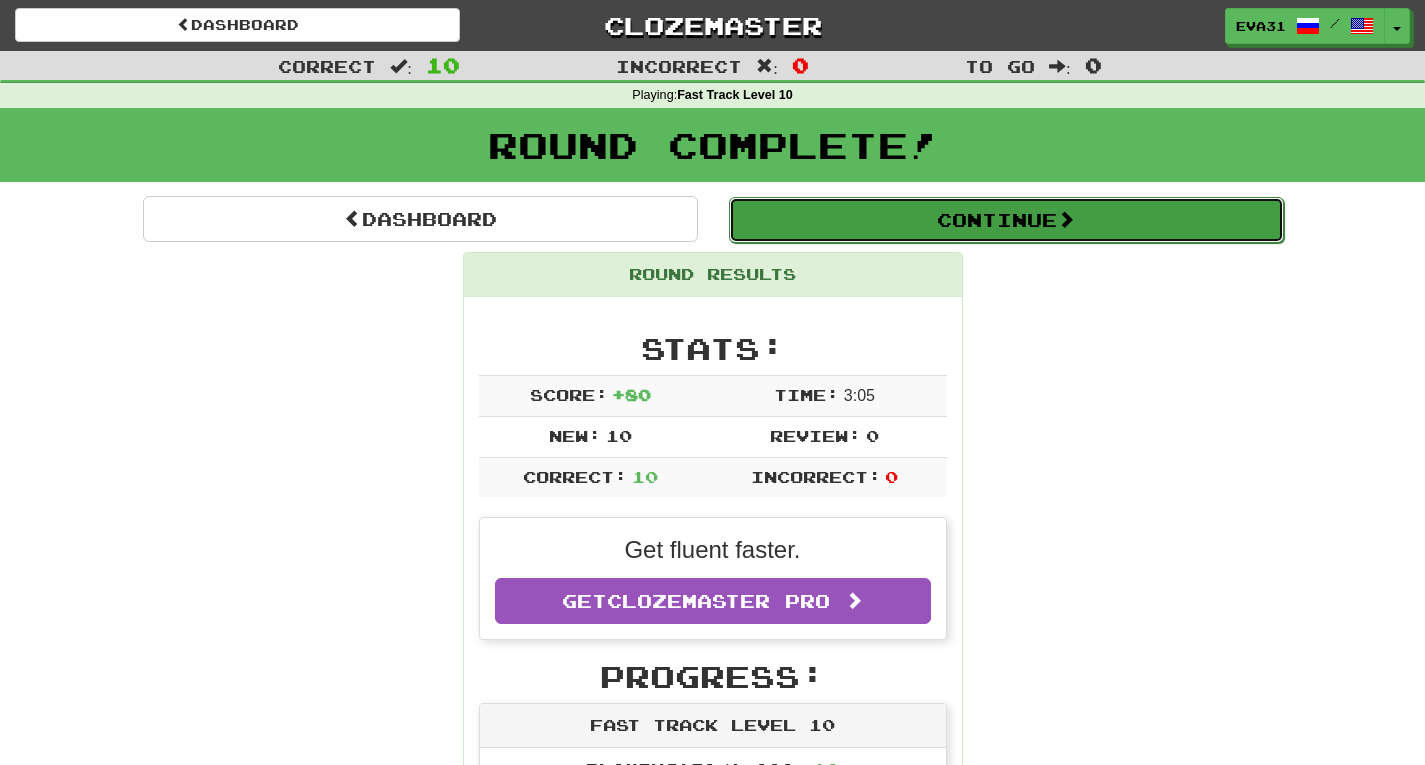 click on "Continue" at bounding box center (1006, 220) 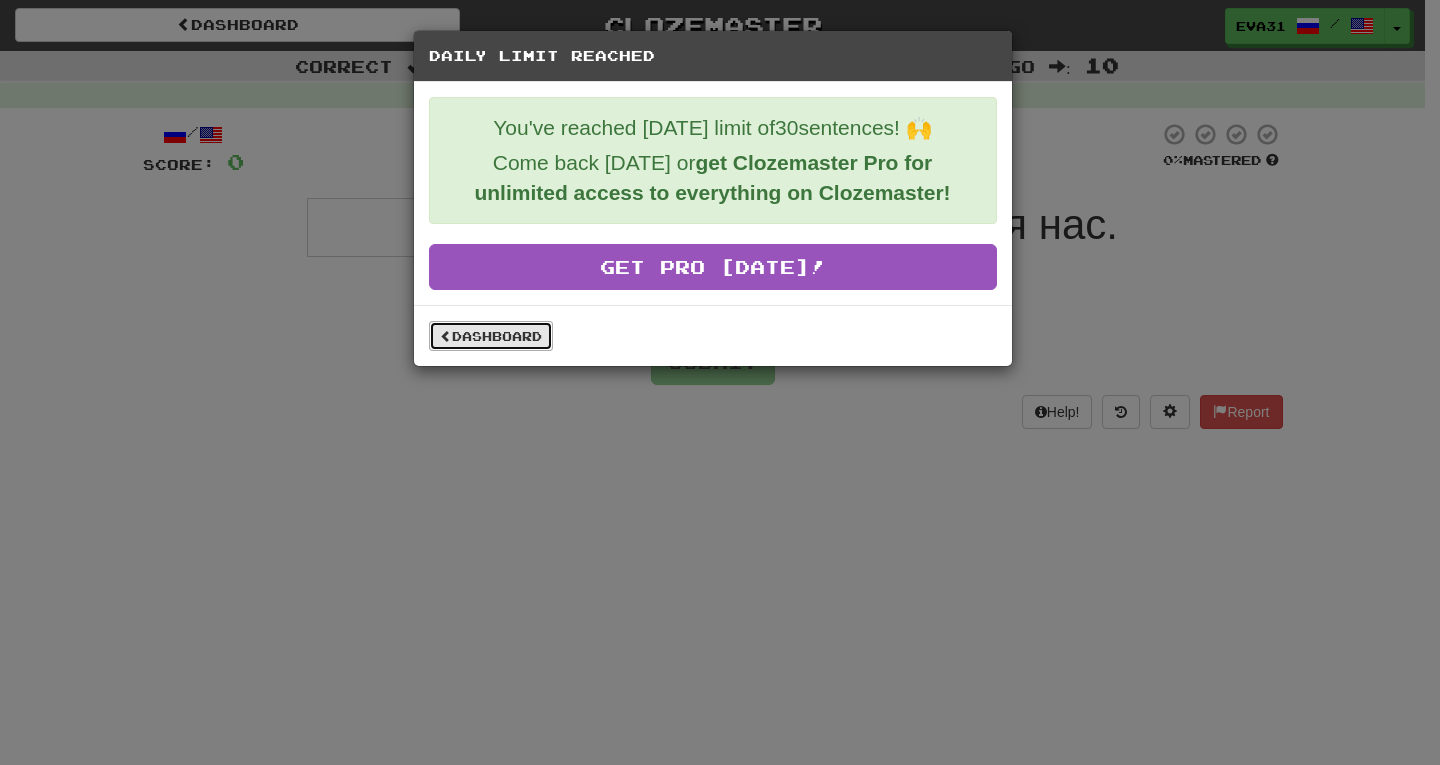 click on "Dashboard" at bounding box center [491, 336] 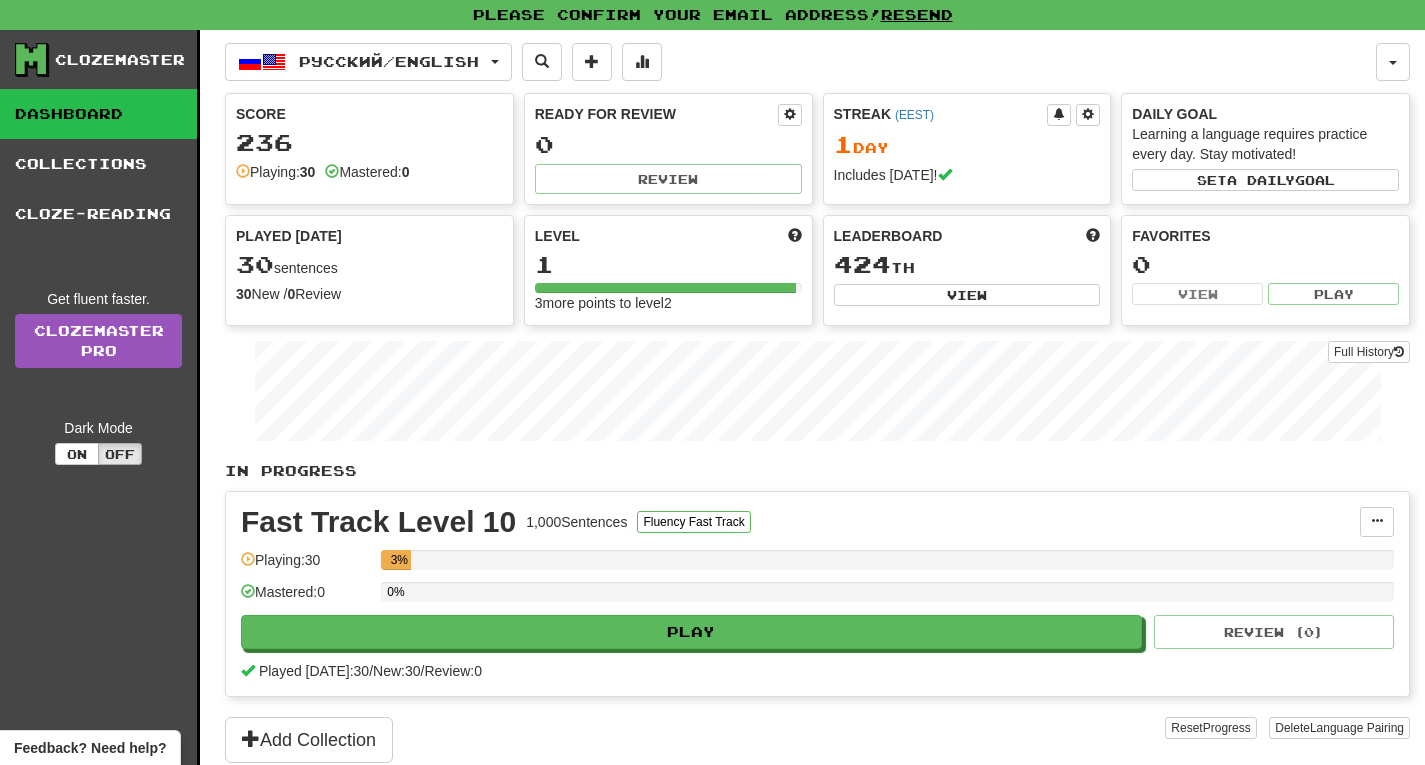 scroll, scrollTop: 0, scrollLeft: 0, axis: both 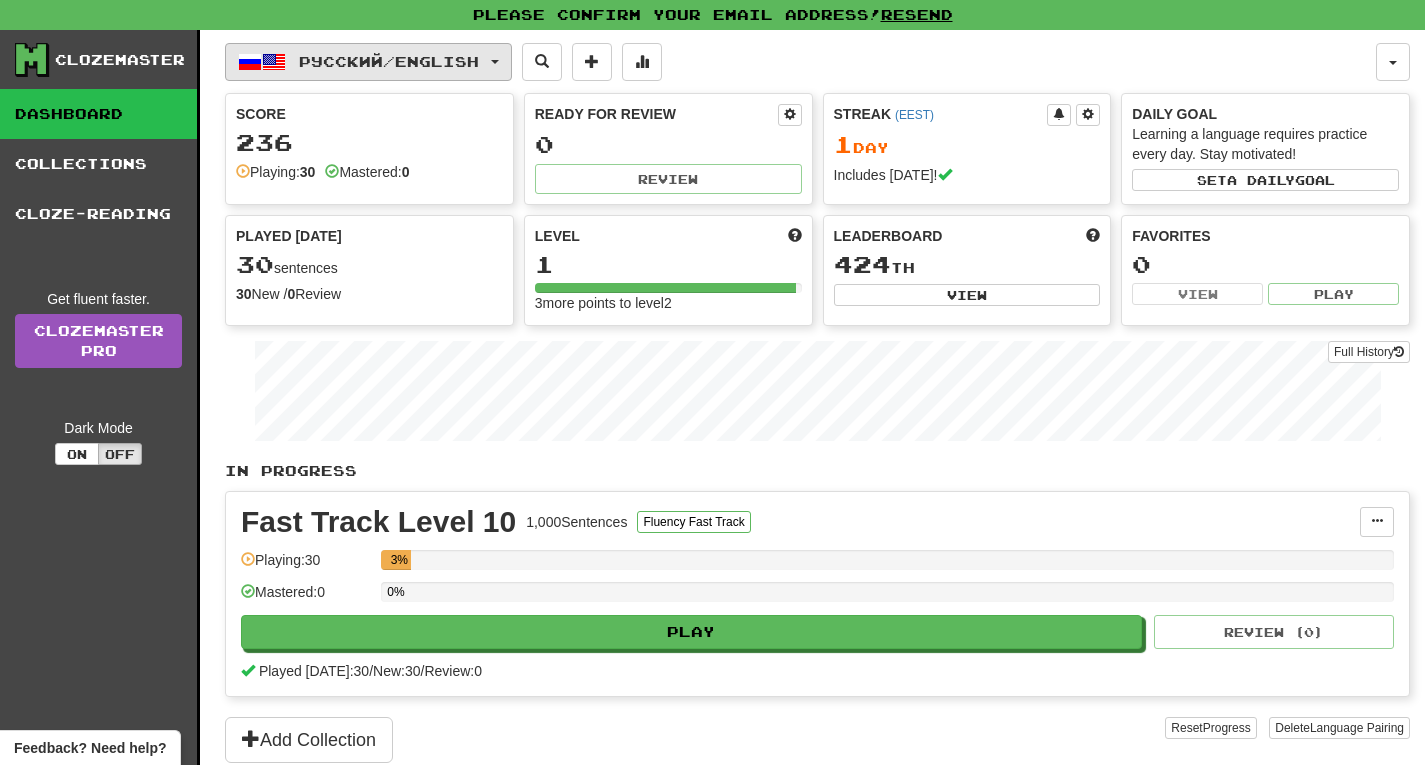 click on "Русский  /  English" at bounding box center [368, 62] 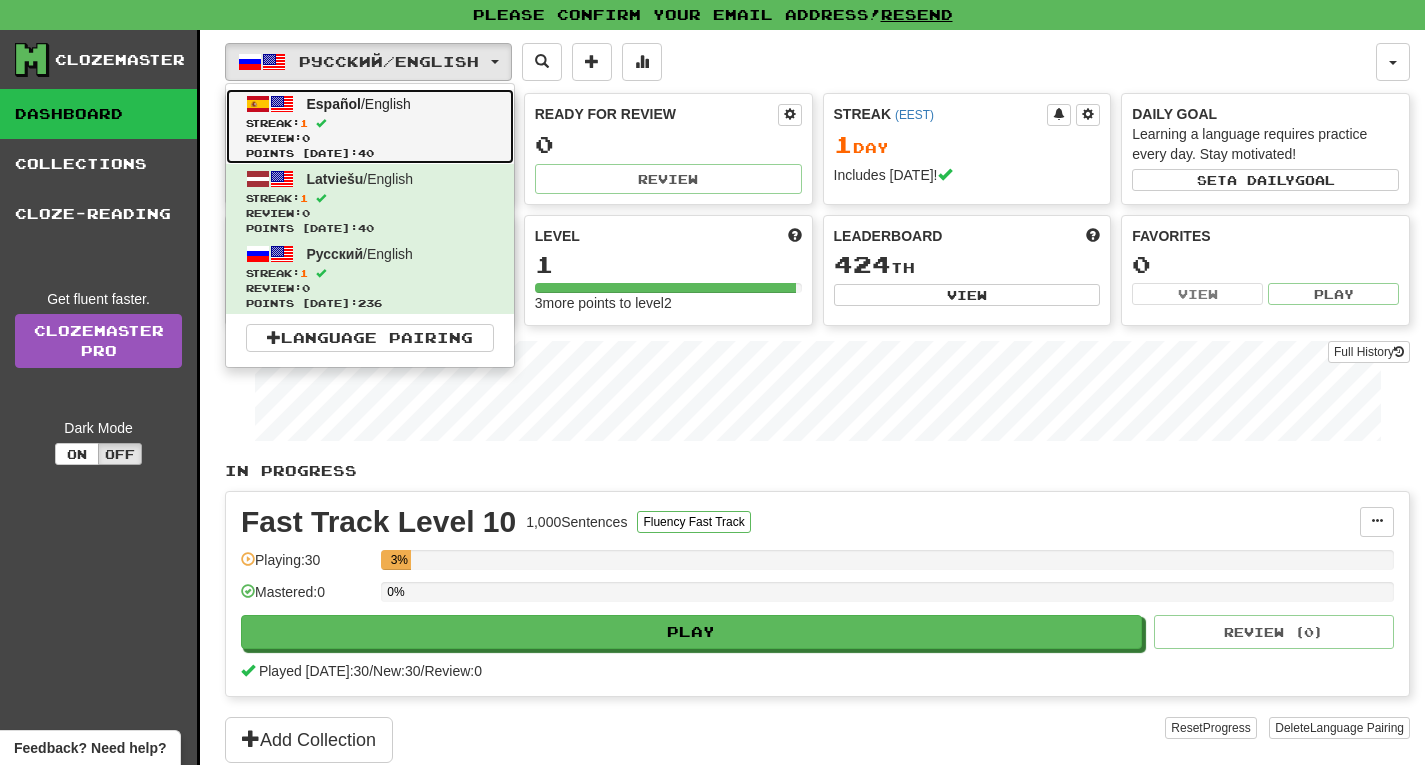 click on "Español  /  English Streak:  1   Review:  0 Points [DATE]:  40" at bounding box center (370, 126) 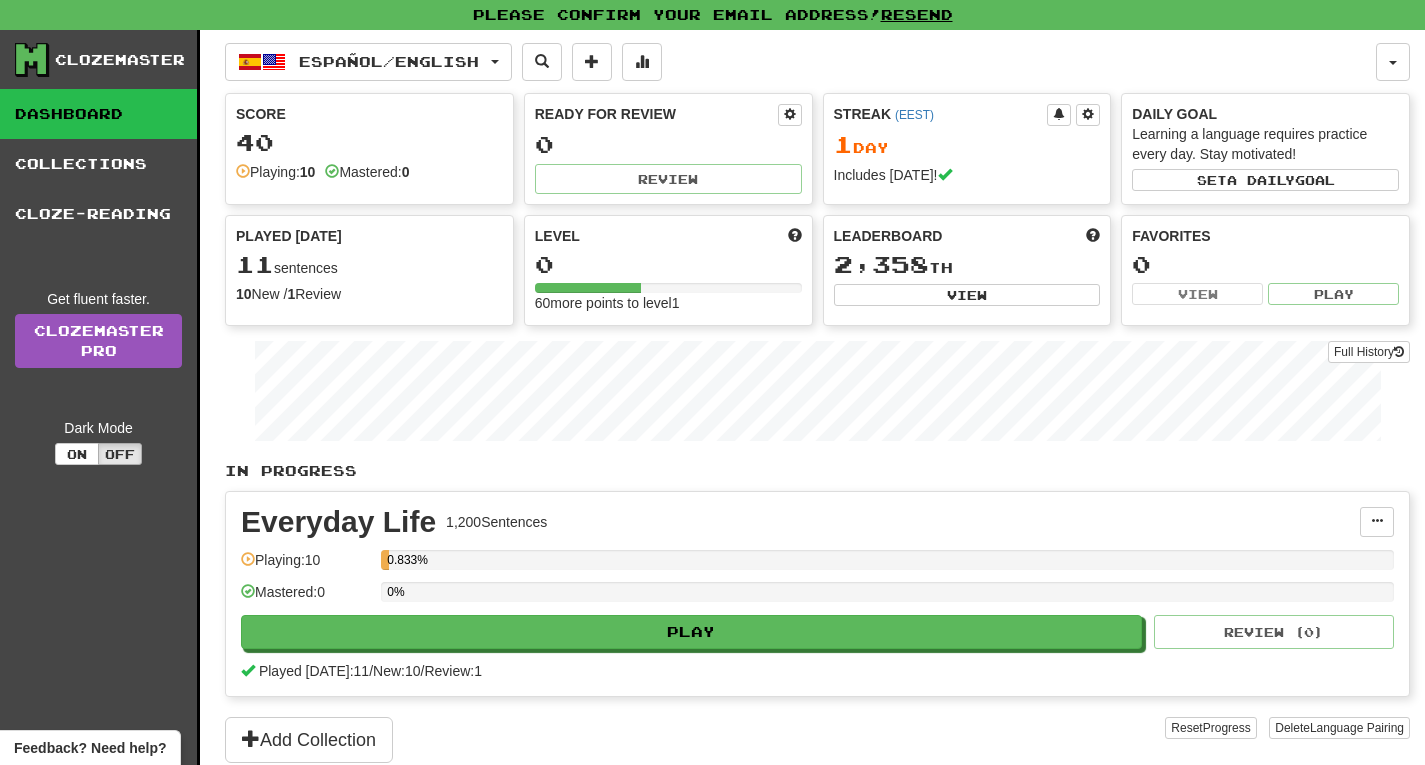 scroll, scrollTop: 0, scrollLeft: 0, axis: both 